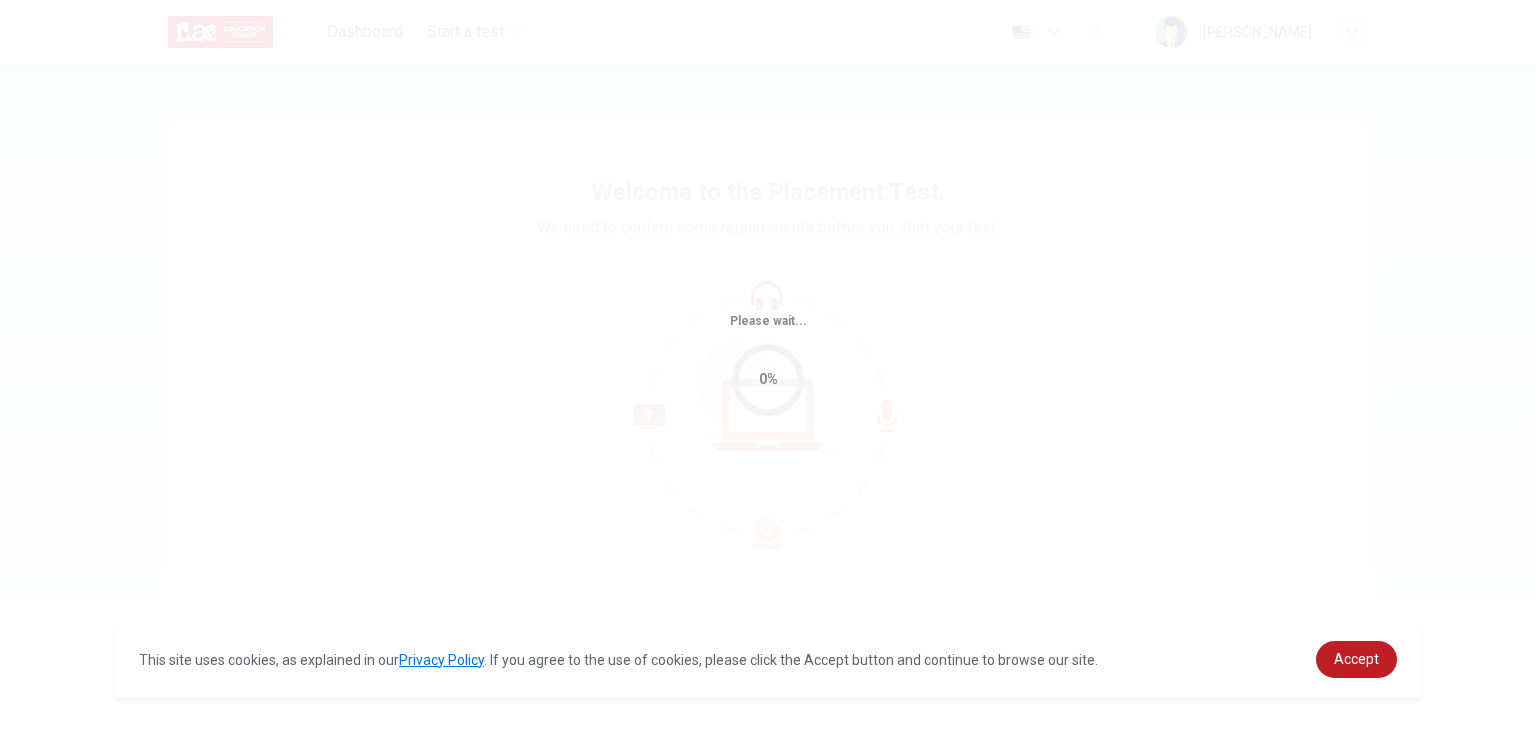 scroll, scrollTop: 0, scrollLeft: 0, axis: both 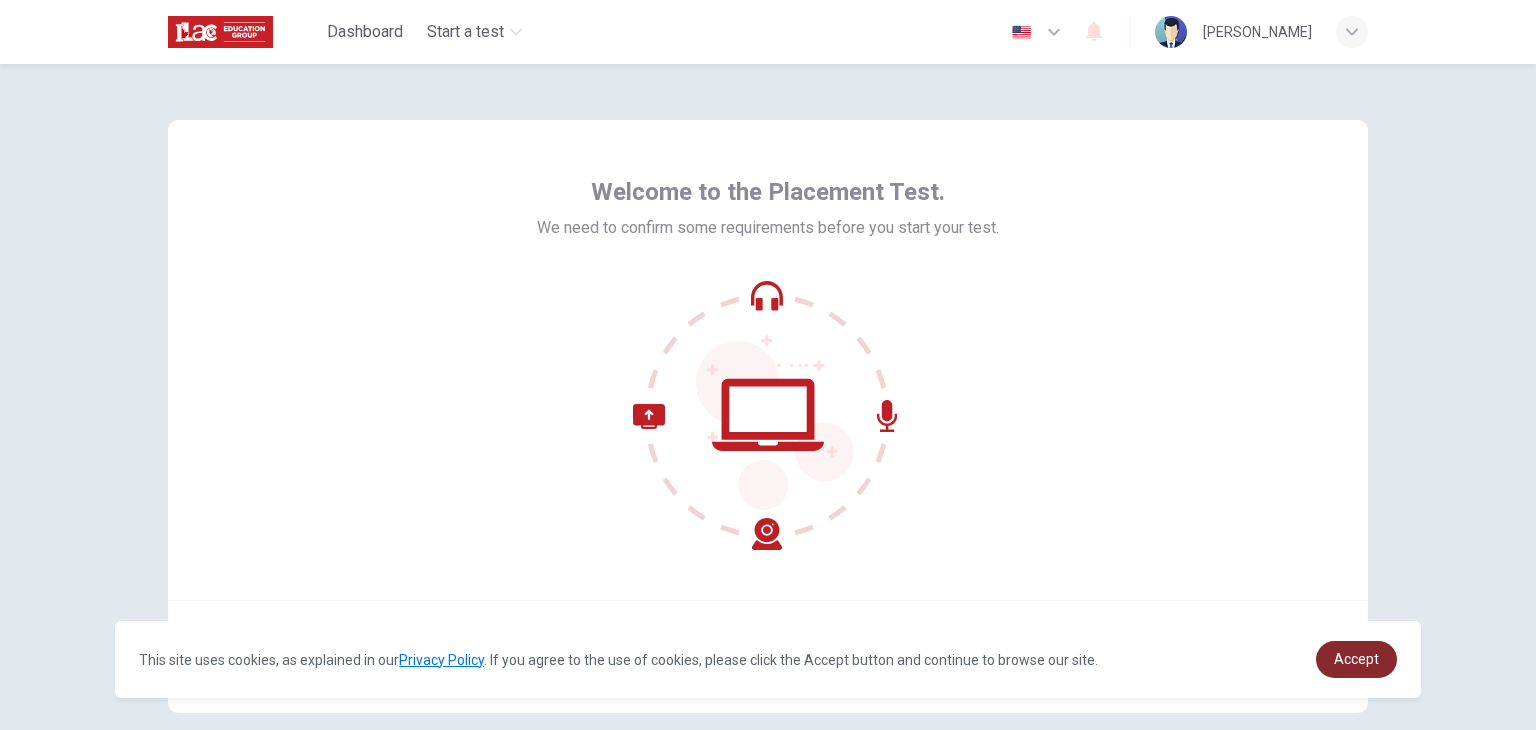 click on "Accept" at bounding box center [1356, 659] 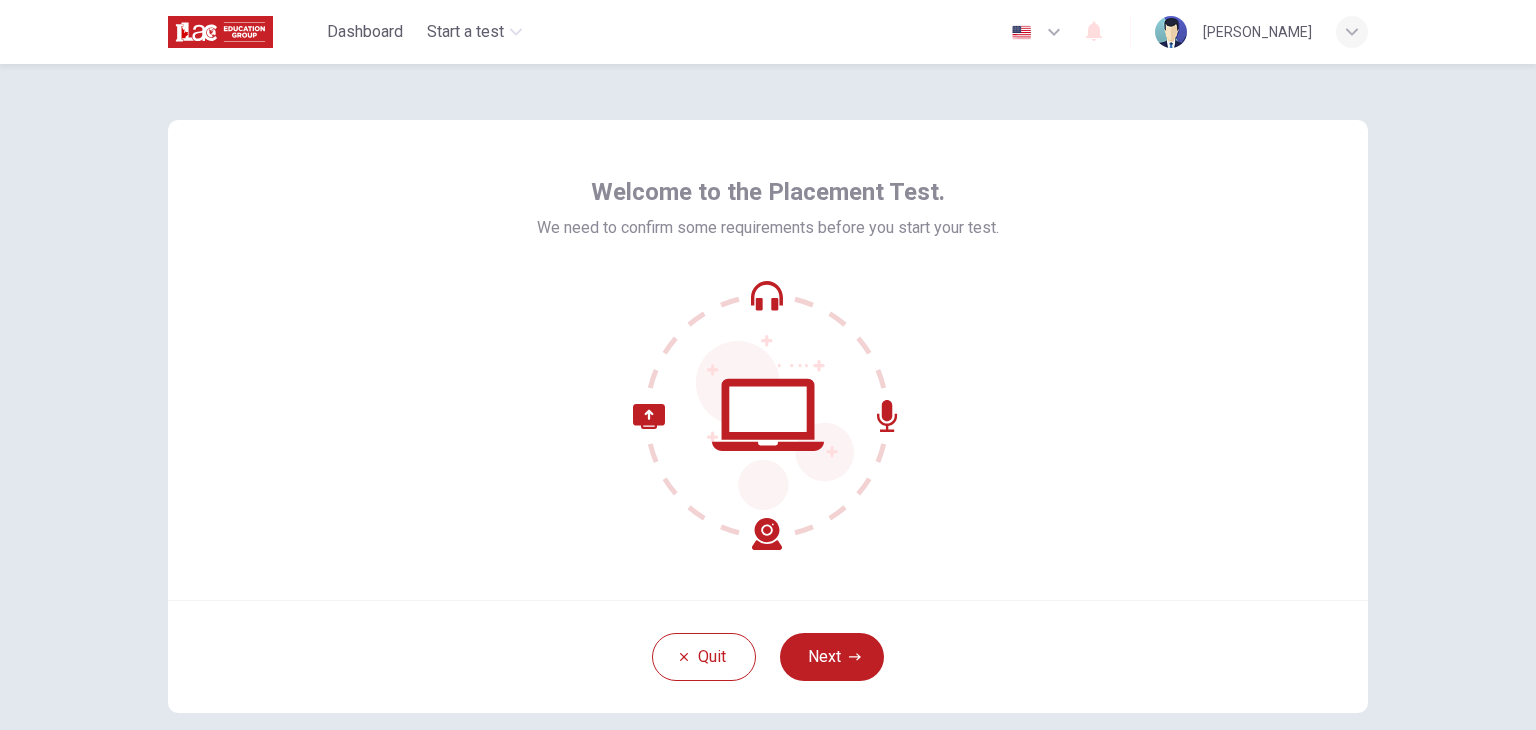 scroll, scrollTop: 103, scrollLeft: 0, axis: vertical 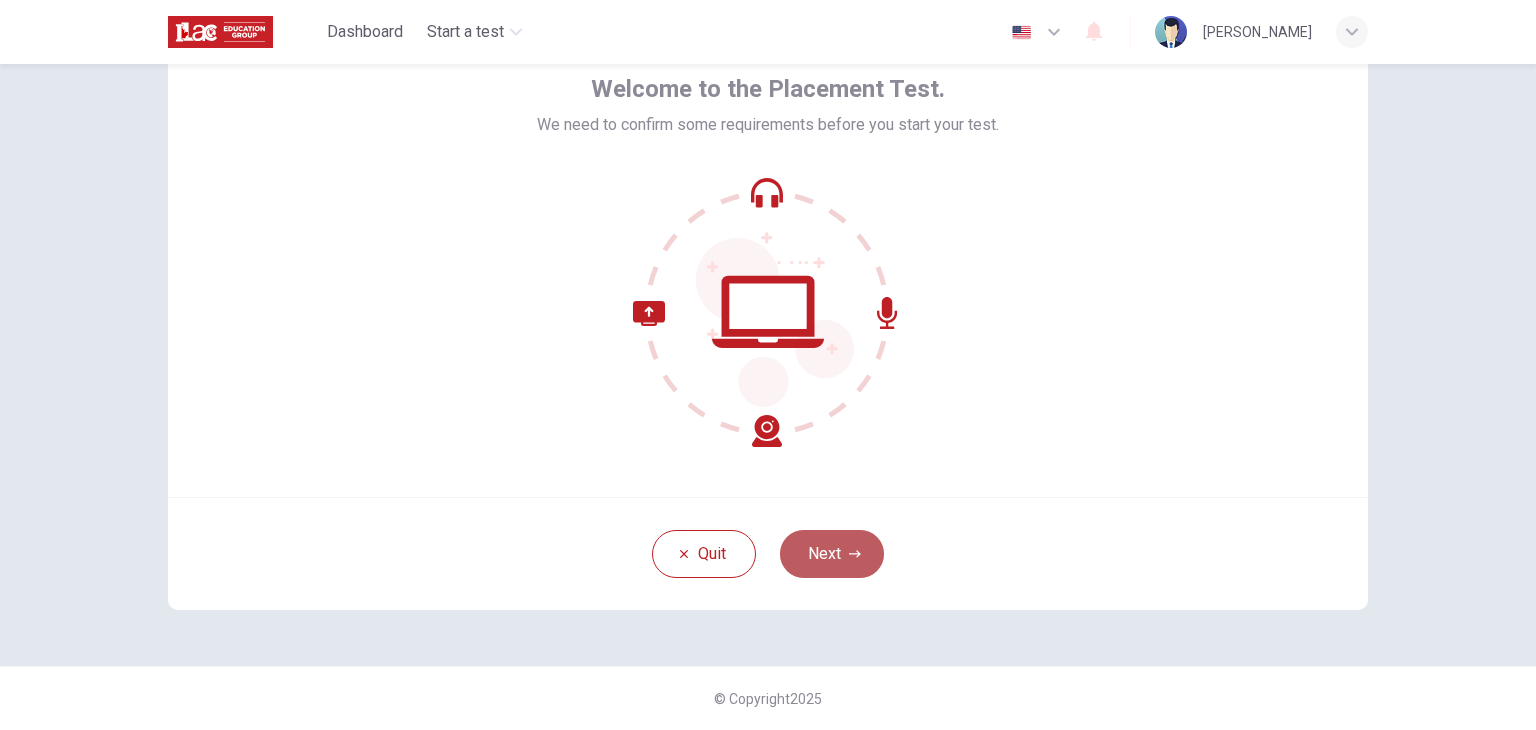 click on "Next" at bounding box center (832, 554) 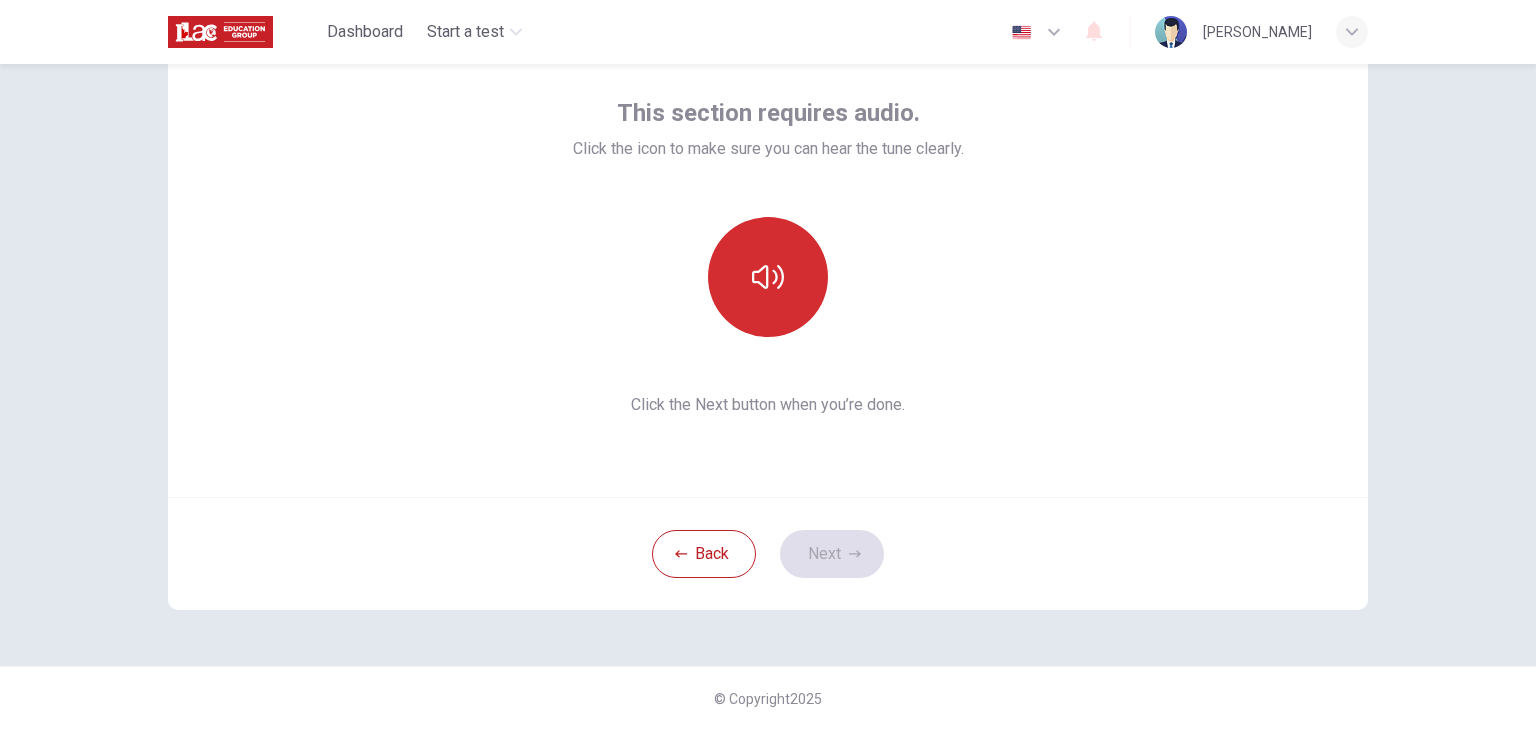 click 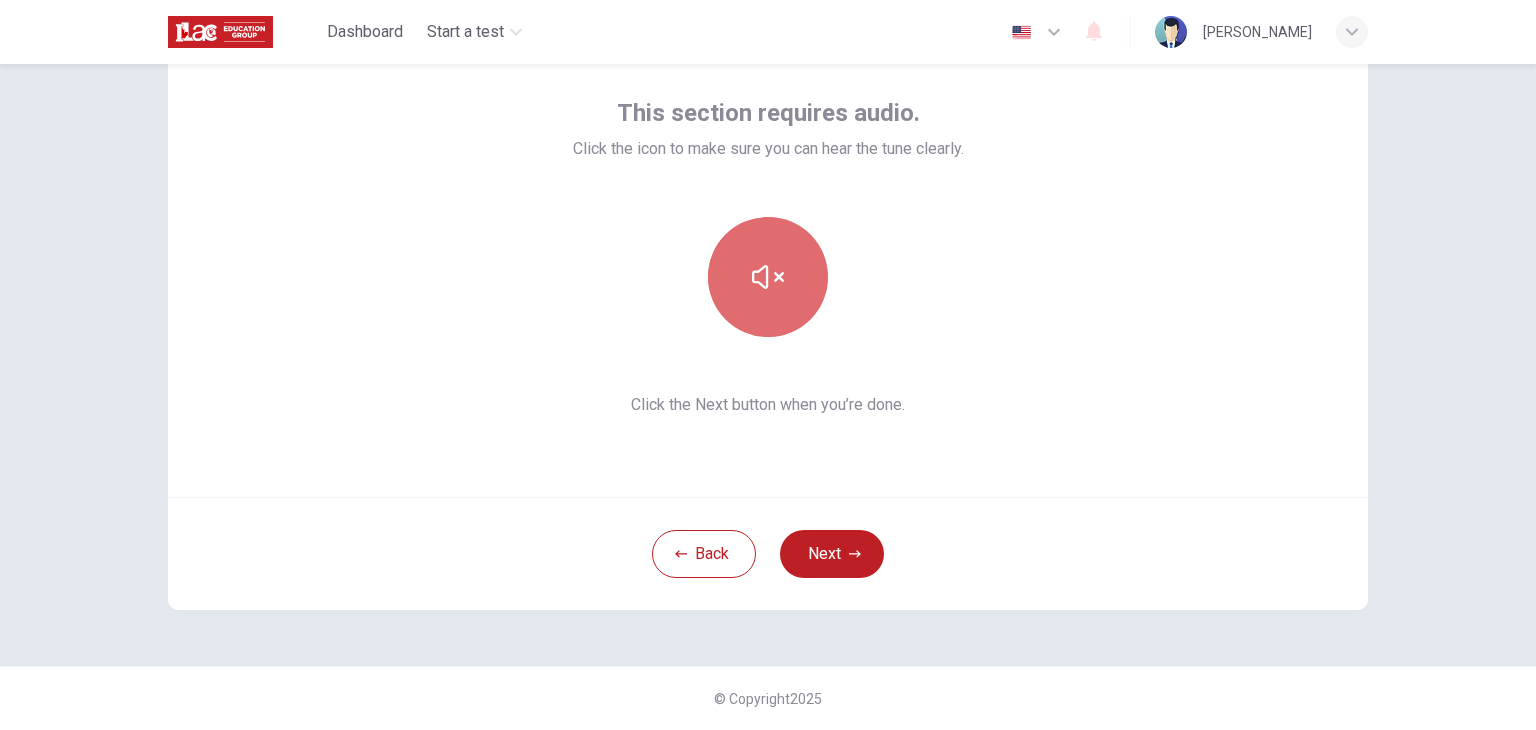 click 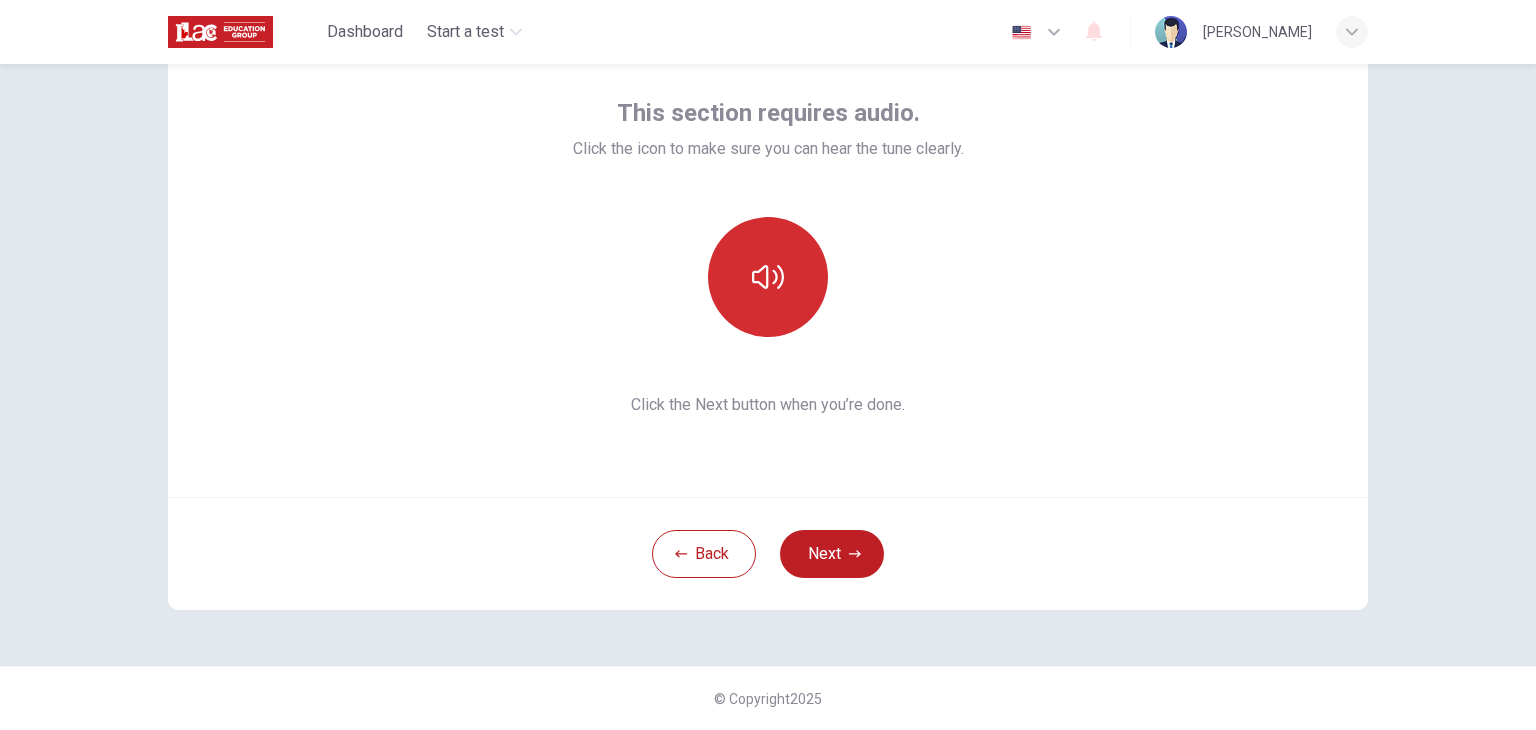 click 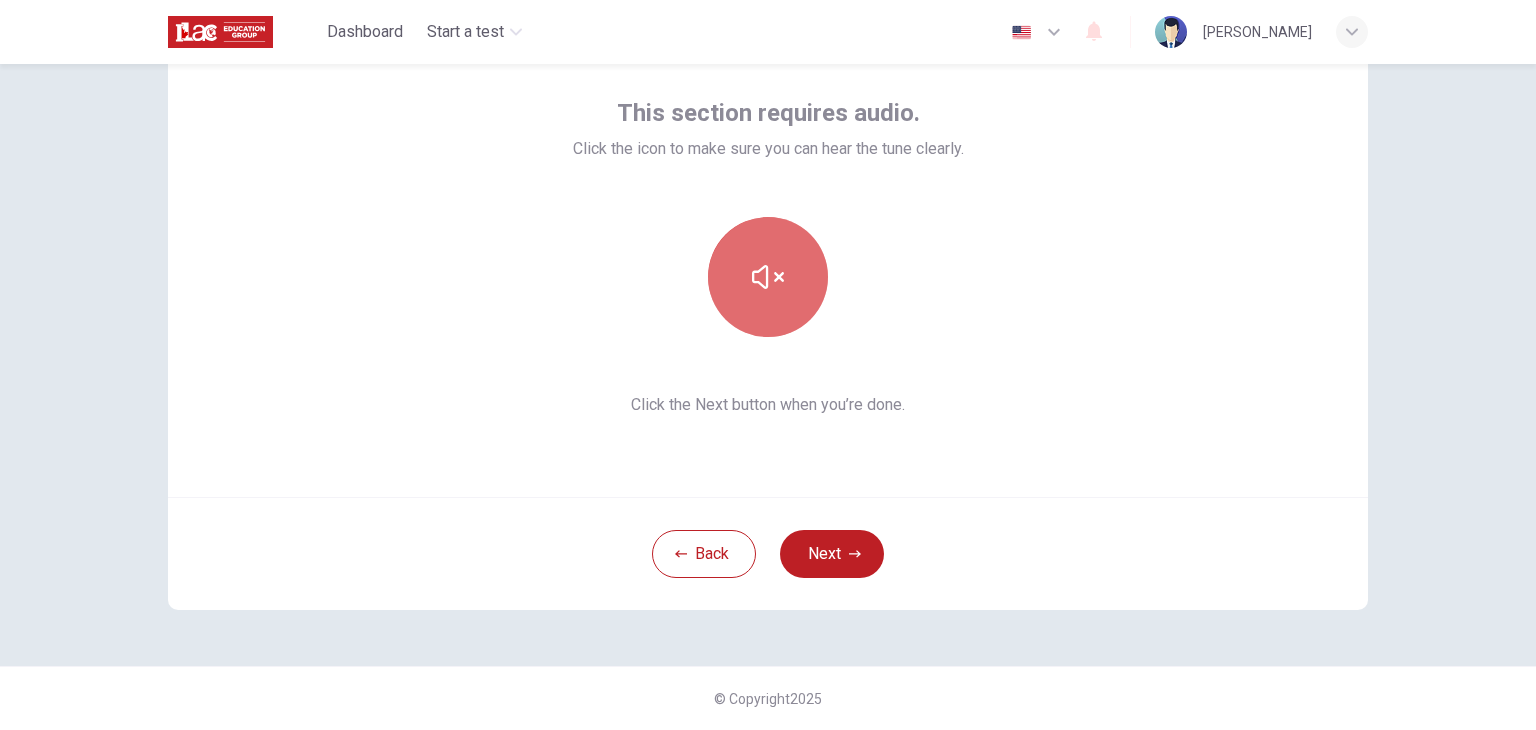 click 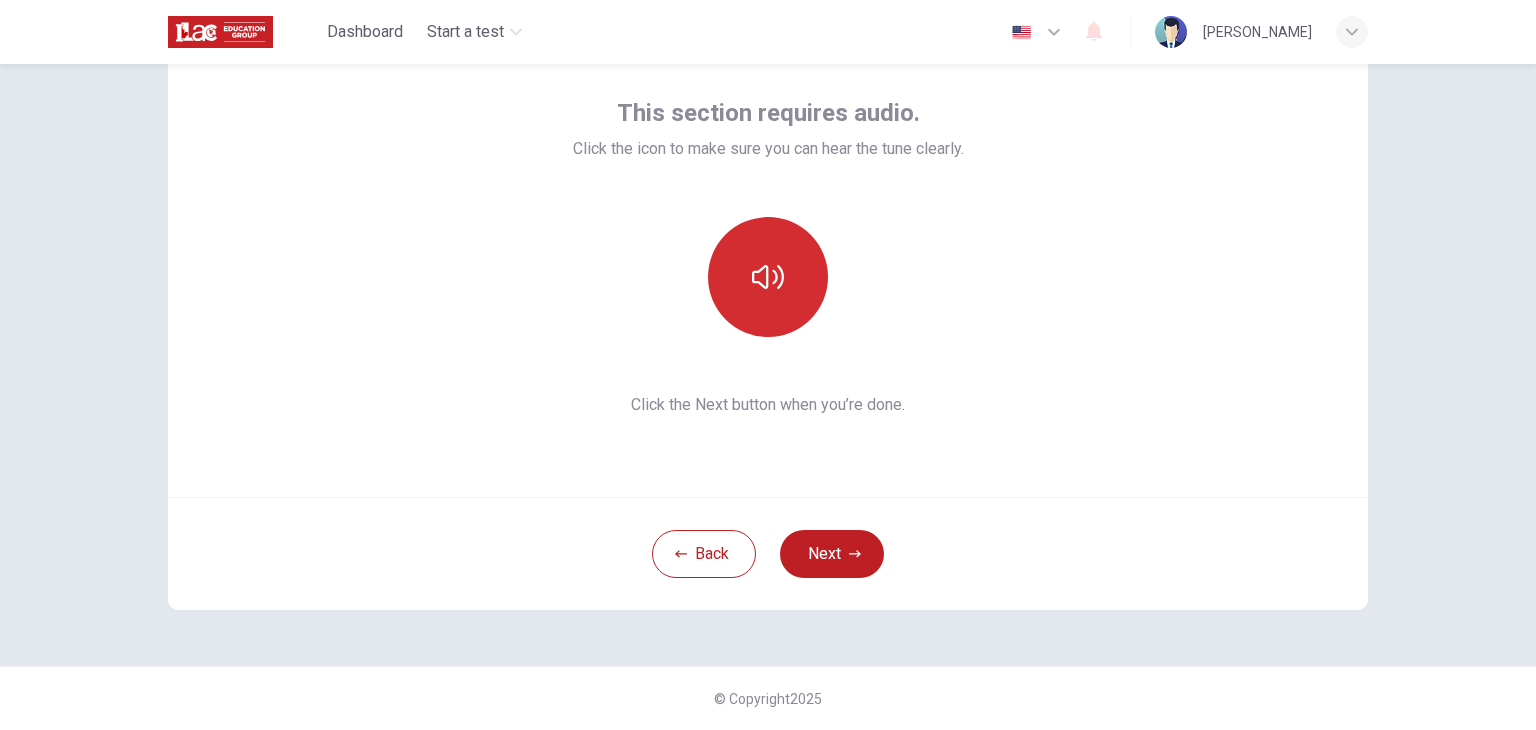 click 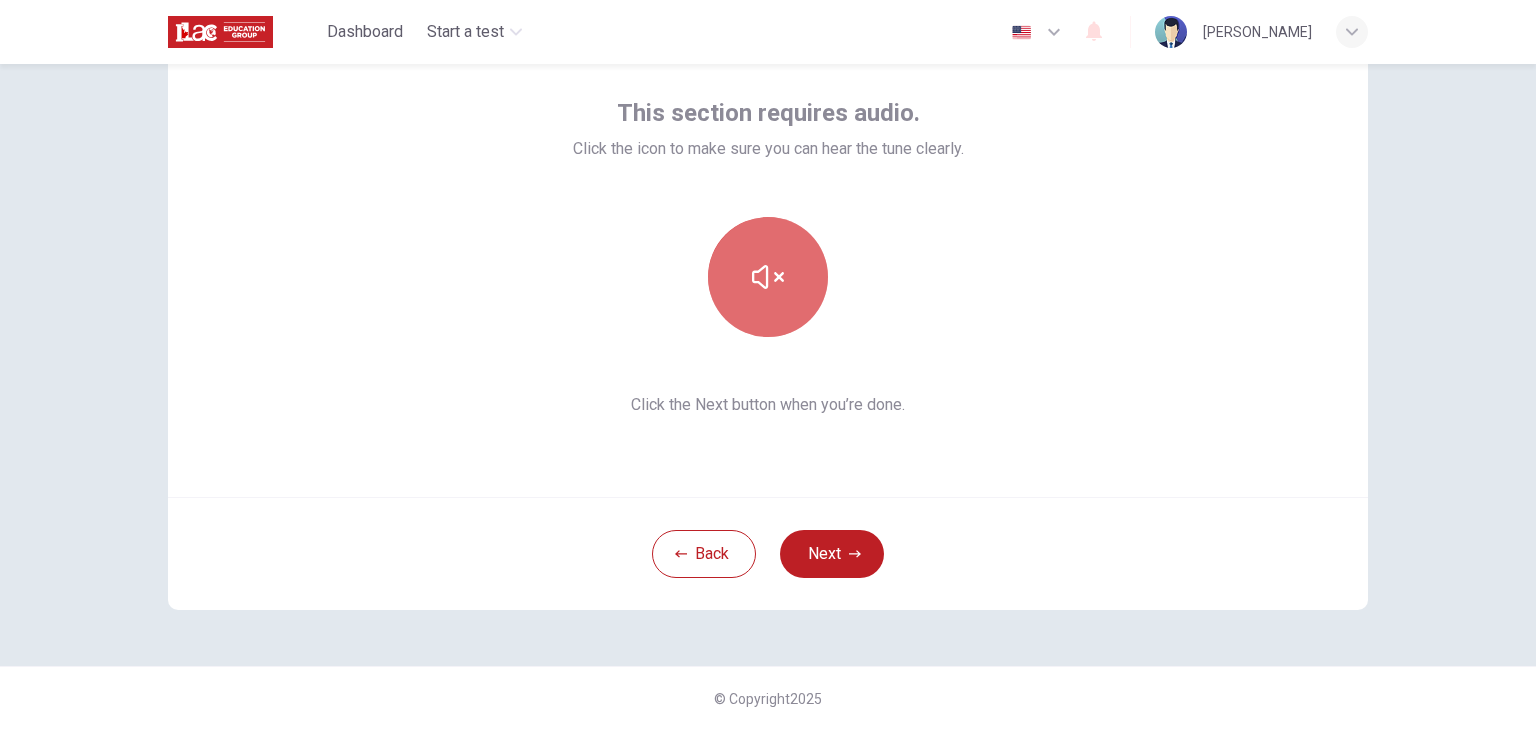 click 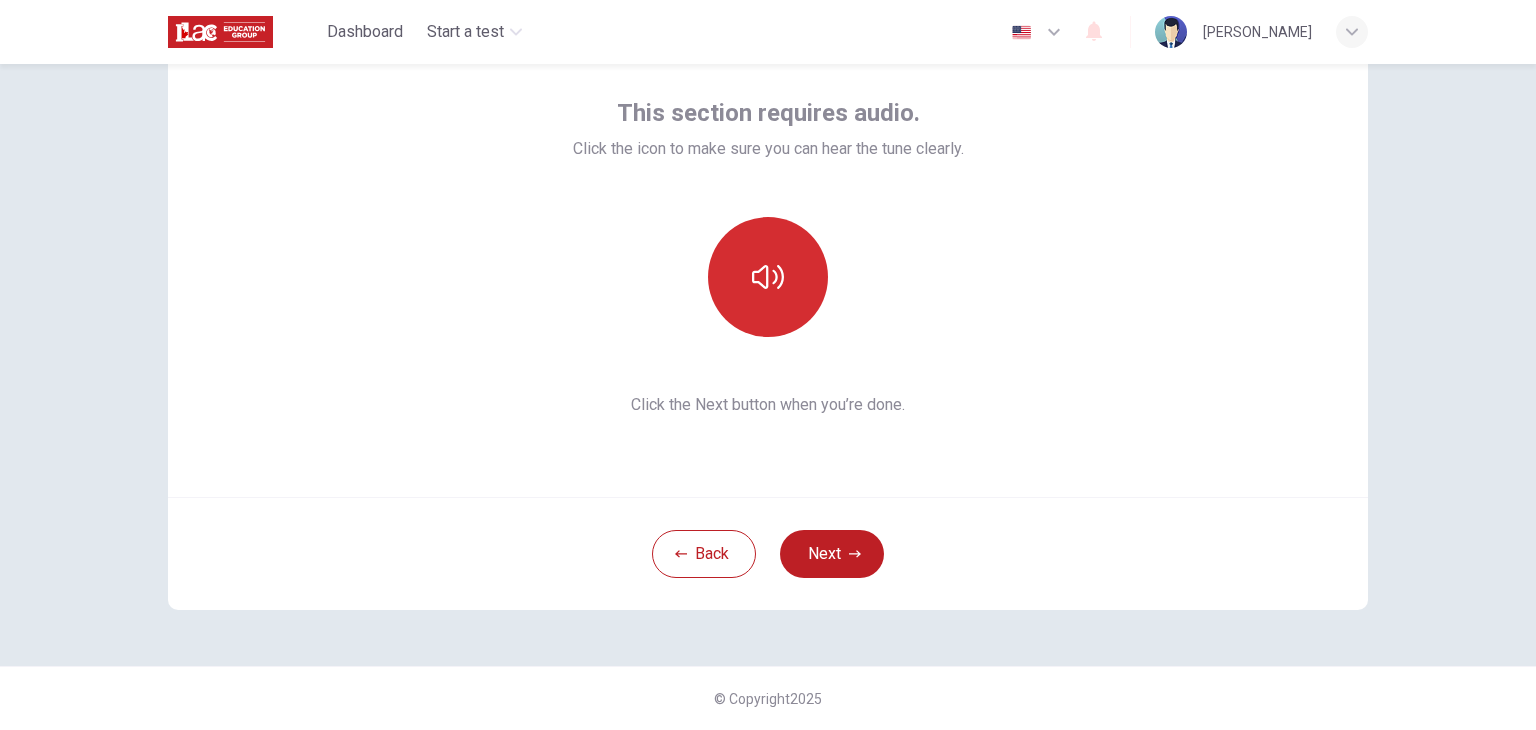 click 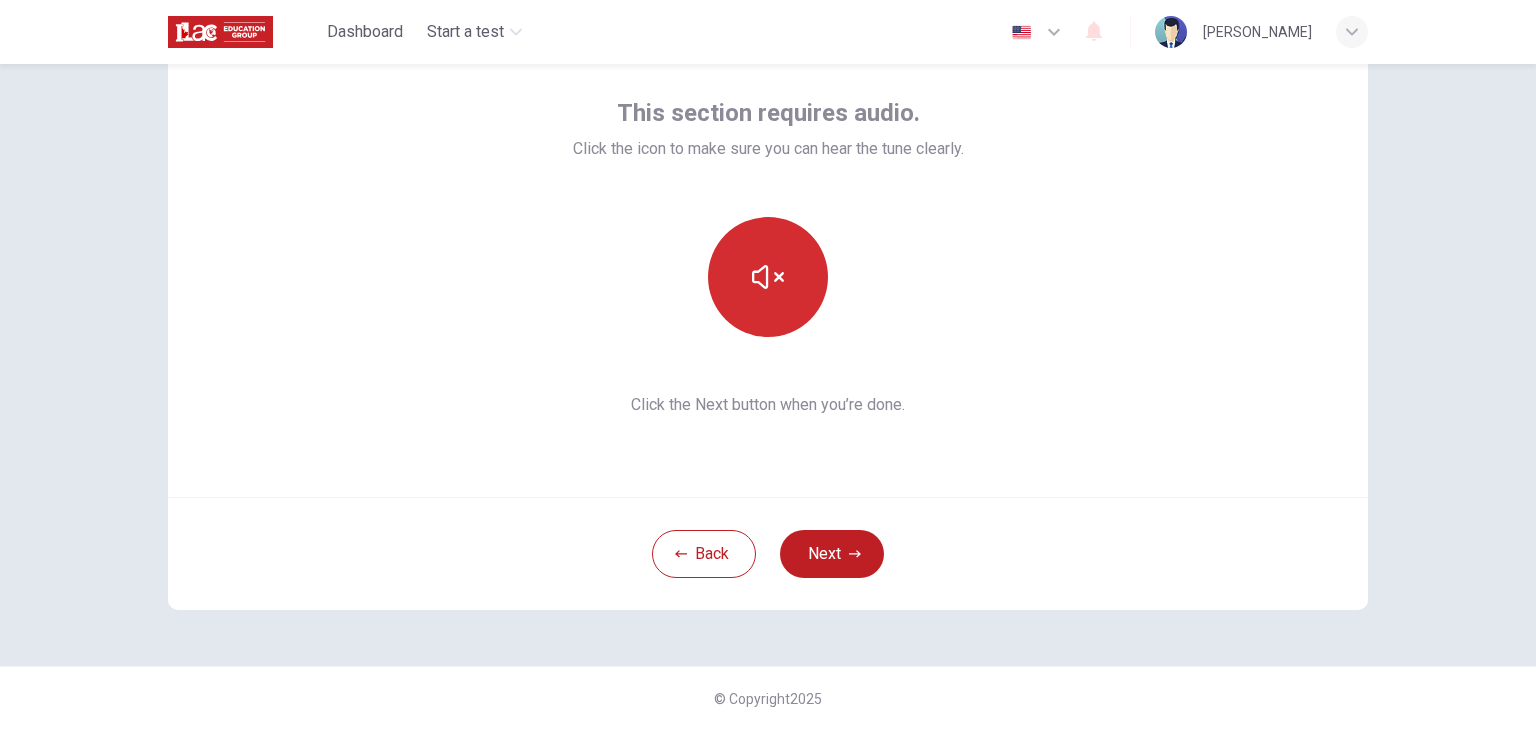 click 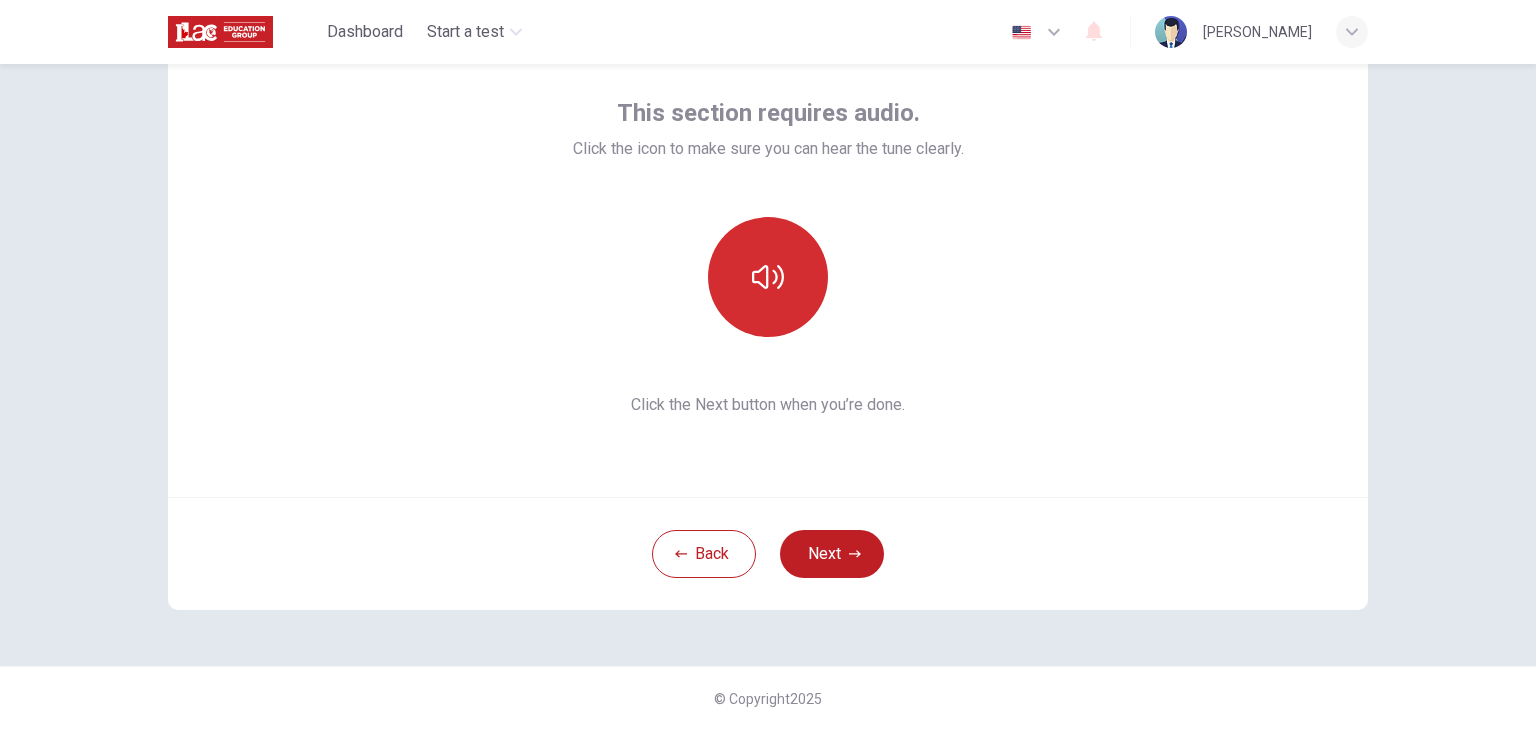 click 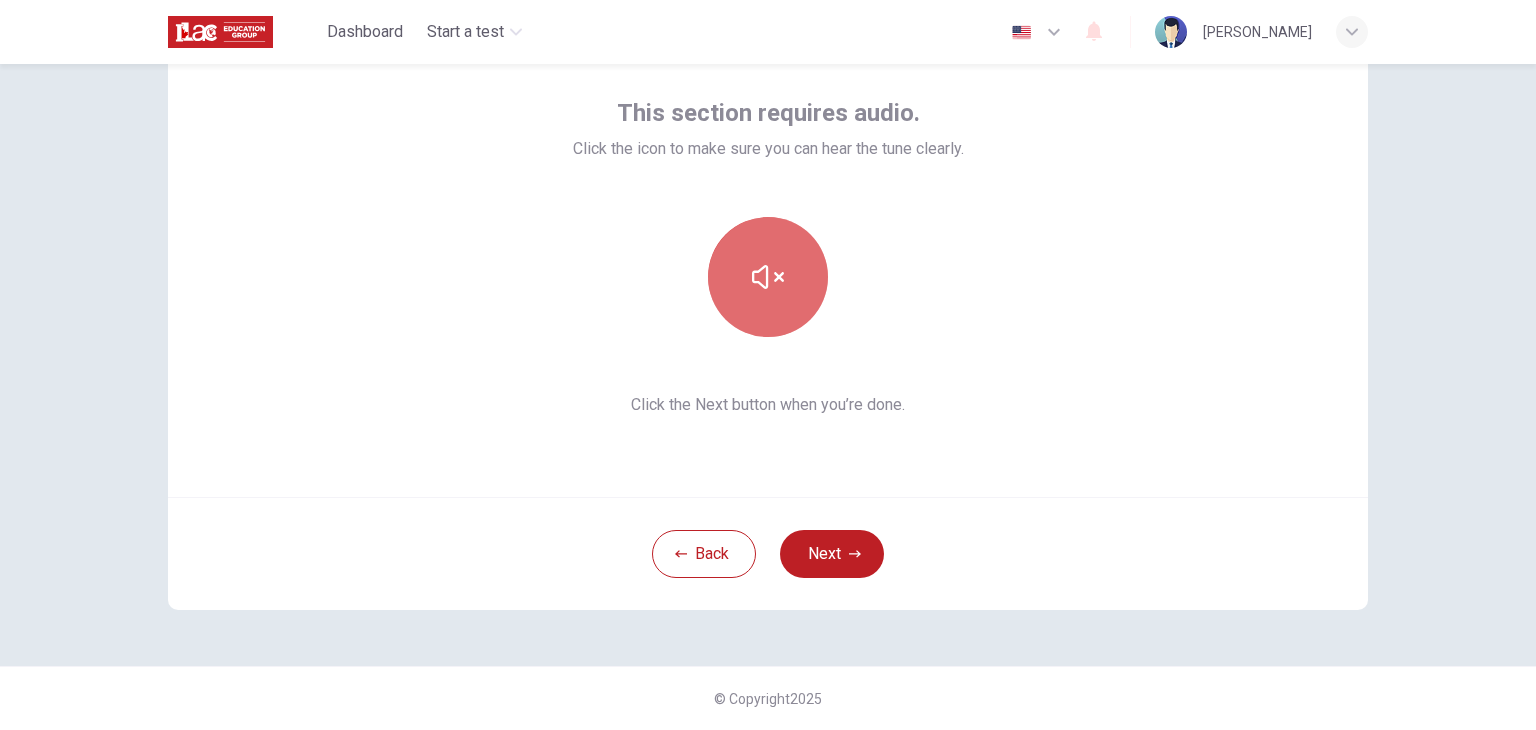 click 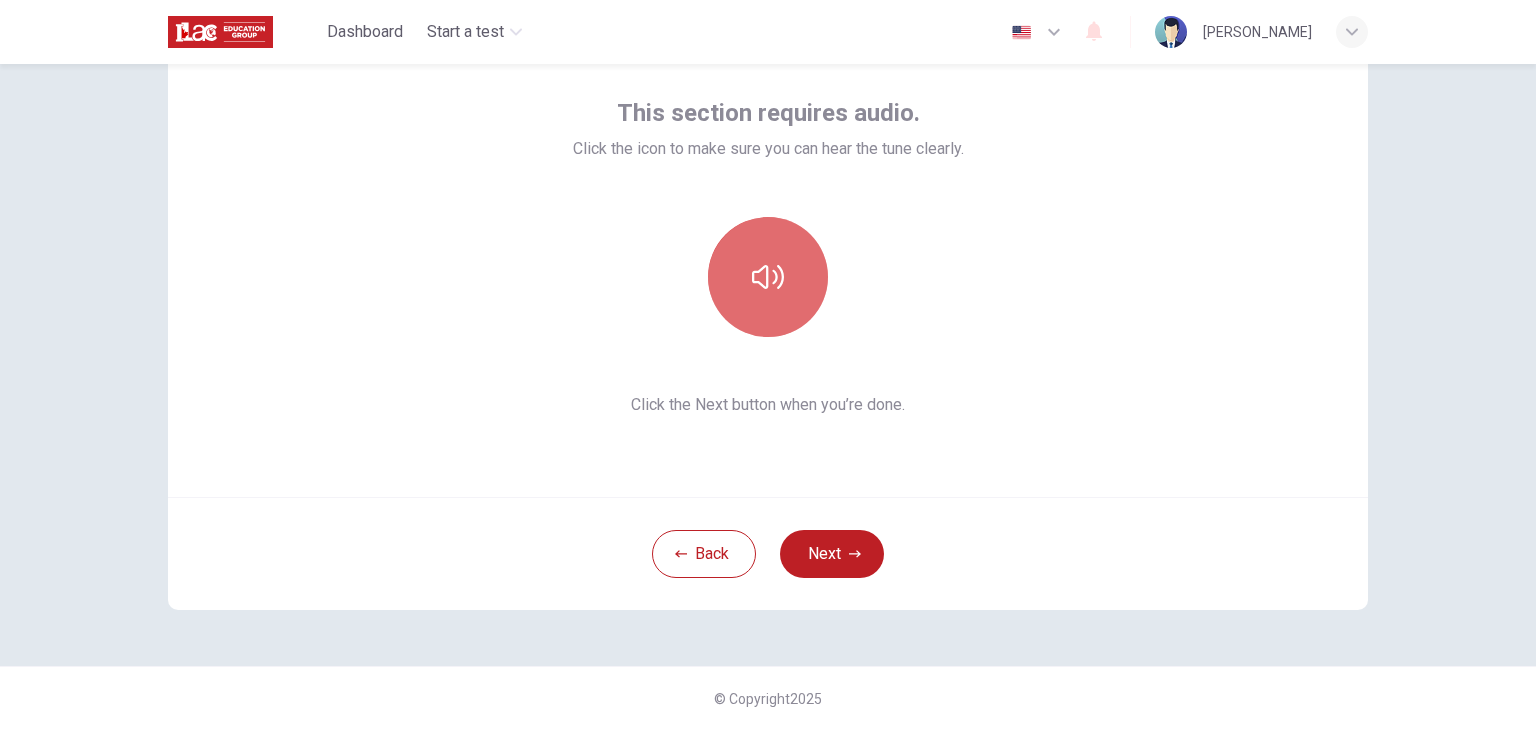 click 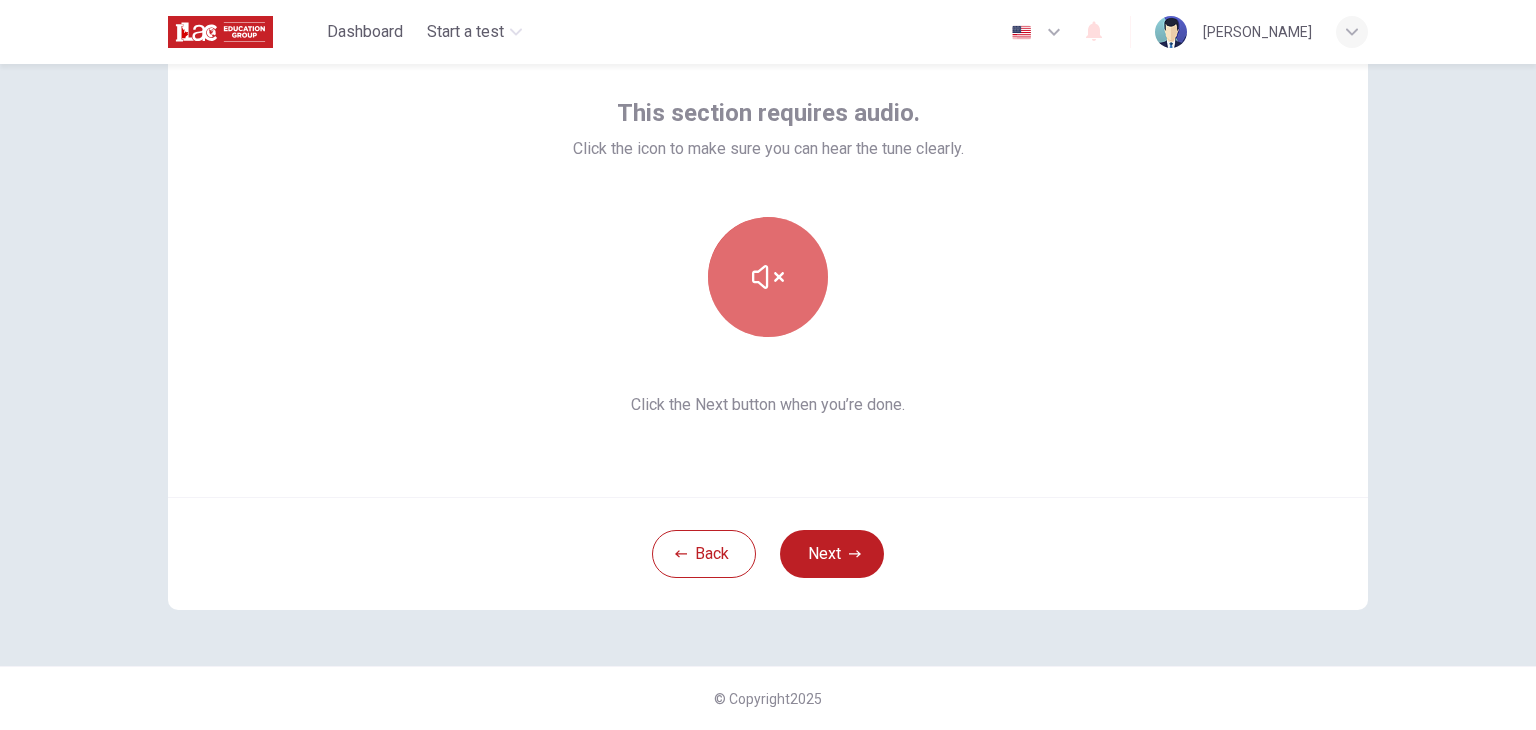 click 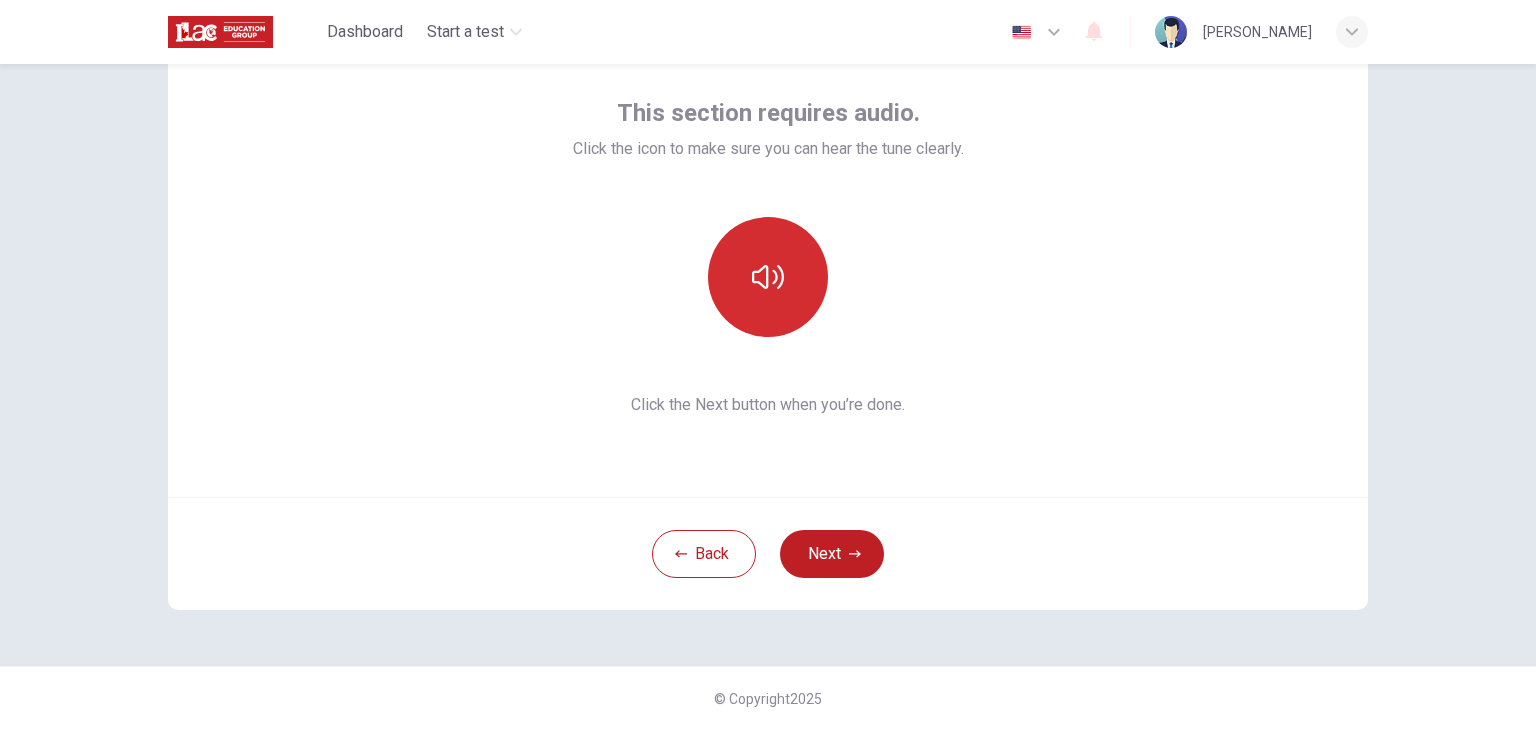 click 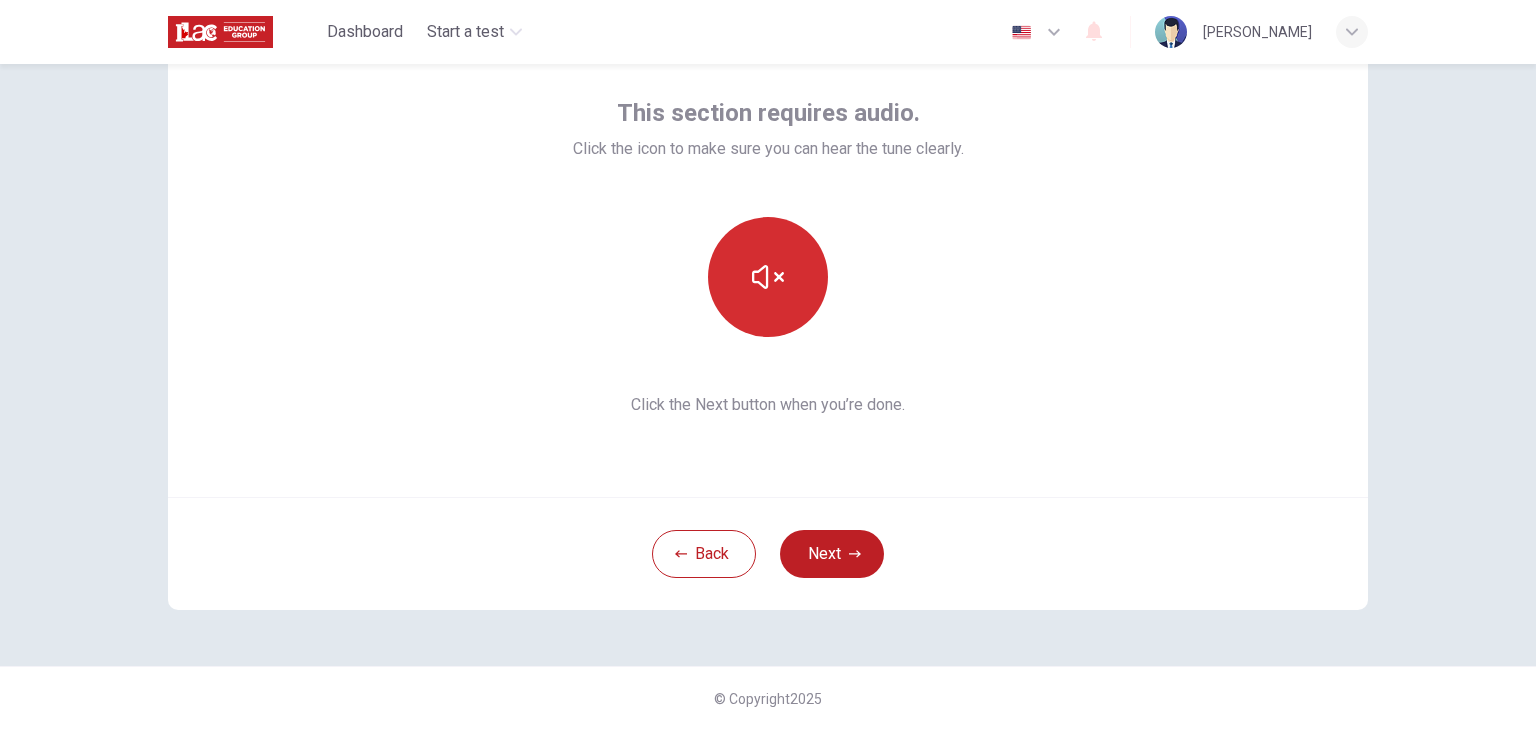 click 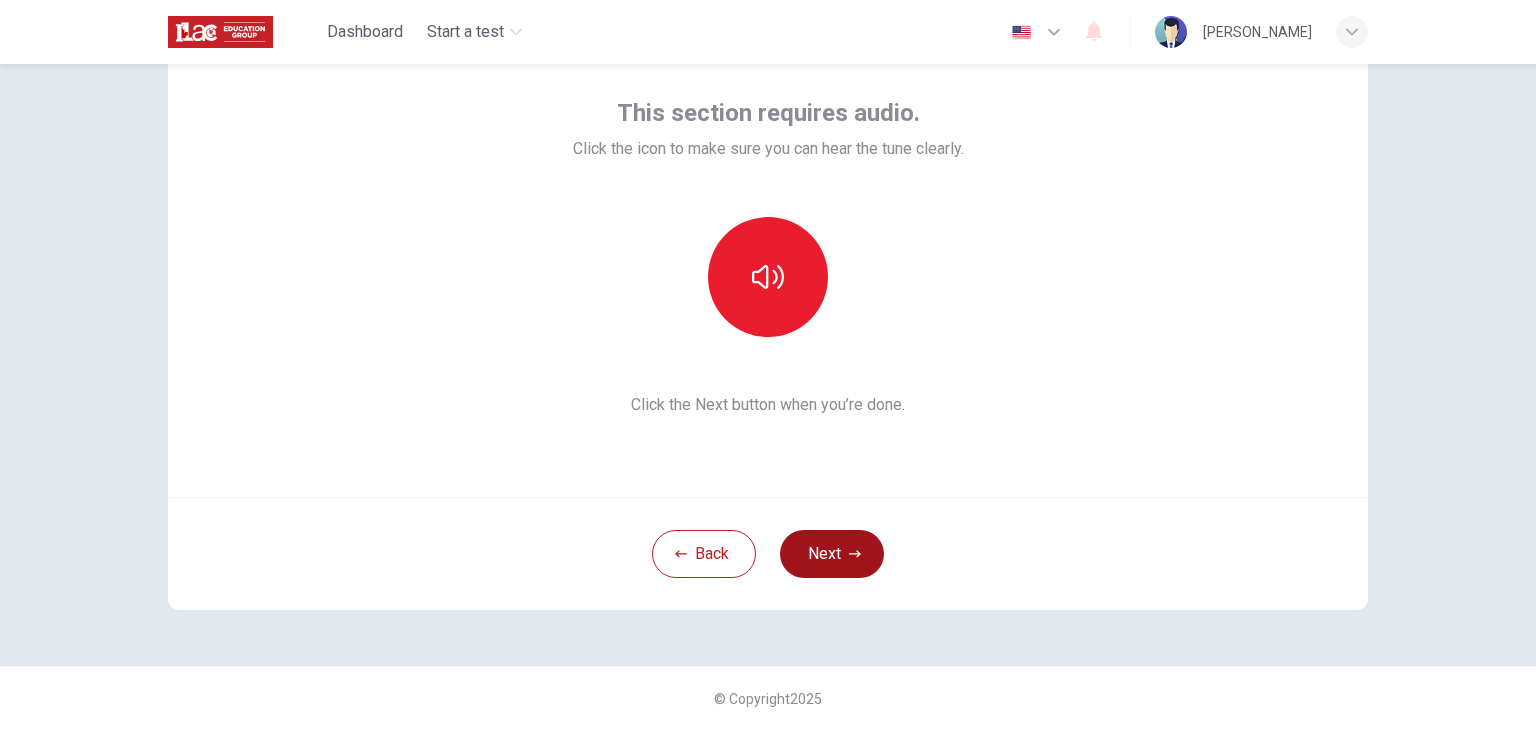 click on "Next" at bounding box center (832, 554) 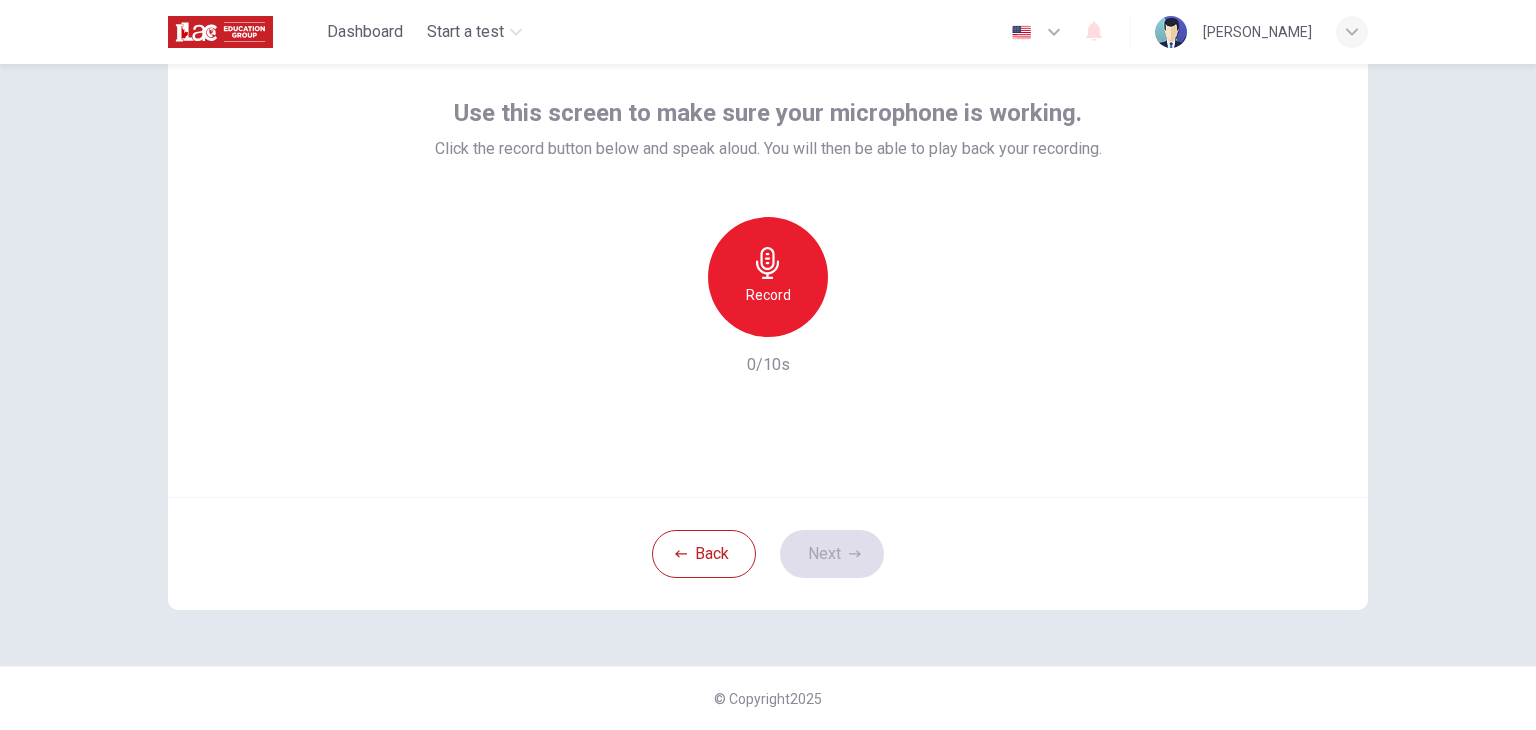 click on "Record" at bounding box center (768, 277) 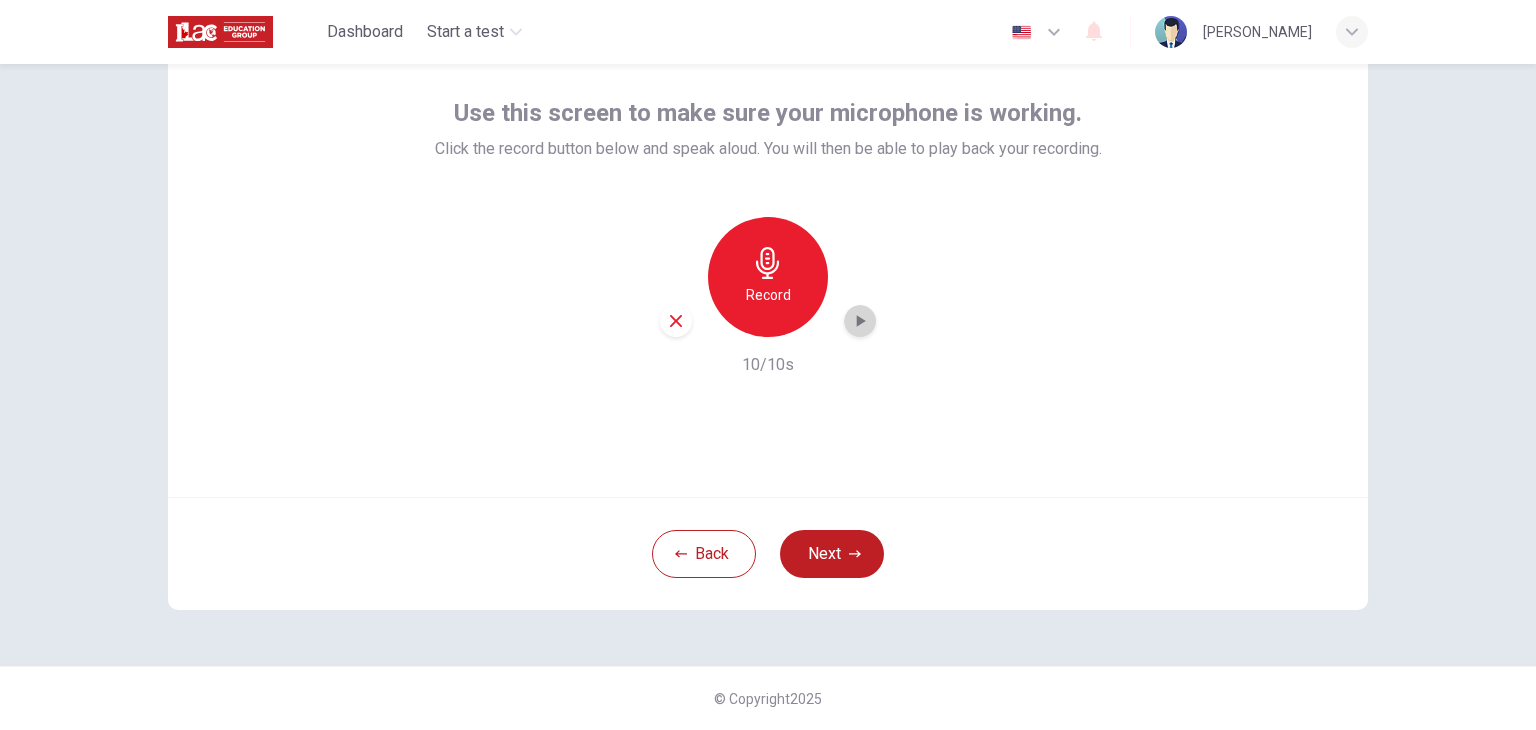 click 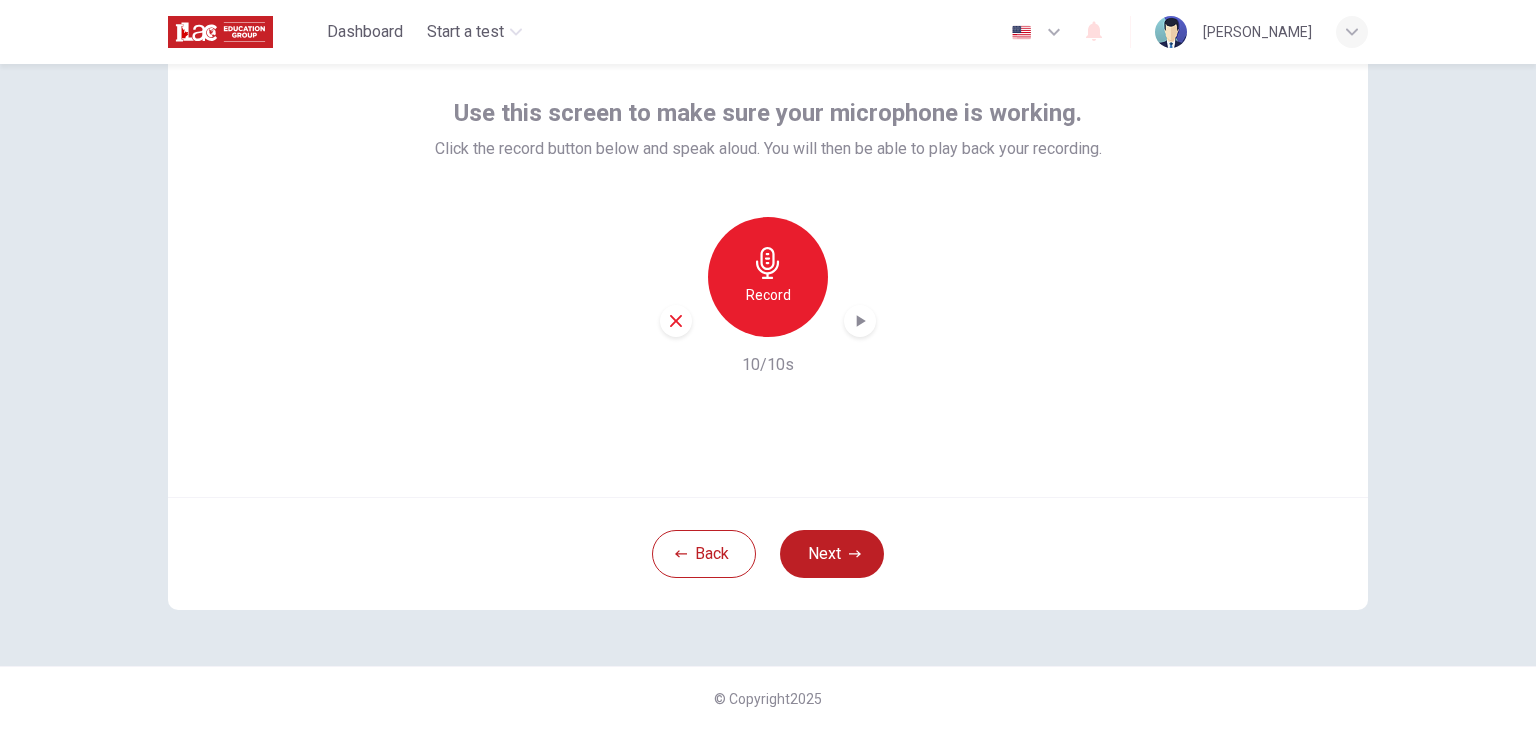 click 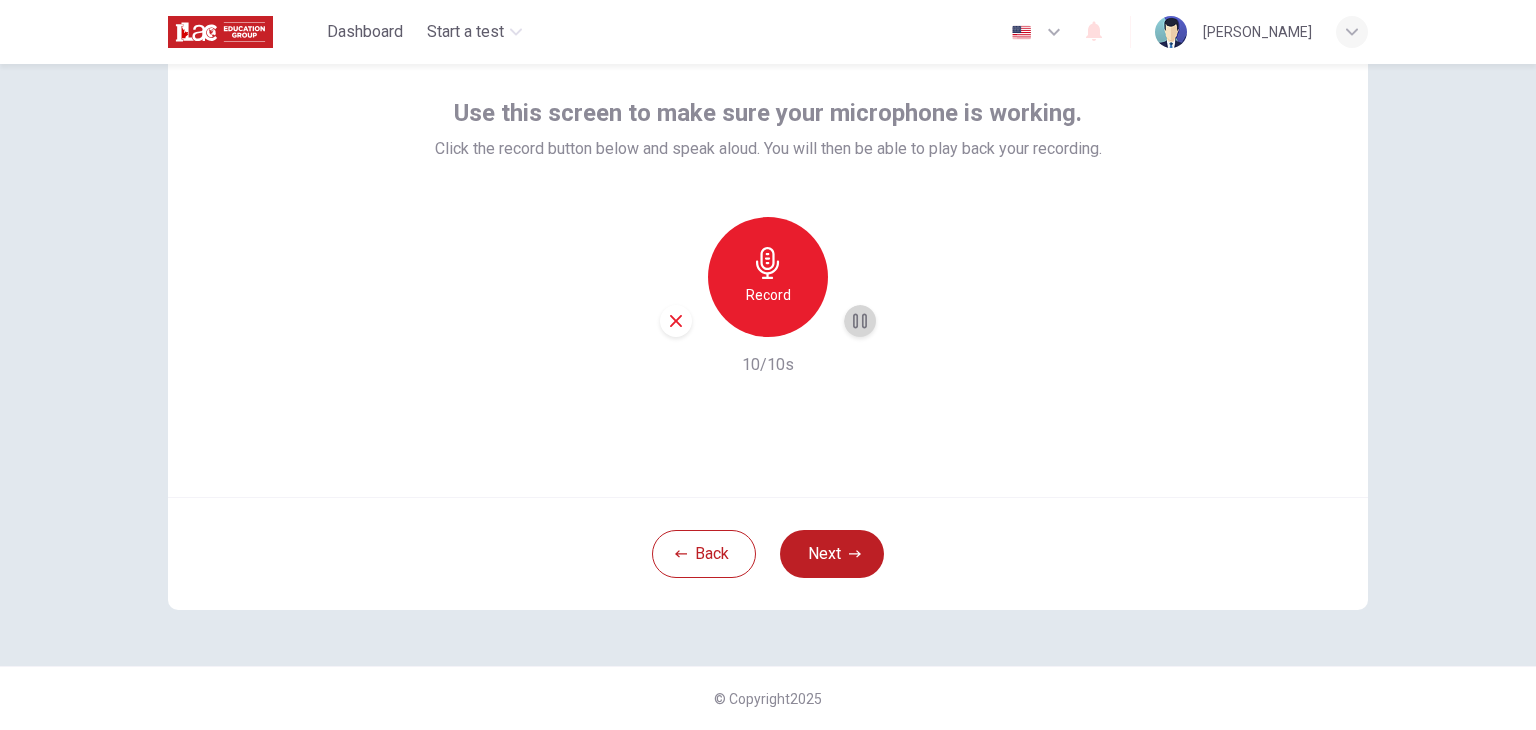 click 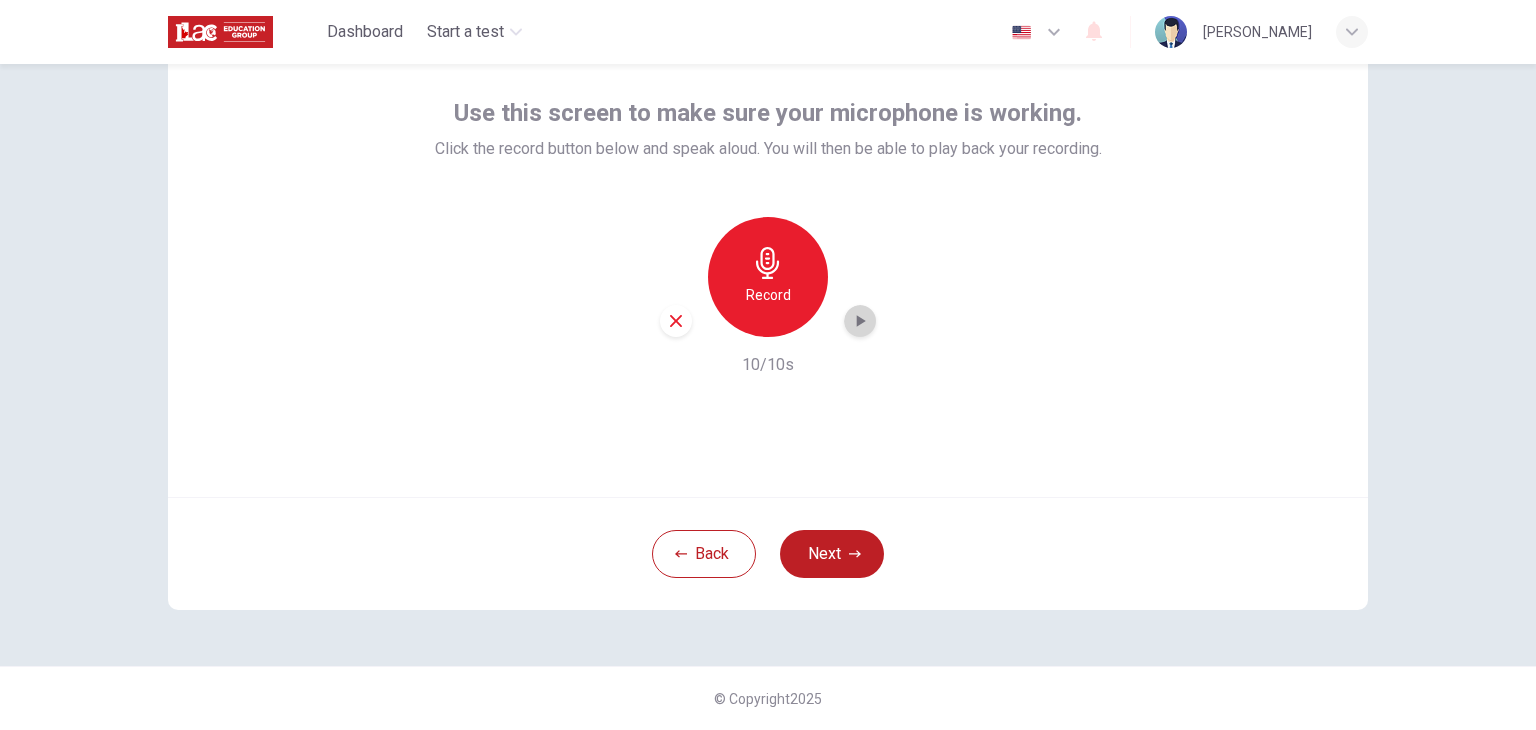 click 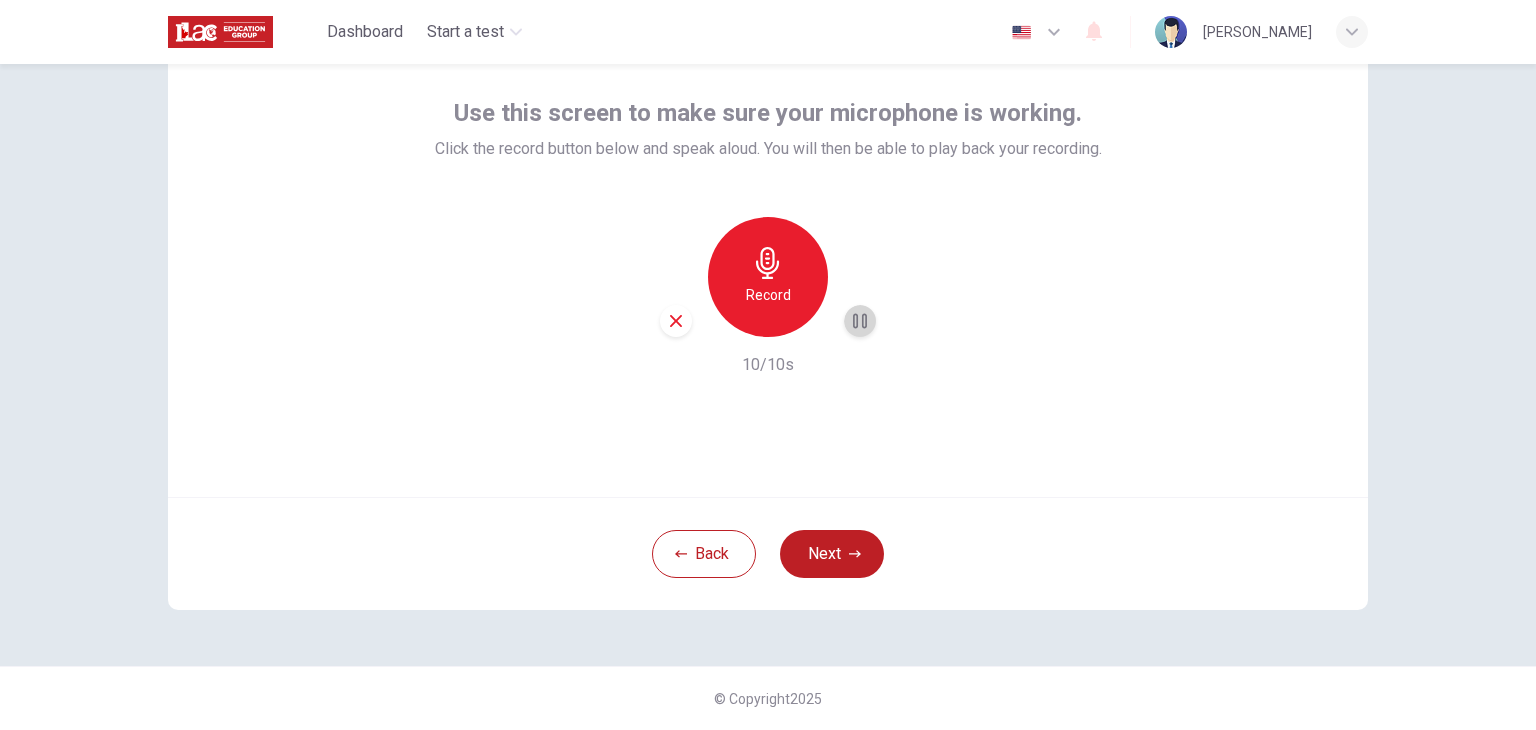 click 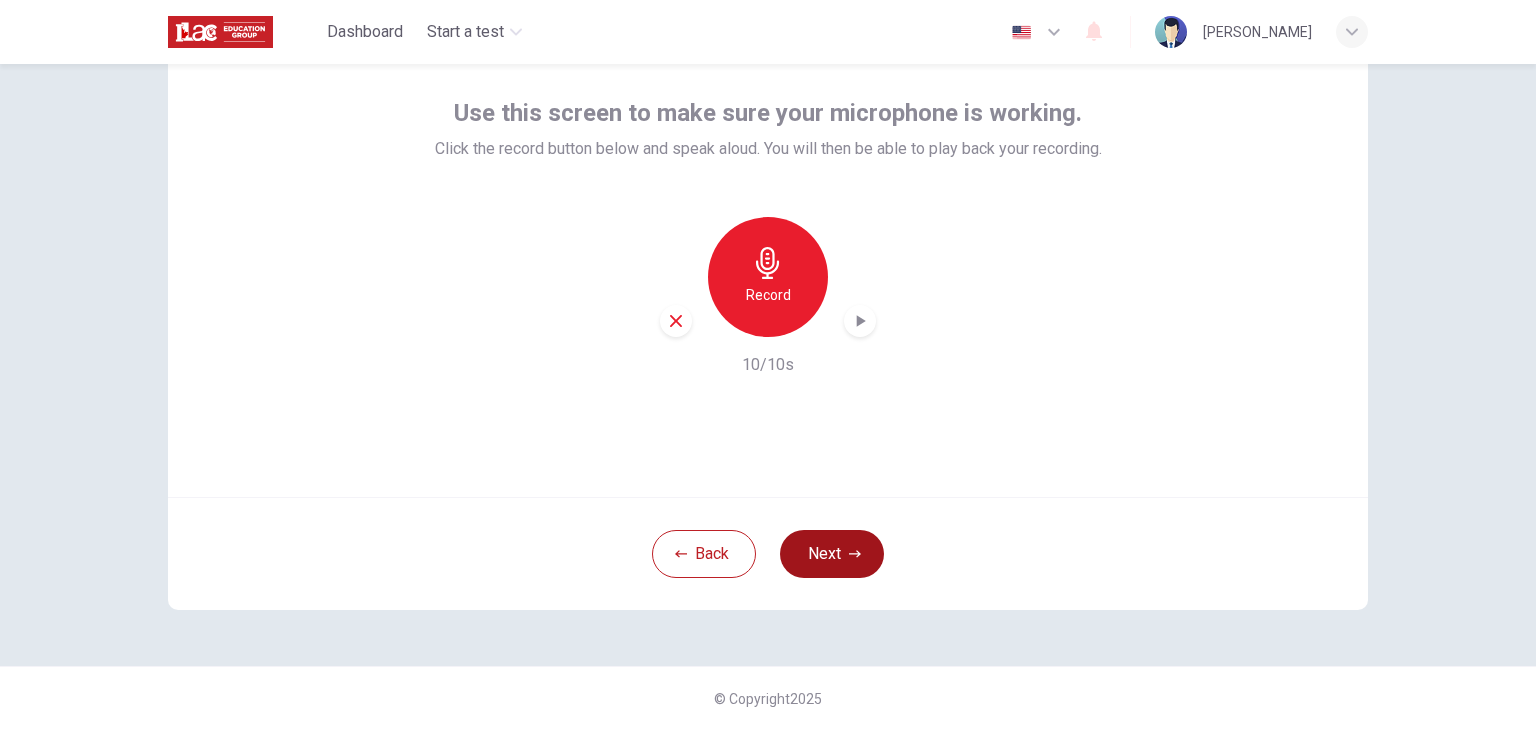click on "Next" at bounding box center [832, 554] 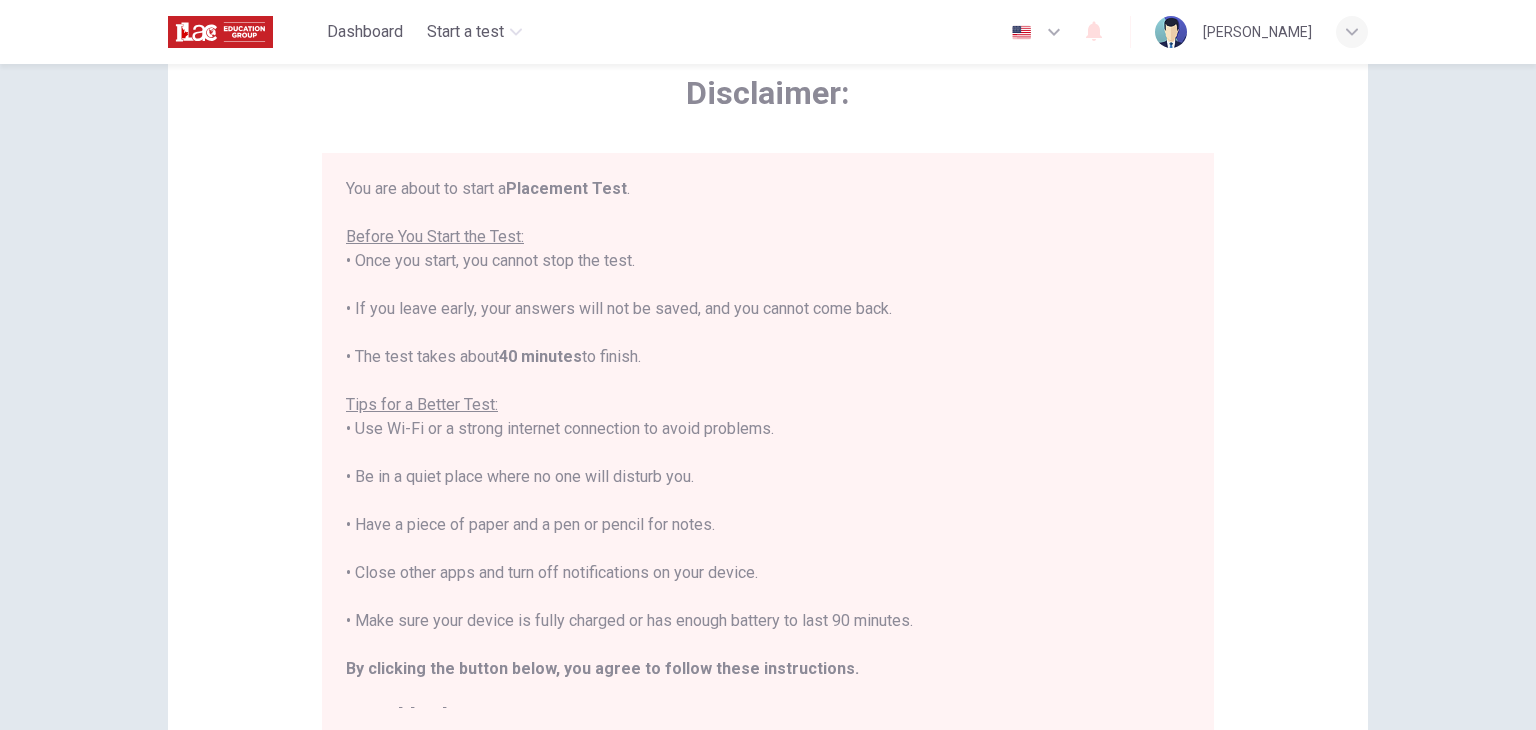 scroll, scrollTop: 23, scrollLeft: 0, axis: vertical 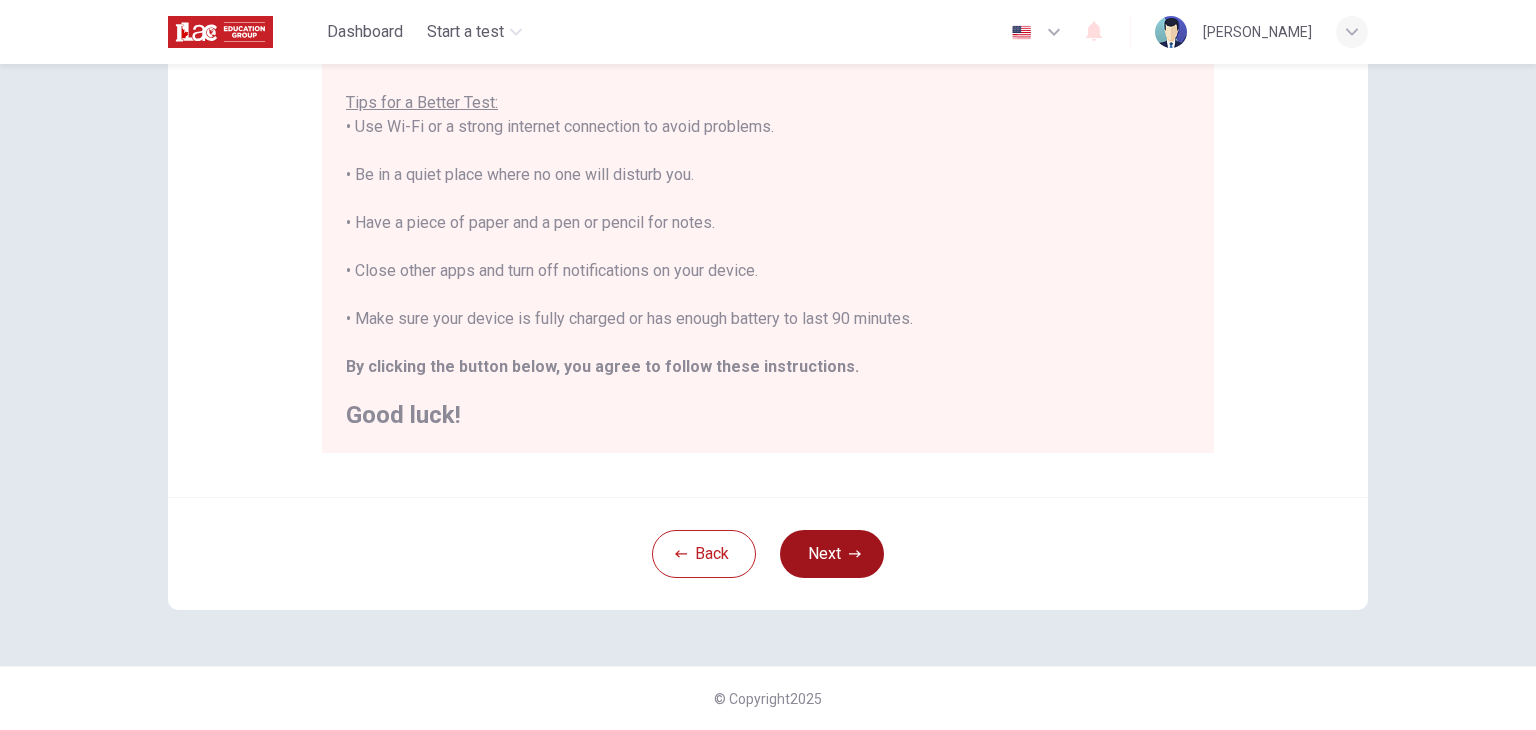 click 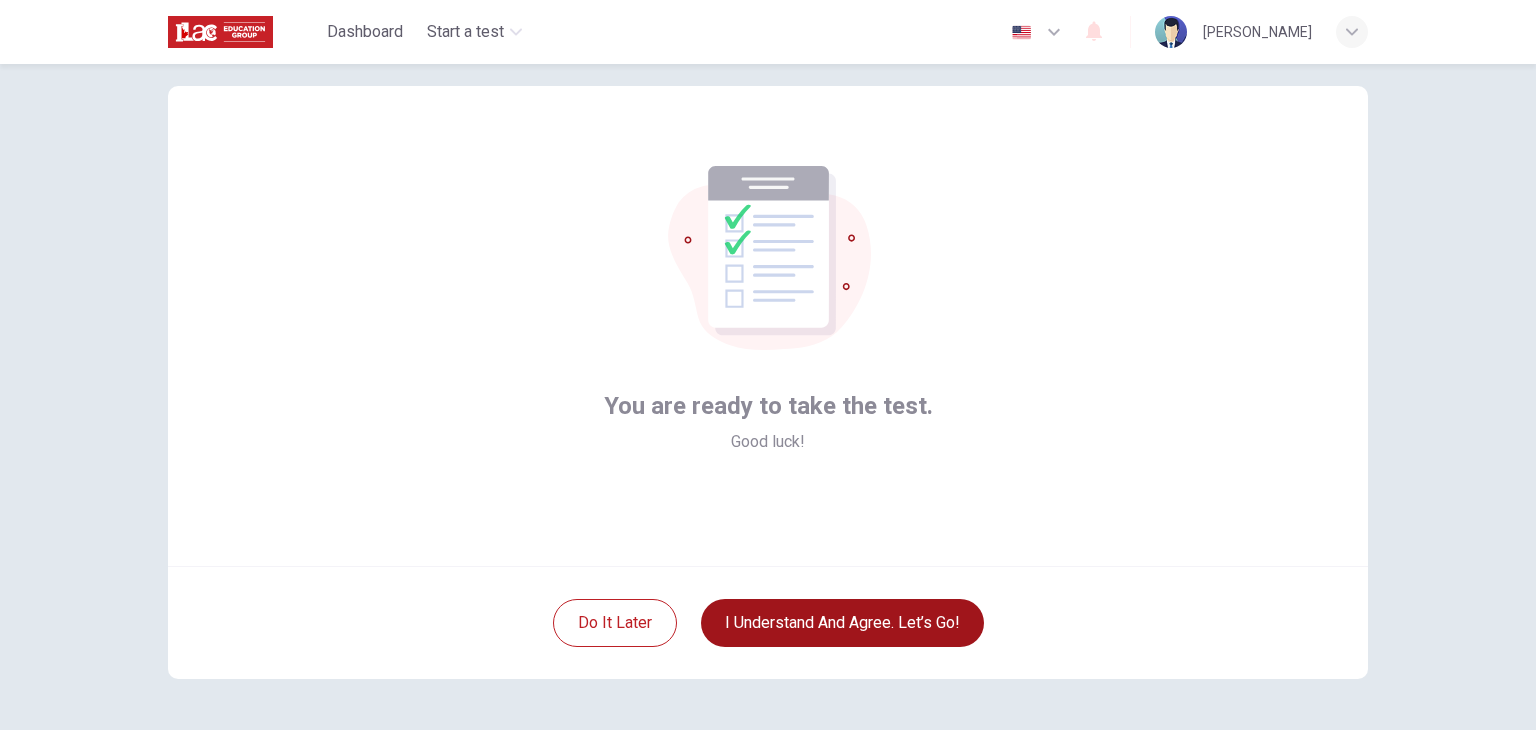 scroll, scrollTop: 0, scrollLeft: 0, axis: both 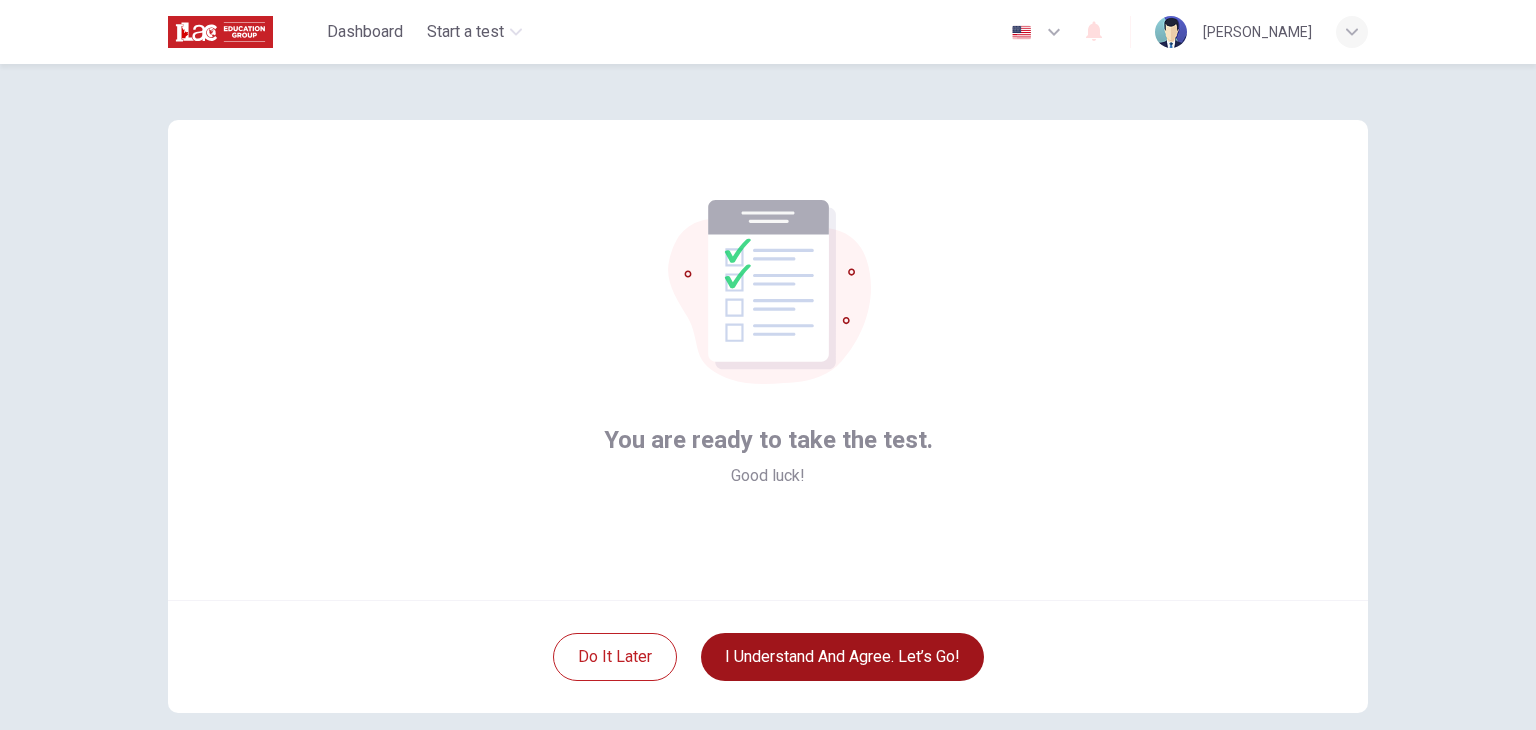 click on "I understand and agree. Let’s go!" at bounding box center [842, 657] 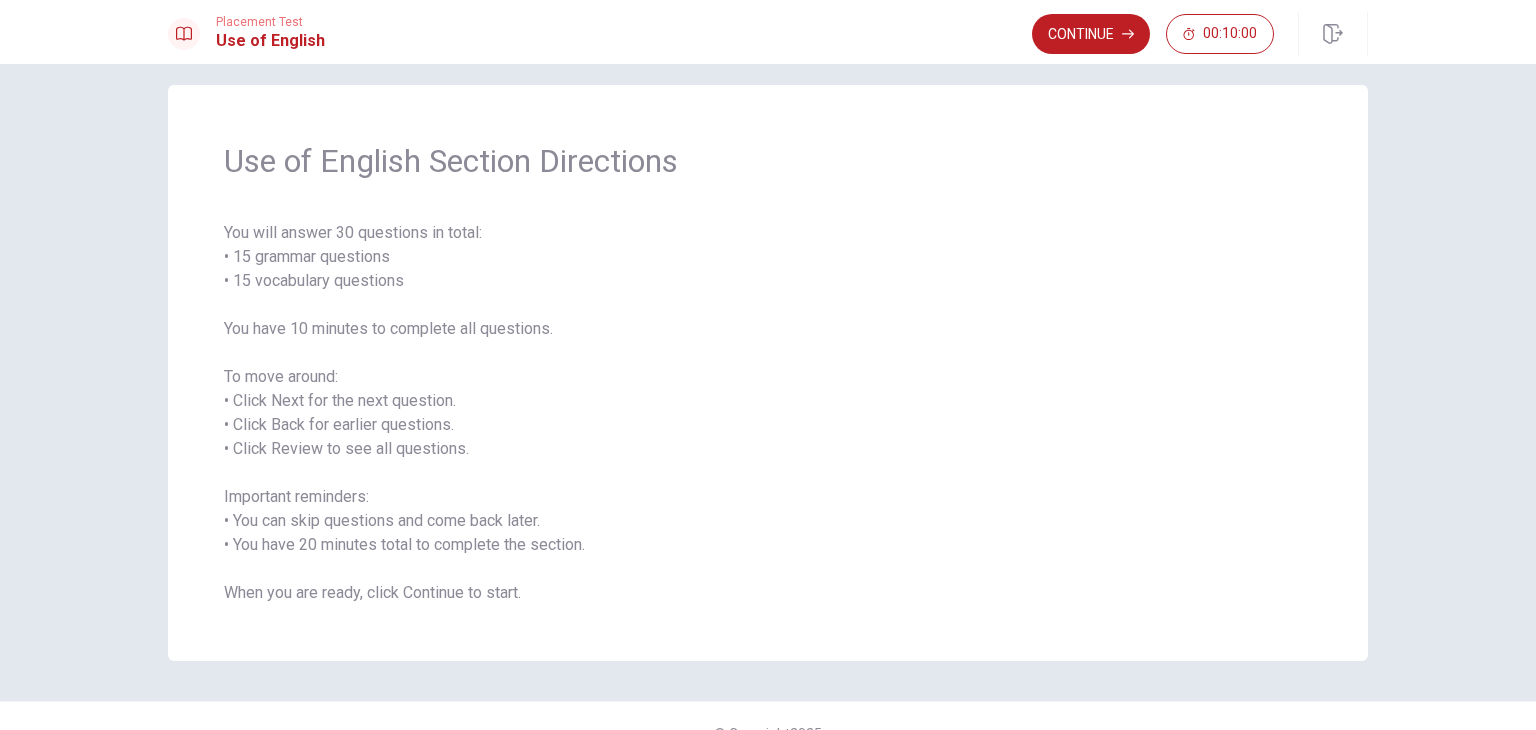 scroll, scrollTop: 0, scrollLeft: 0, axis: both 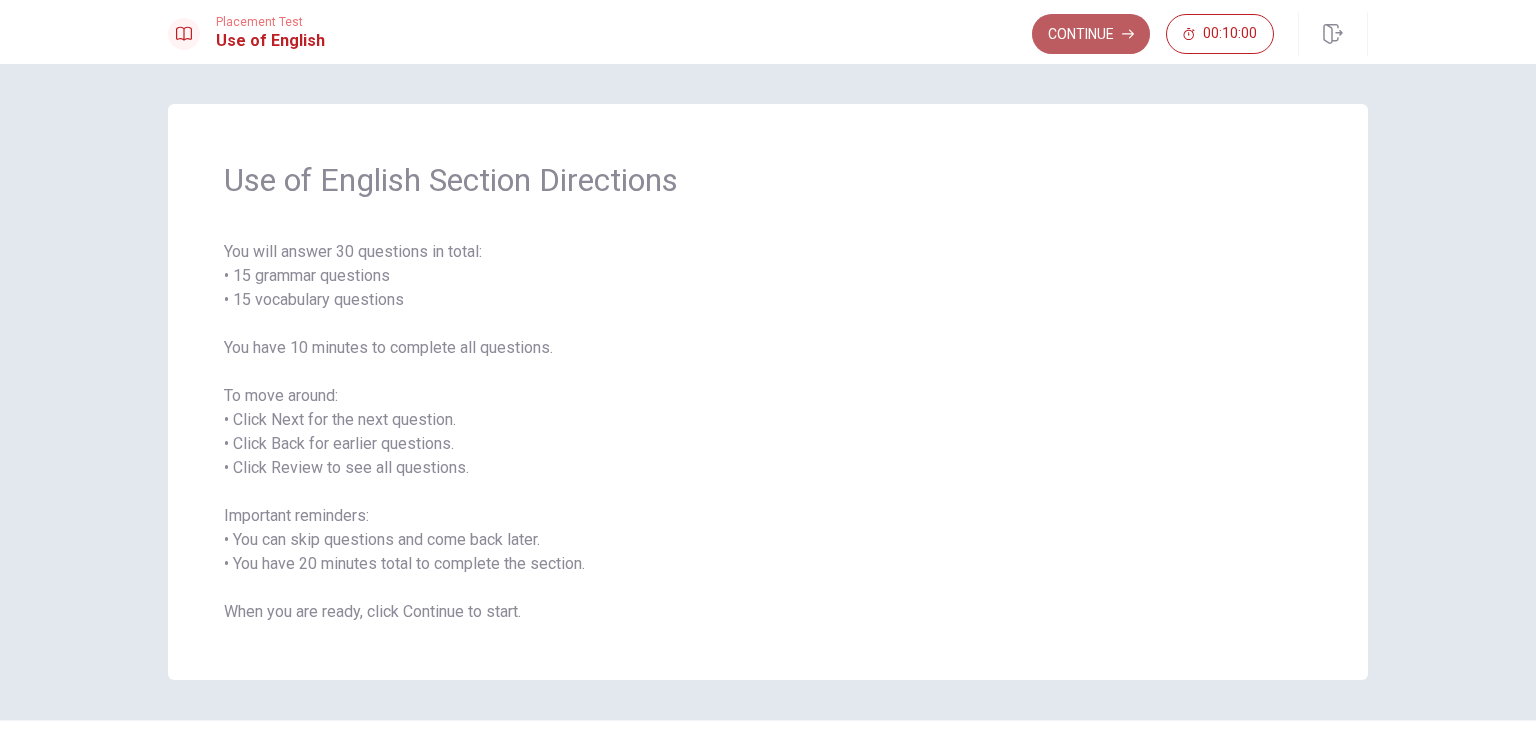 click on "Continue" at bounding box center [1091, 34] 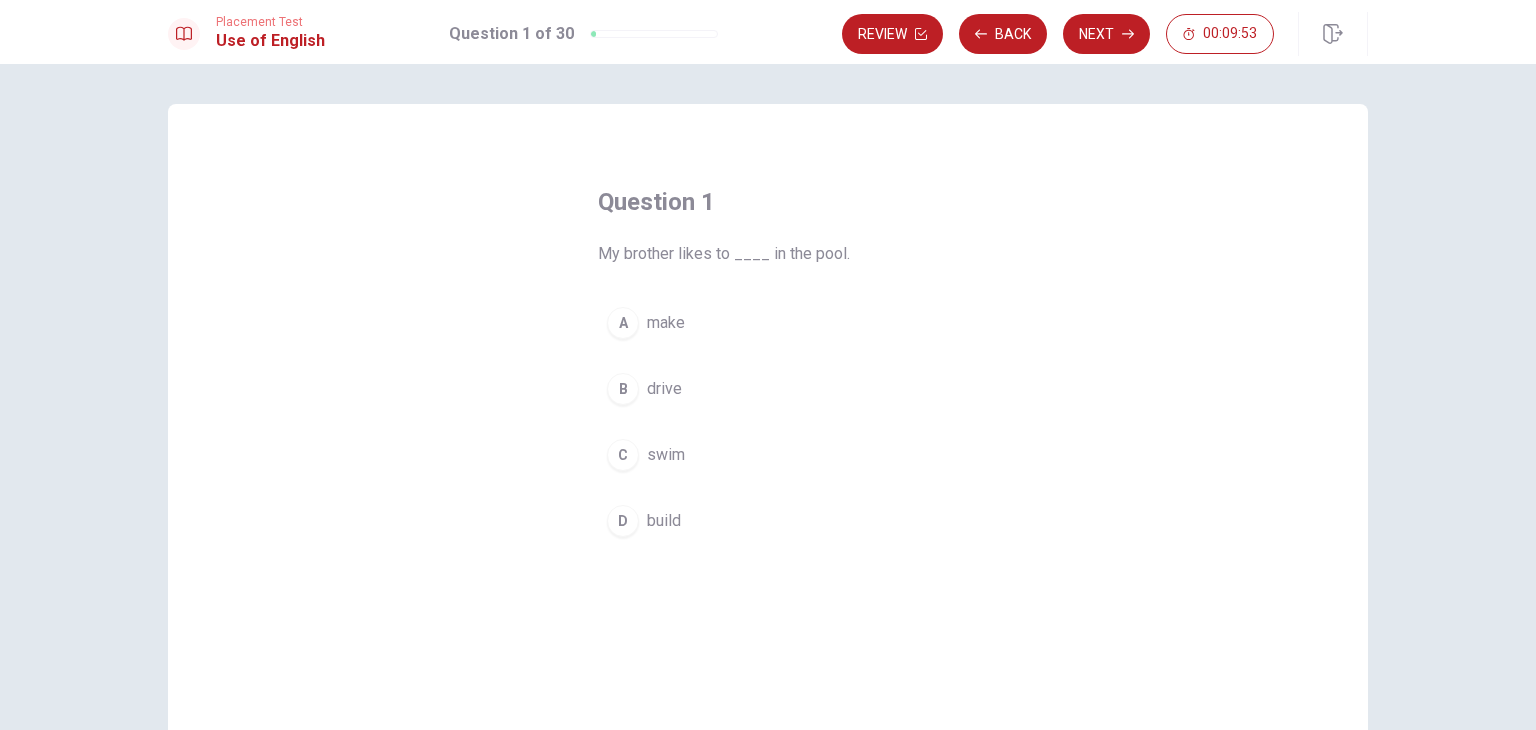 click on "C" at bounding box center [623, 455] 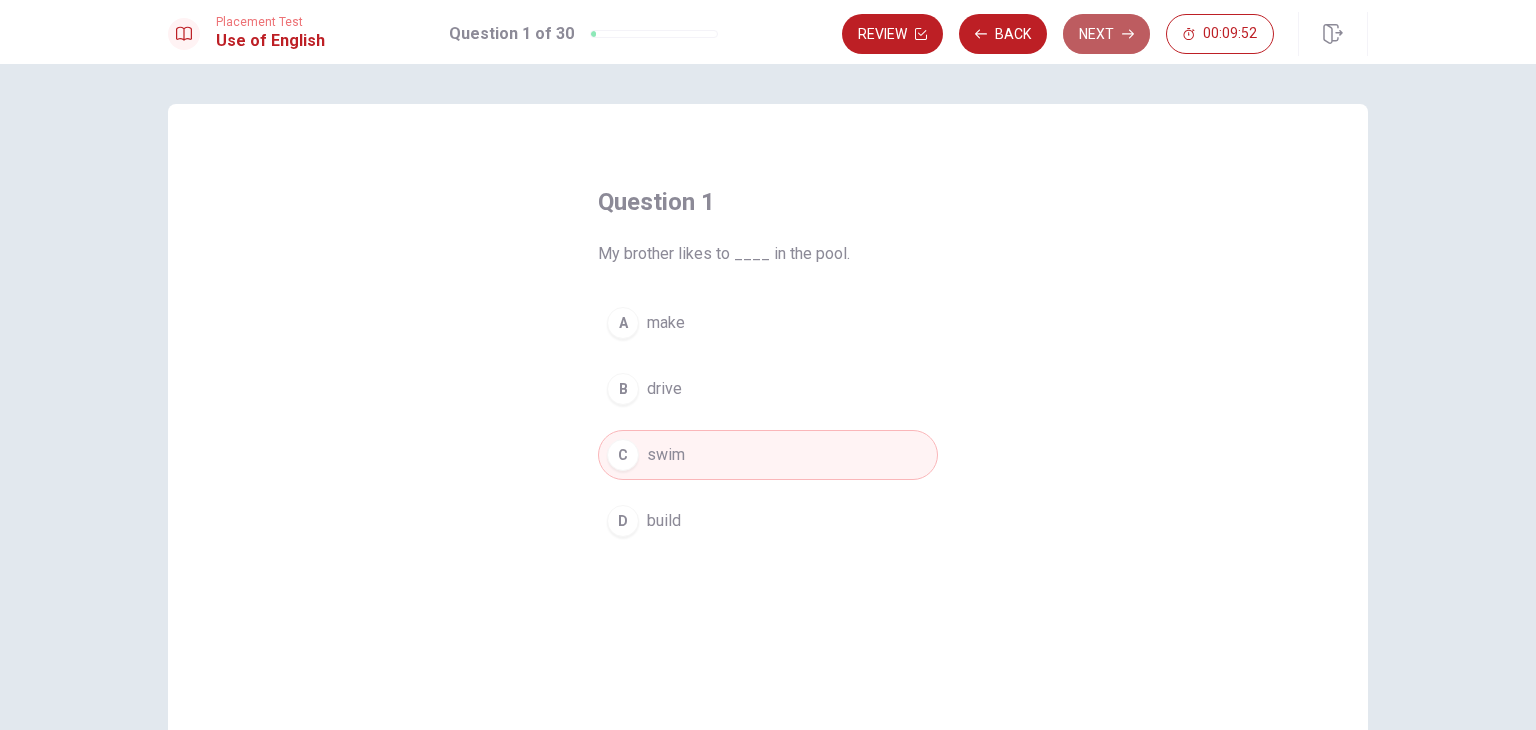 click on "Next" at bounding box center [1106, 34] 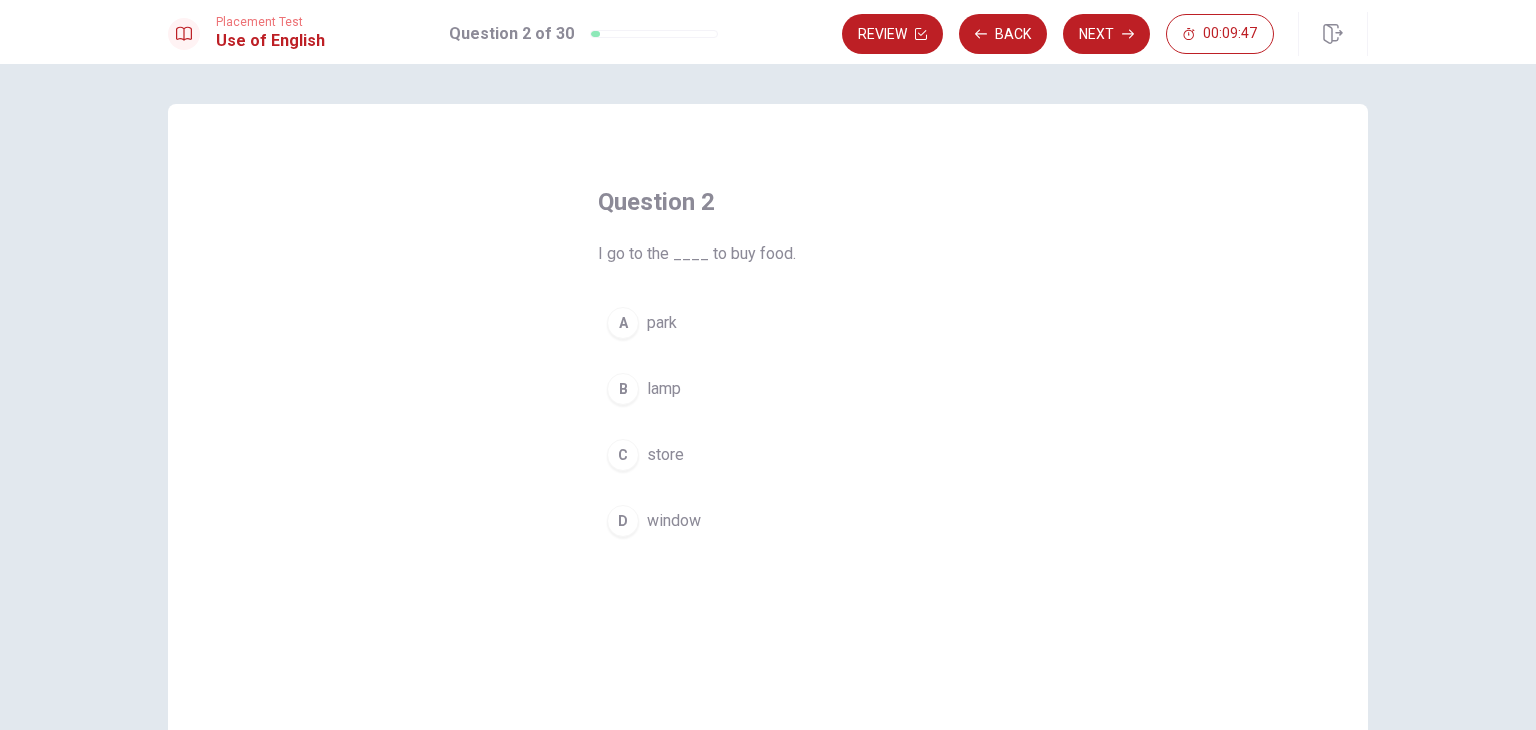click on "C" at bounding box center [623, 455] 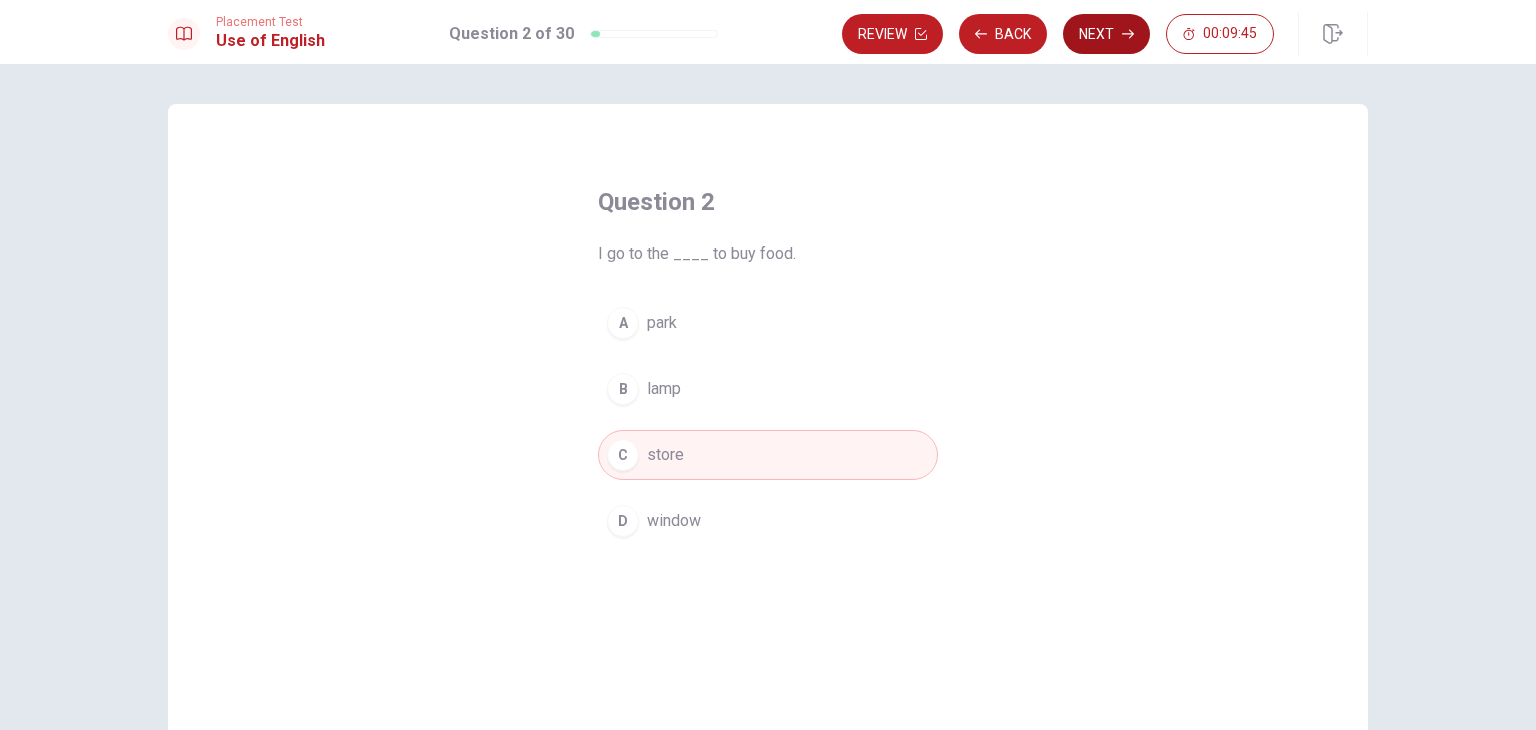 click on "Next" at bounding box center [1106, 34] 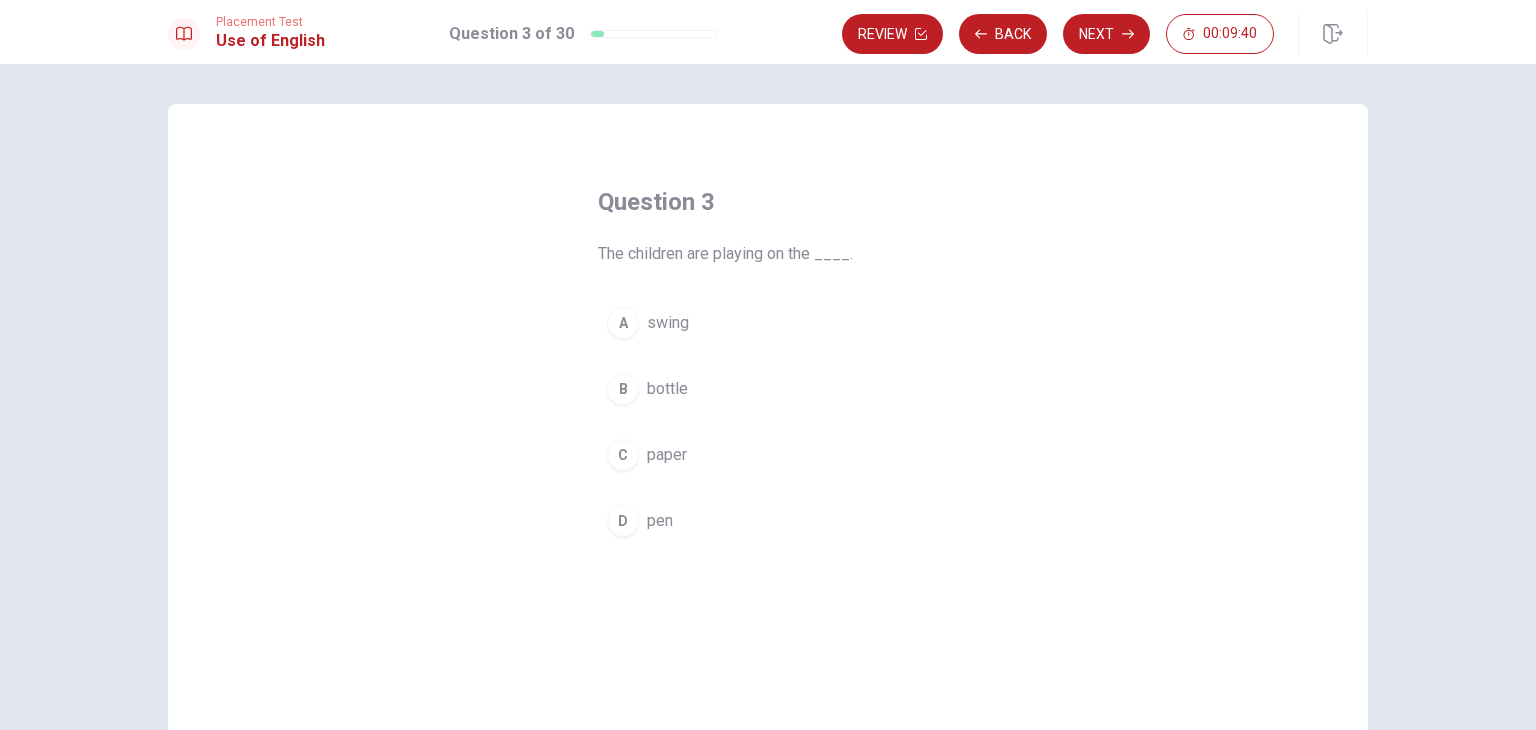 click on "A" at bounding box center (623, 323) 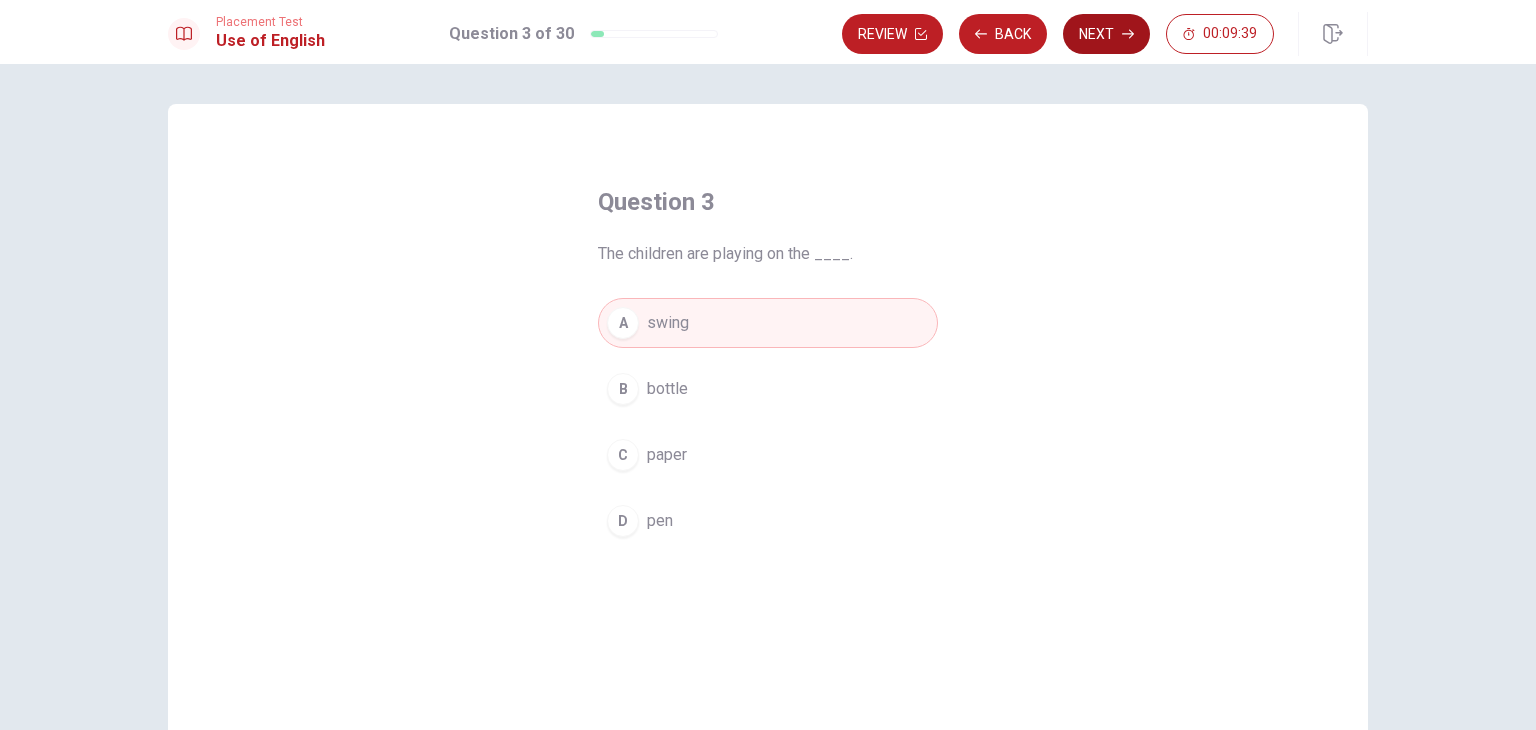 click on "Next" at bounding box center (1106, 34) 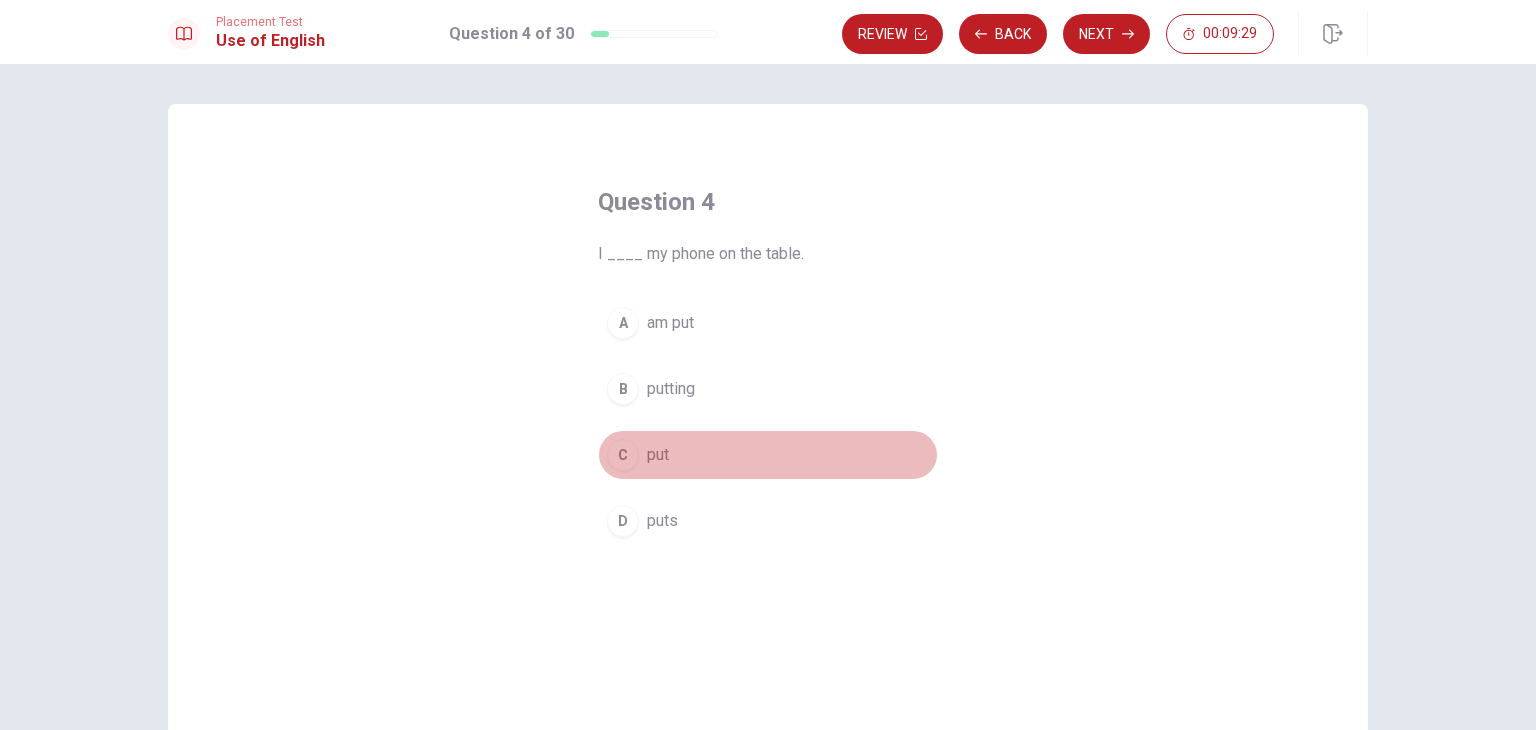click on "C" at bounding box center (623, 455) 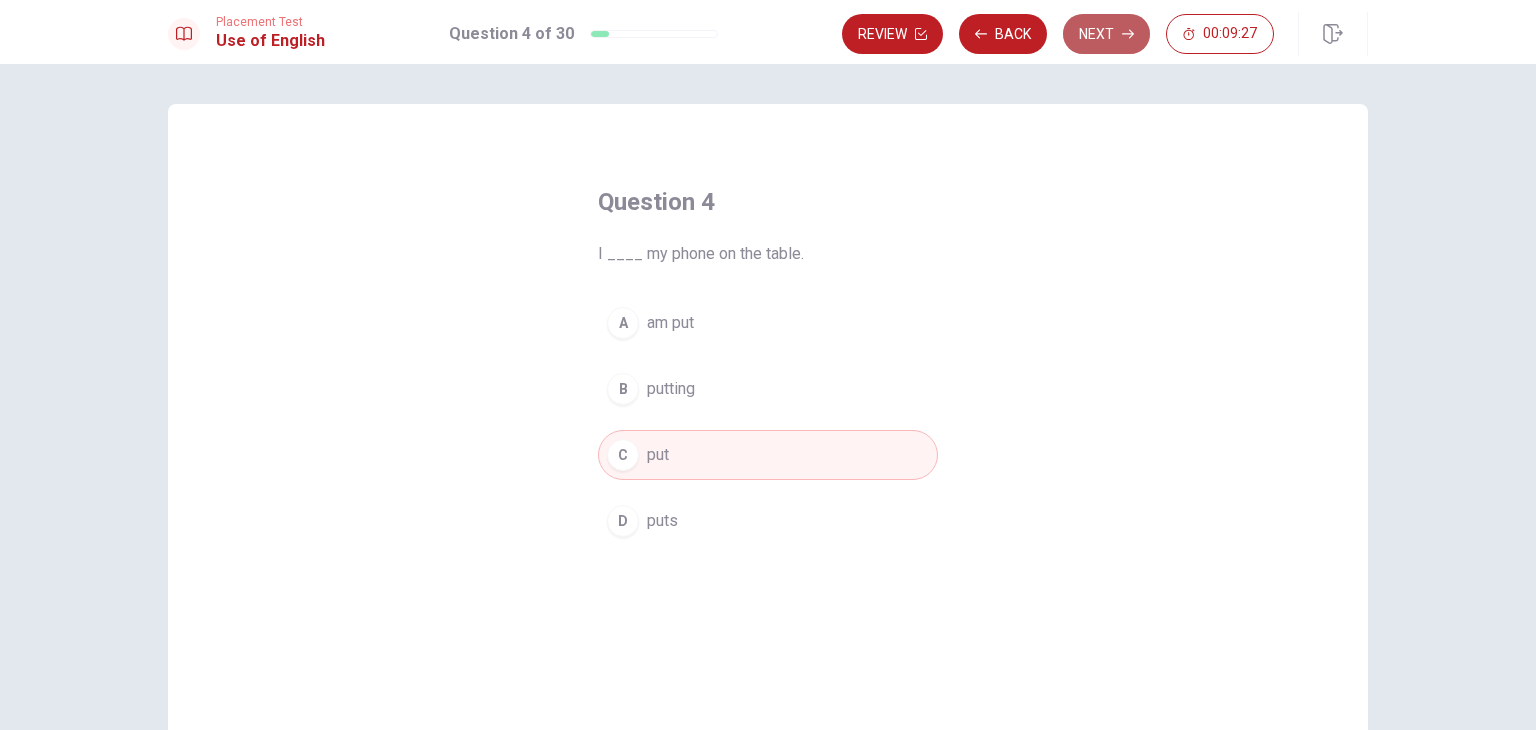 click on "Next" at bounding box center [1106, 34] 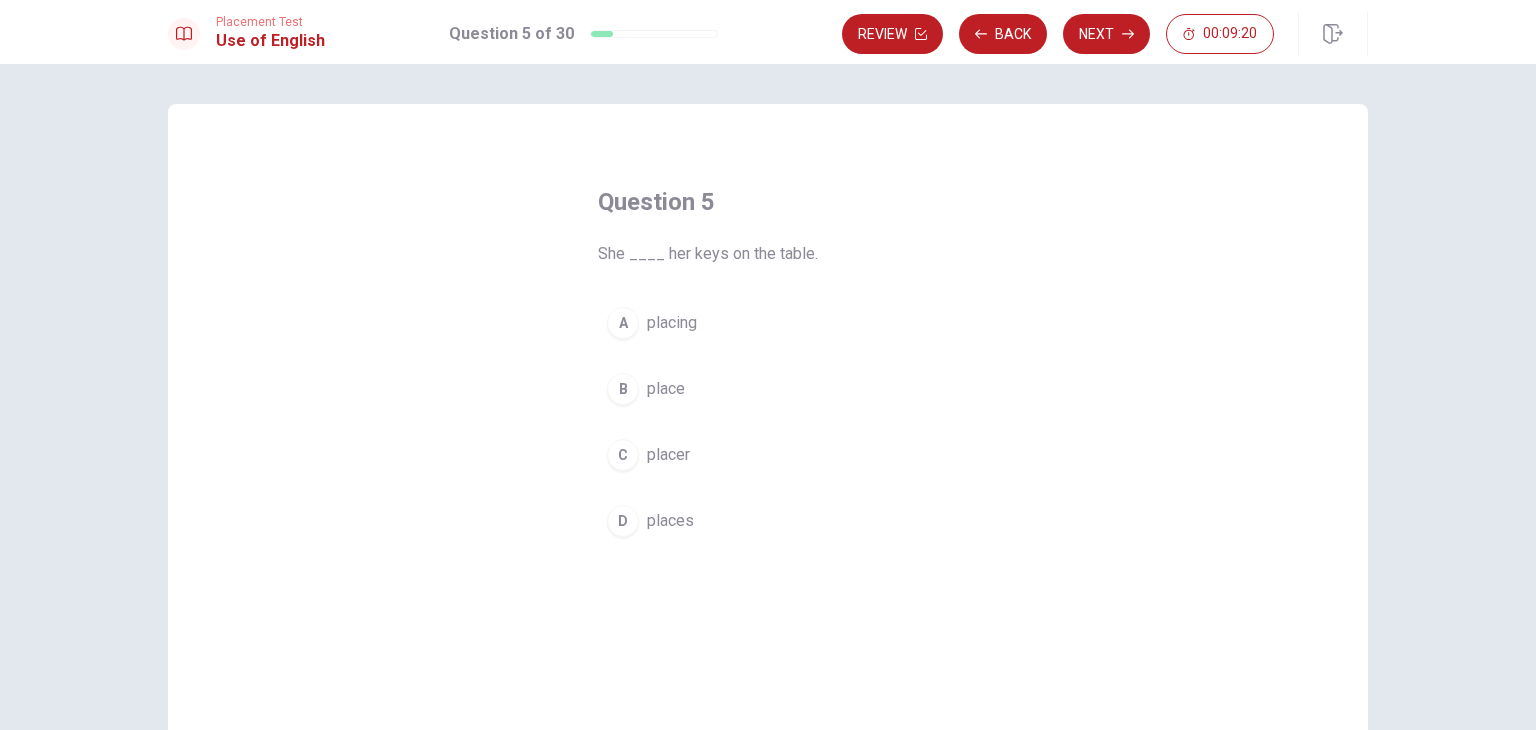 click on "D" at bounding box center [623, 521] 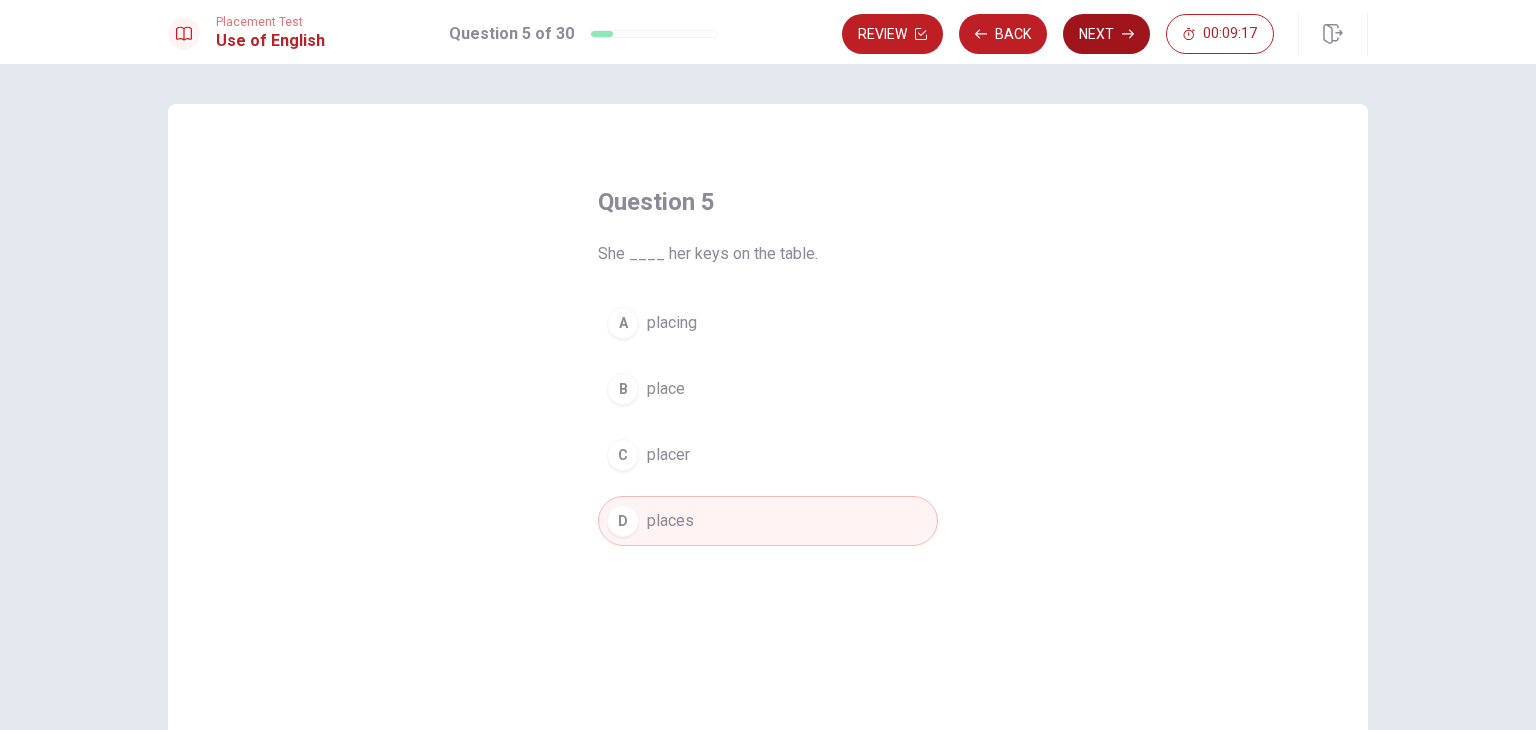 click on "Next" at bounding box center [1106, 34] 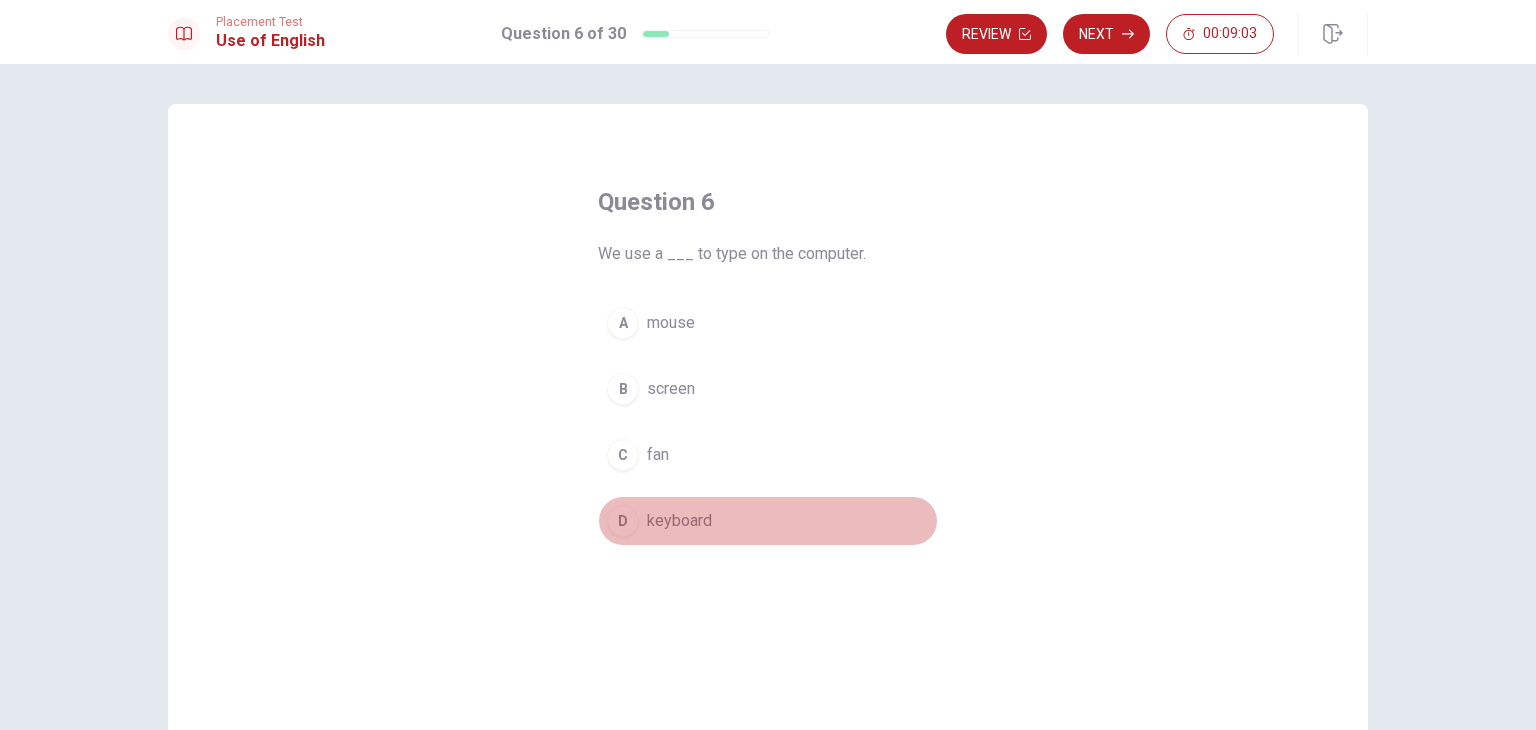 click on "D" at bounding box center (623, 521) 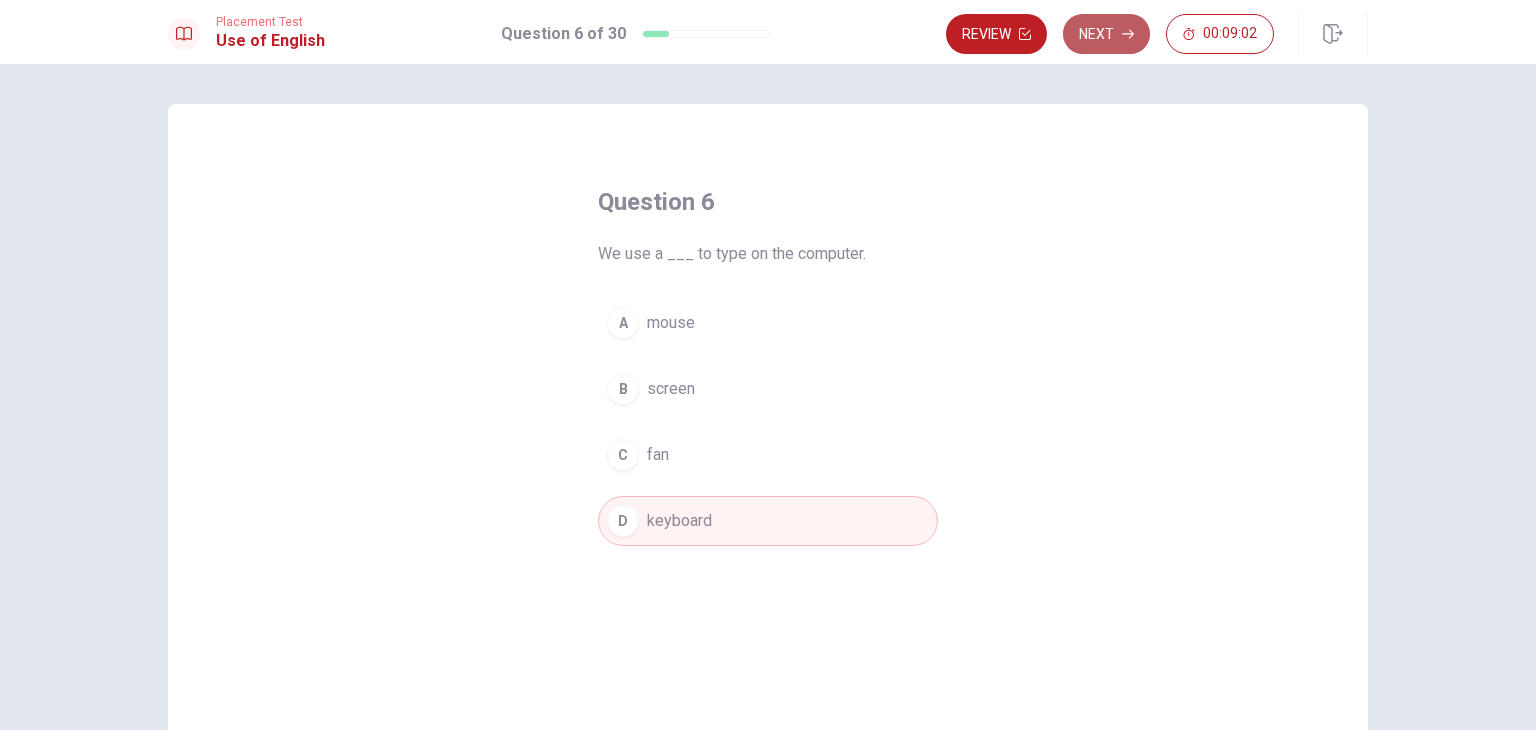 click on "Next" at bounding box center (1106, 34) 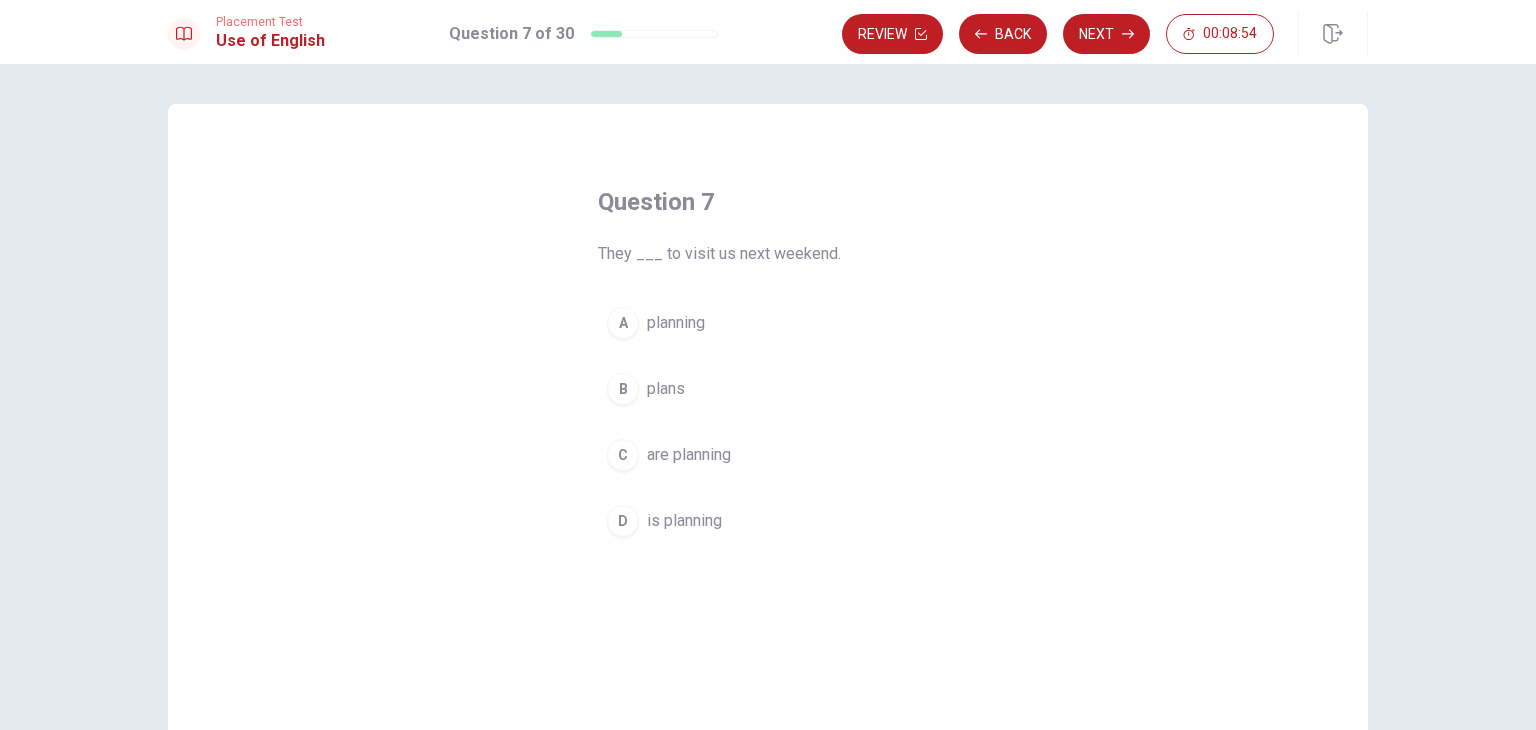 click on "C" at bounding box center (623, 455) 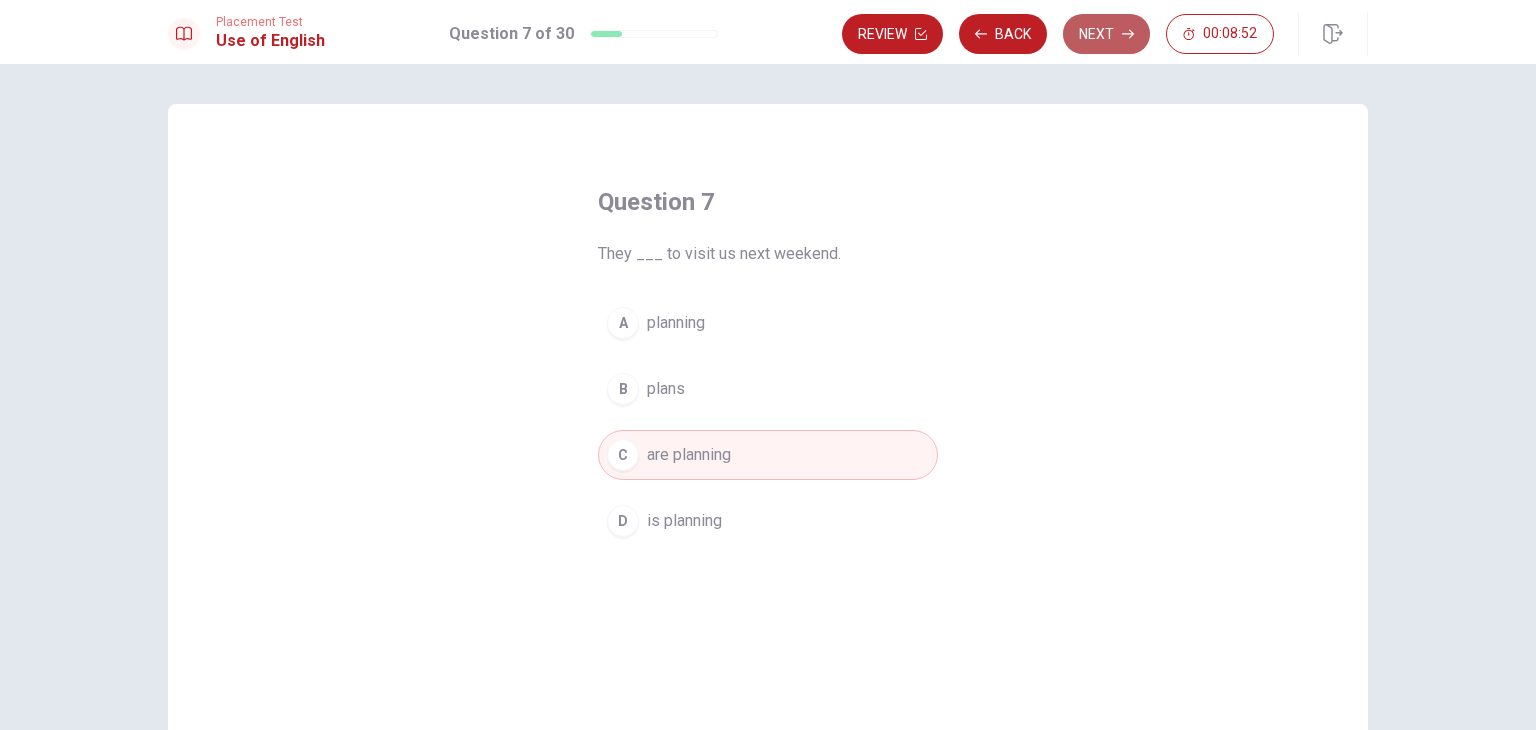 click on "Next" at bounding box center (1106, 34) 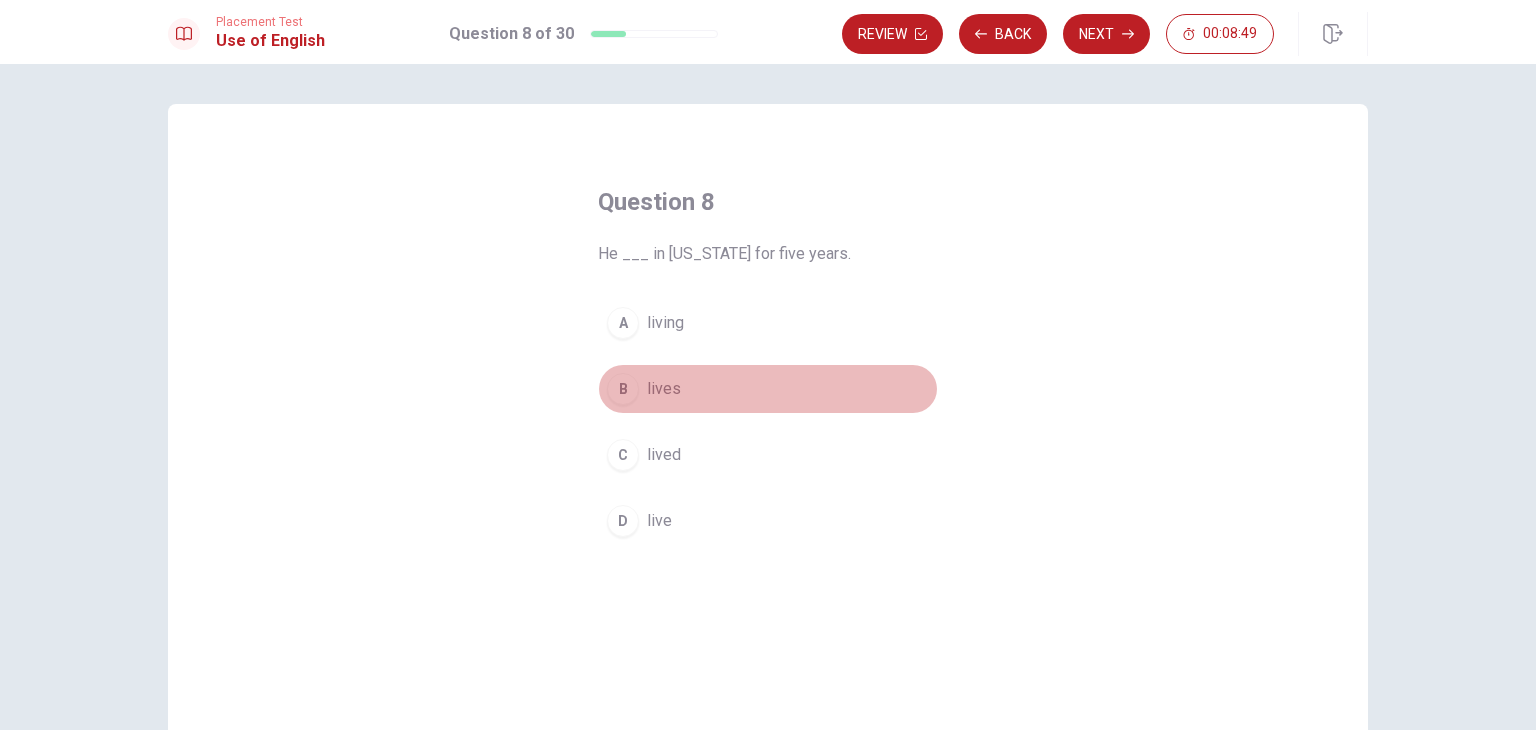 click on "B" at bounding box center (623, 389) 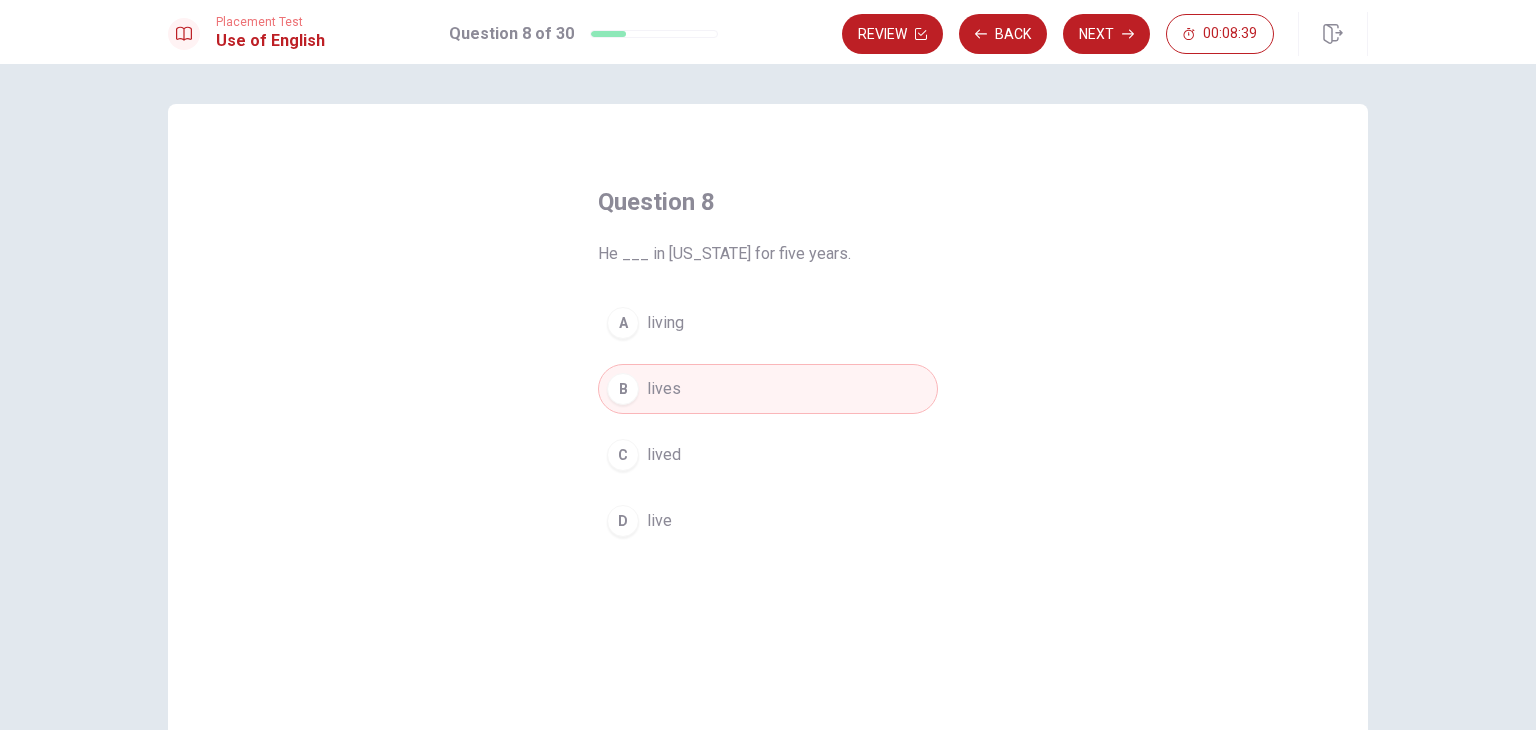 click on "C" at bounding box center (623, 455) 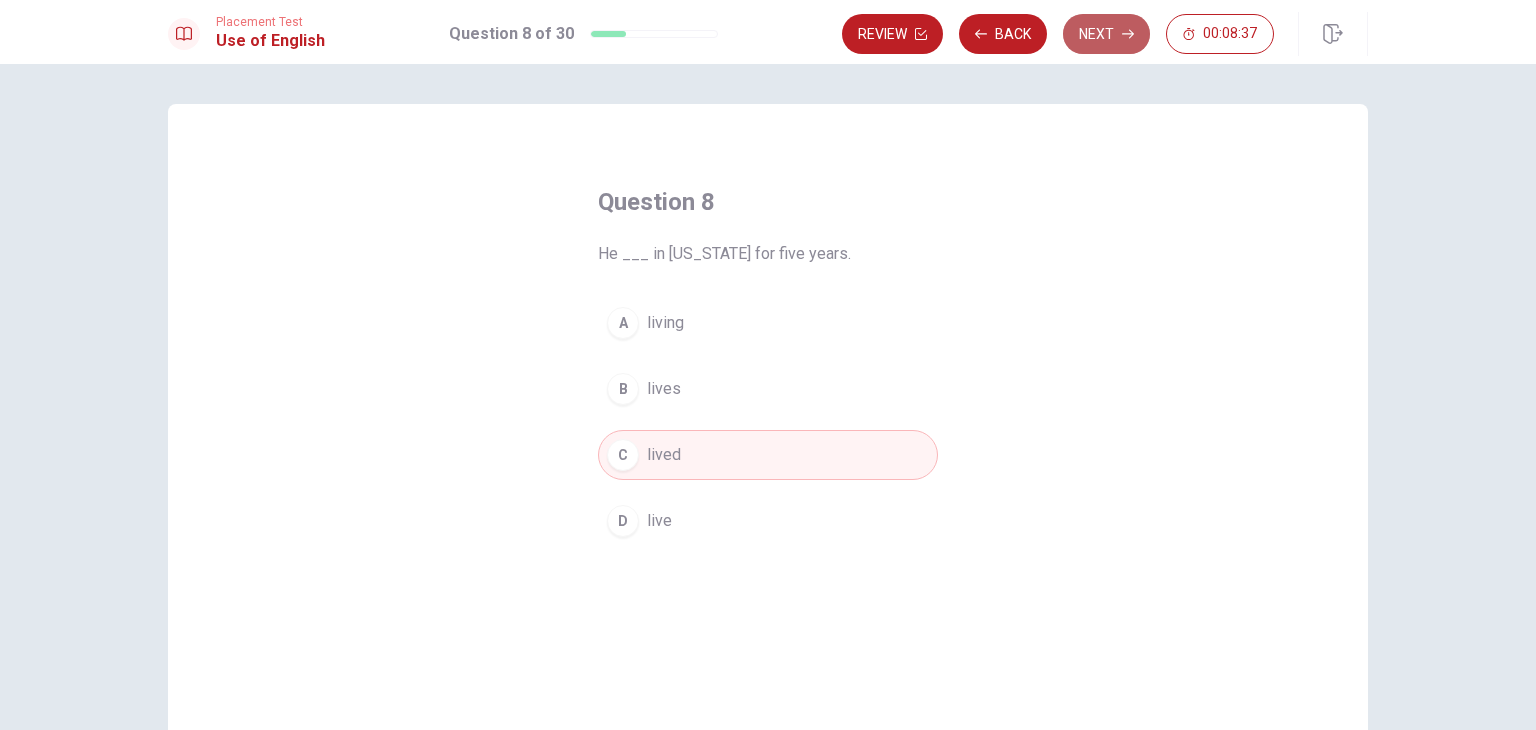 click on "Next" at bounding box center (1106, 34) 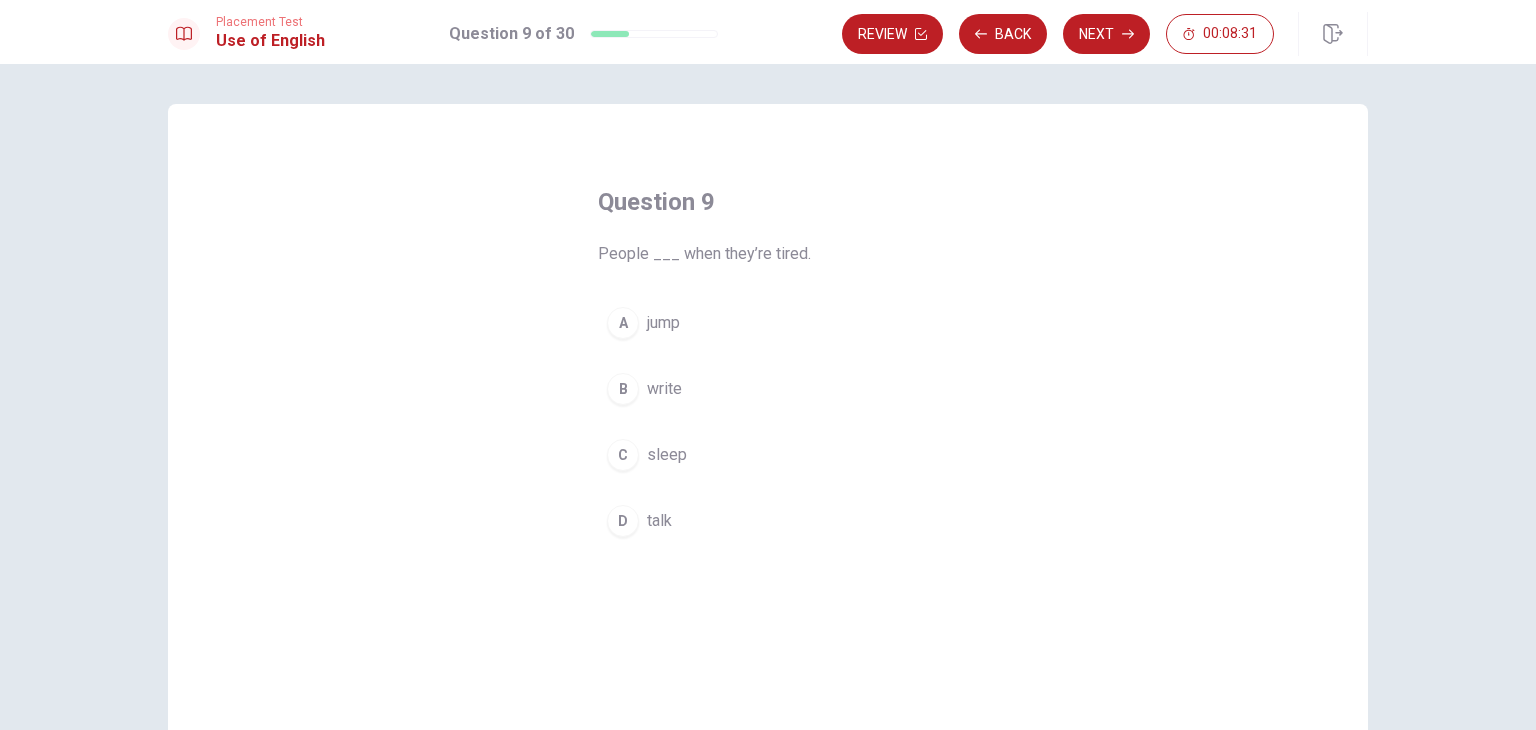 click on "C" at bounding box center (623, 455) 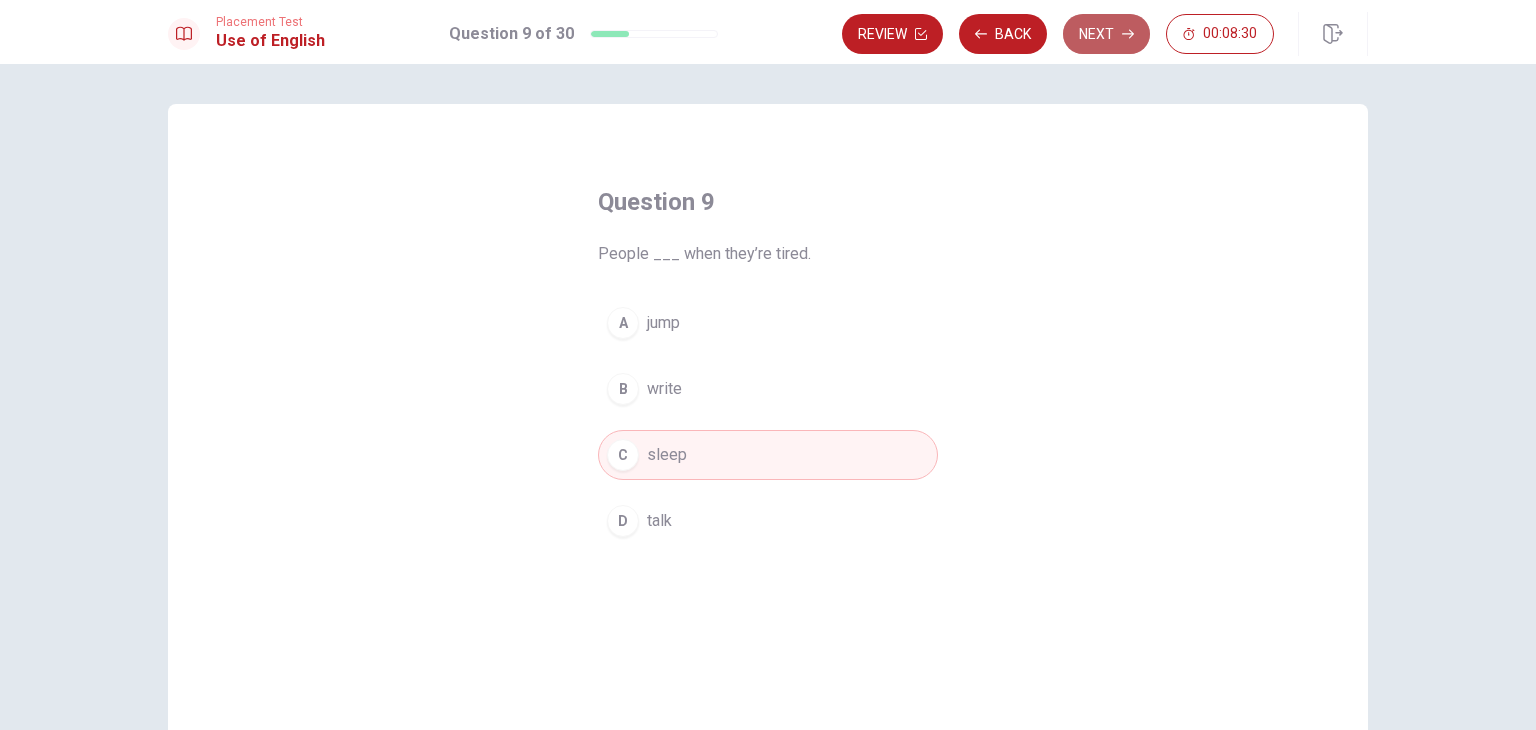 click 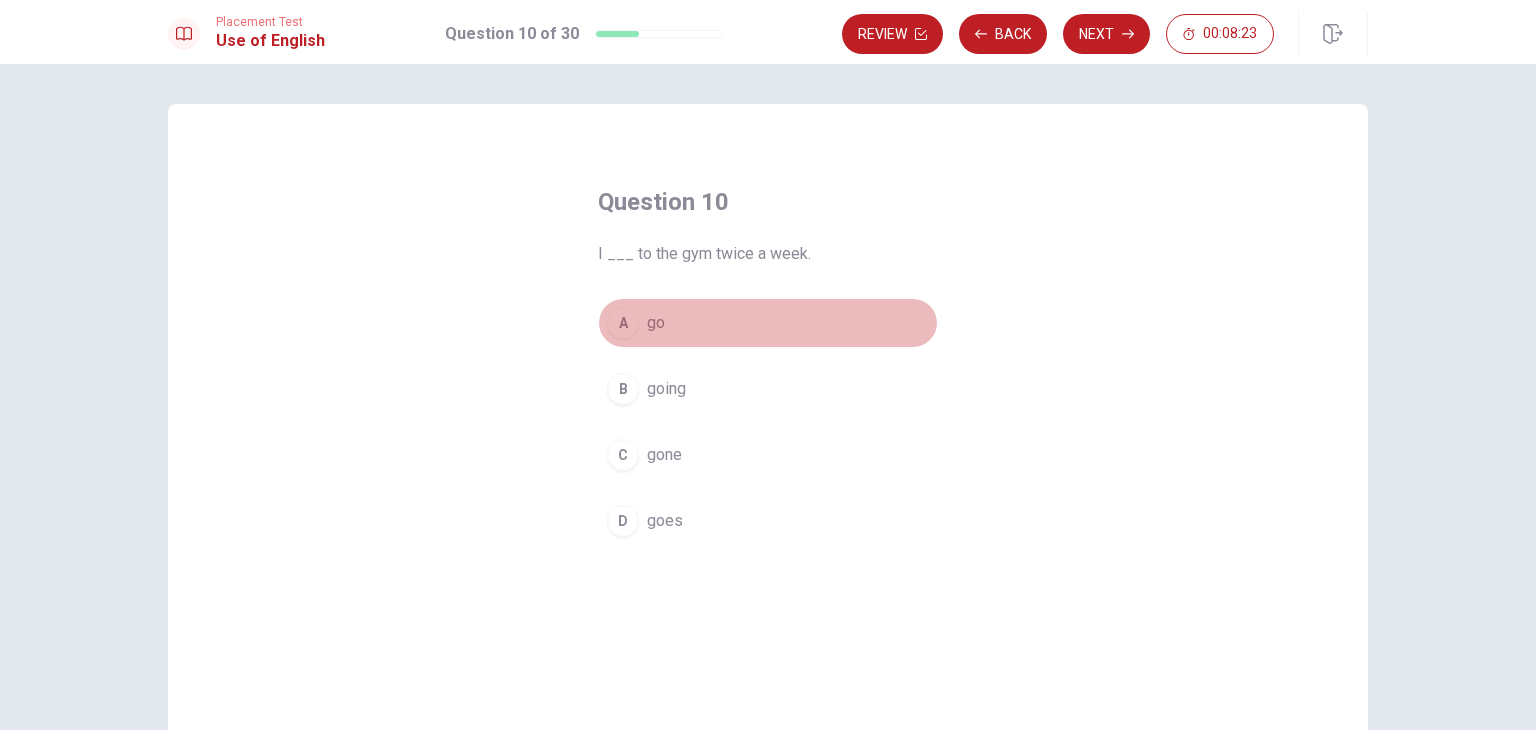 click on "A" at bounding box center [623, 323] 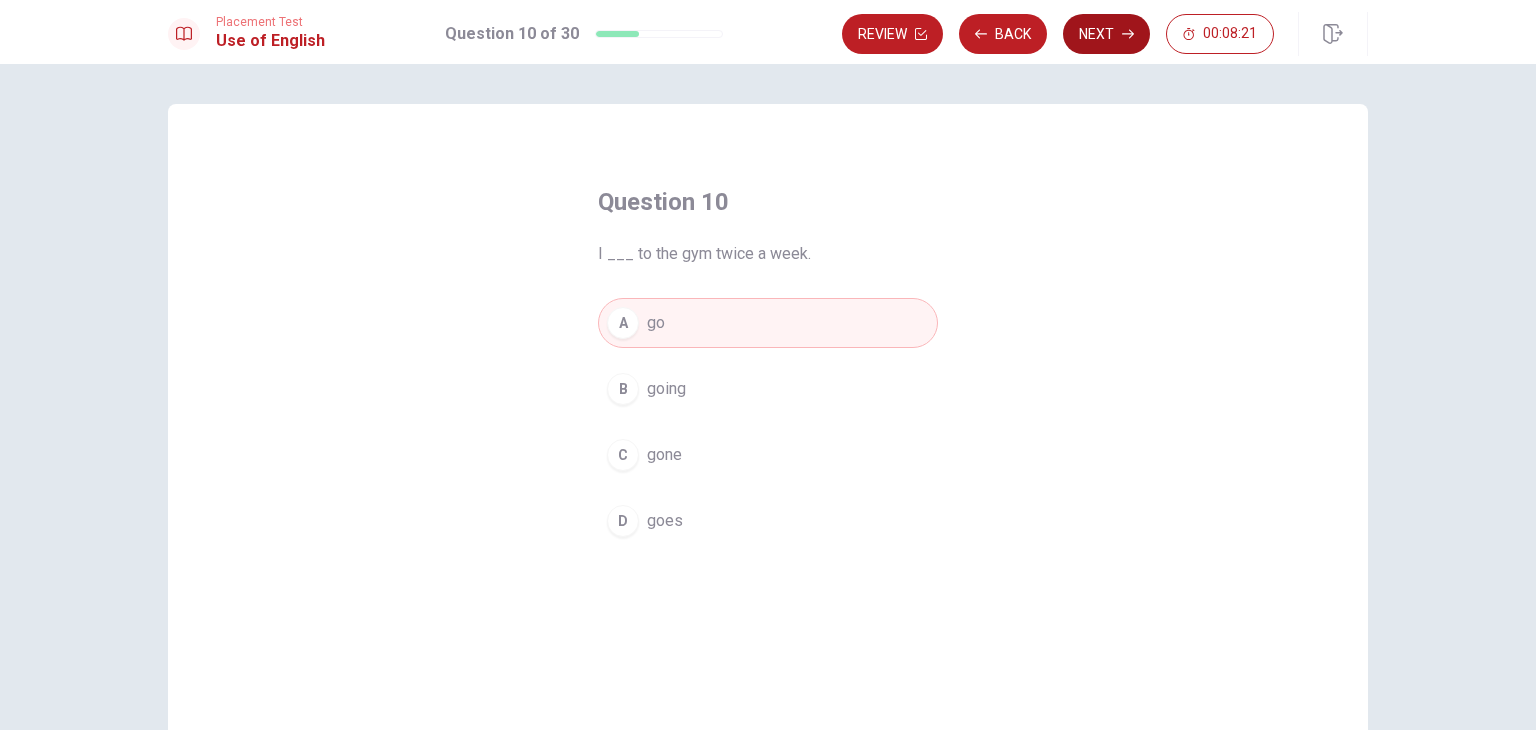 click 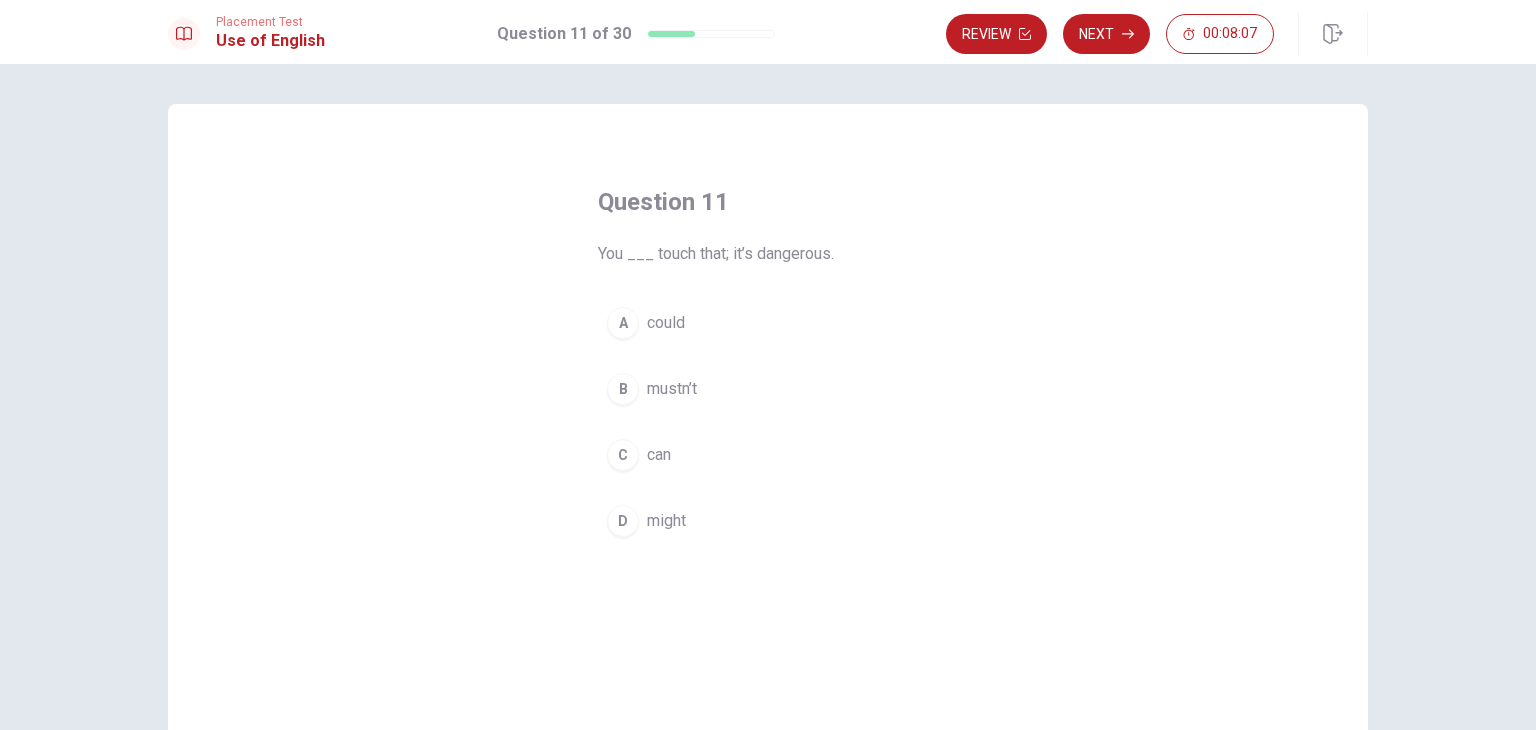 click on "B" at bounding box center (623, 389) 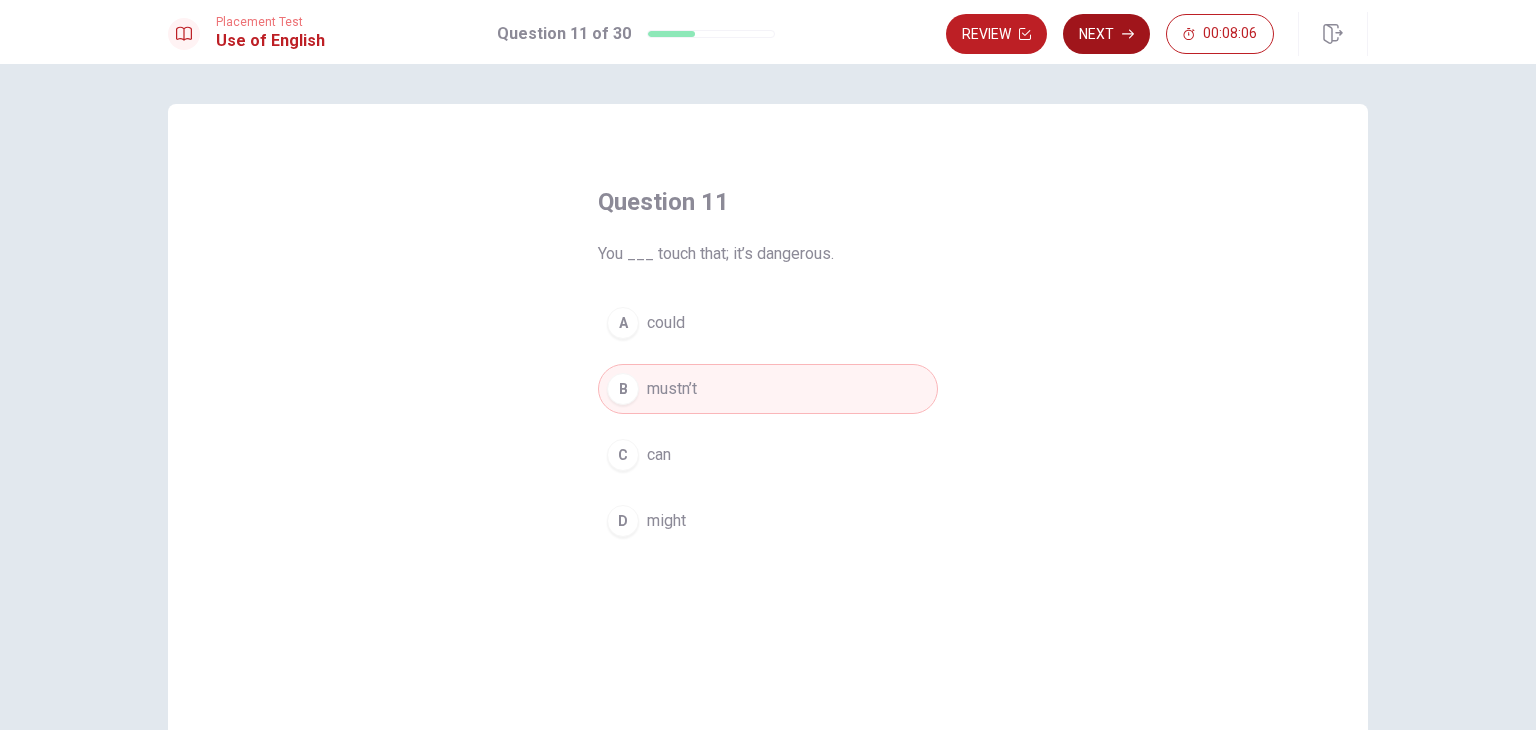 click on "Next" at bounding box center [1106, 34] 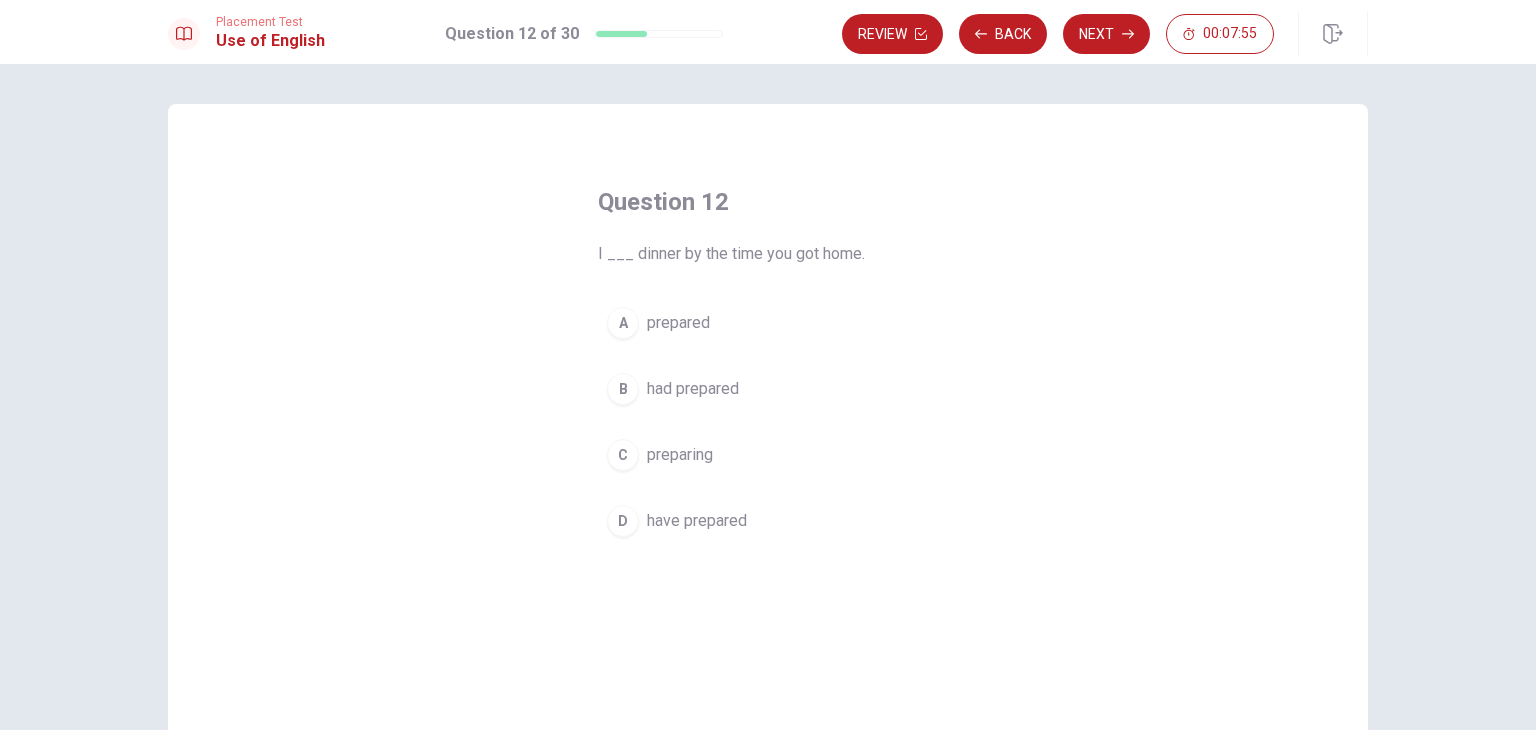 click on "D" at bounding box center [623, 521] 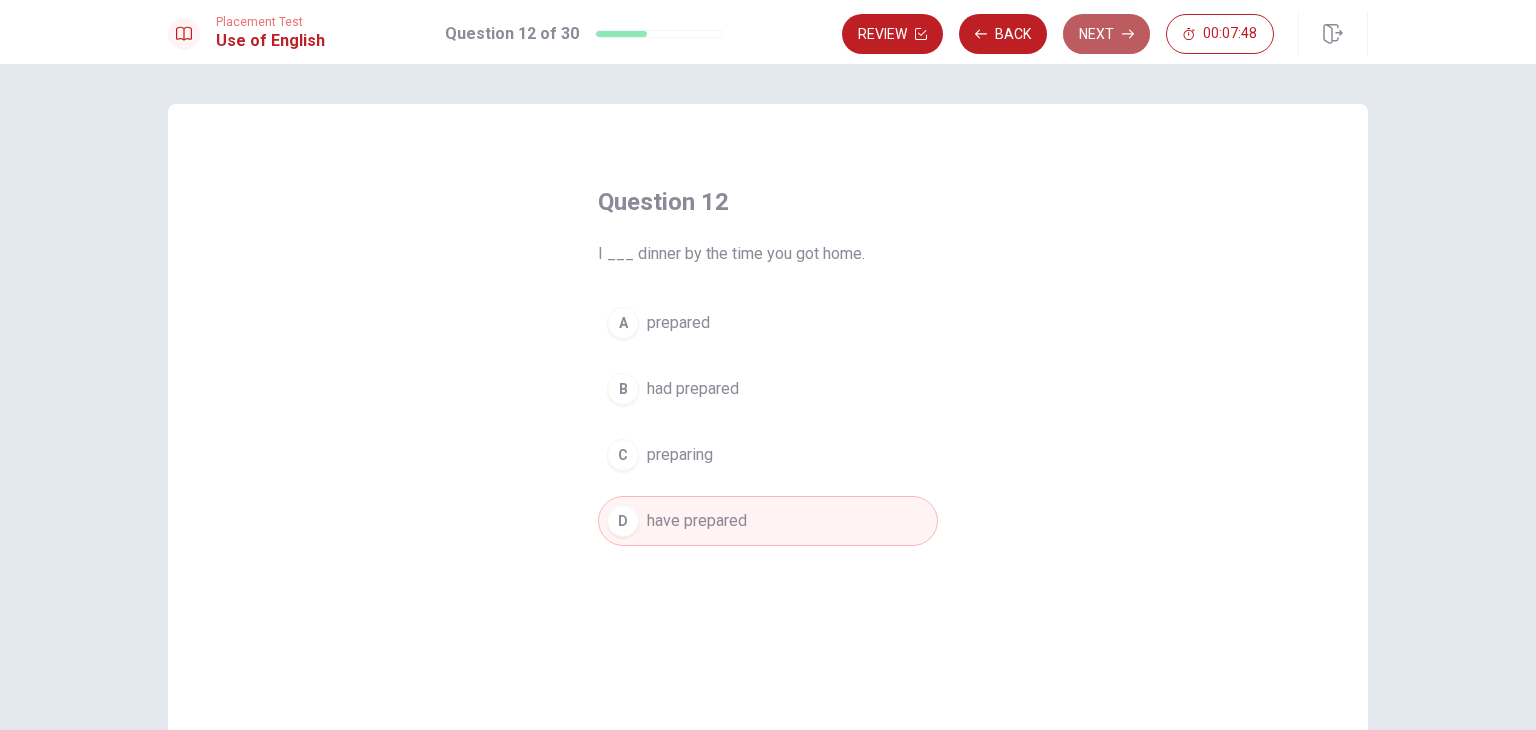 click on "Next" at bounding box center (1106, 34) 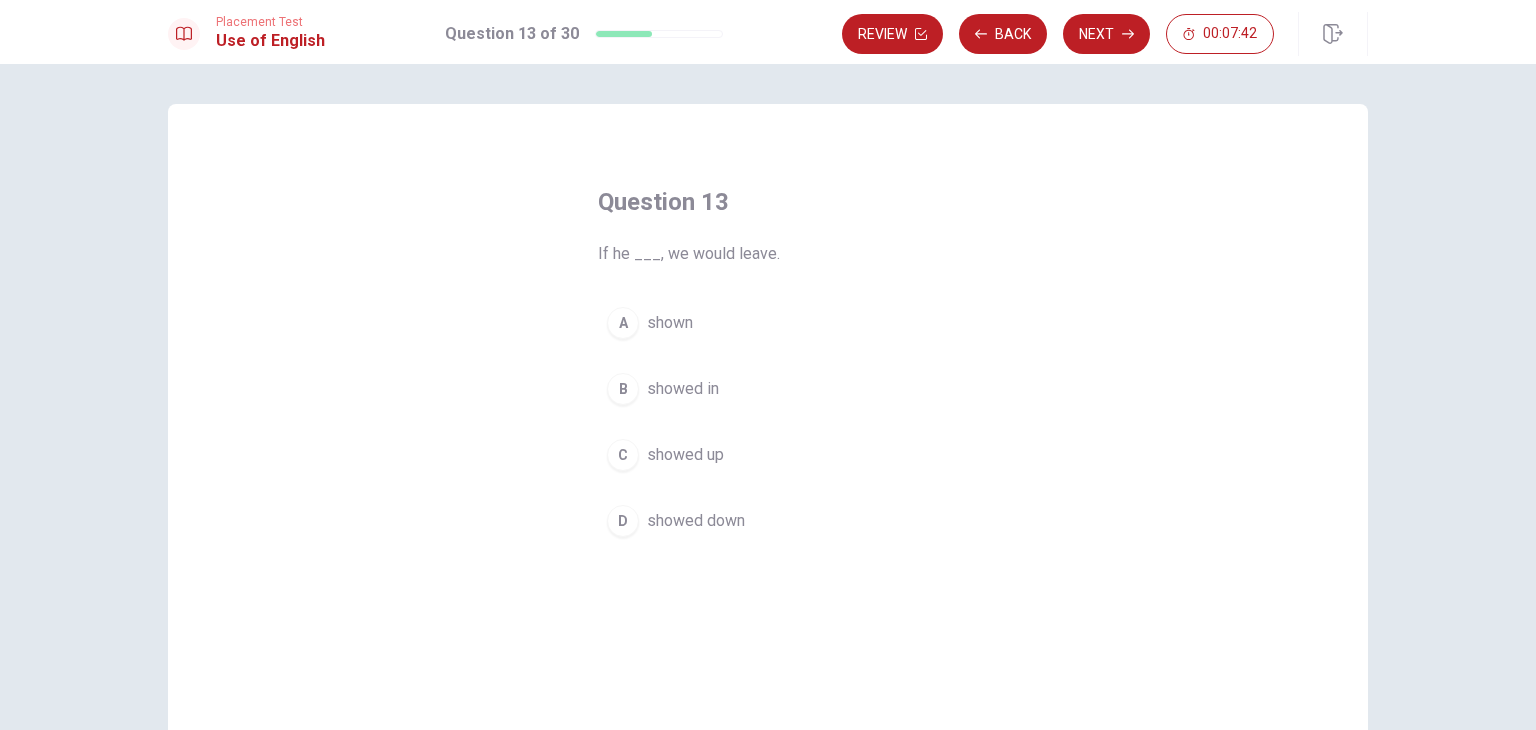 click on "C" at bounding box center [623, 455] 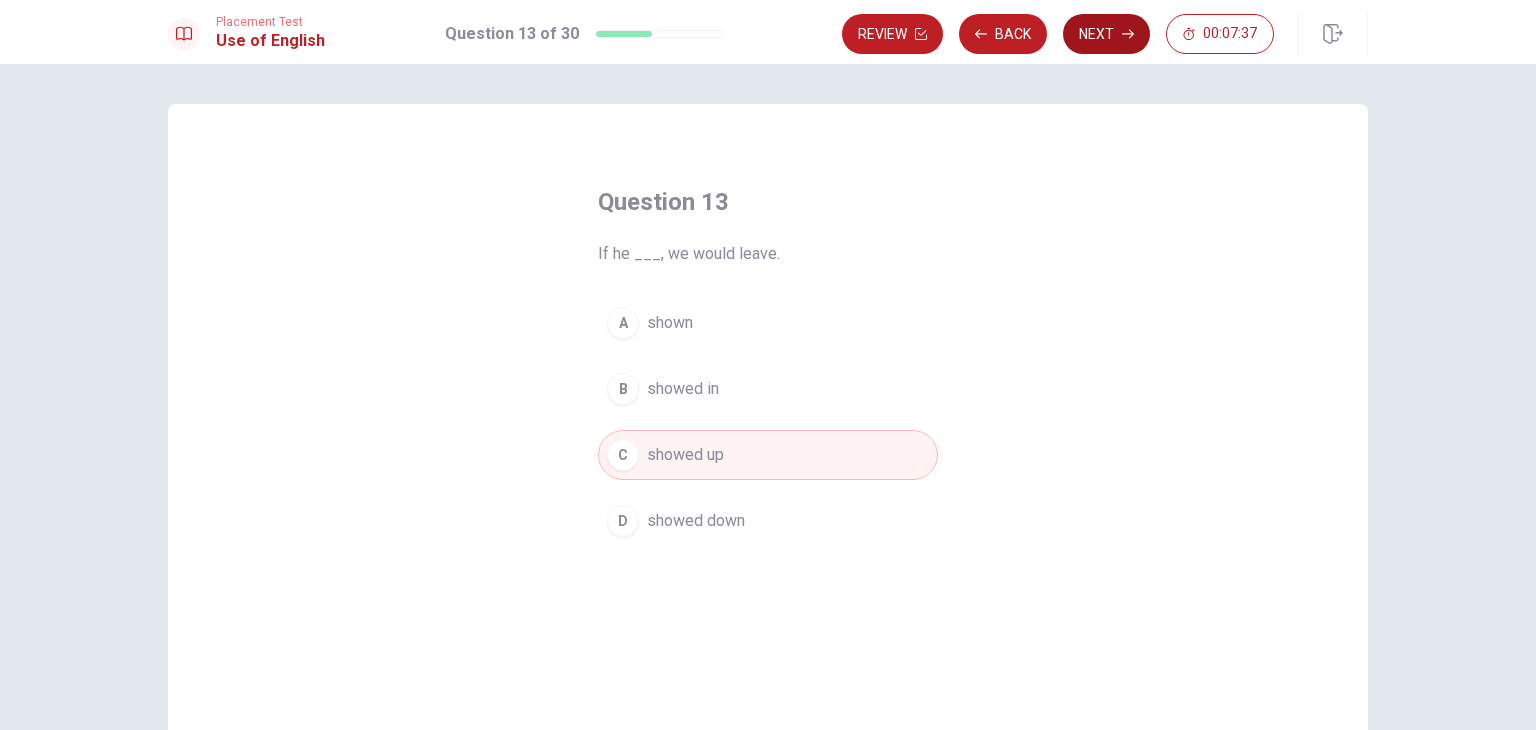 click on "Next" at bounding box center [1106, 34] 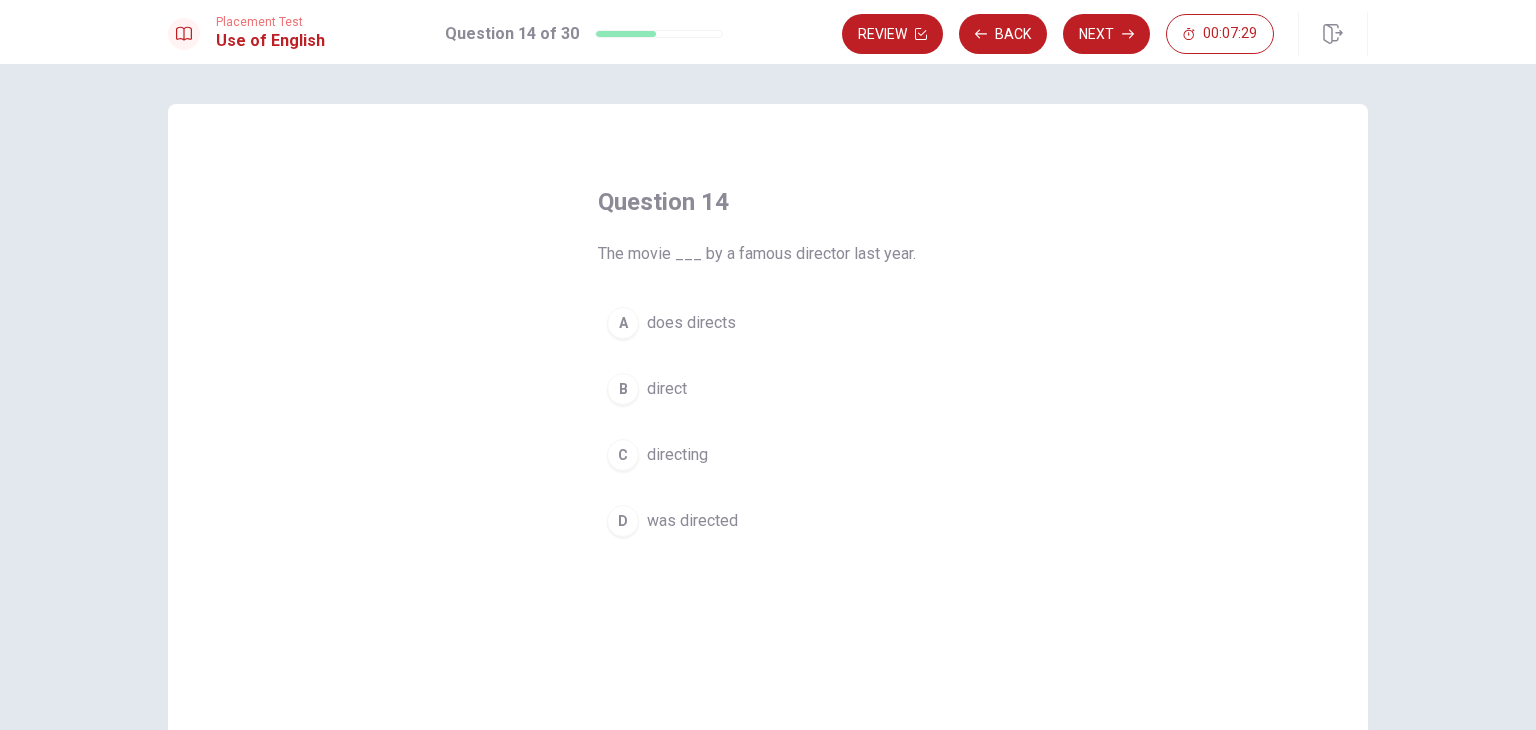 click on "D" at bounding box center (623, 521) 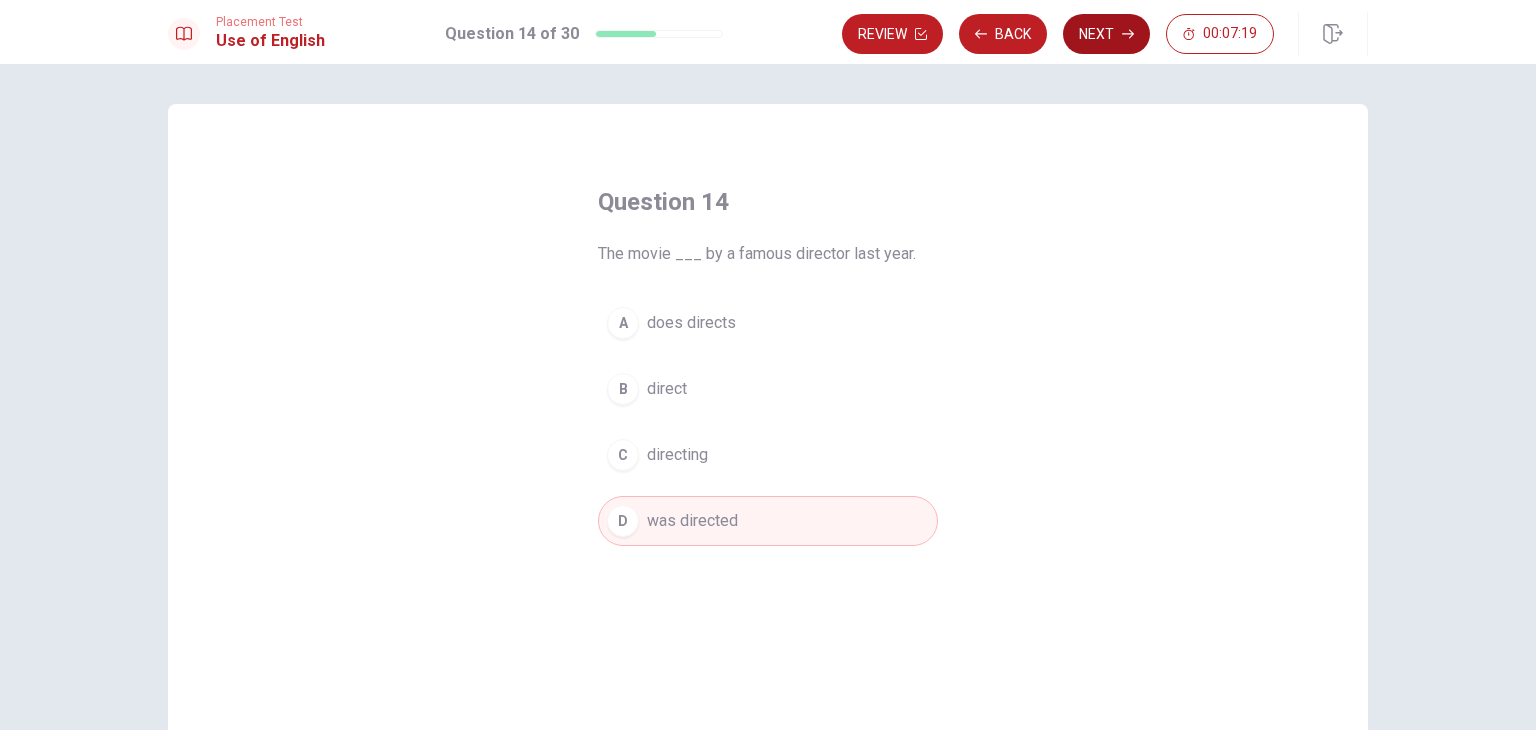click on "Next" at bounding box center (1106, 34) 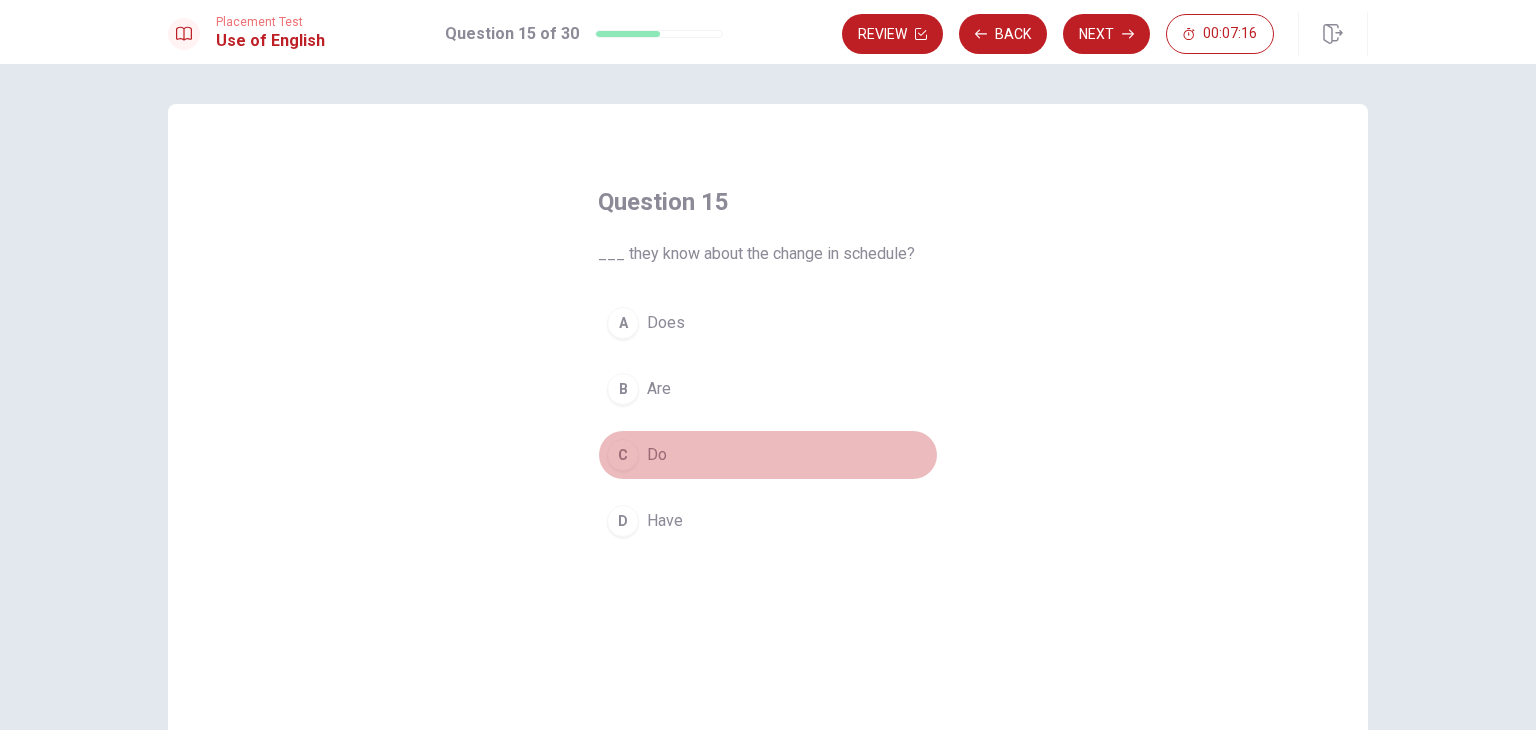 click on "C" at bounding box center [623, 455] 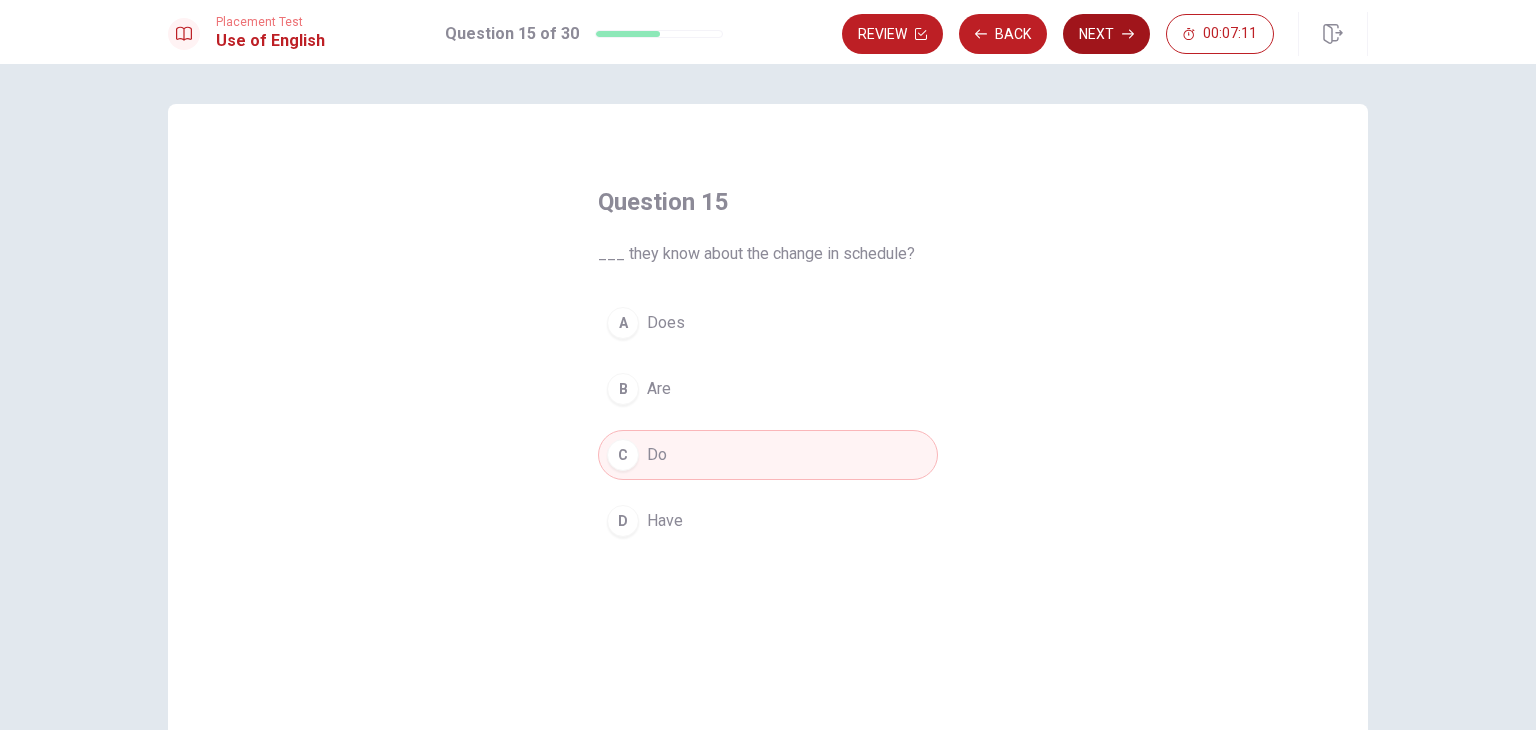 click on "Next" at bounding box center [1106, 34] 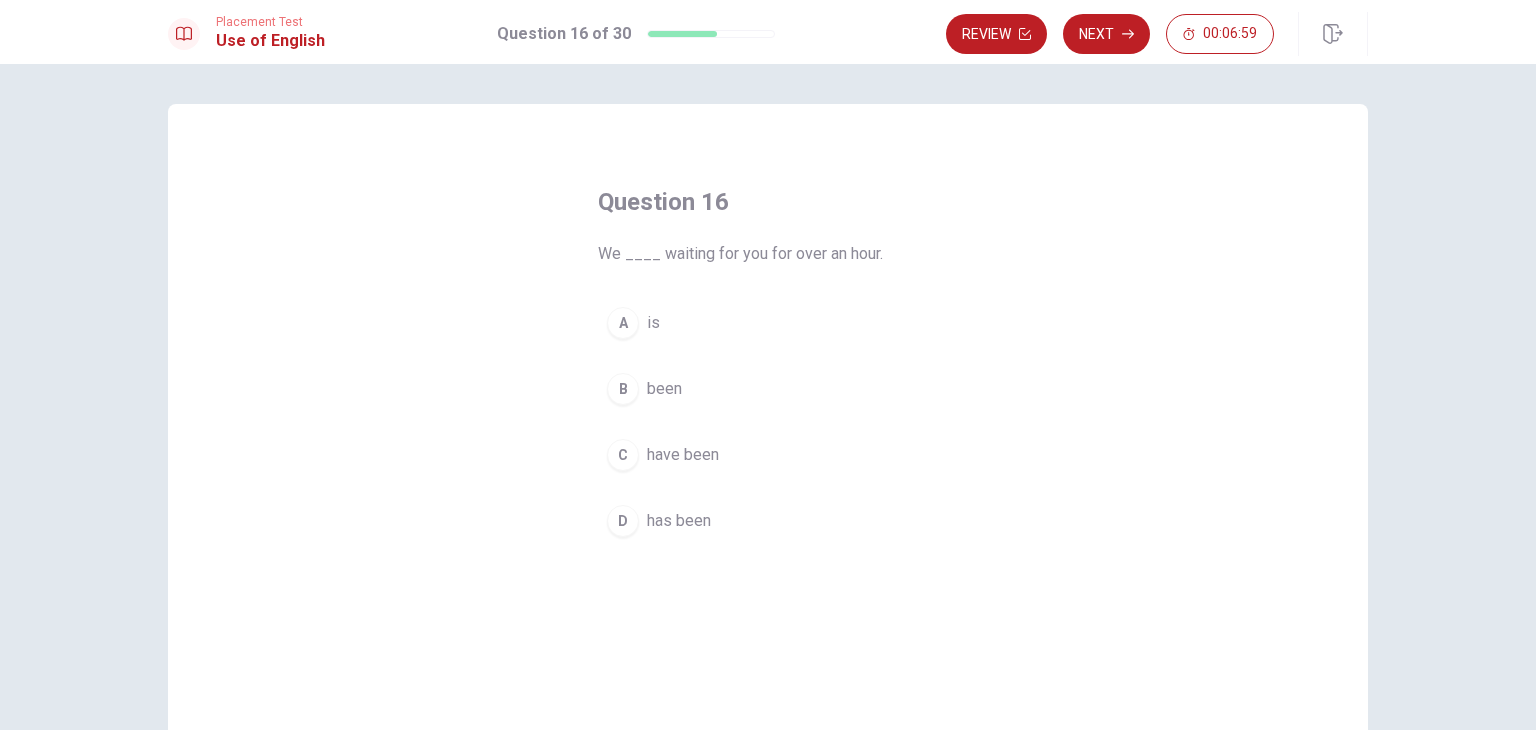 click on "C" at bounding box center [623, 455] 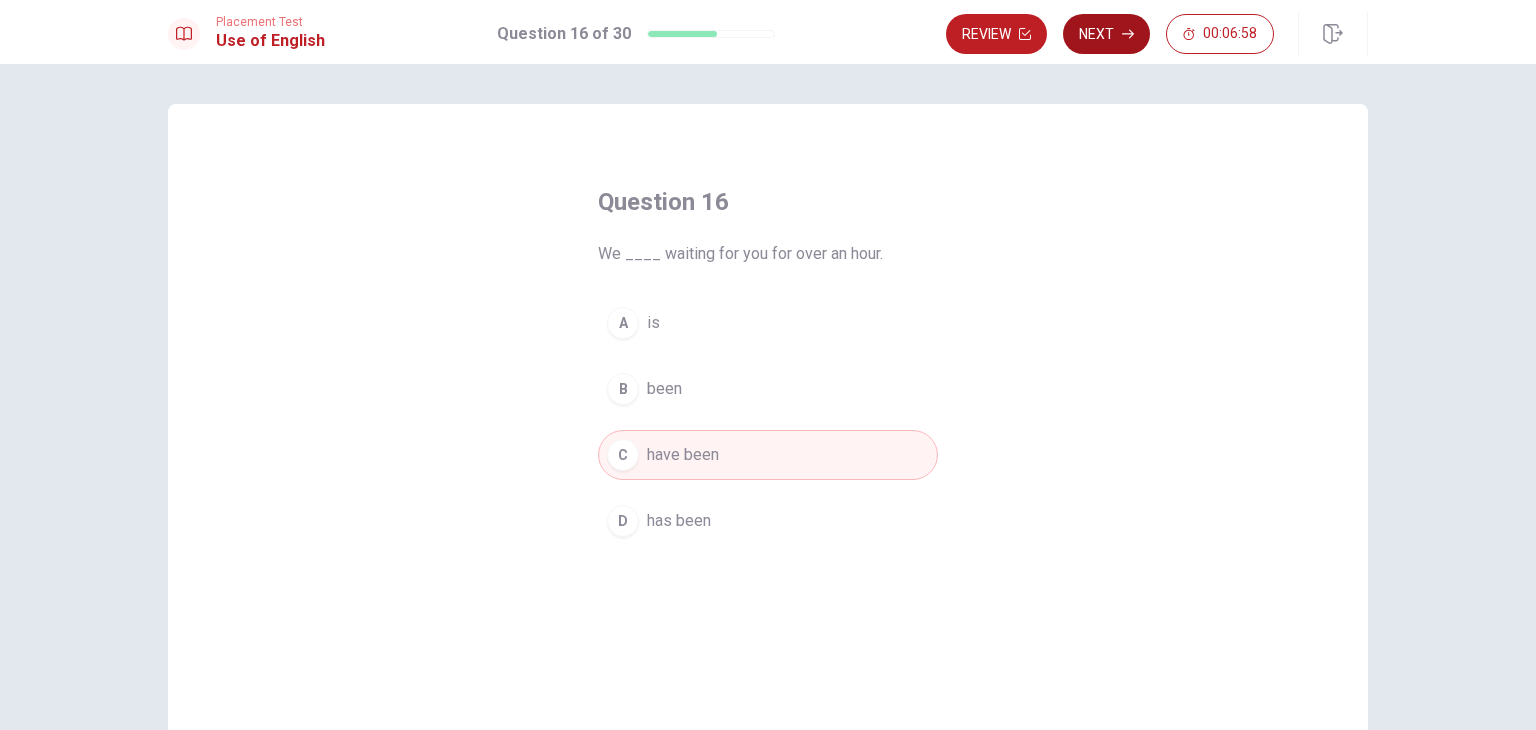 click on "Next" at bounding box center [1106, 34] 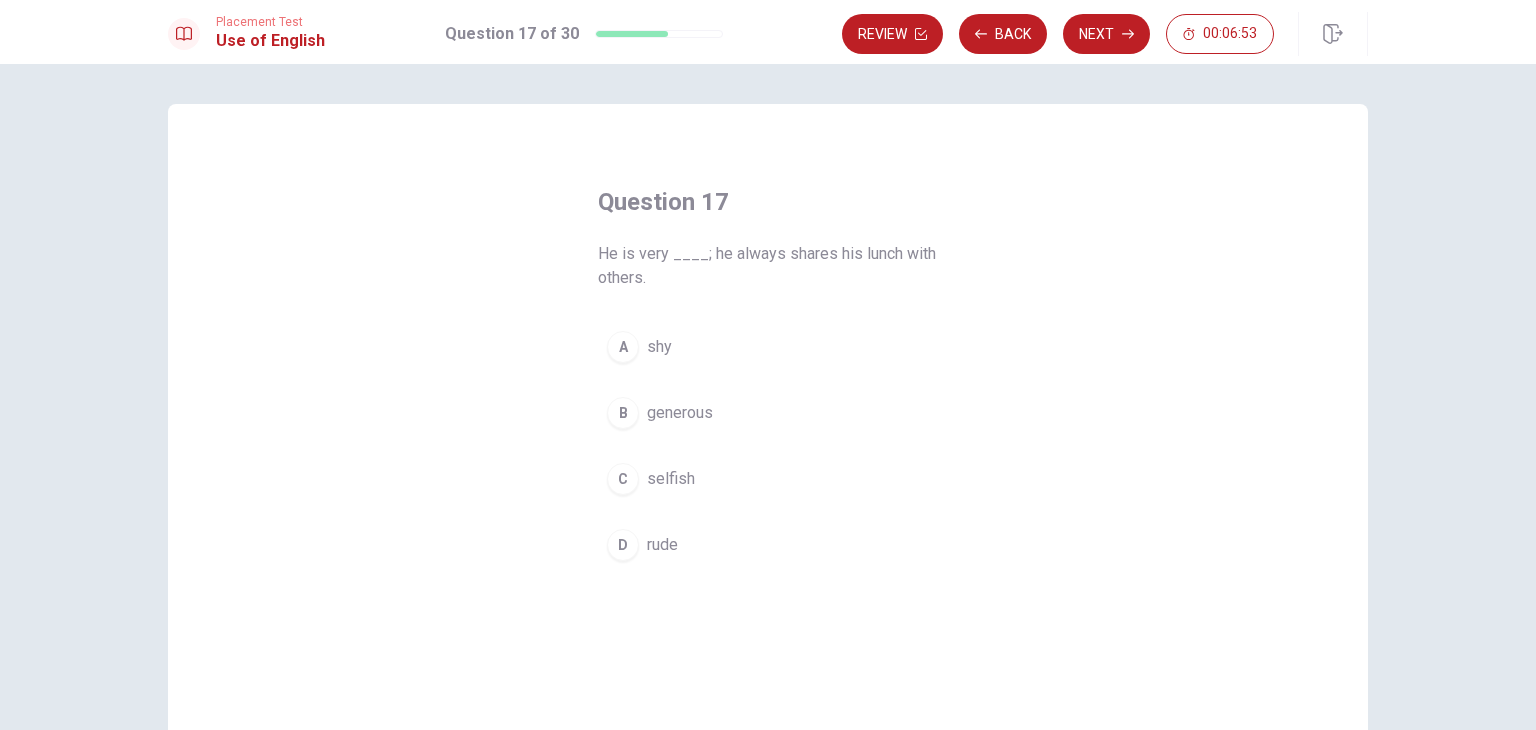 click on "B" at bounding box center [623, 413] 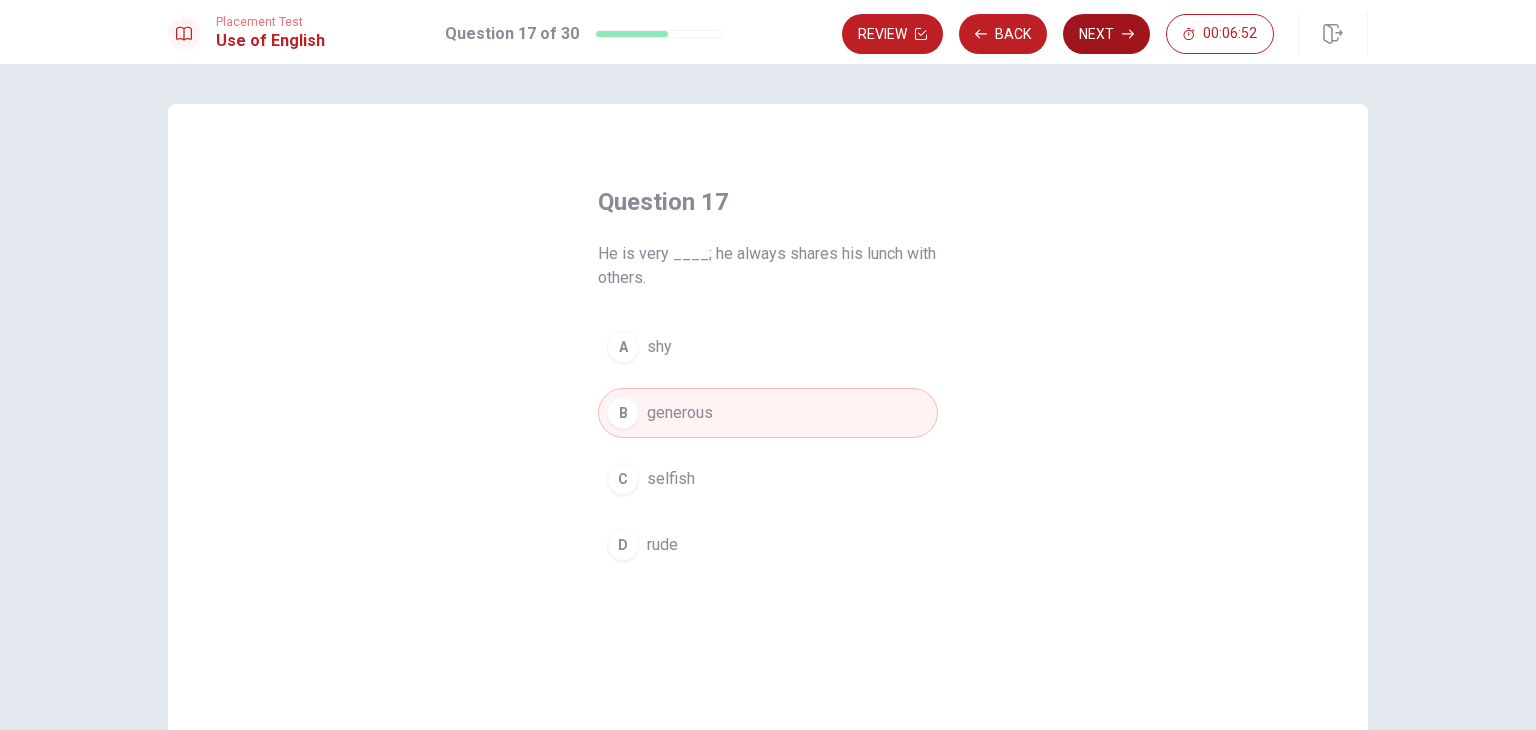 click 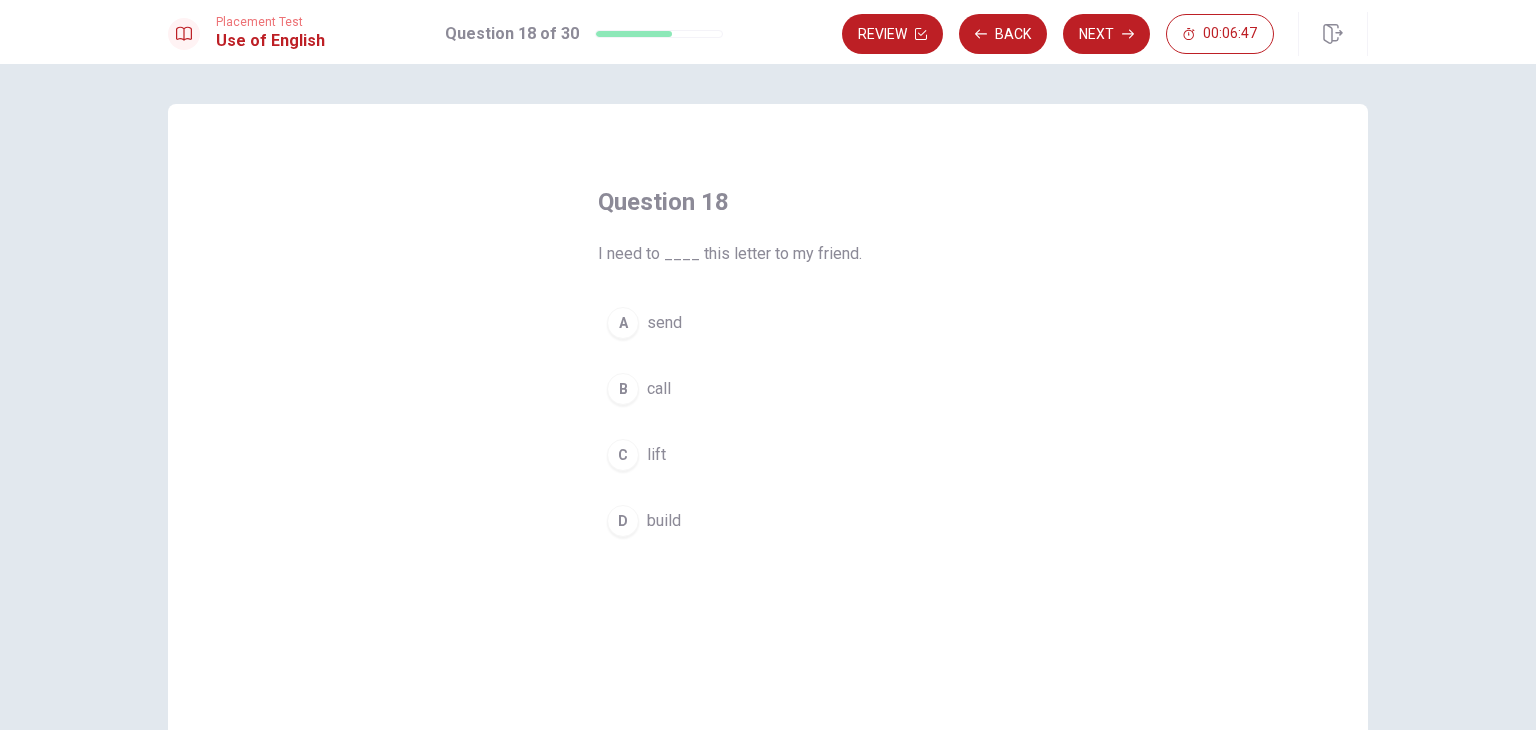 click on "A" at bounding box center (623, 323) 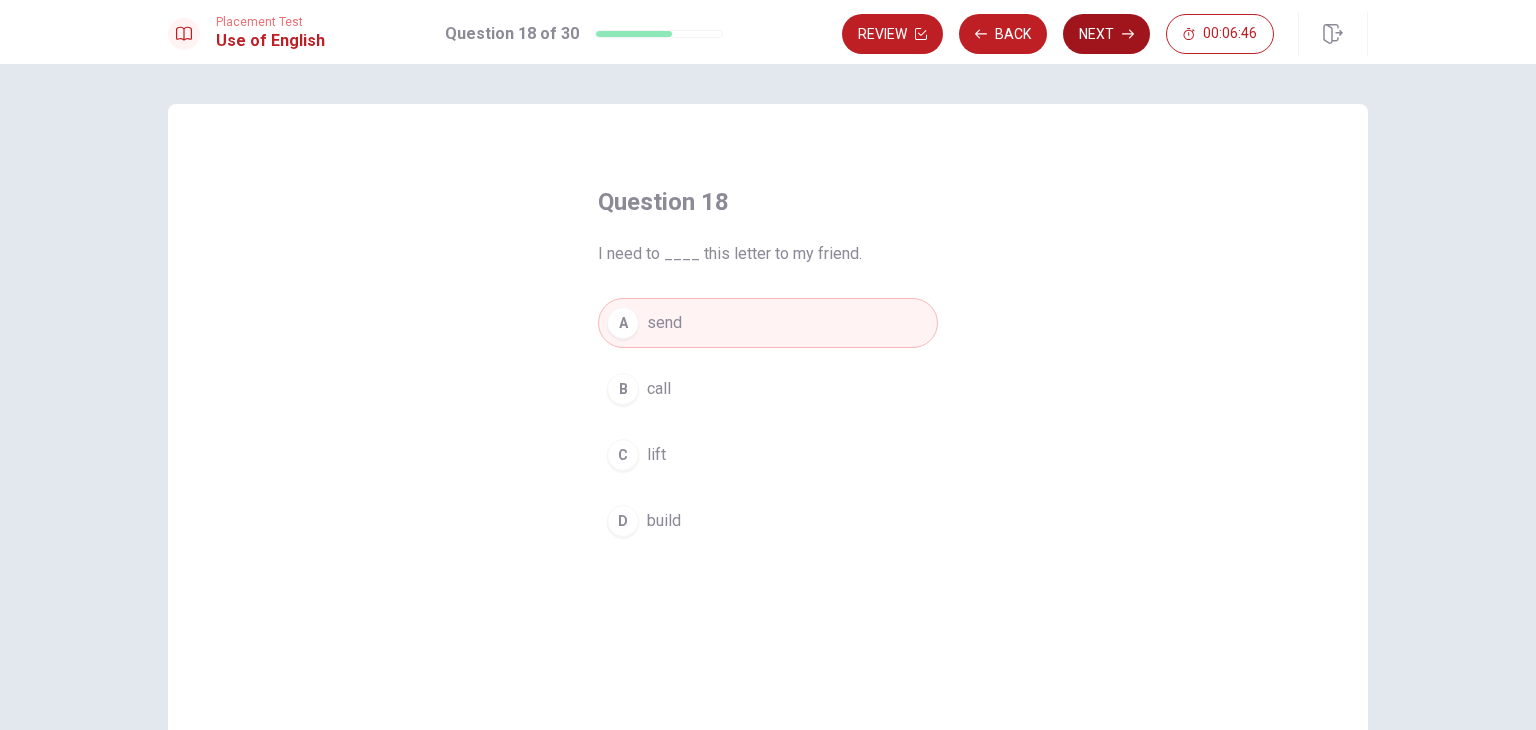 click on "Next" at bounding box center [1106, 34] 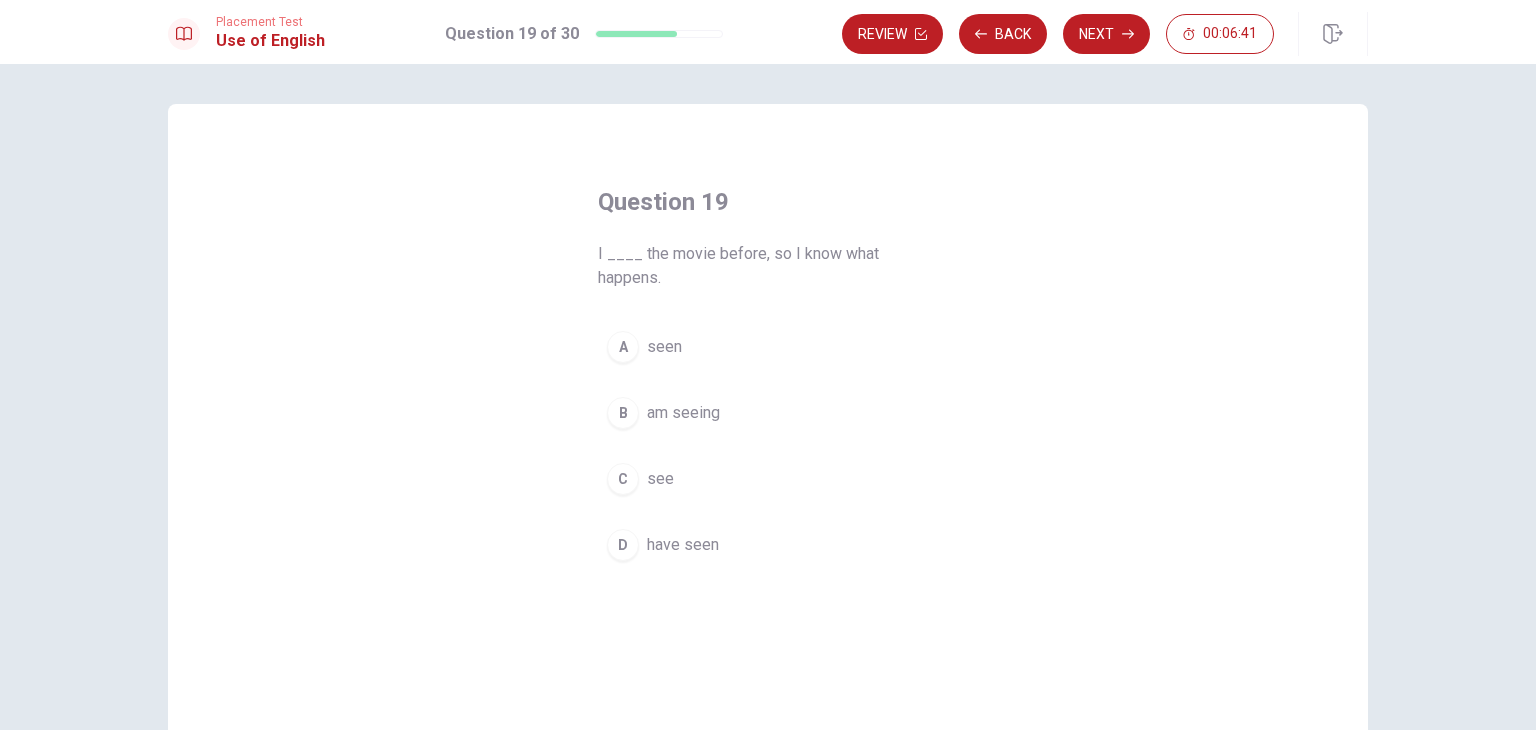 click on "D" at bounding box center [623, 545] 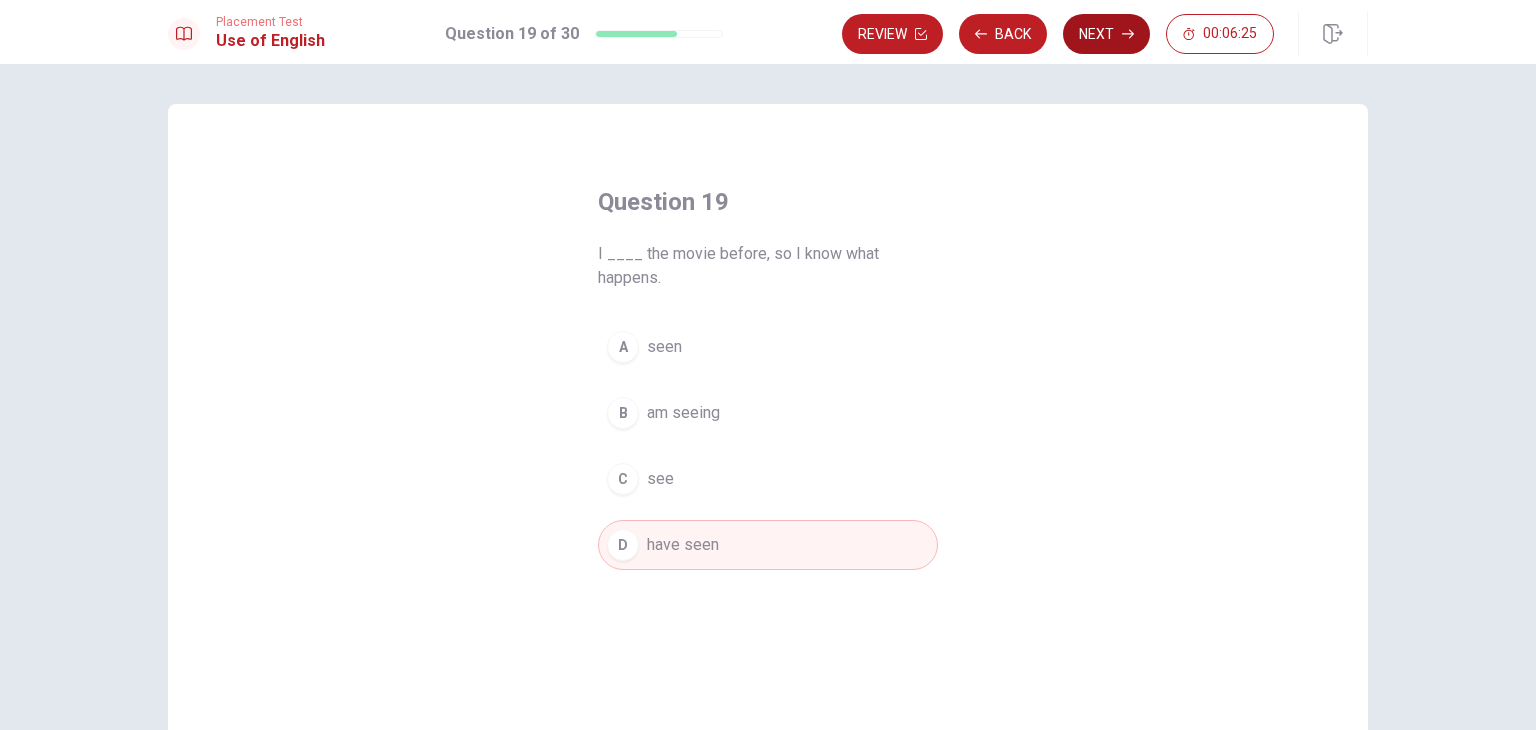 click on "Next" at bounding box center (1106, 34) 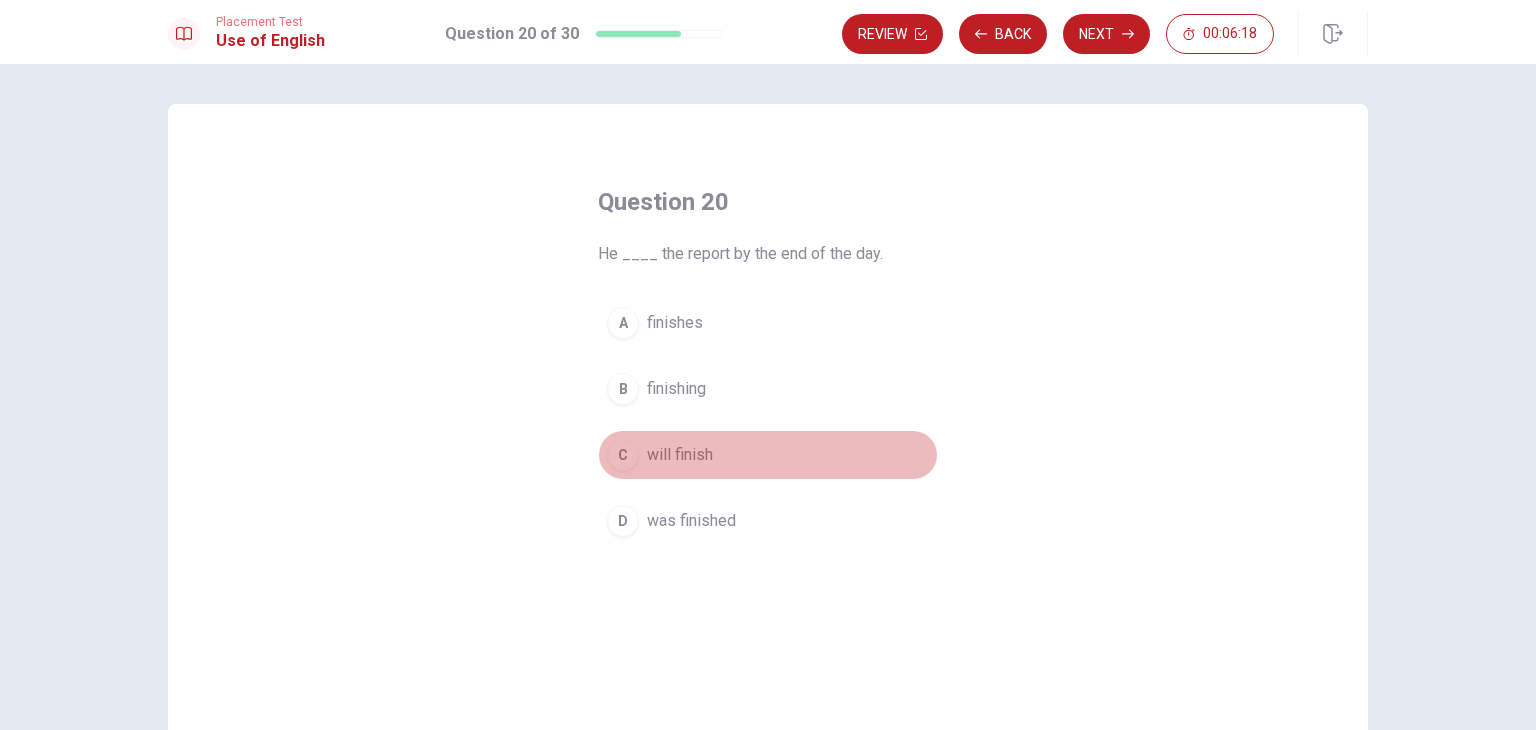 click on "C" at bounding box center (623, 455) 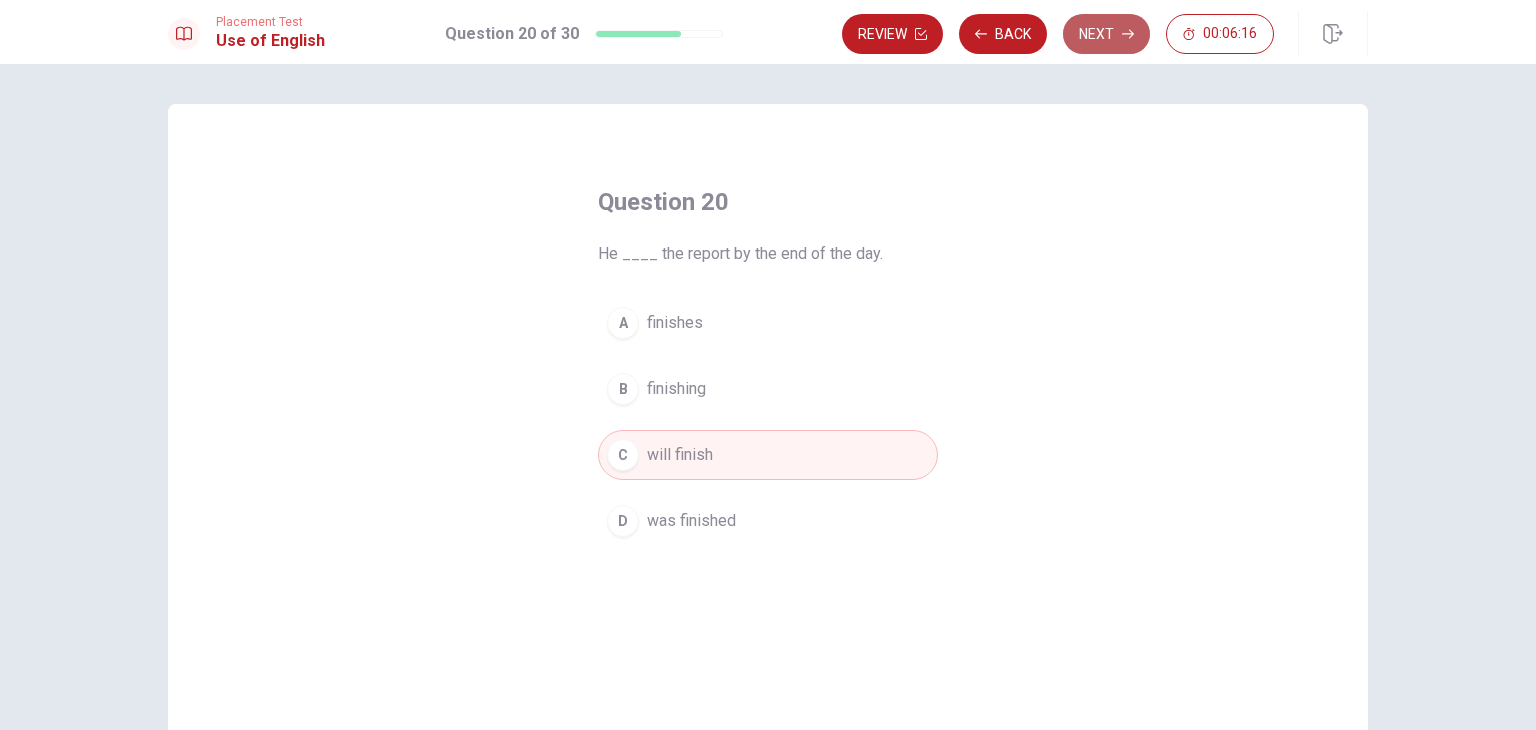 click on "Next" at bounding box center [1106, 34] 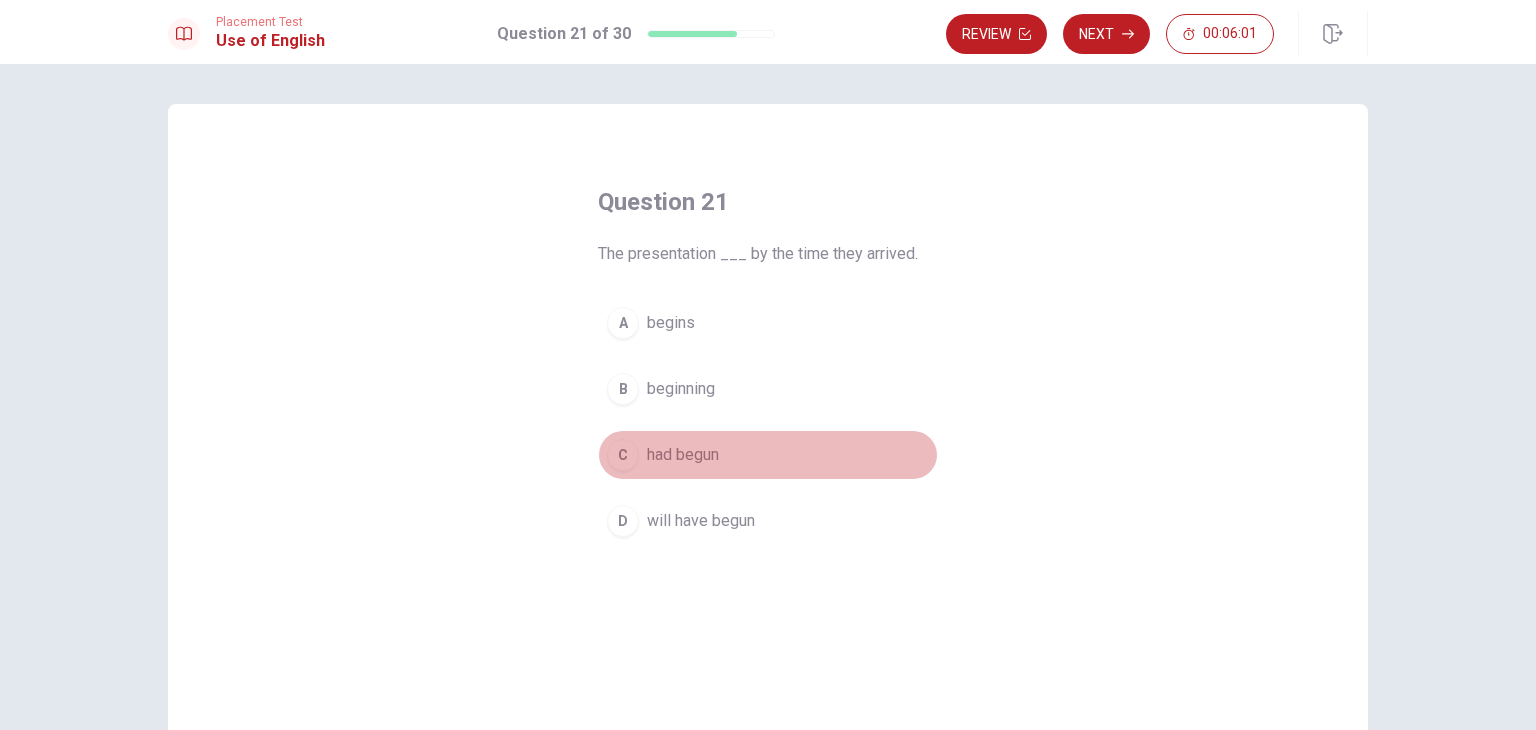click on "C" at bounding box center (623, 455) 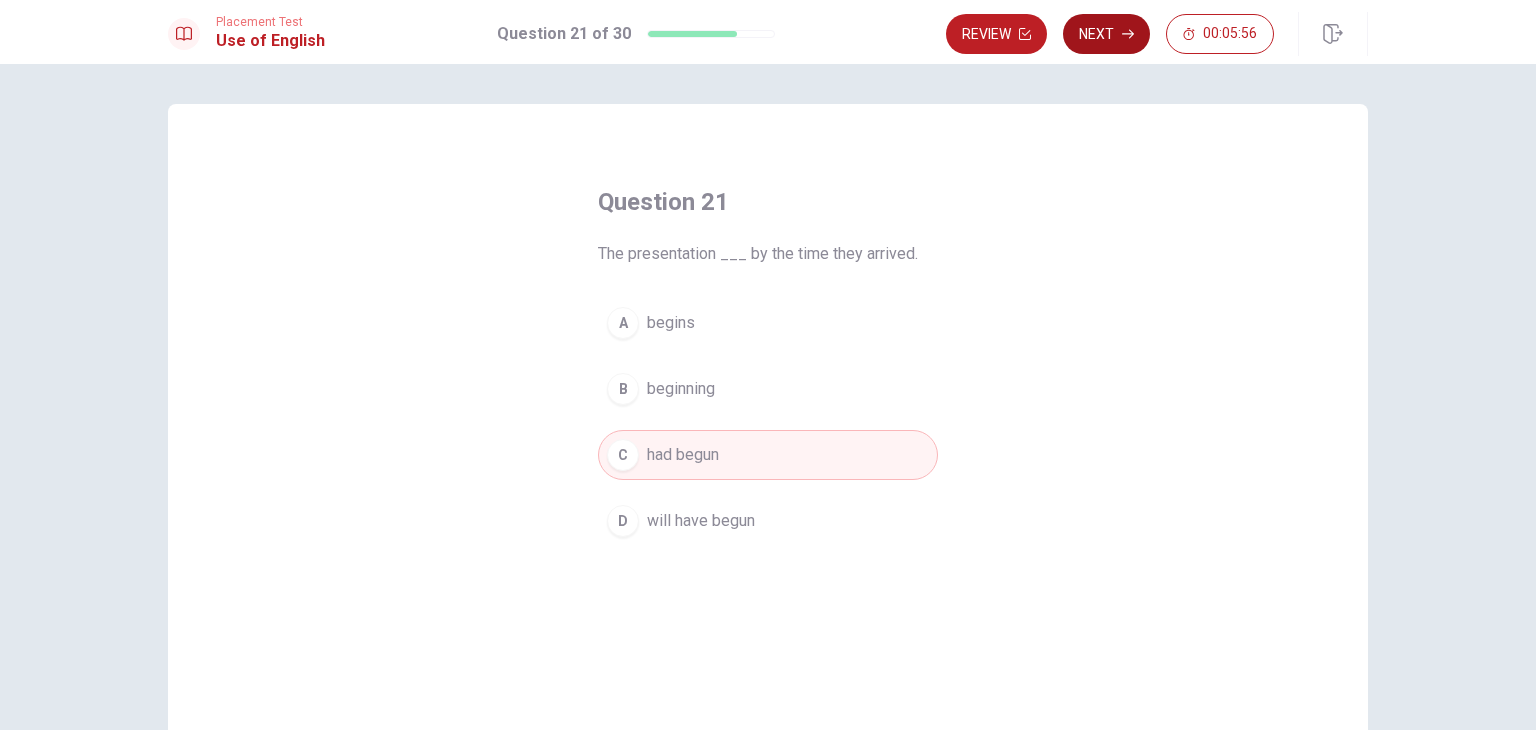 click on "Next" at bounding box center [1106, 34] 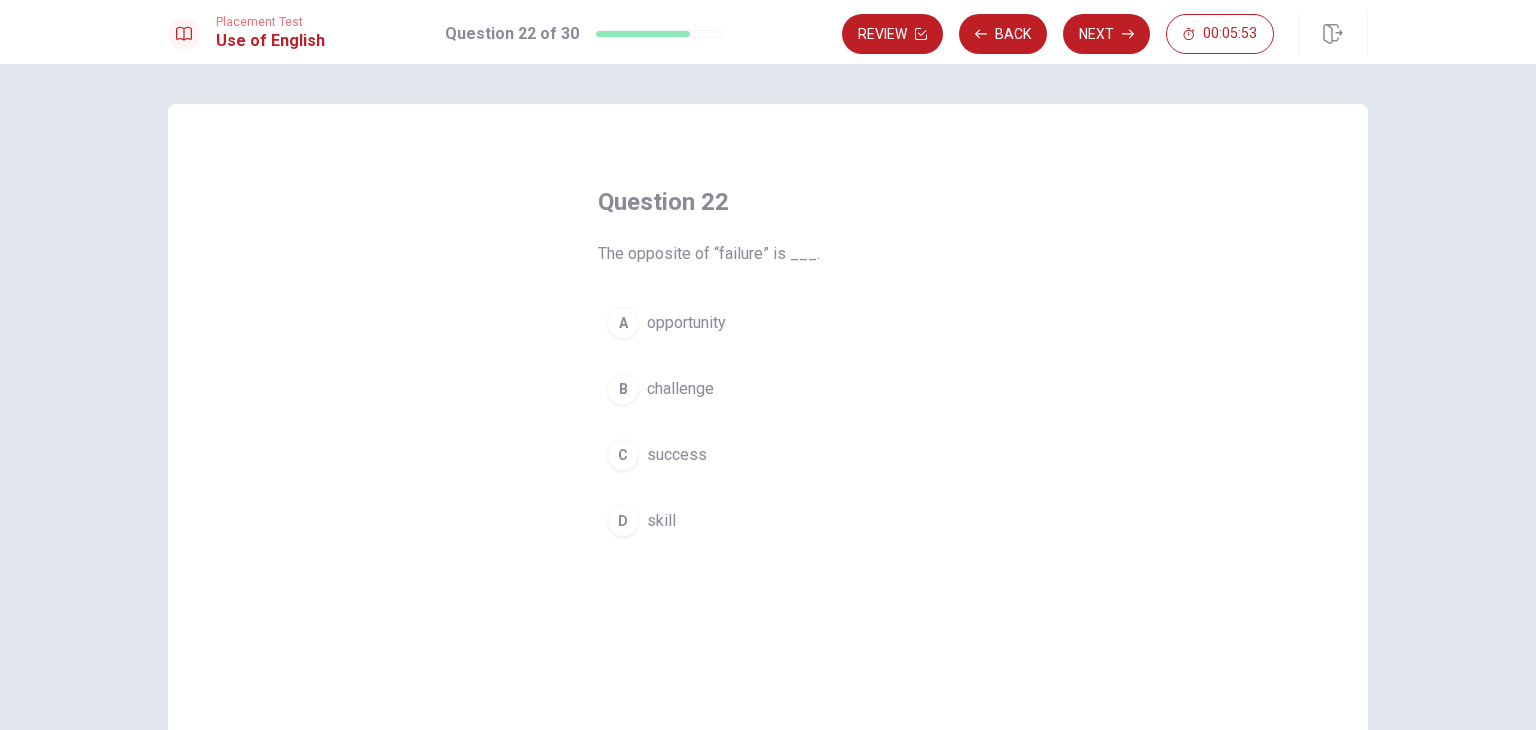 click on "C" at bounding box center [623, 455] 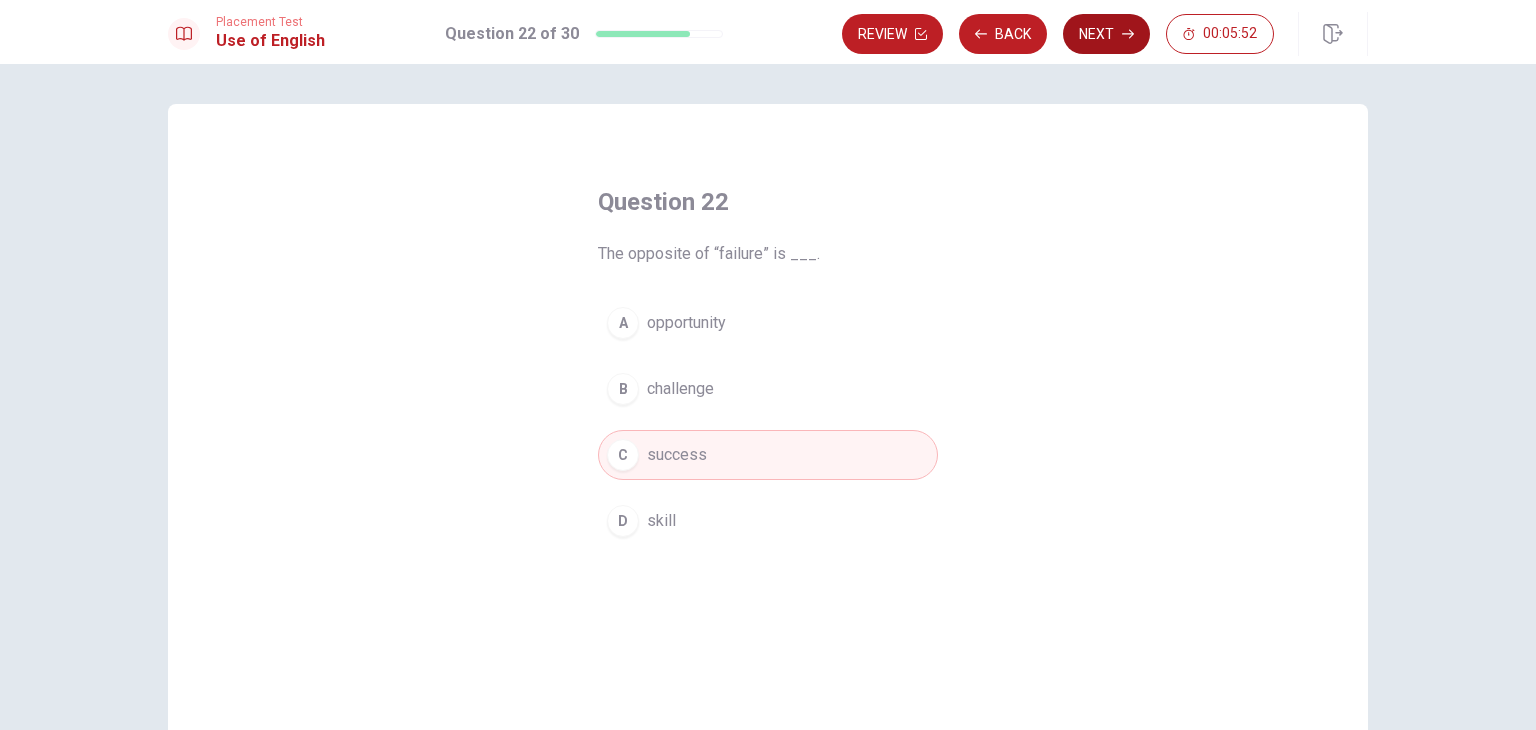 click on "Next" at bounding box center (1106, 34) 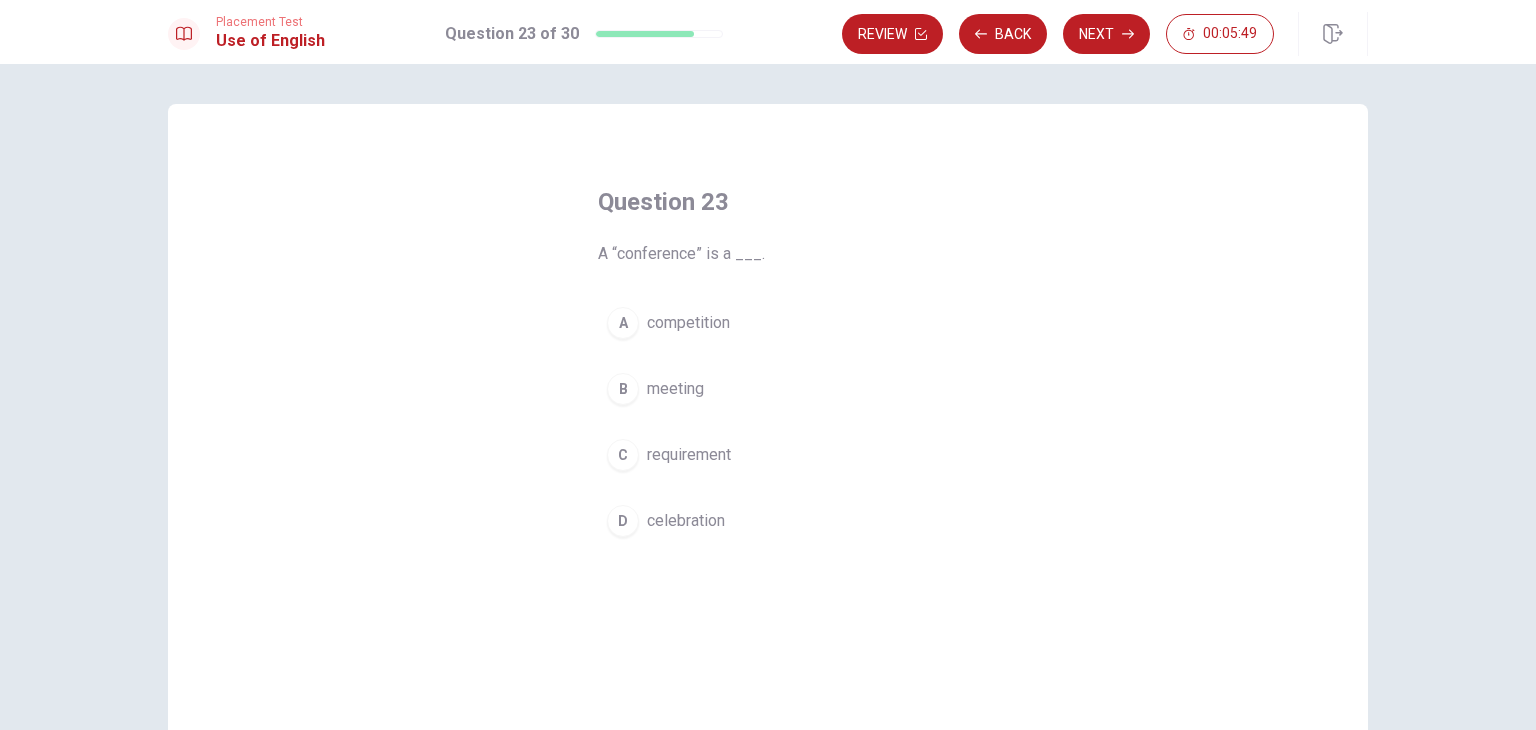 click on "B" at bounding box center [623, 389] 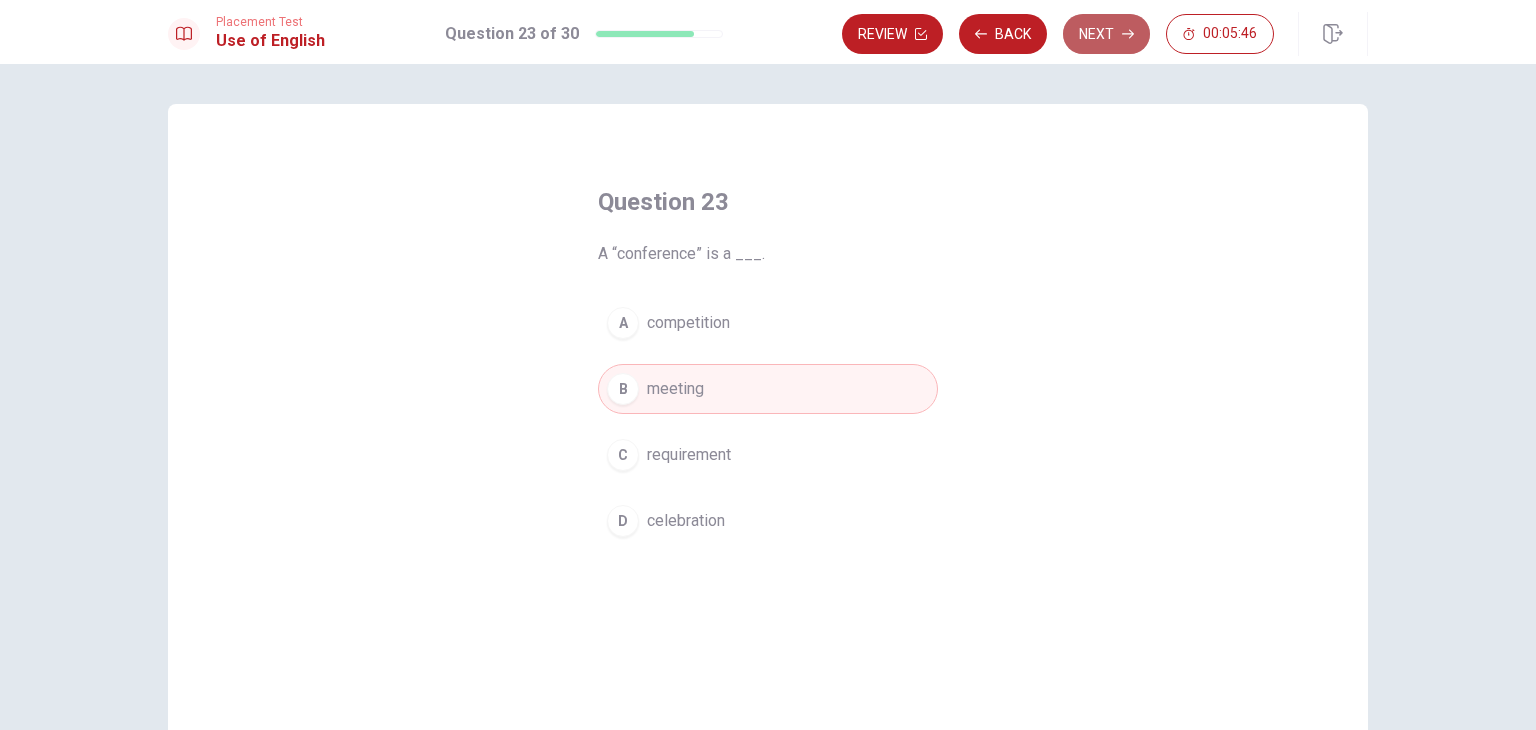 click on "Next" at bounding box center [1106, 34] 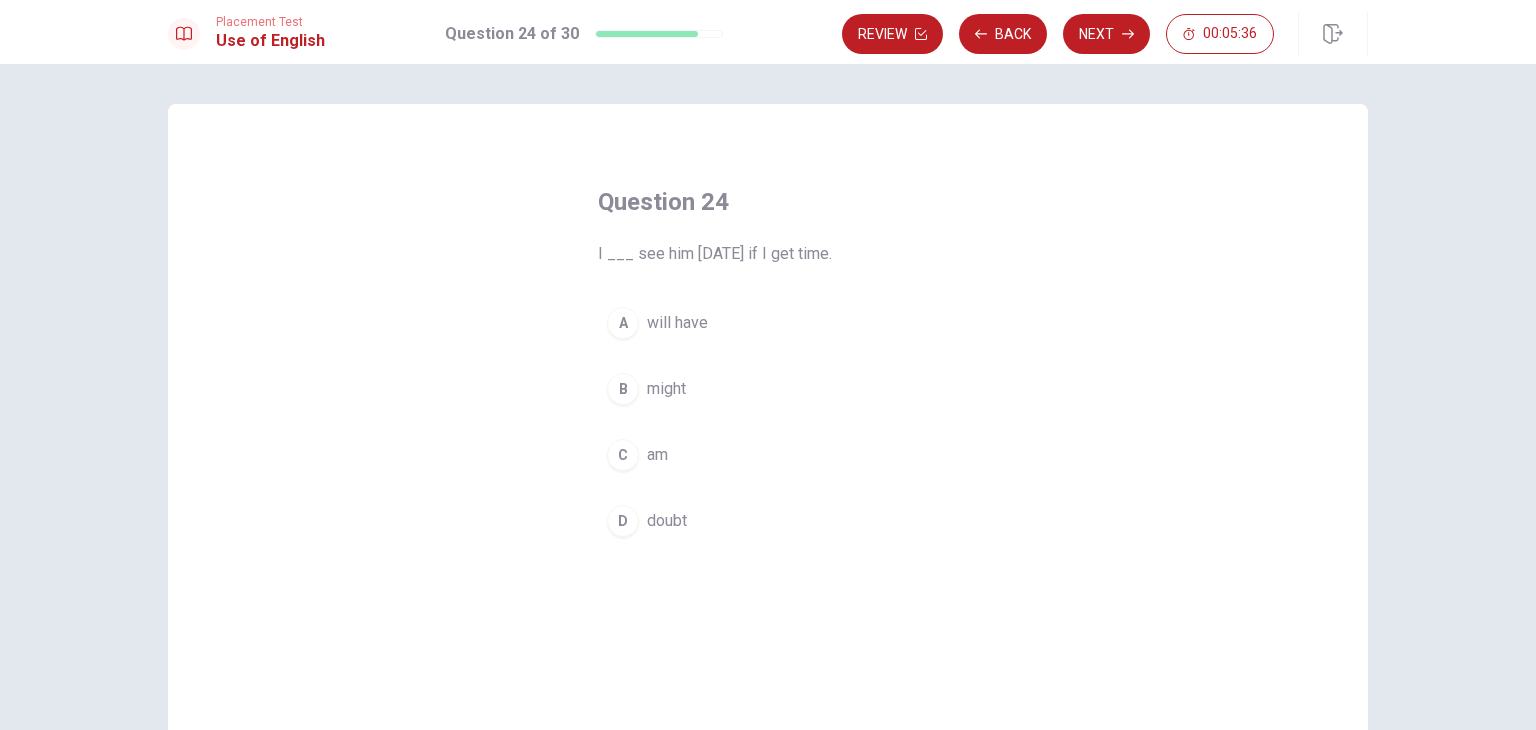 click on "B" at bounding box center [623, 389] 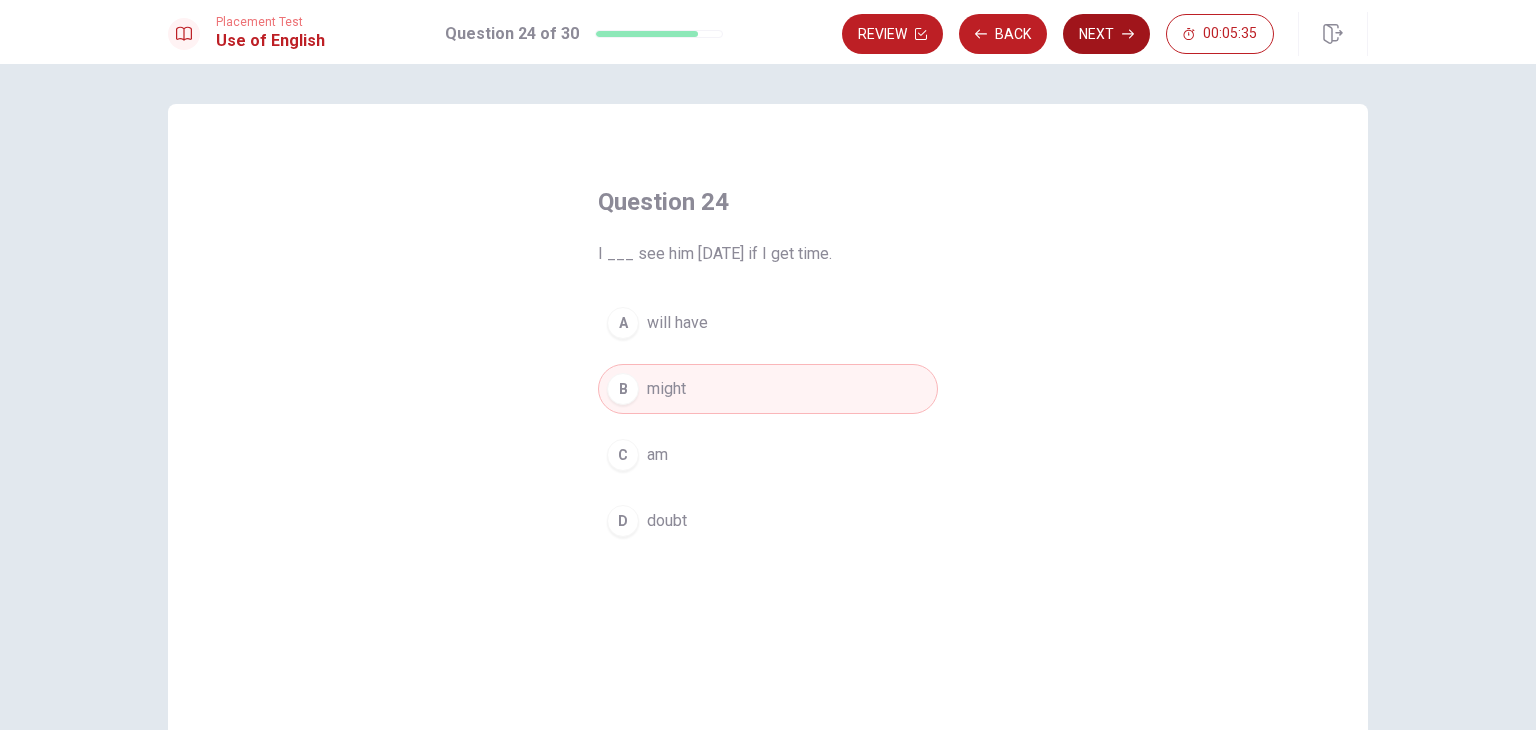 click on "Next" at bounding box center (1106, 34) 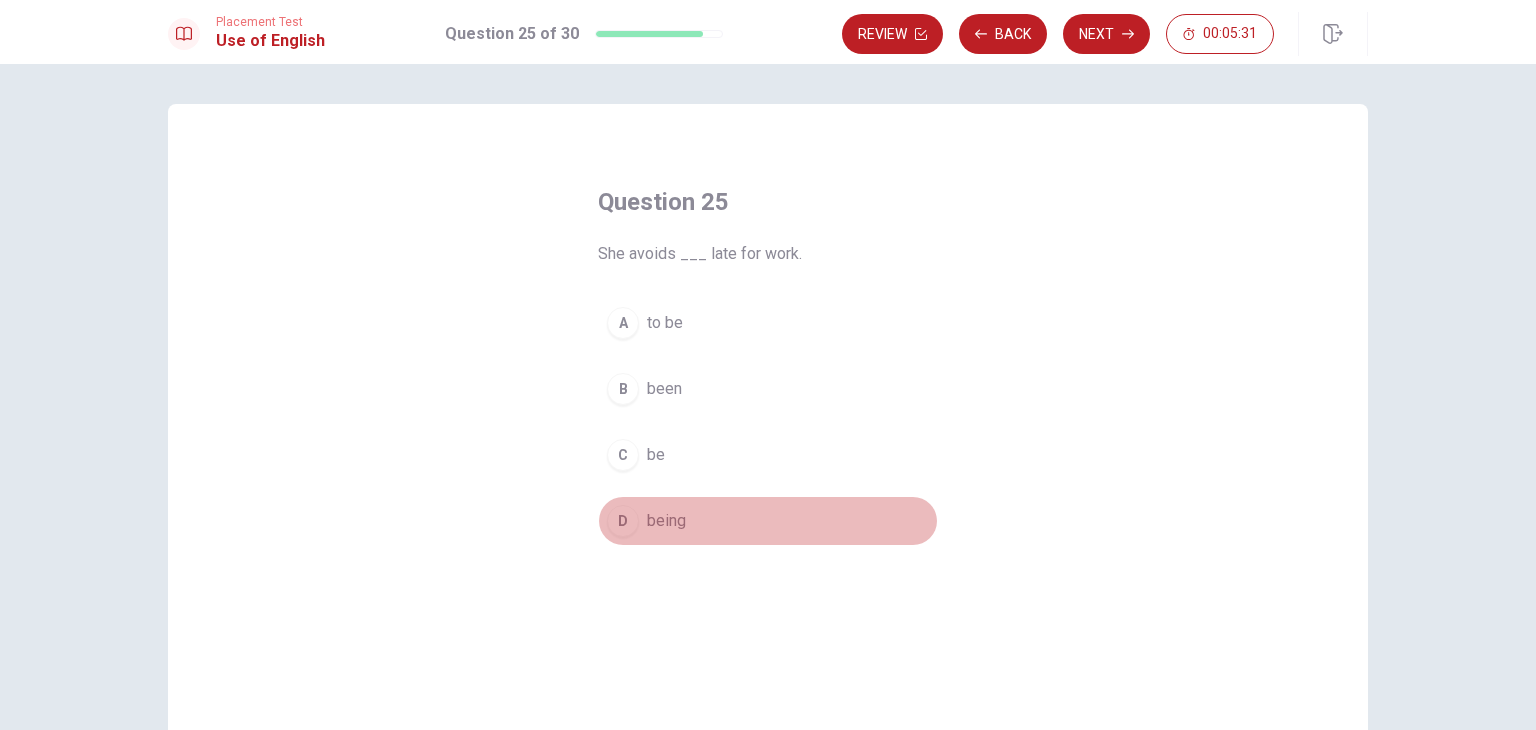 click on "D" at bounding box center (623, 521) 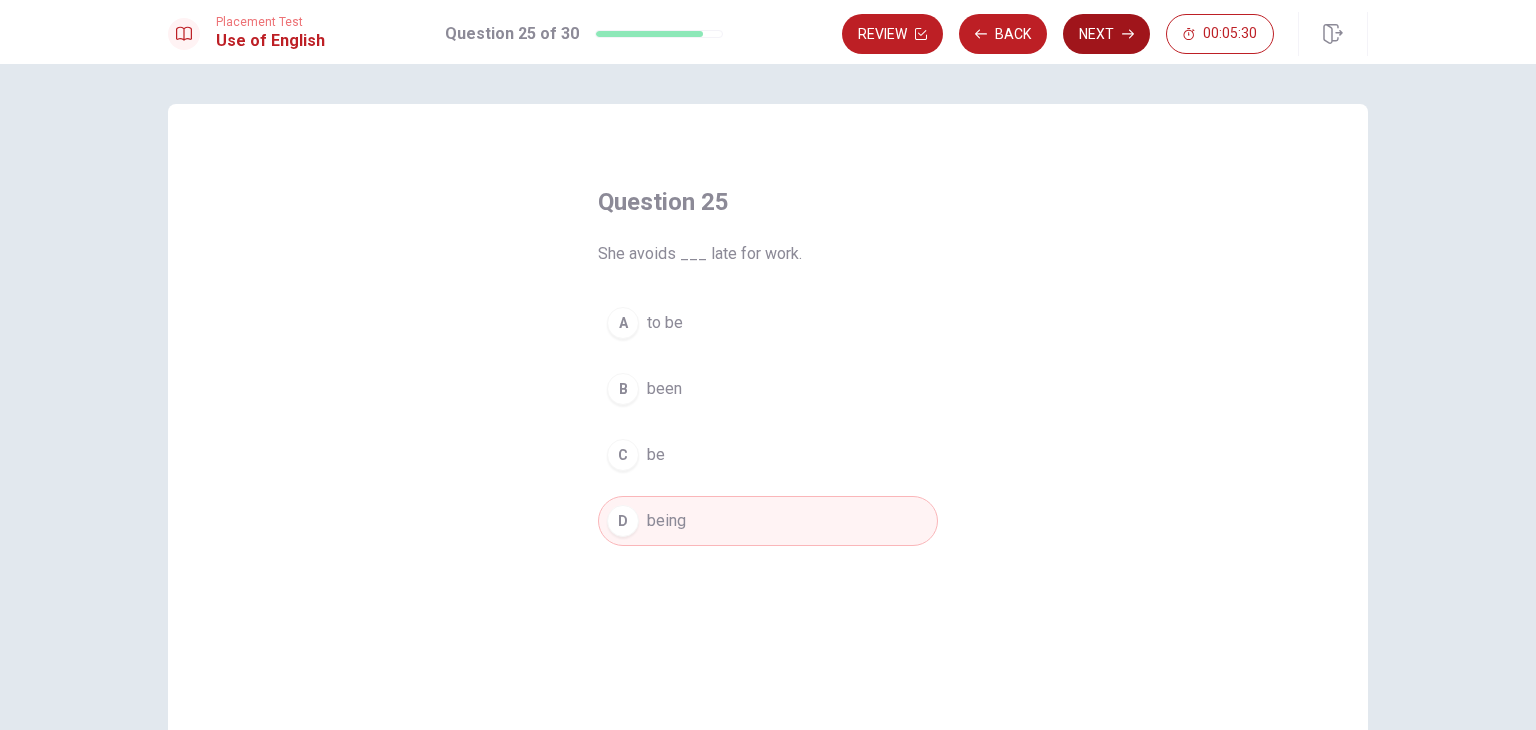 click on "Next" at bounding box center (1106, 34) 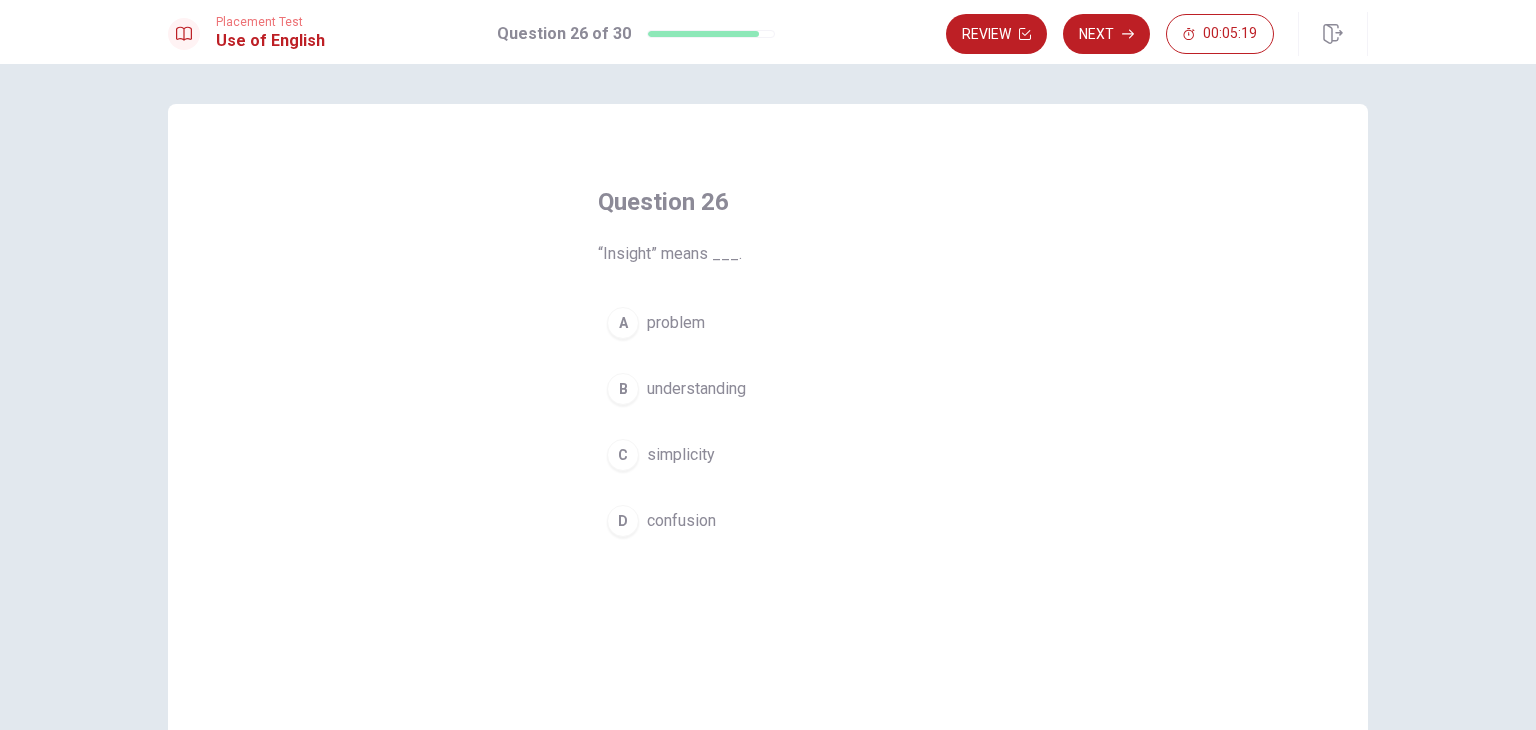 click on "B" at bounding box center [623, 389] 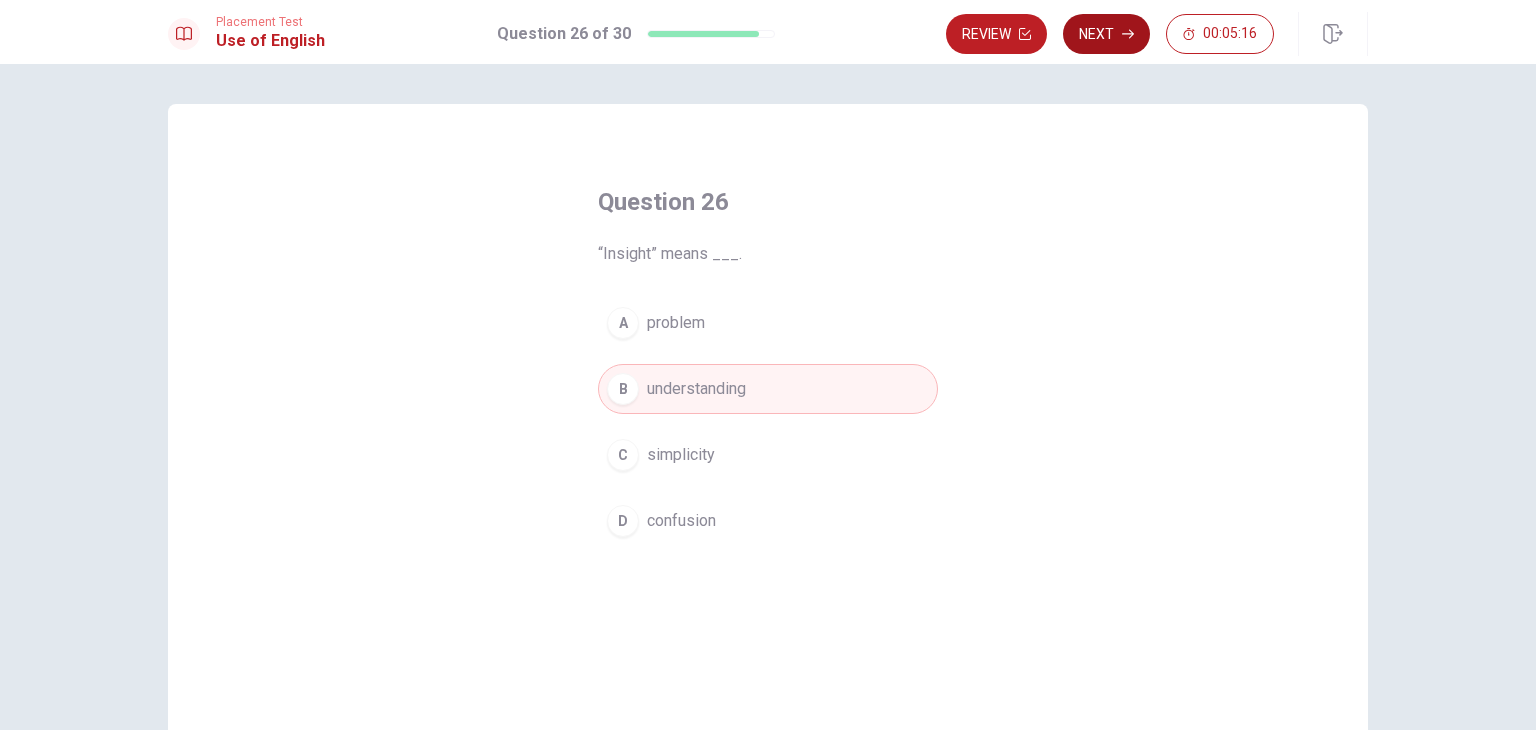 click on "Next" at bounding box center [1106, 34] 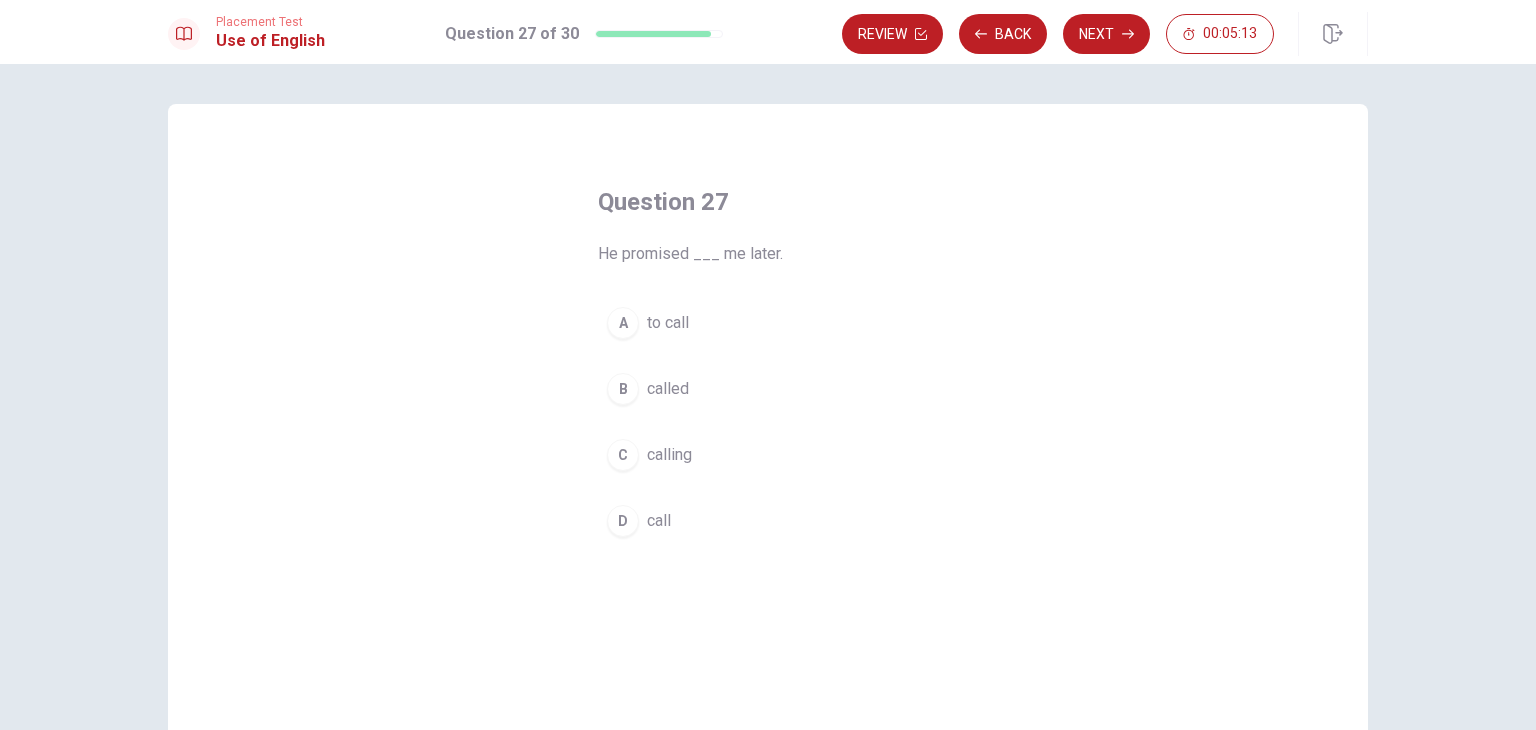 click on "A" at bounding box center (623, 323) 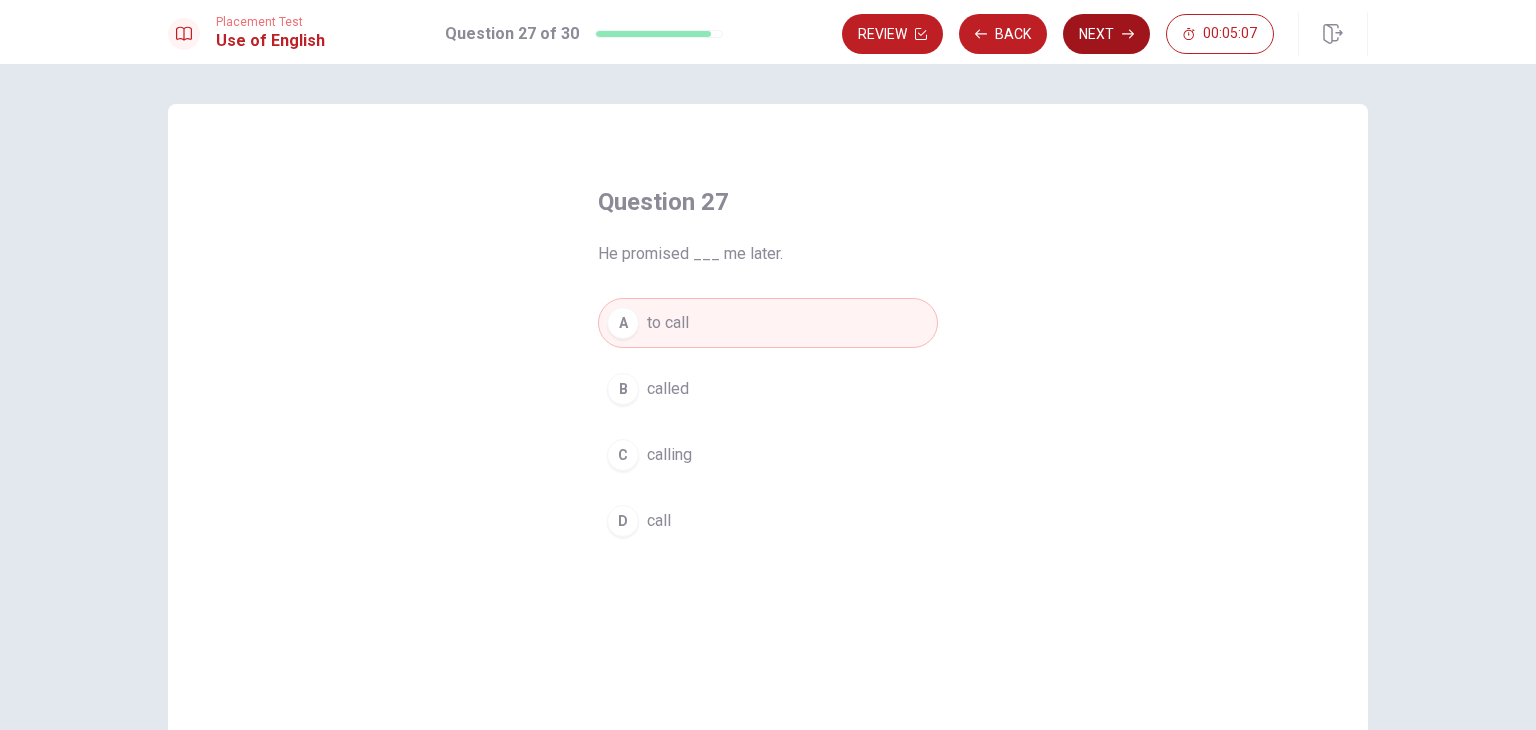 click on "Next" at bounding box center (1106, 34) 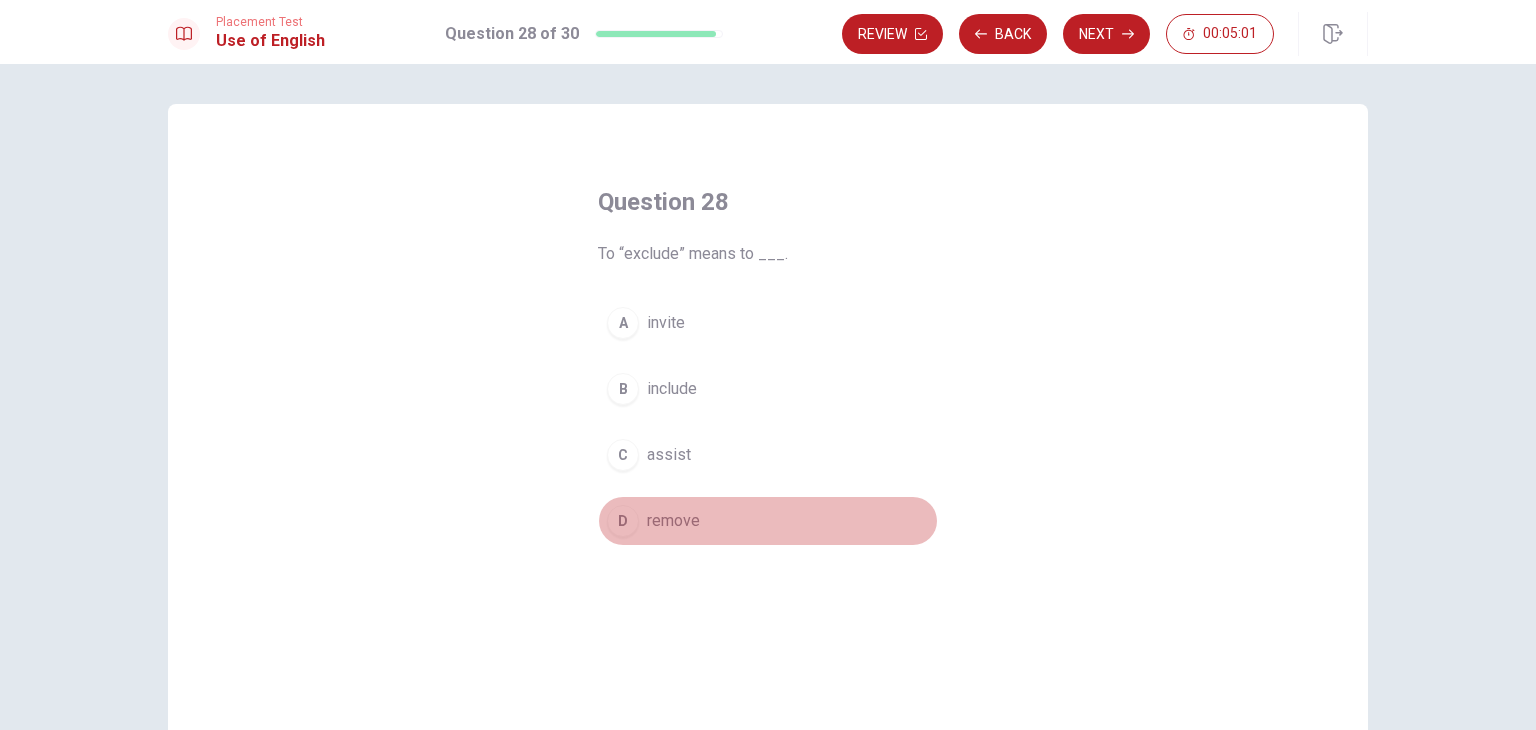 click on "D" at bounding box center (623, 521) 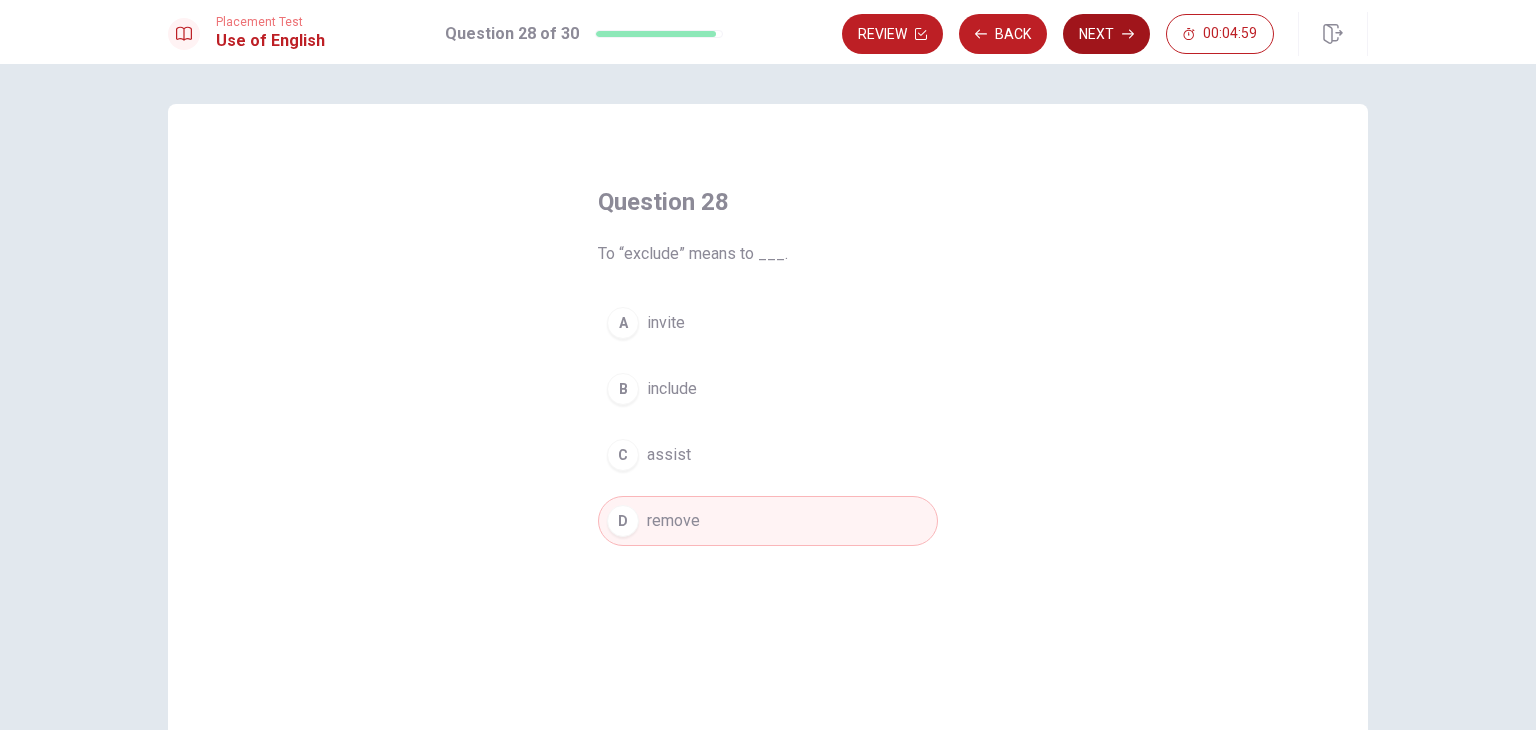 click on "Next" at bounding box center [1106, 34] 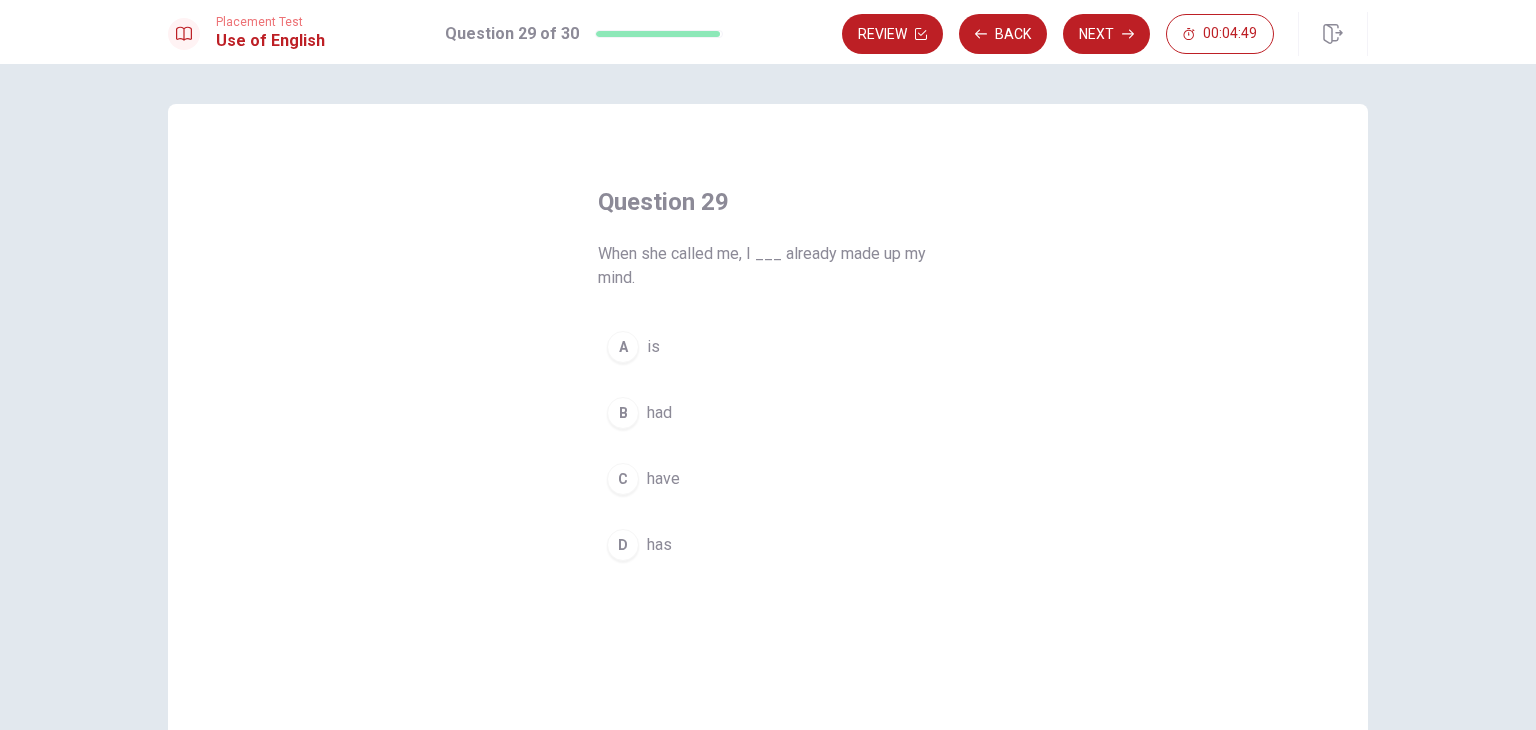 click on "C" at bounding box center (623, 479) 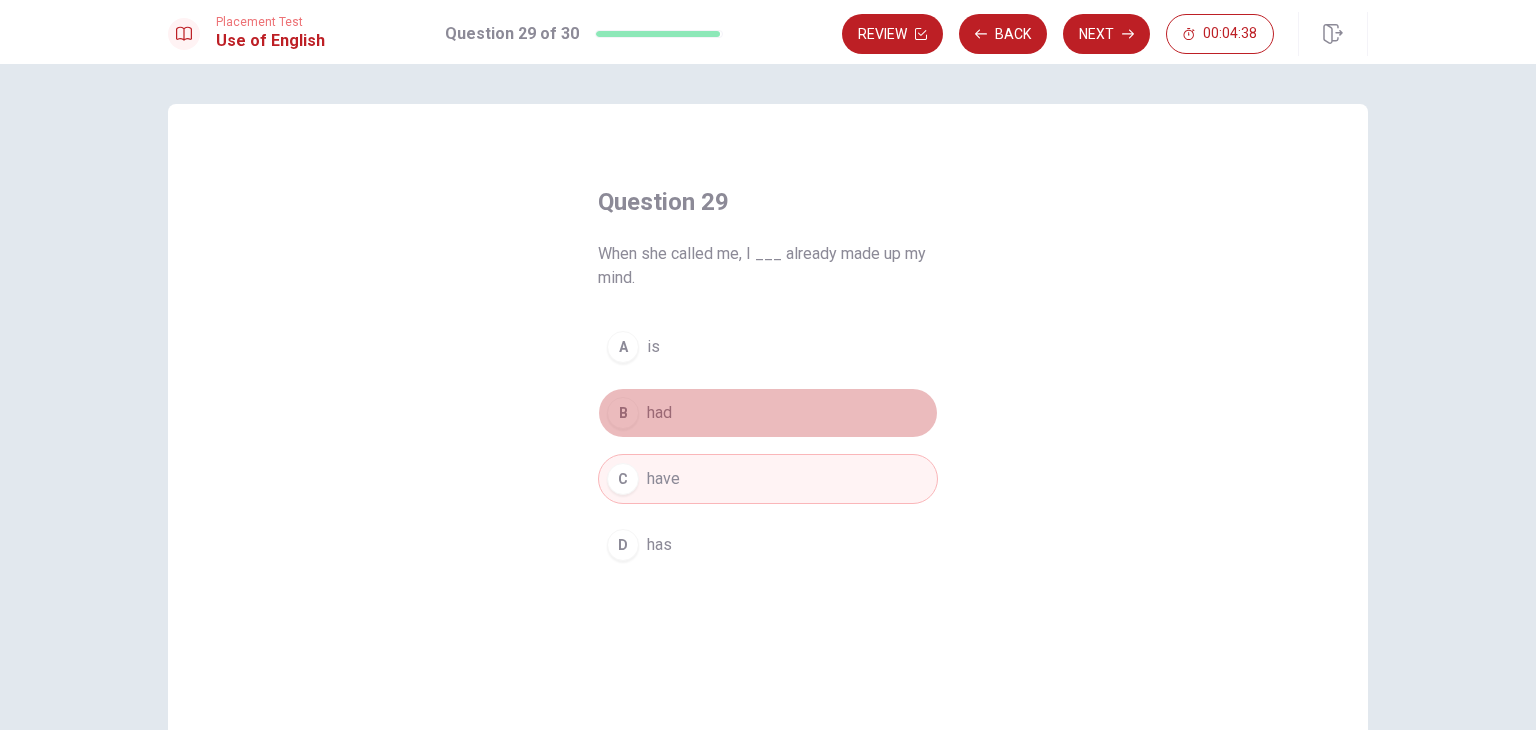 click on "B" at bounding box center (623, 413) 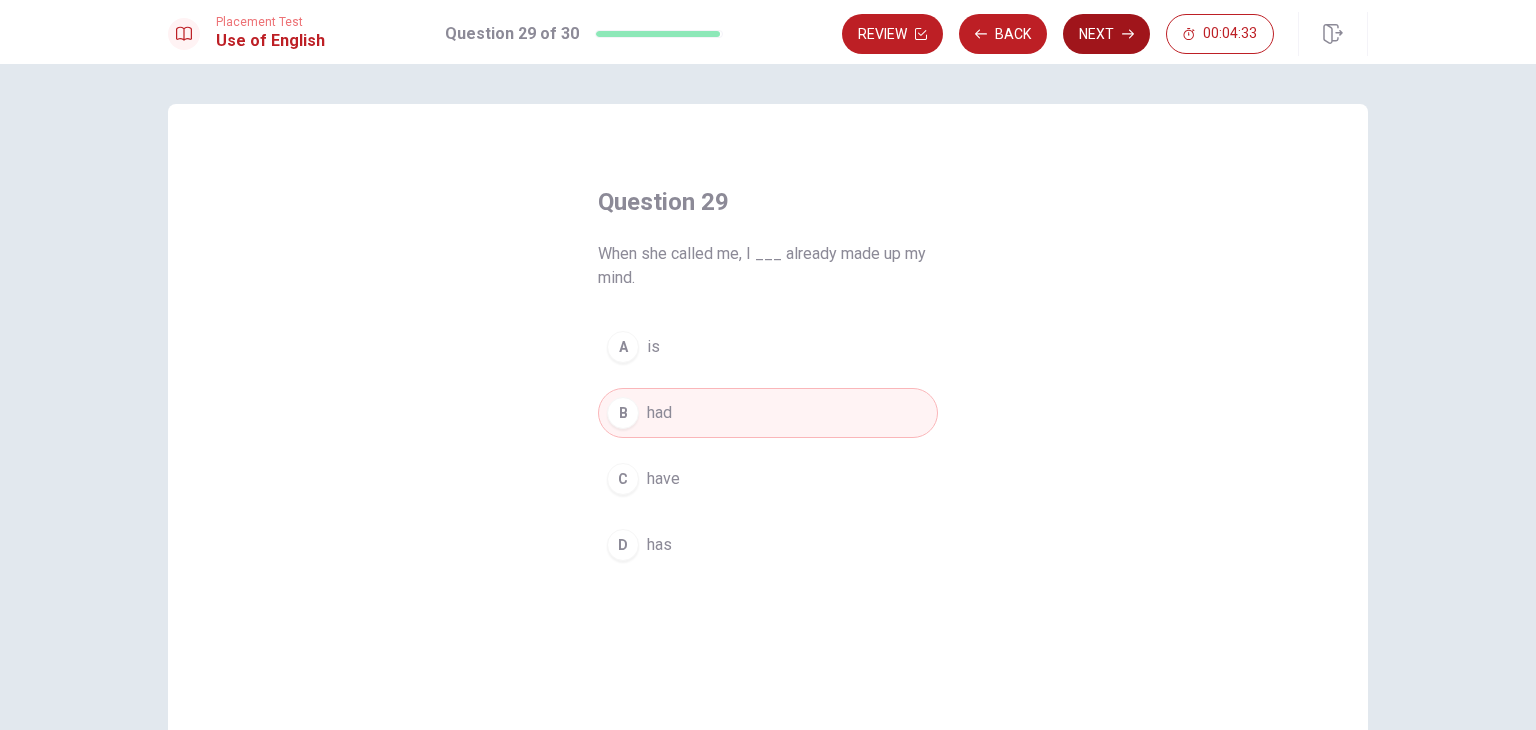 click on "Next" at bounding box center [1106, 34] 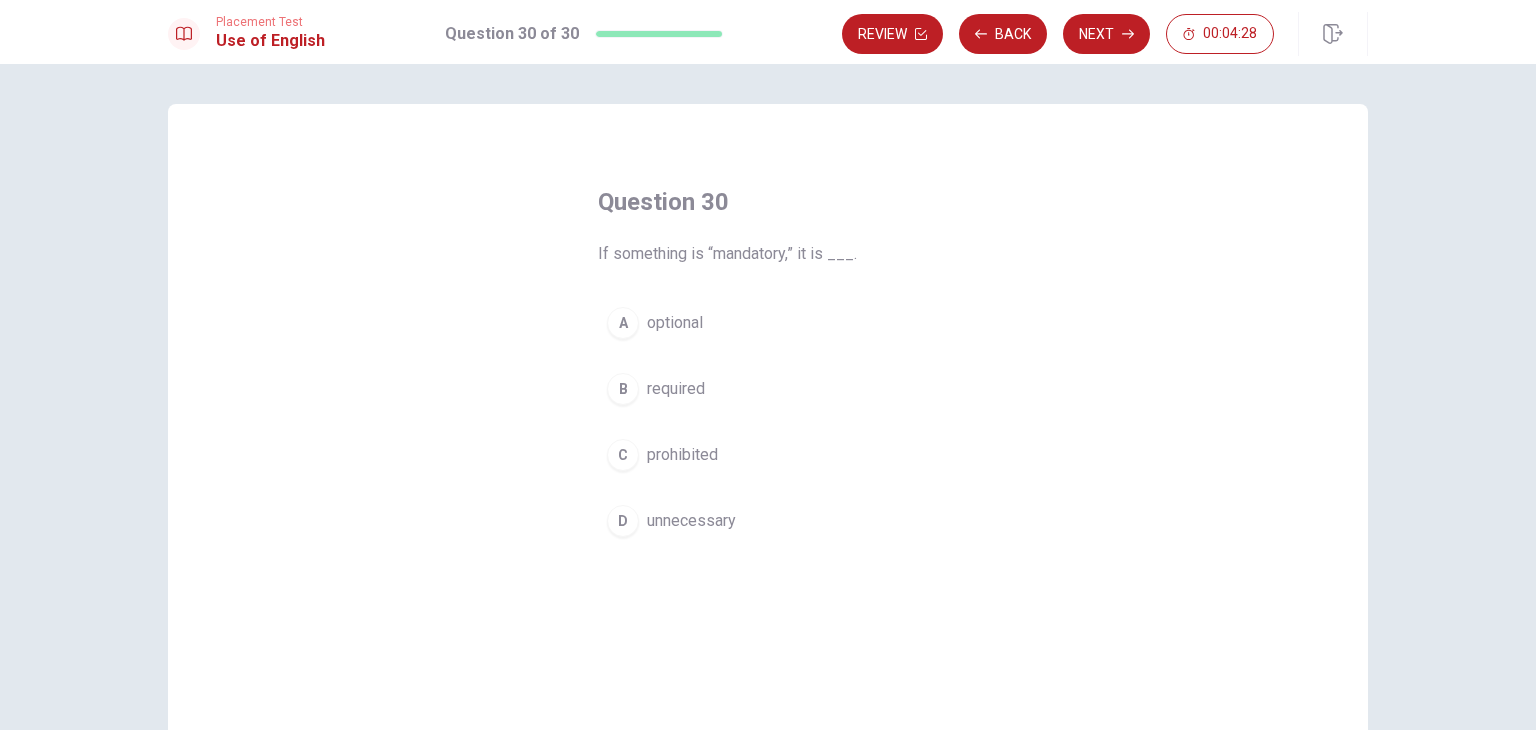 click on "B" at bounding box center [623, 389] 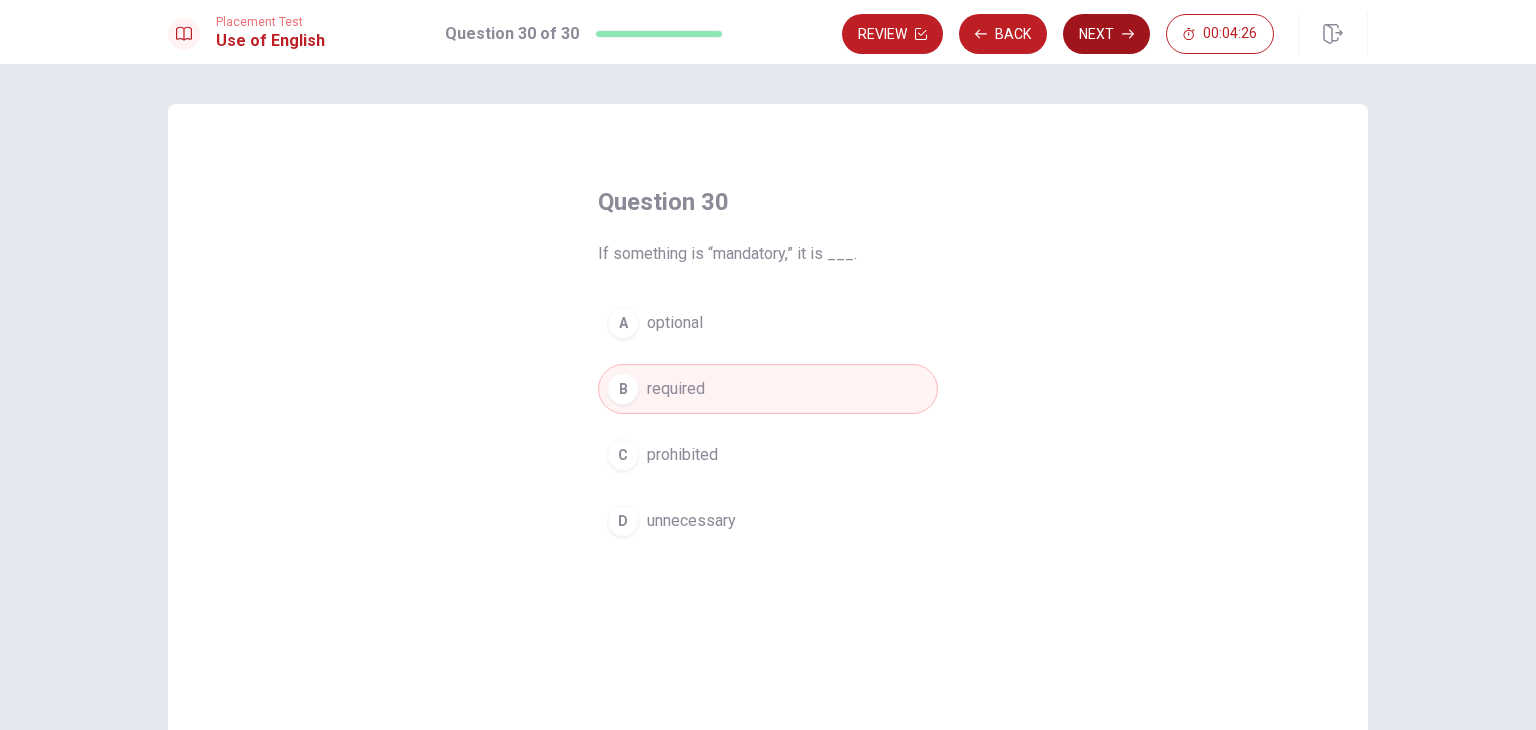 click on "Next" at bounding box center (1106, 34) 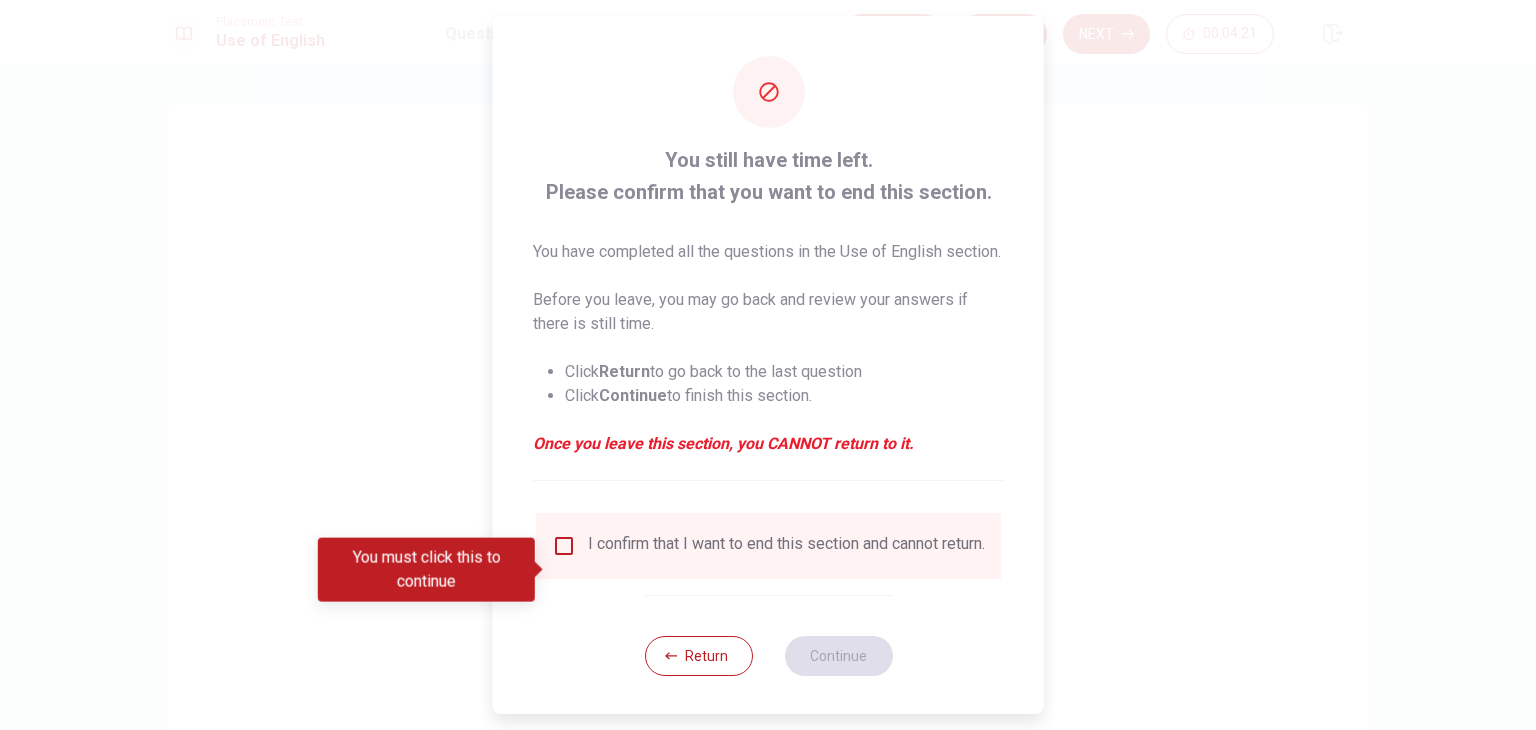 click at bounding box center [564, 546] 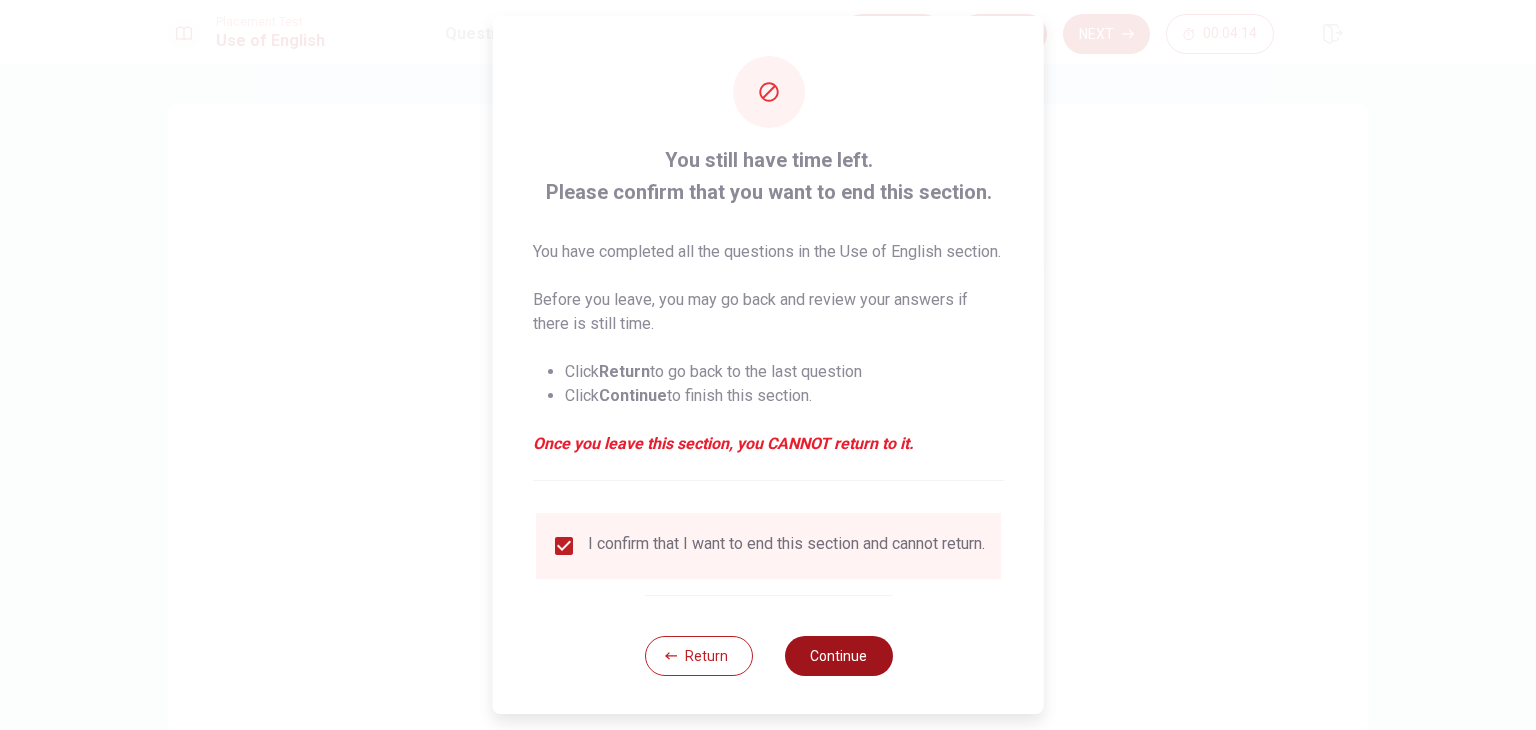 click on "Continue" at bounding box center [838, 656] 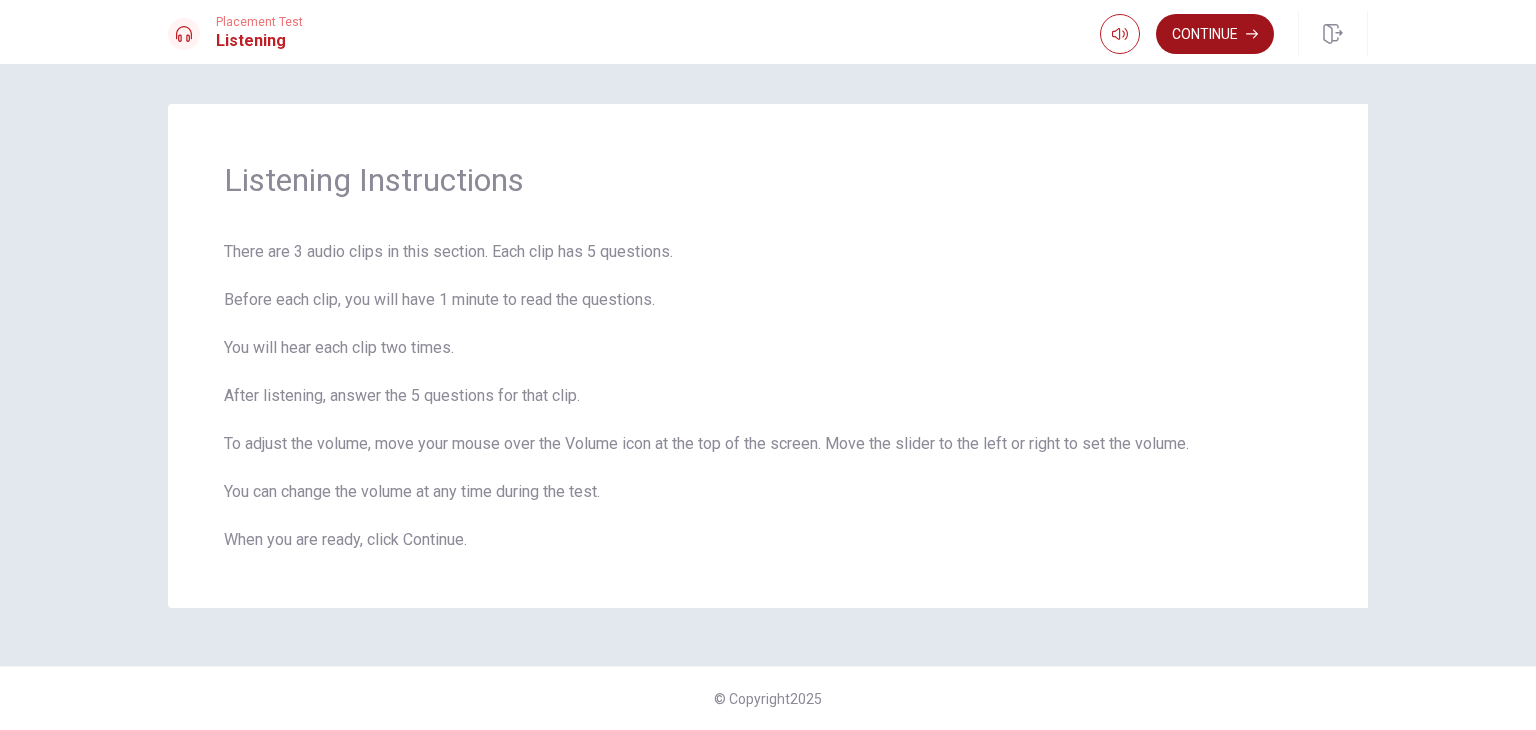 click on "Continue" at bounding box center (1215, 34) 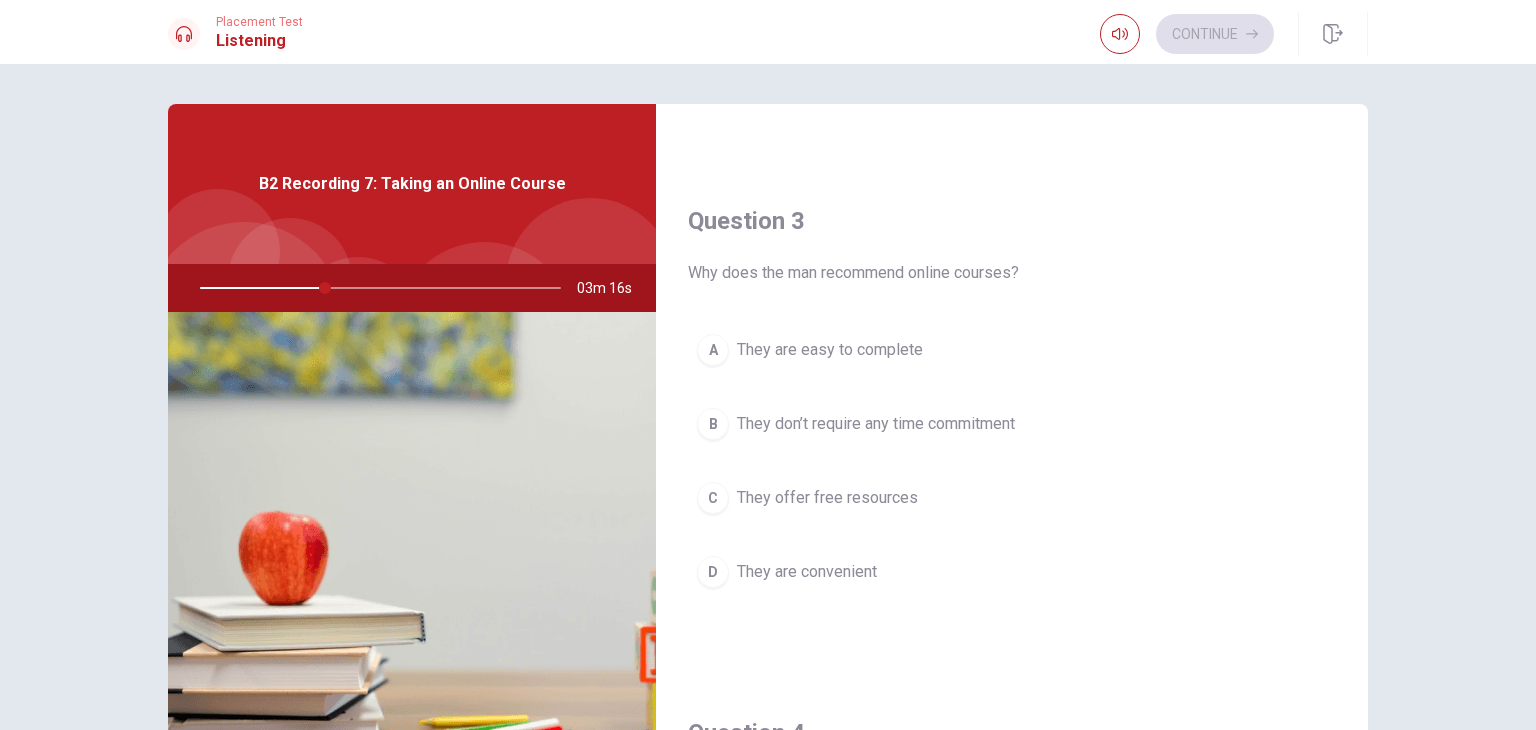 scroll, scrollTop: 1000, scrollLeft: 0, axis: vertical 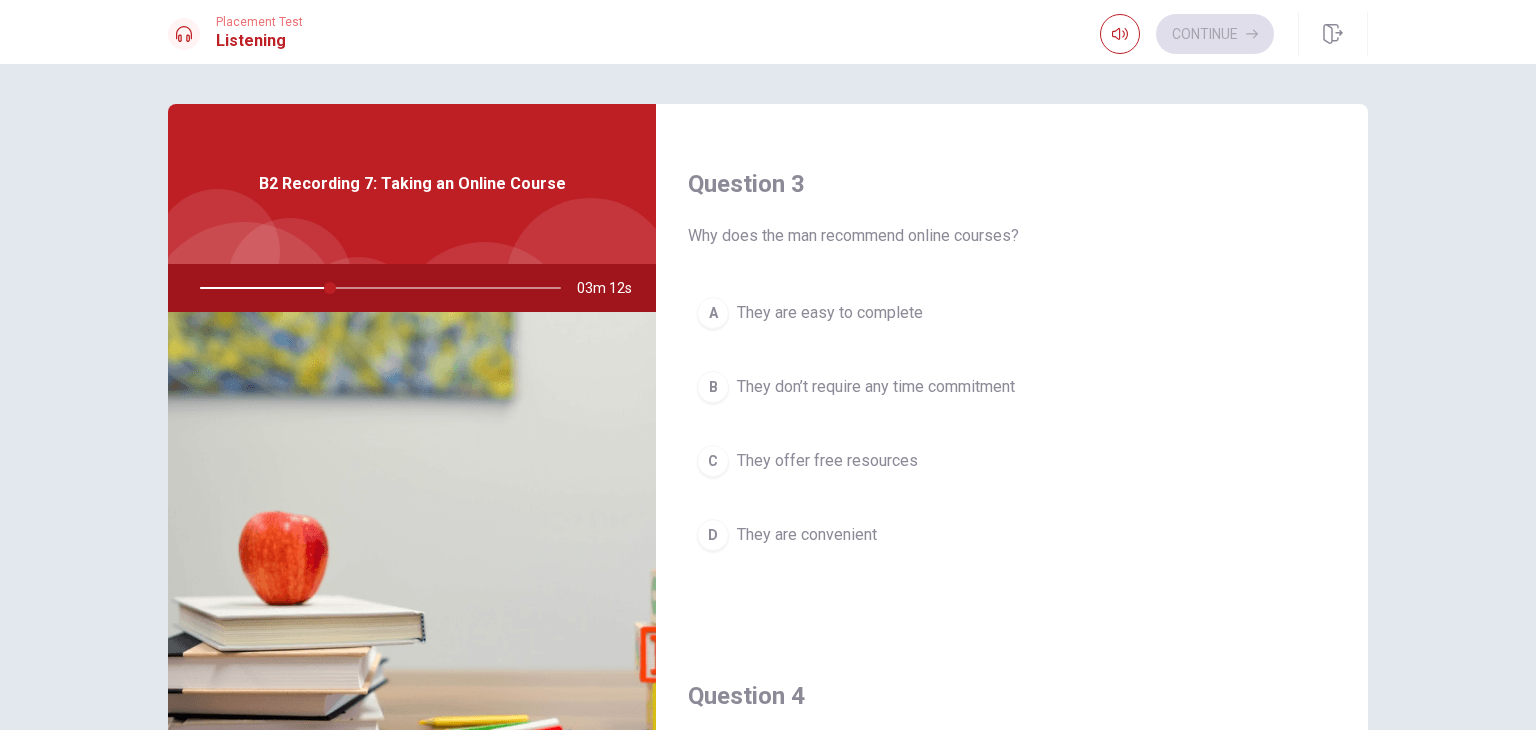 click on "D" at bounding box center (713, 535) 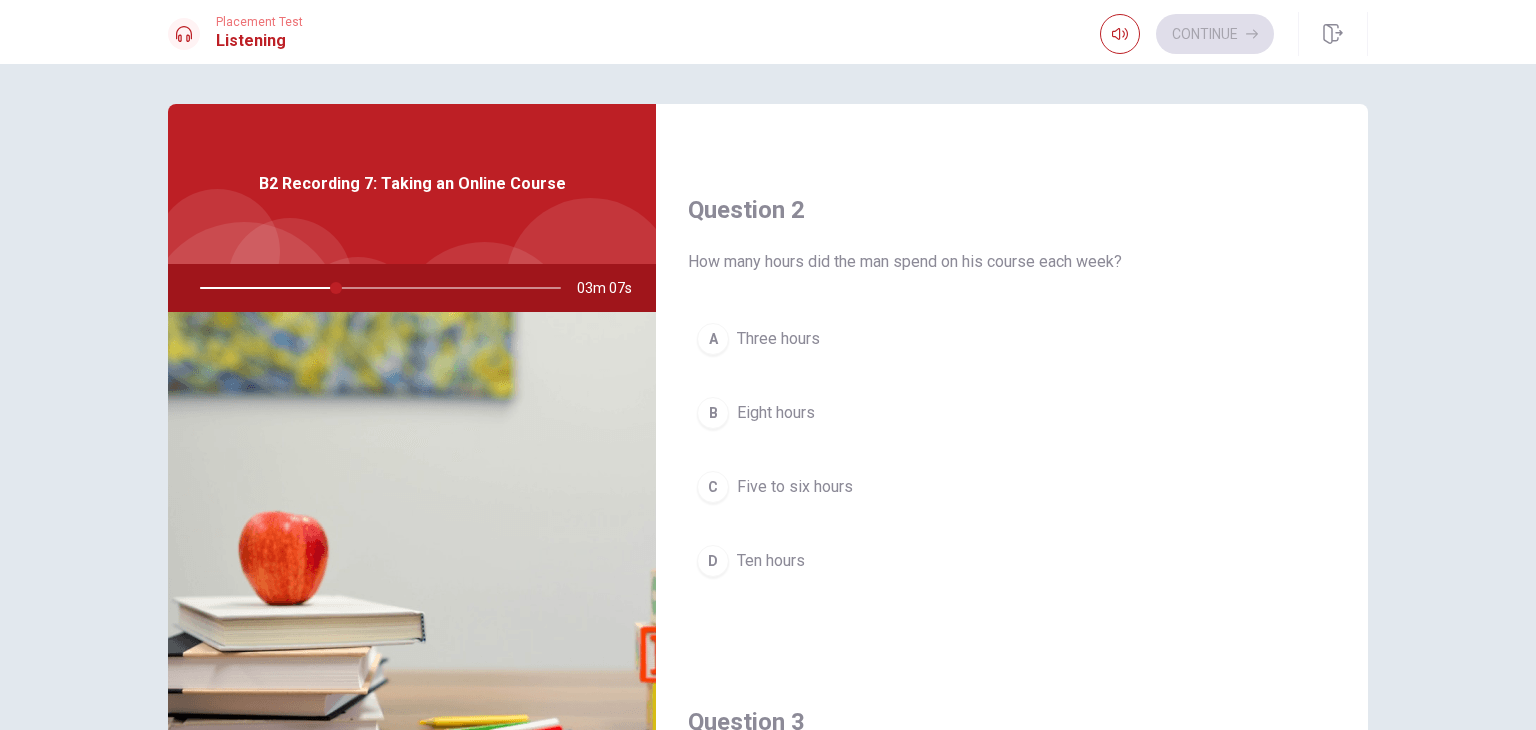 scroll, scrollTop: 500, scrollLeft: 0, axis: vertical 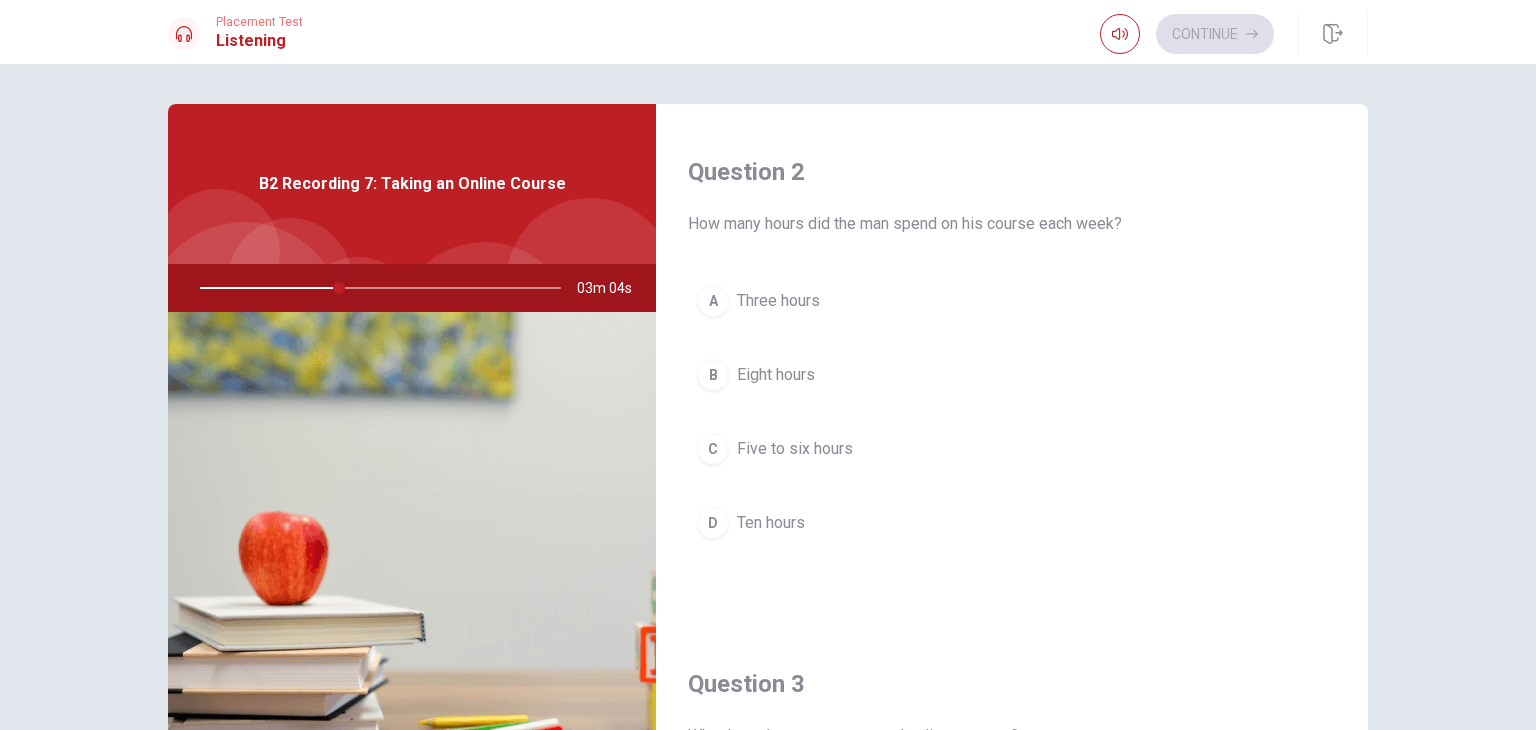 click on "C" at bounding box center (713, 449) 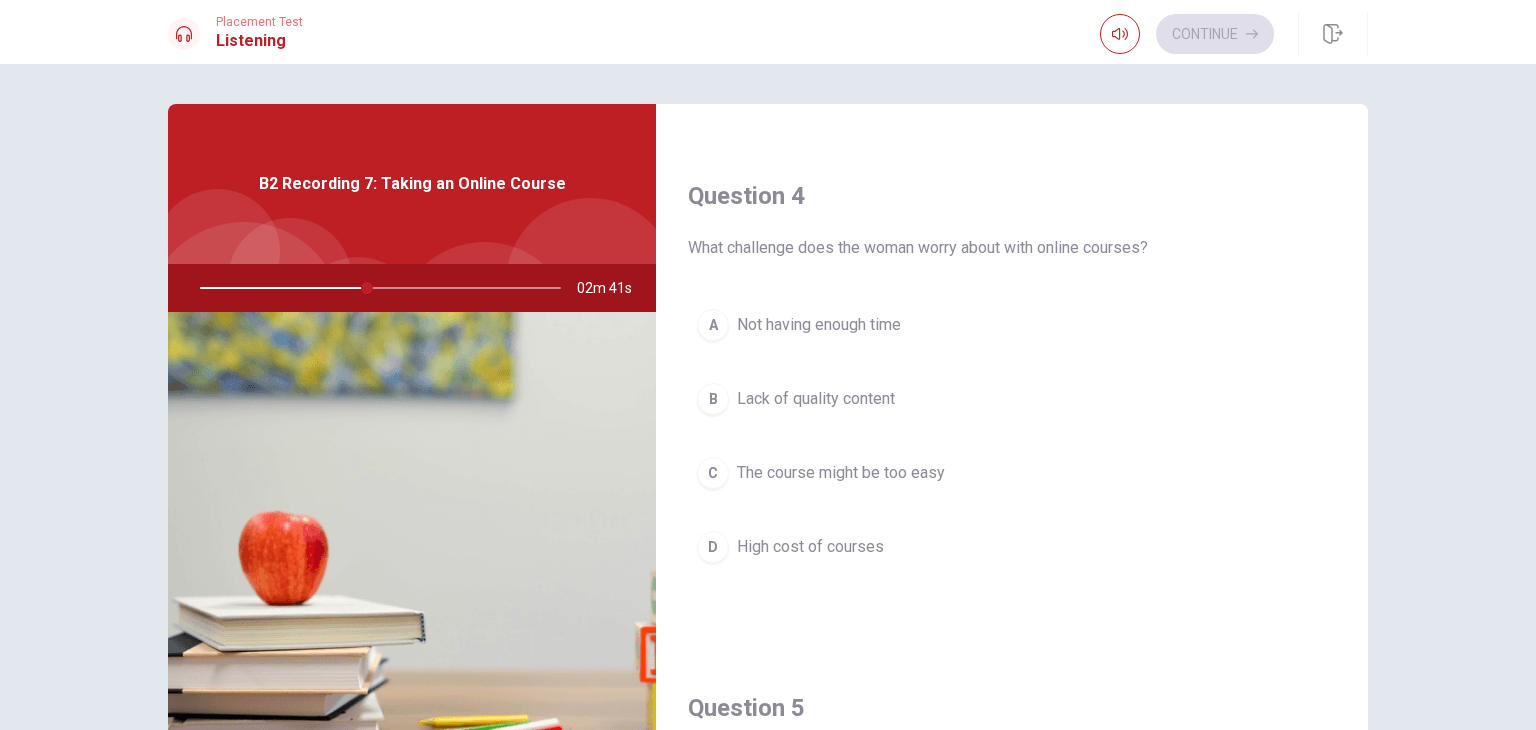 scroll, scrollTop: 1856, scrollLeft: 0, axis: vertical 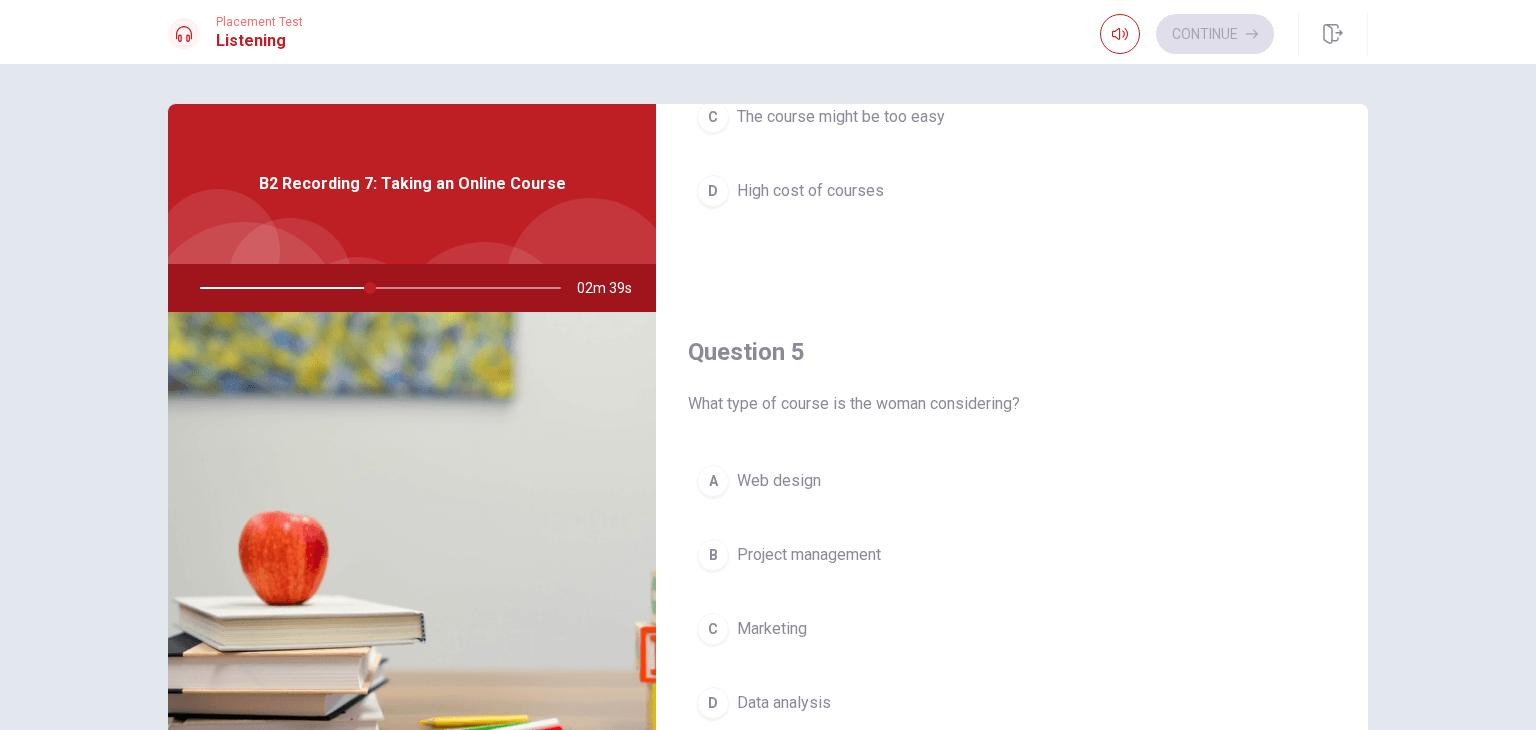 click on "D" at bounding box center (713, 703) 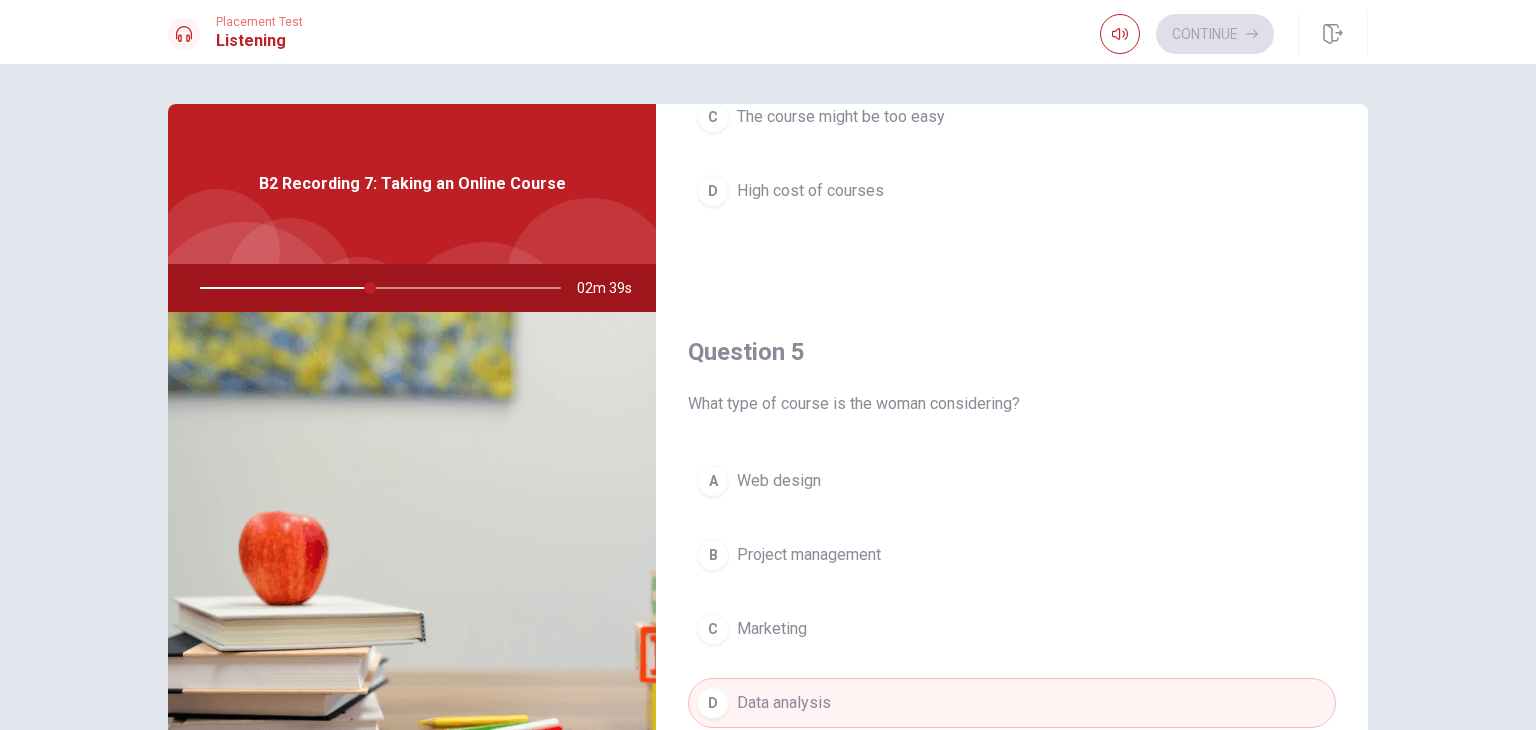 scroll, scrollTop: 166, scrollLeft: 0, axis: vertical 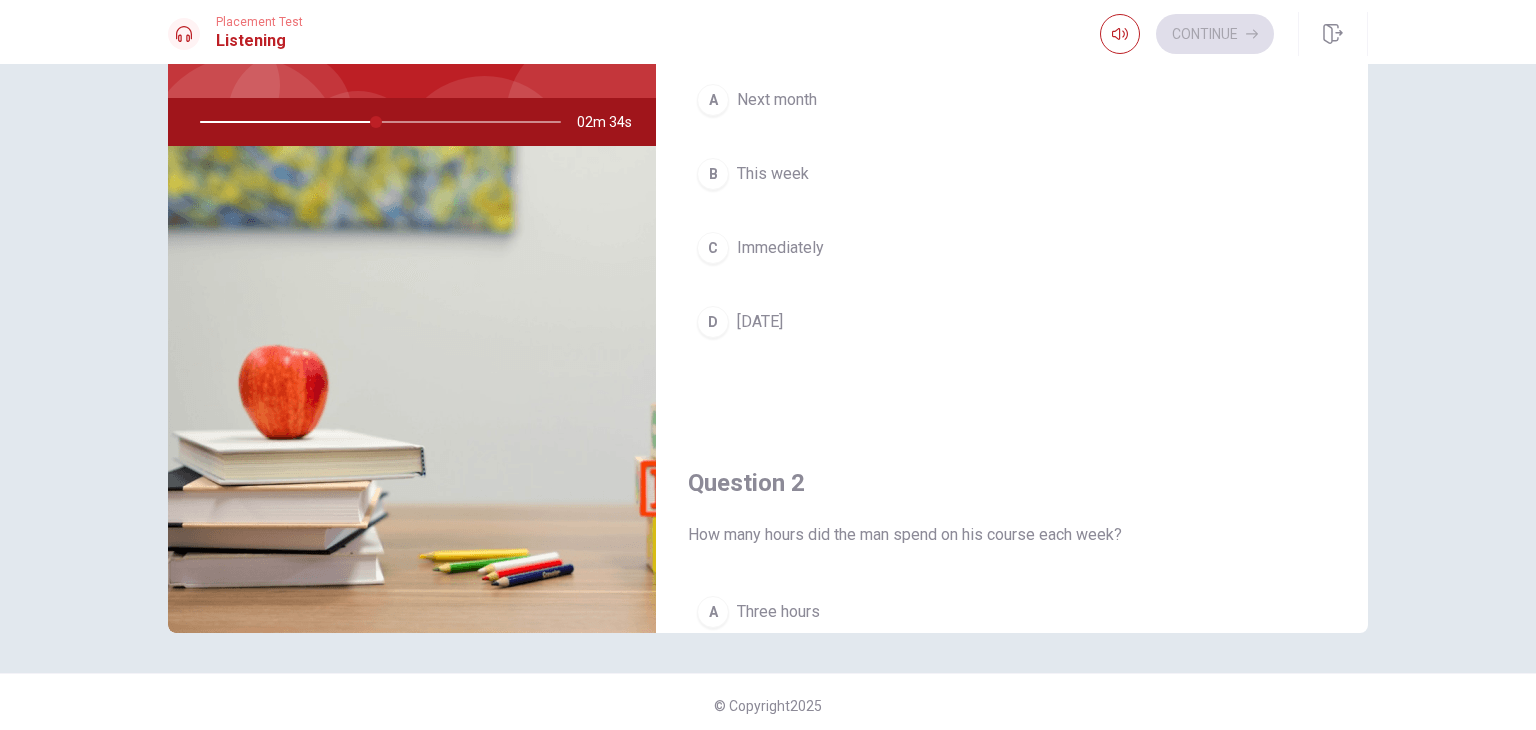 click on "A" at bounding box center (713, 100) 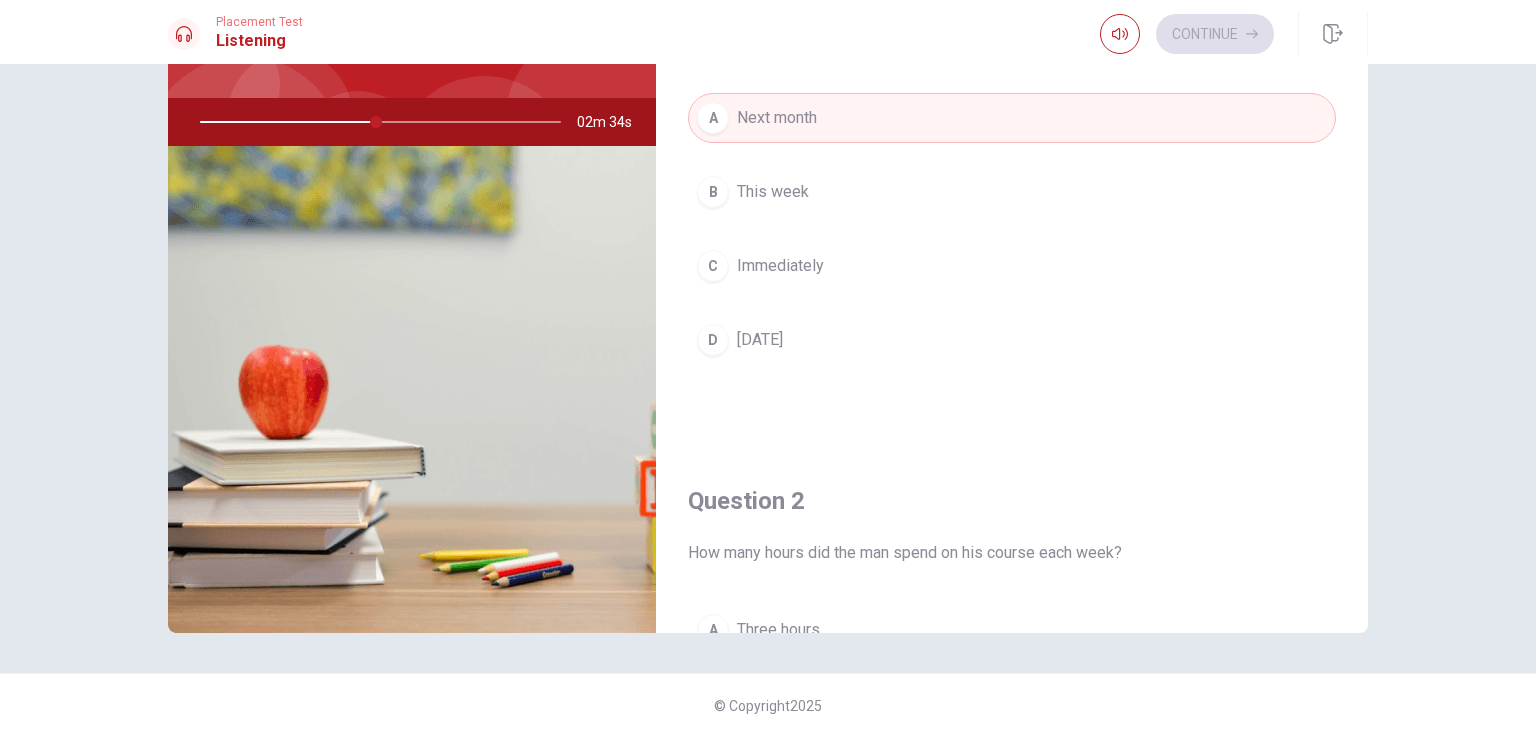 scroll, scrollTop: 0, scrollLeft: 0, axis: both 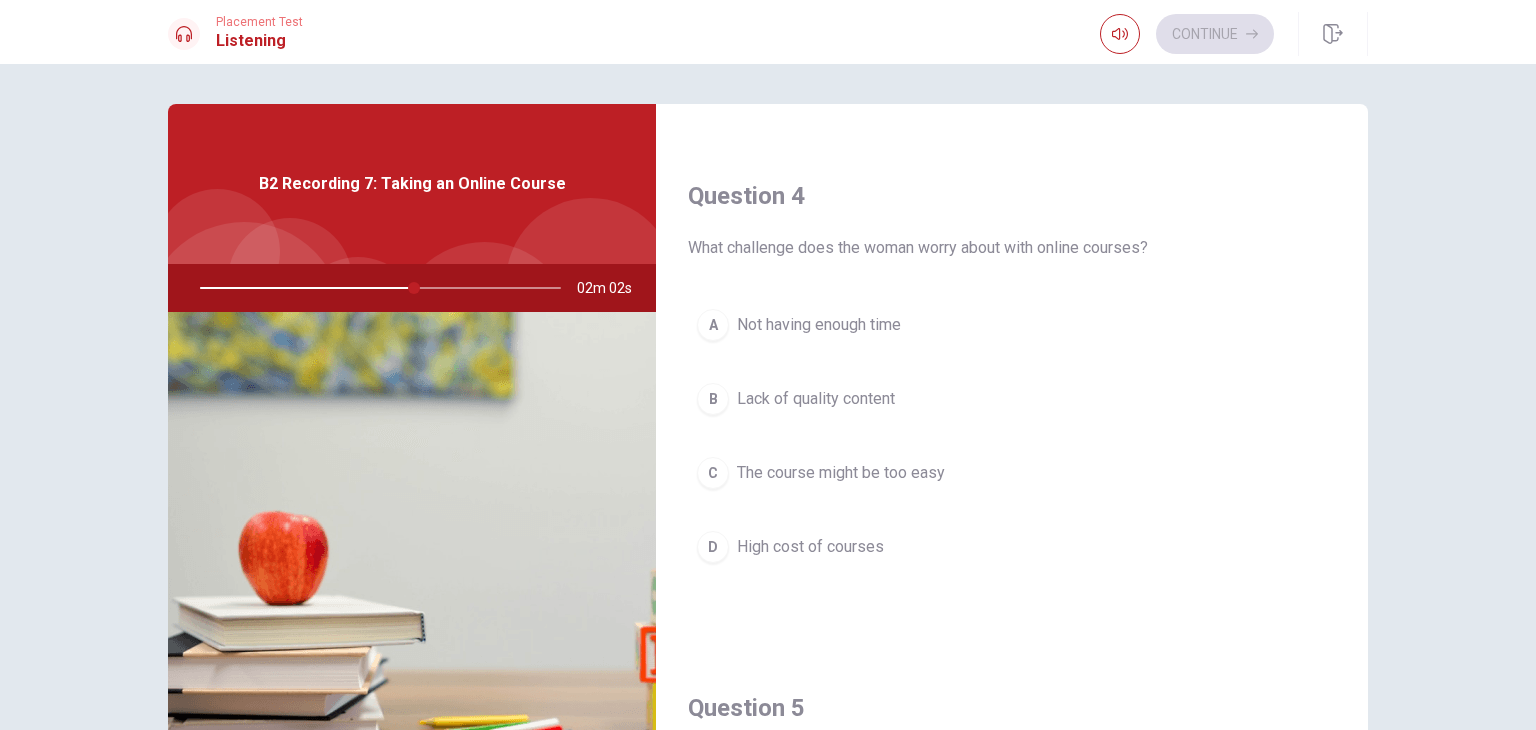 click on "A Not having enough time" at bounding box center [1012, 325] 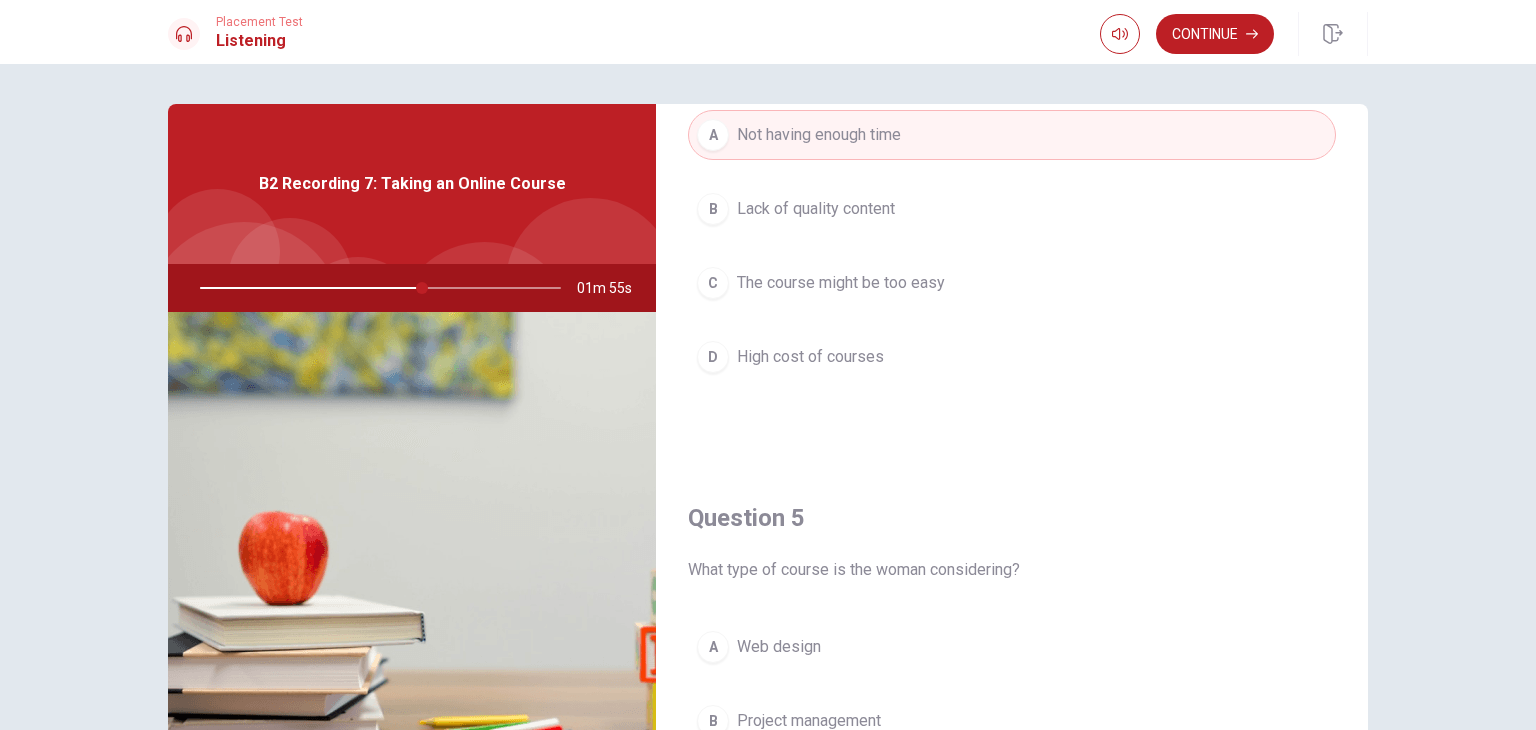 scroll, scrollTop: 1856, scrollLeft: 0, axis: vertical 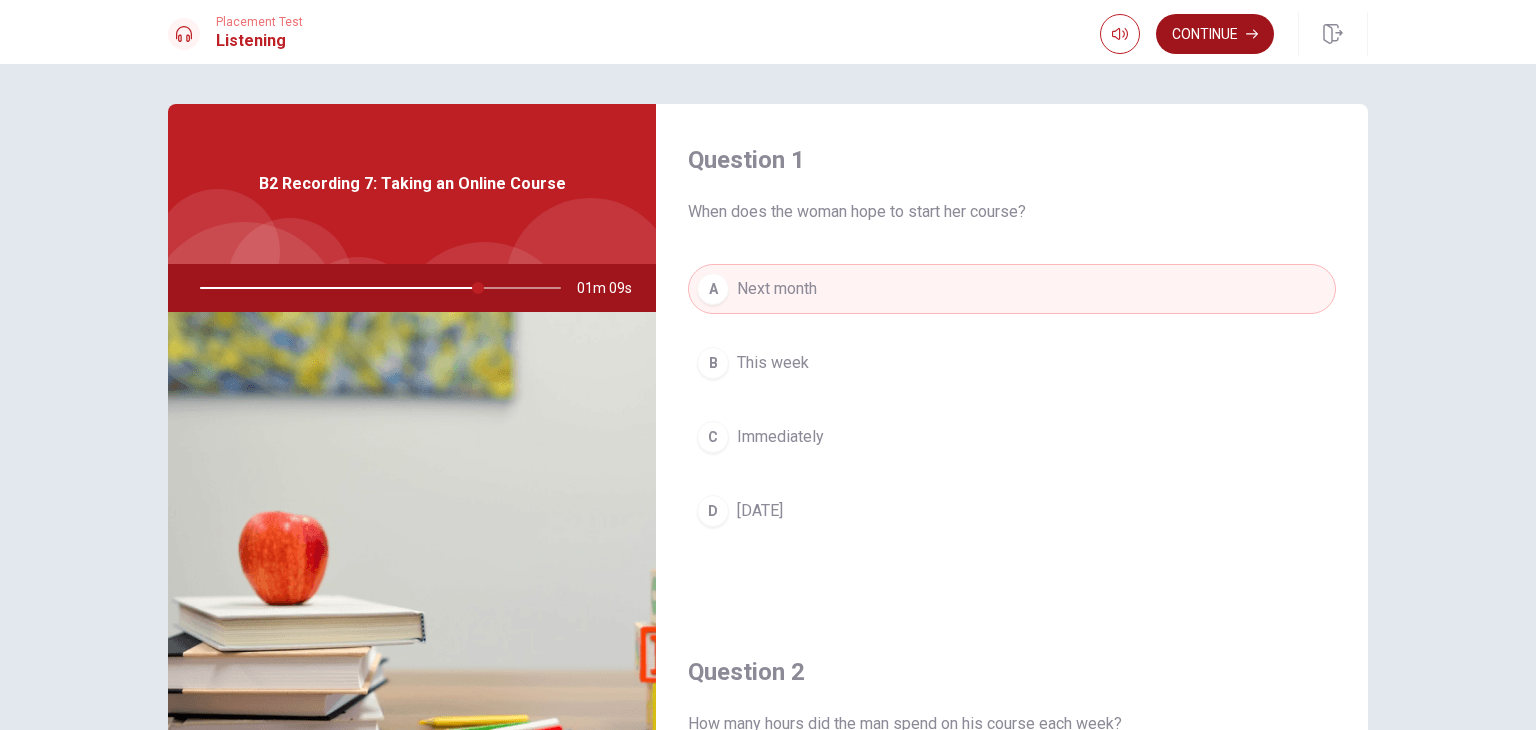 click on "Continue" at bounding box center (1215, 34) 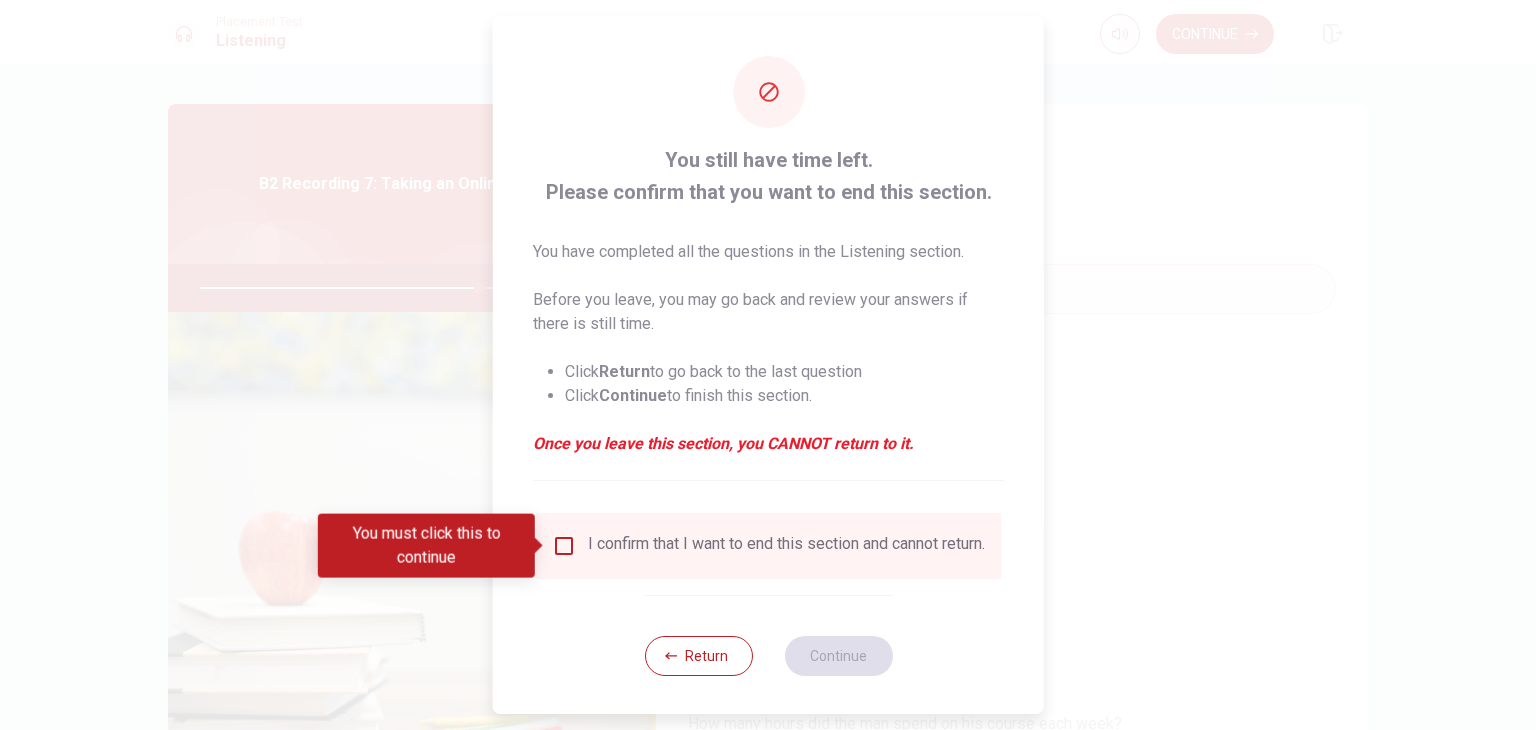 click at bounding box center (564, 546) 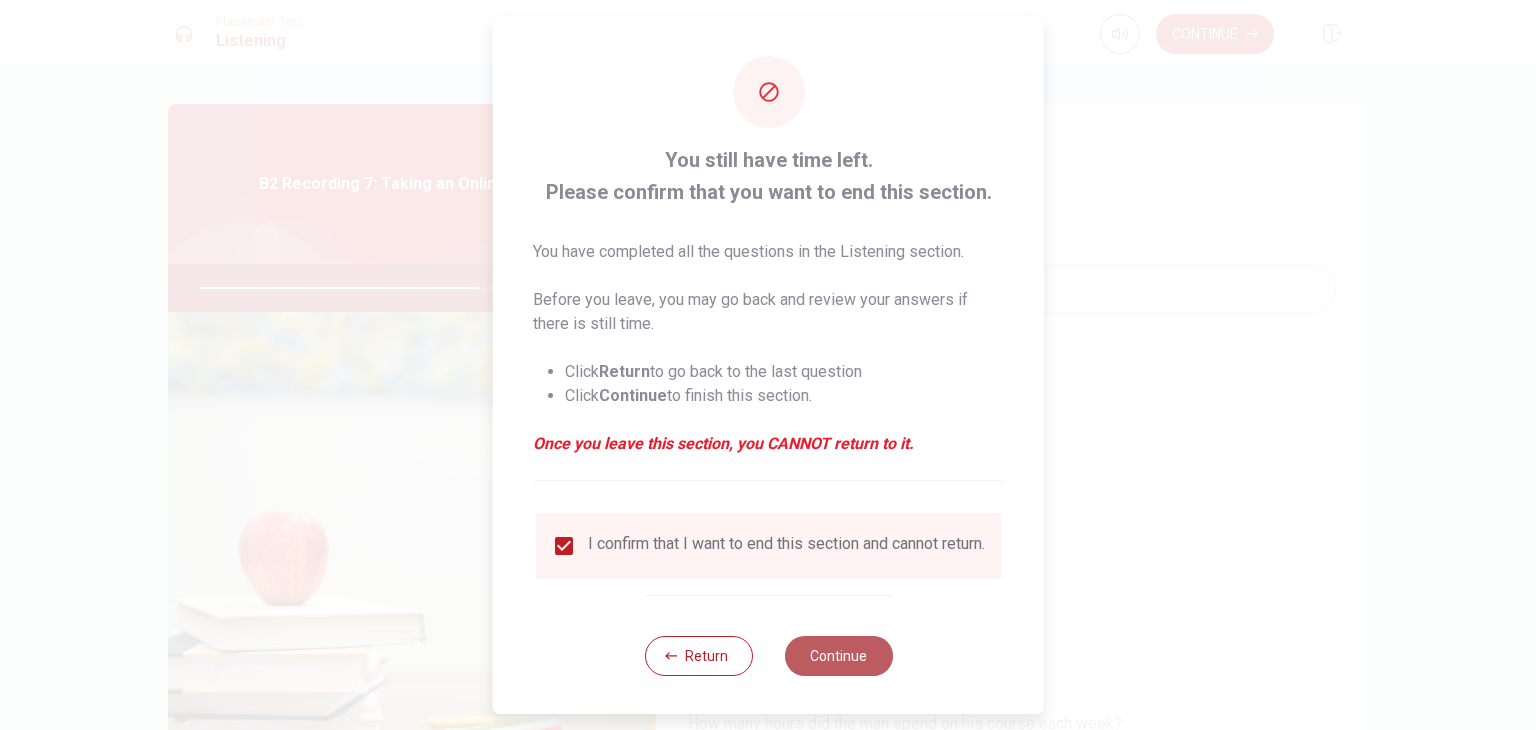 click on "Continue" at bounding box center (838, 656) 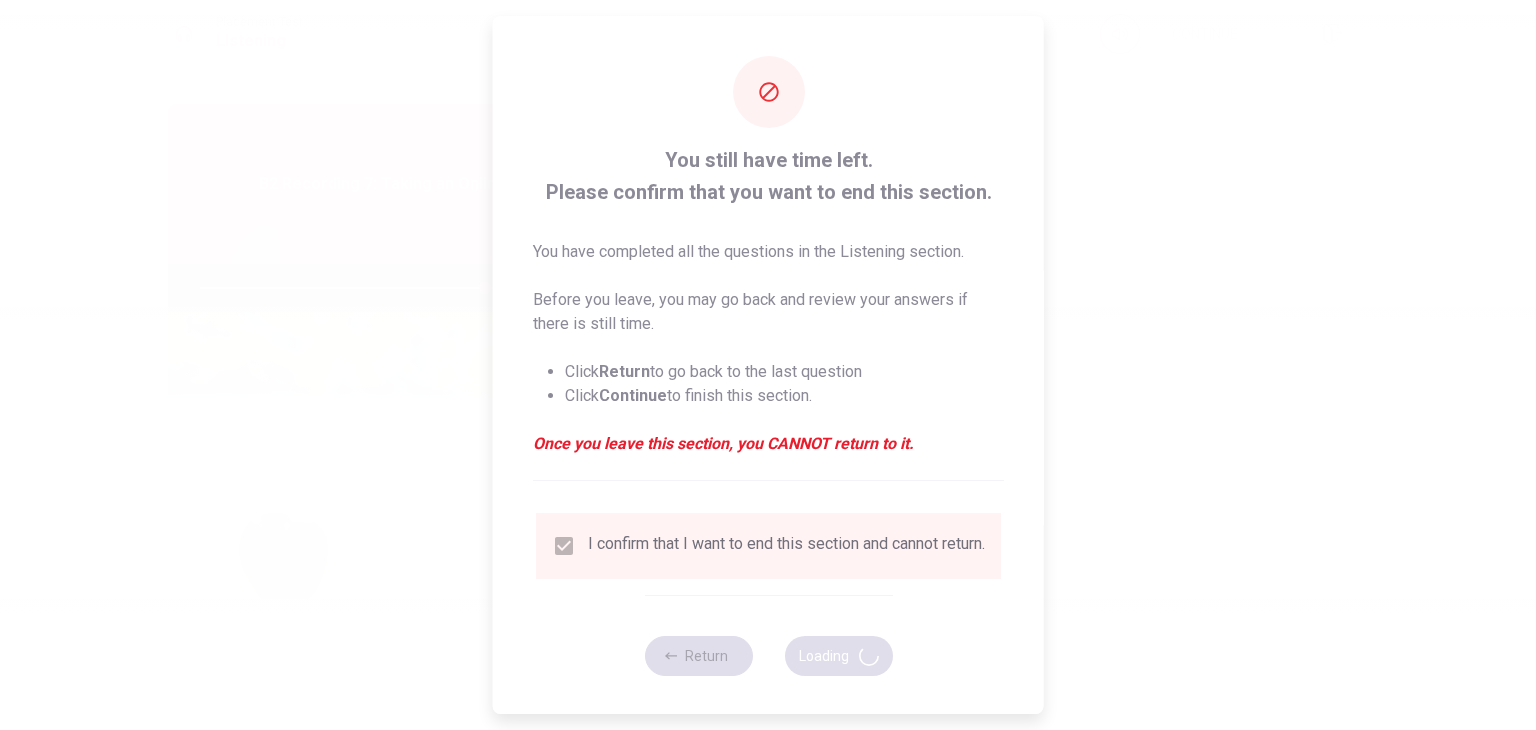 type on "79" 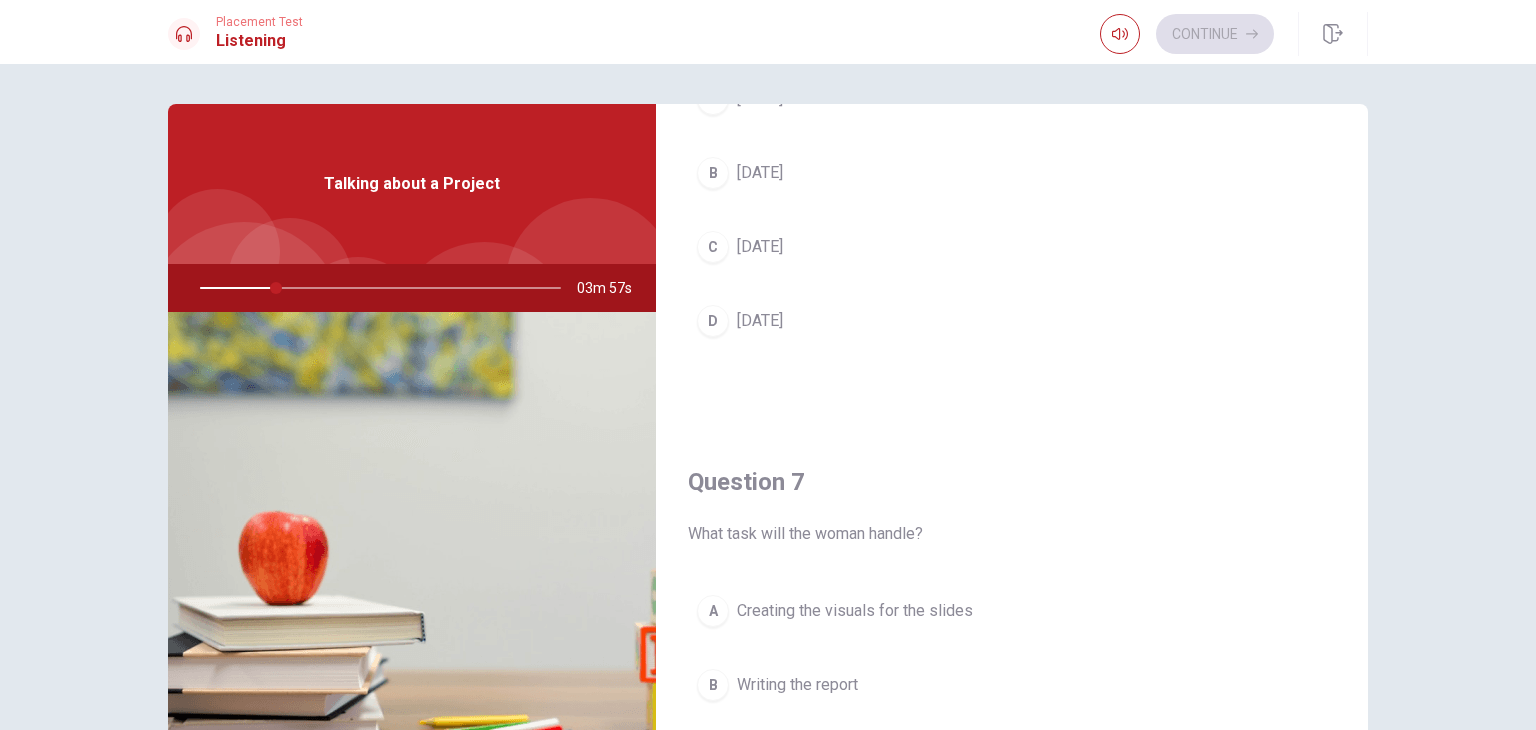 scroll, scrollTop: 0, scrollLeft: 0, axis: both 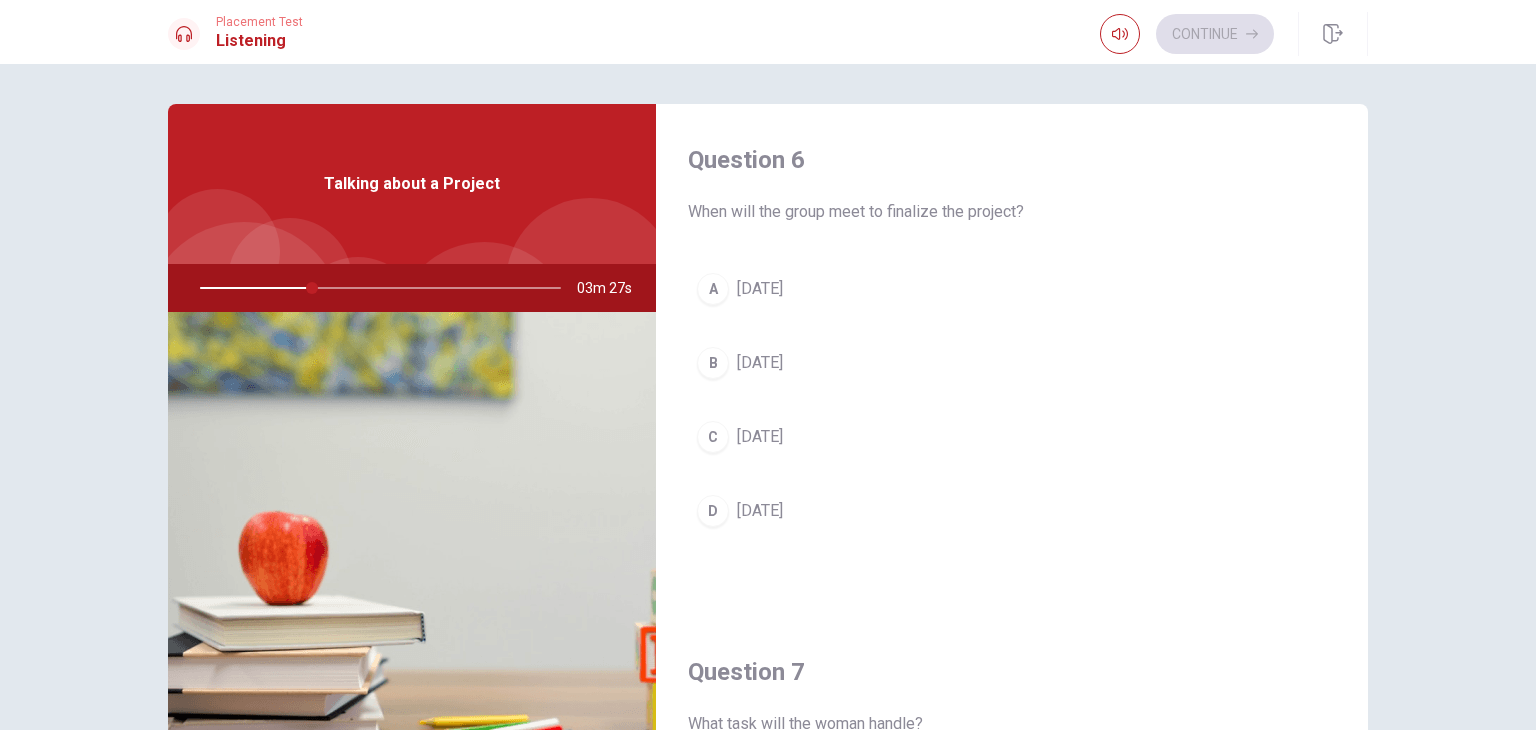 click on "B" at bounding box center (713, 363) 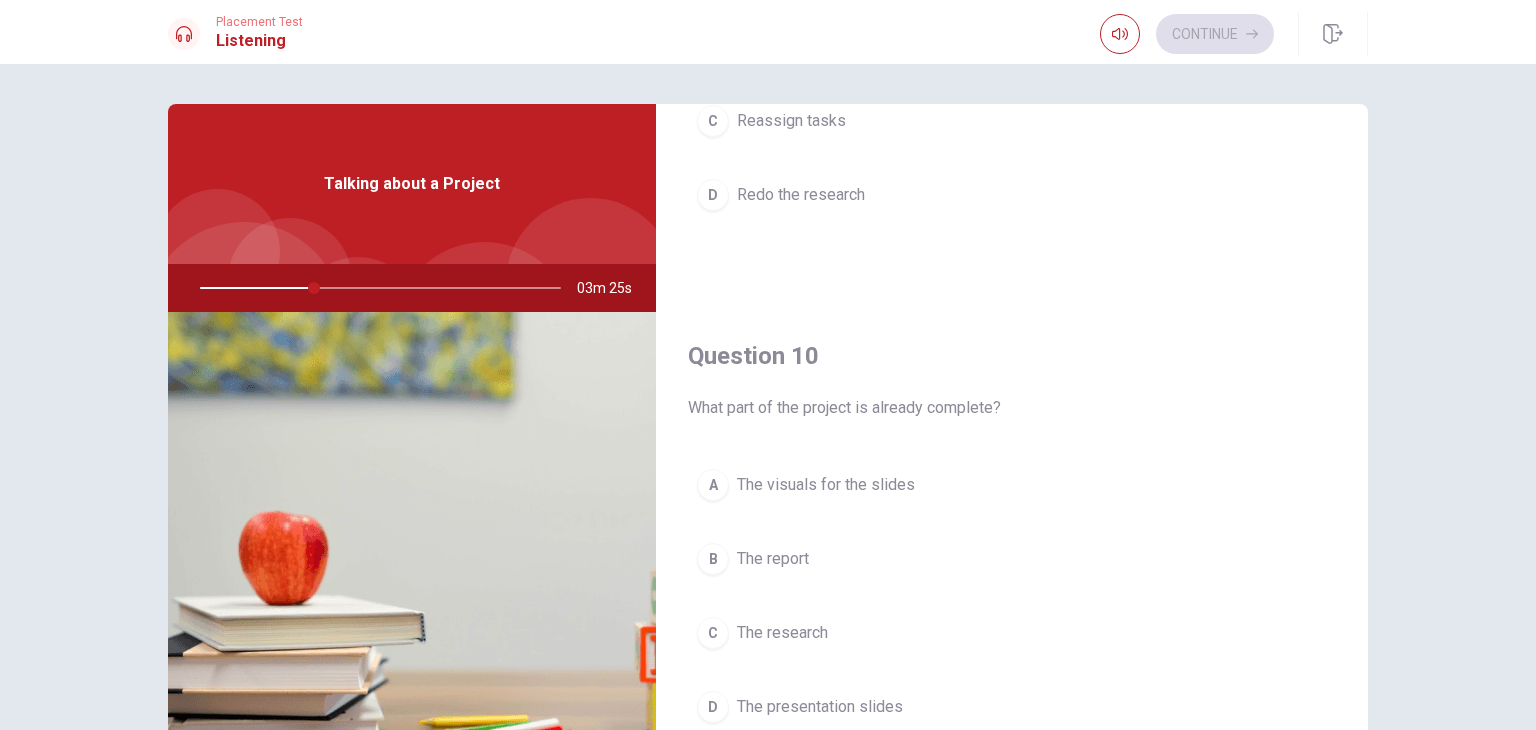 scroll, scrollTop: 1856, scrollLeft: 0, axis: vertical 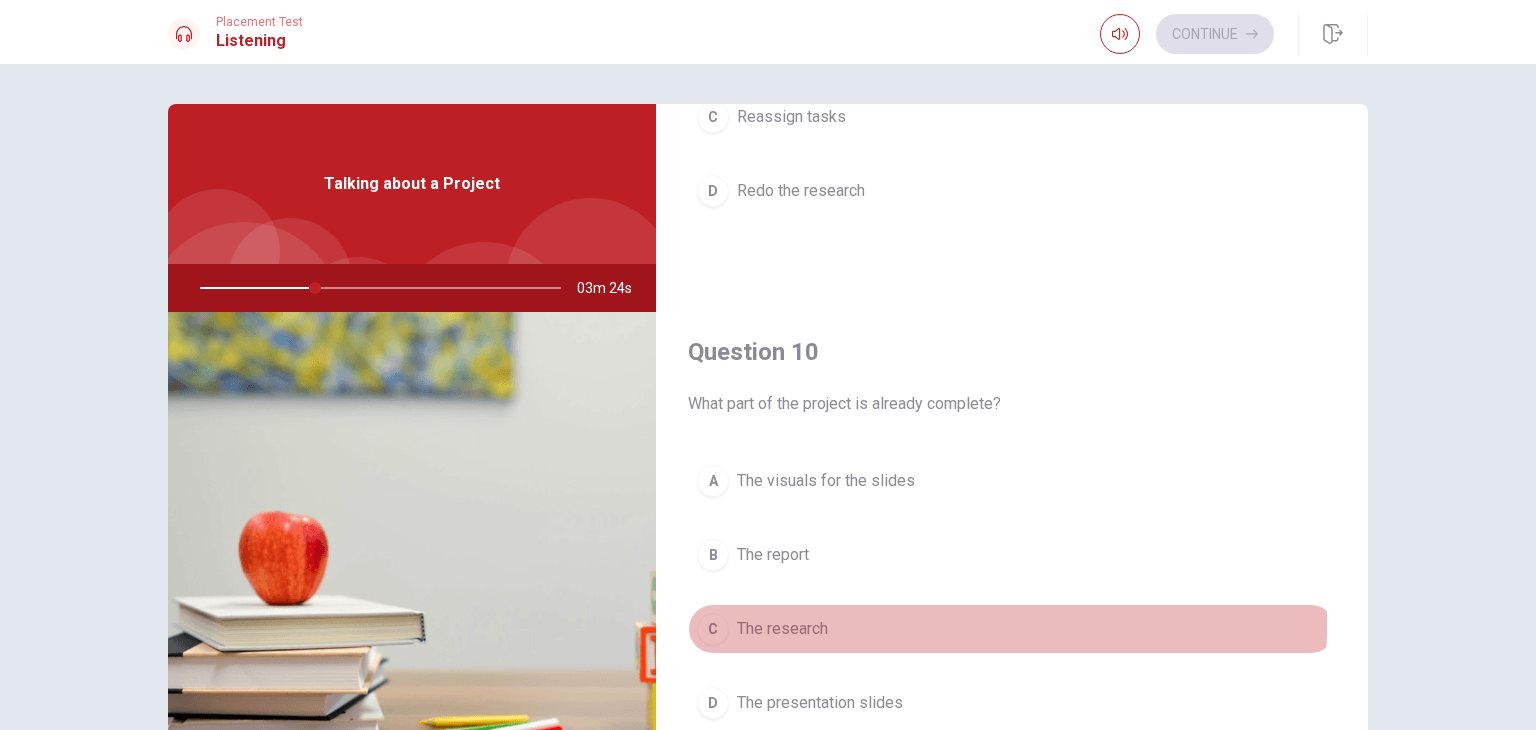 click on "C" at bounding box center (713, 629) 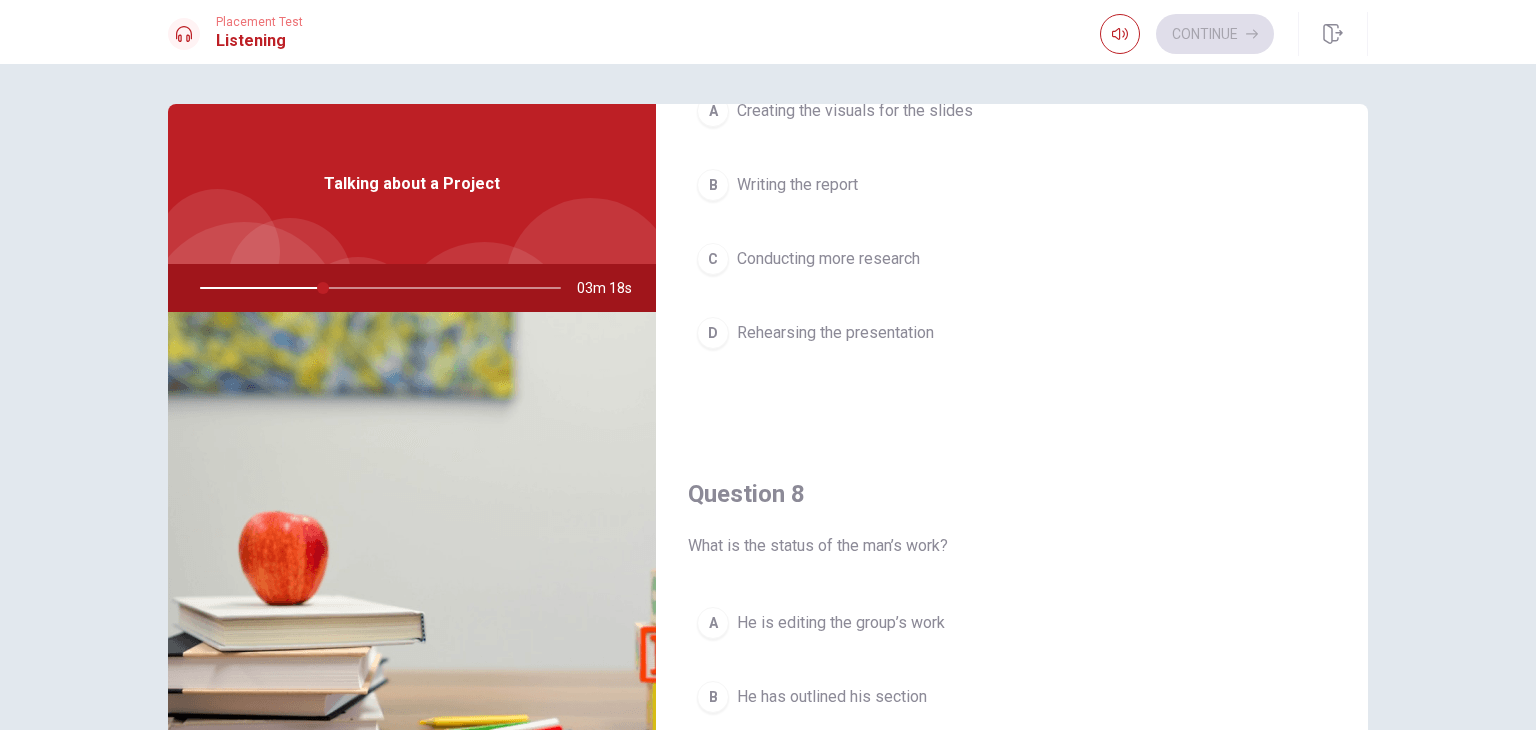 scroll, scrollTop: 856, scrollLeft: 0, axis: vertical 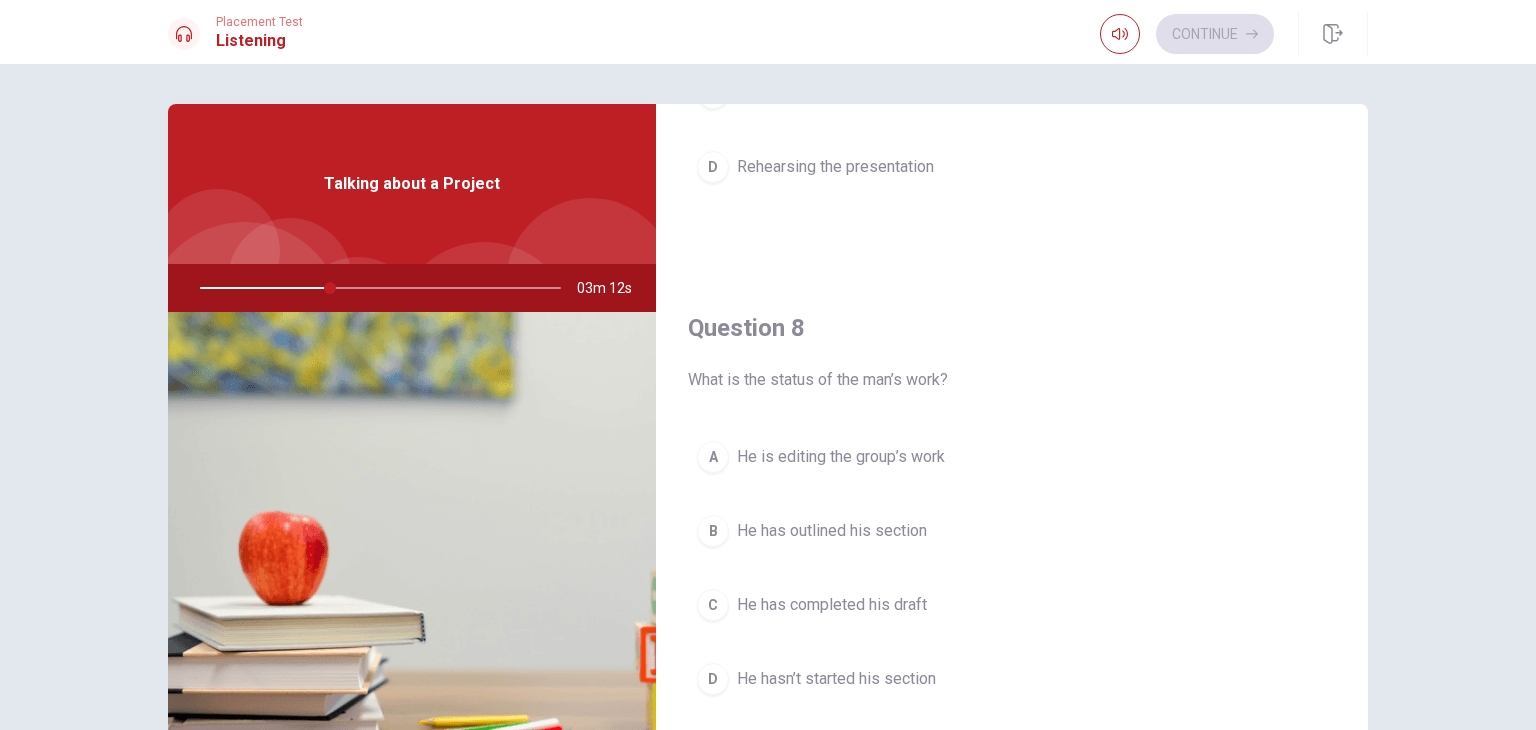 click on "B" at bounding box center (713, 531) 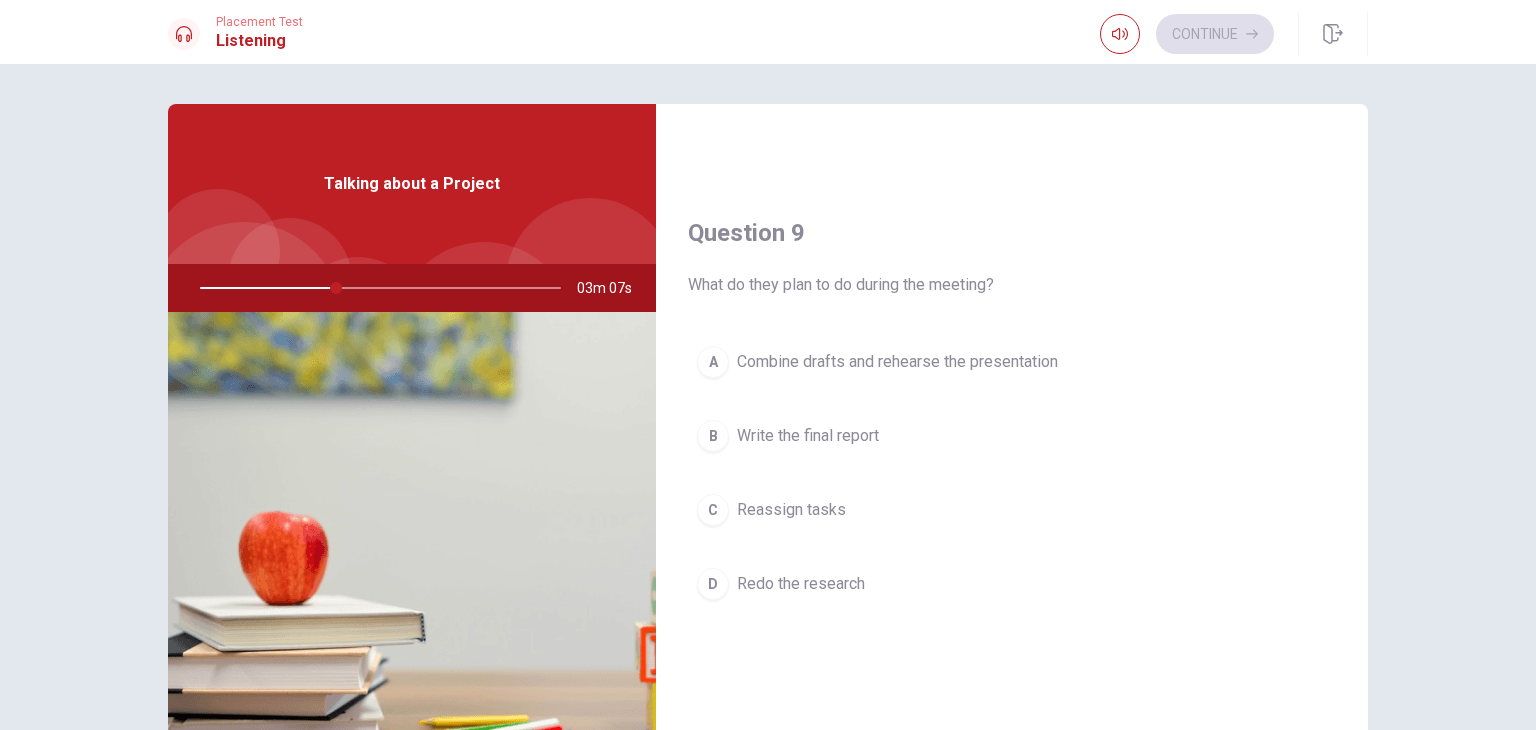scroll, scrollTop: 1500, scrollLeft: 0, axis: vertical 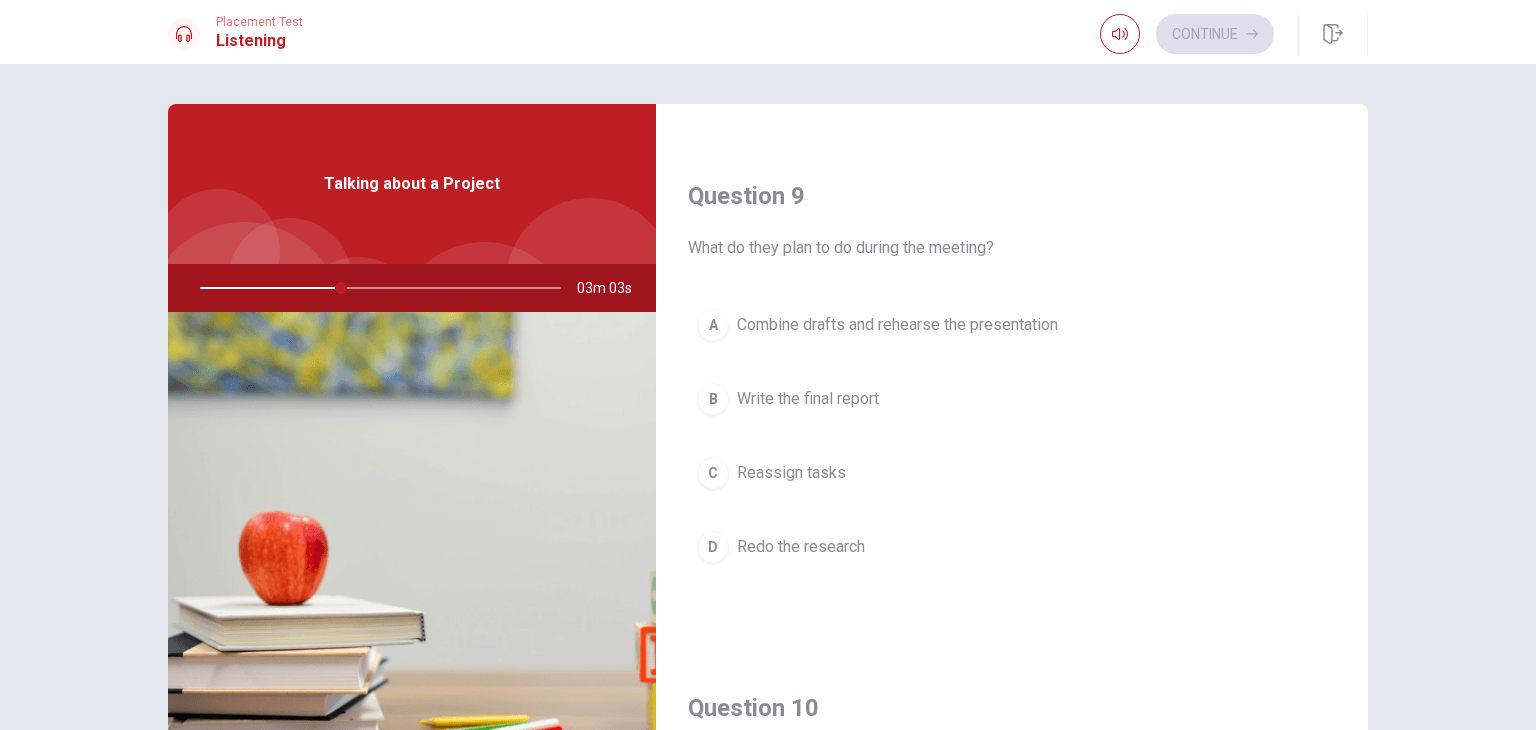 click on "A" at bounding box center (713, 325) 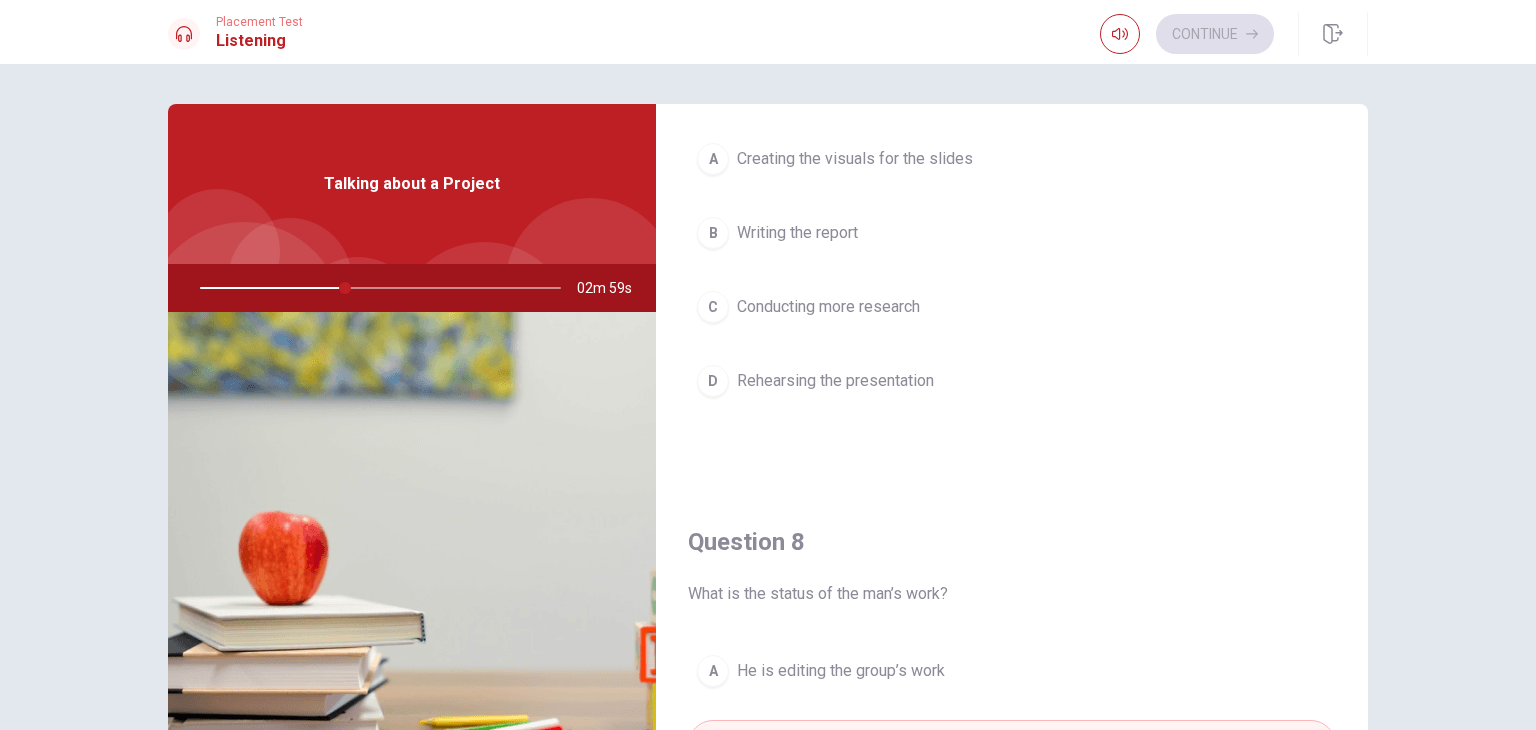 scroll, scrollTop: 500, scrollLeft: 0, axis: vertical 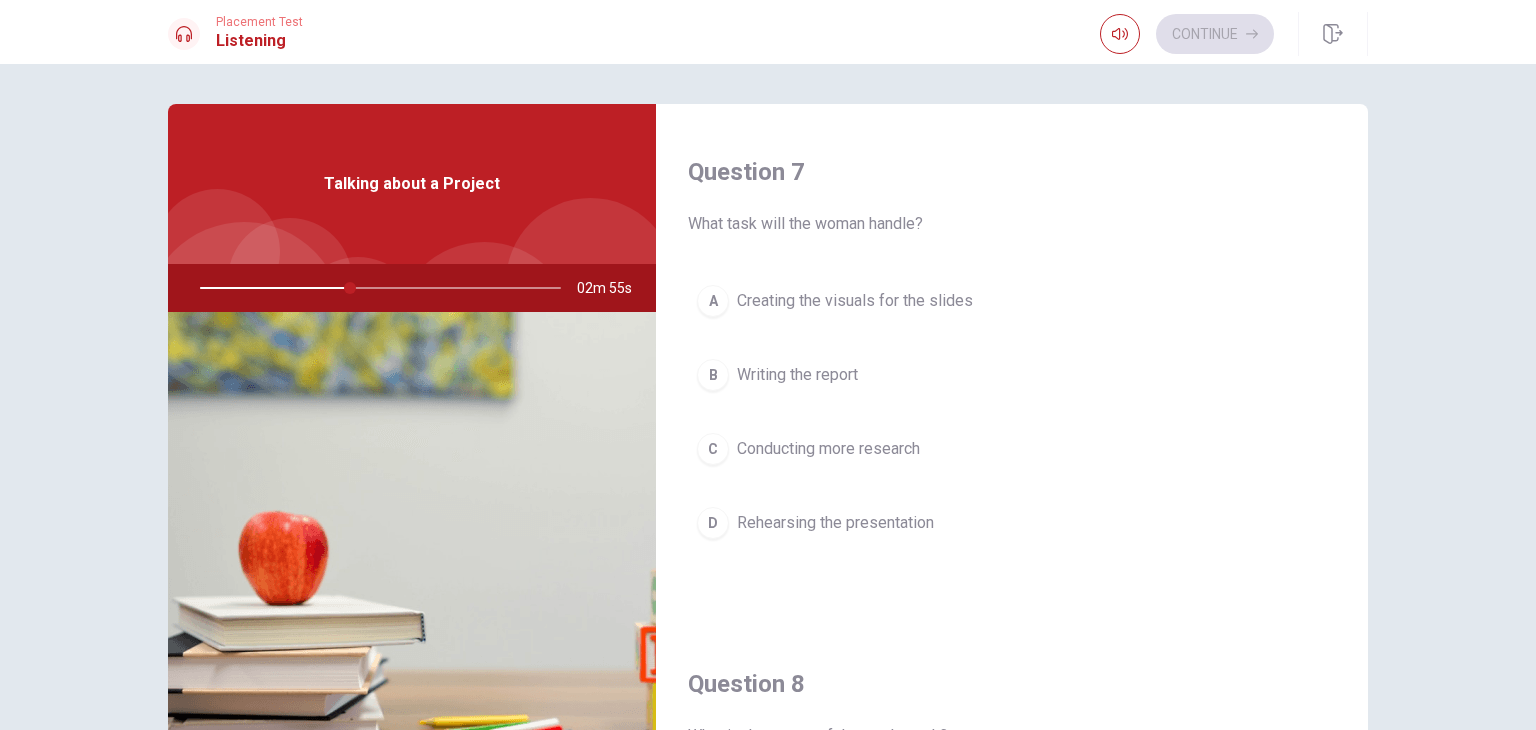click on "A" at bounding box center [713, 301] 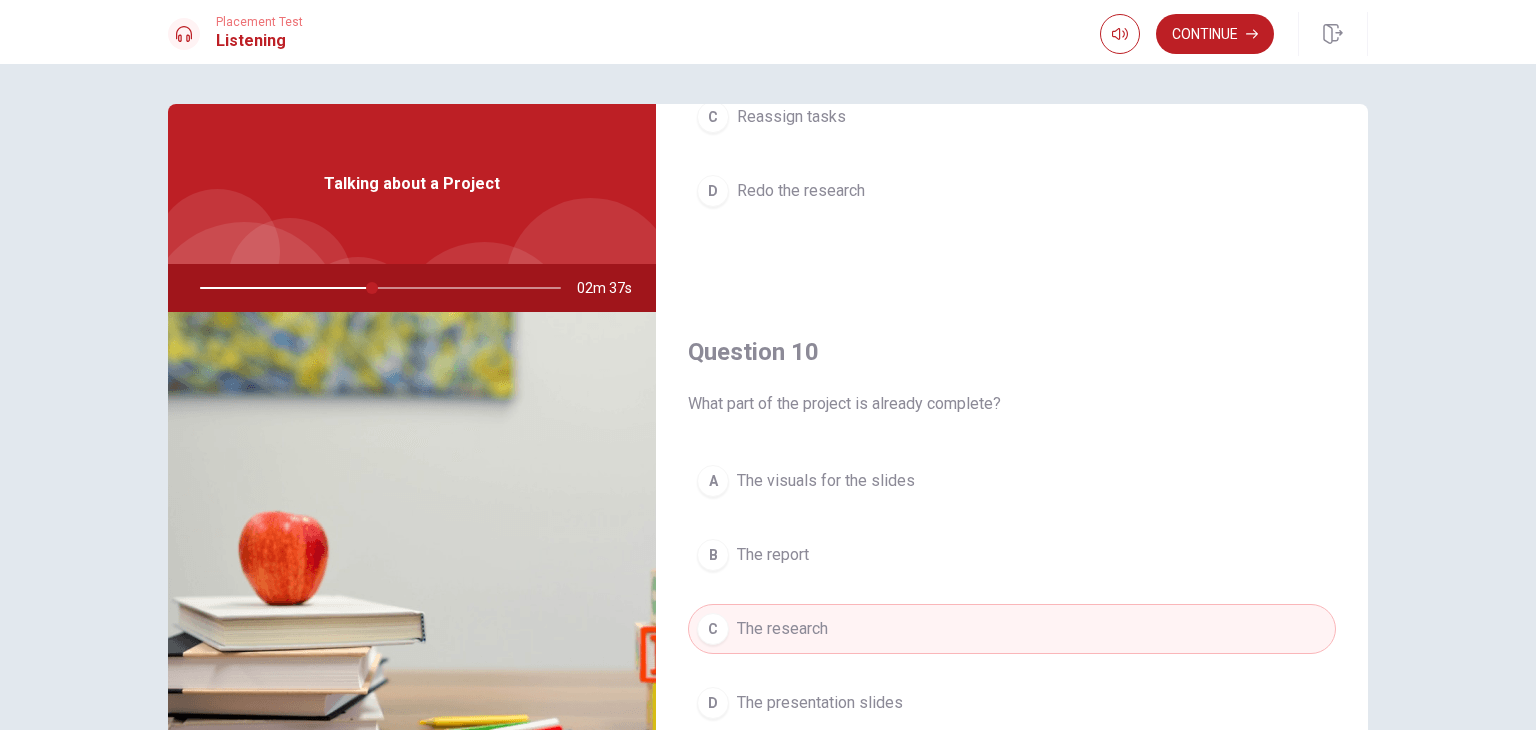 scroll, scrollTop: 1856, scrollLeft: 0, axis: vertical 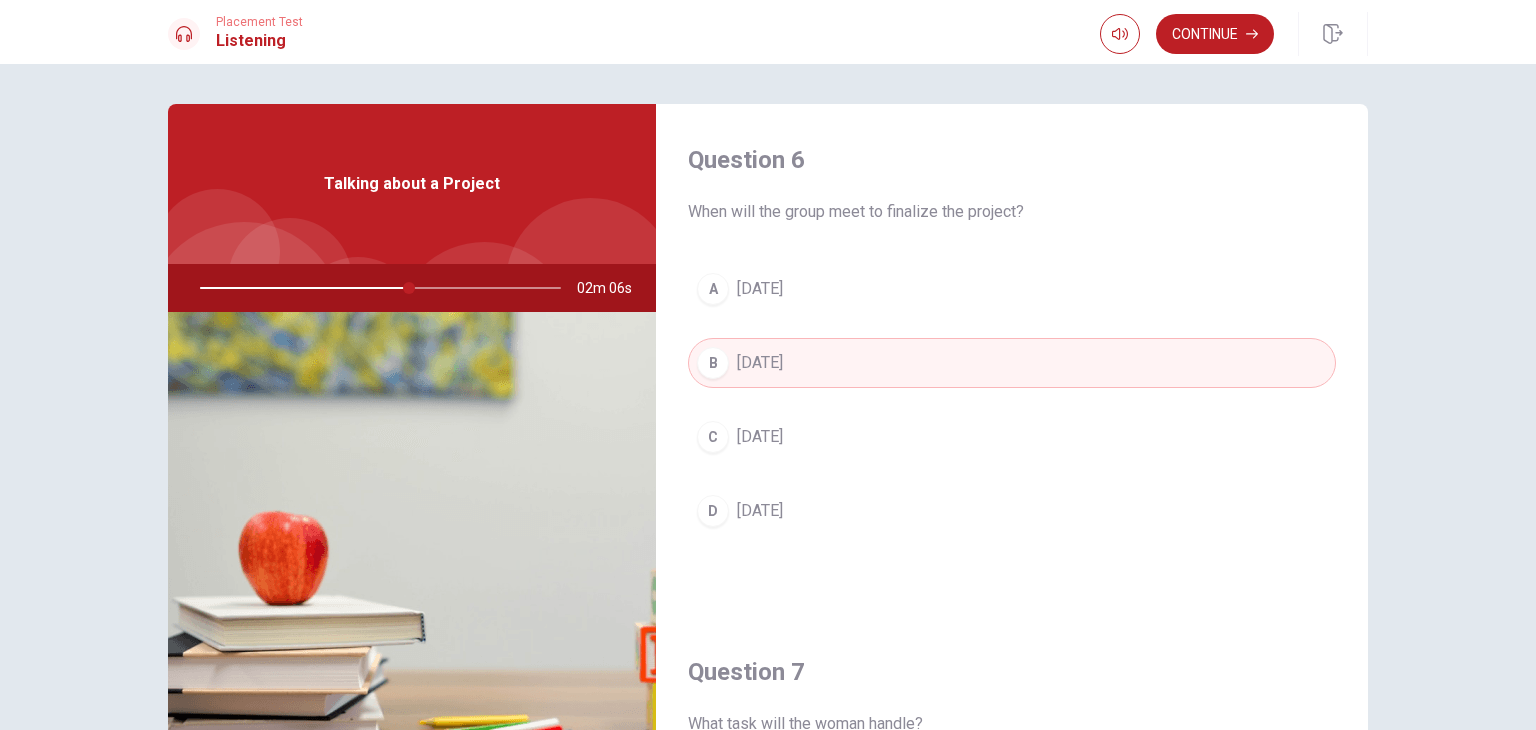 click on "C" at bounding box center [713, 437] 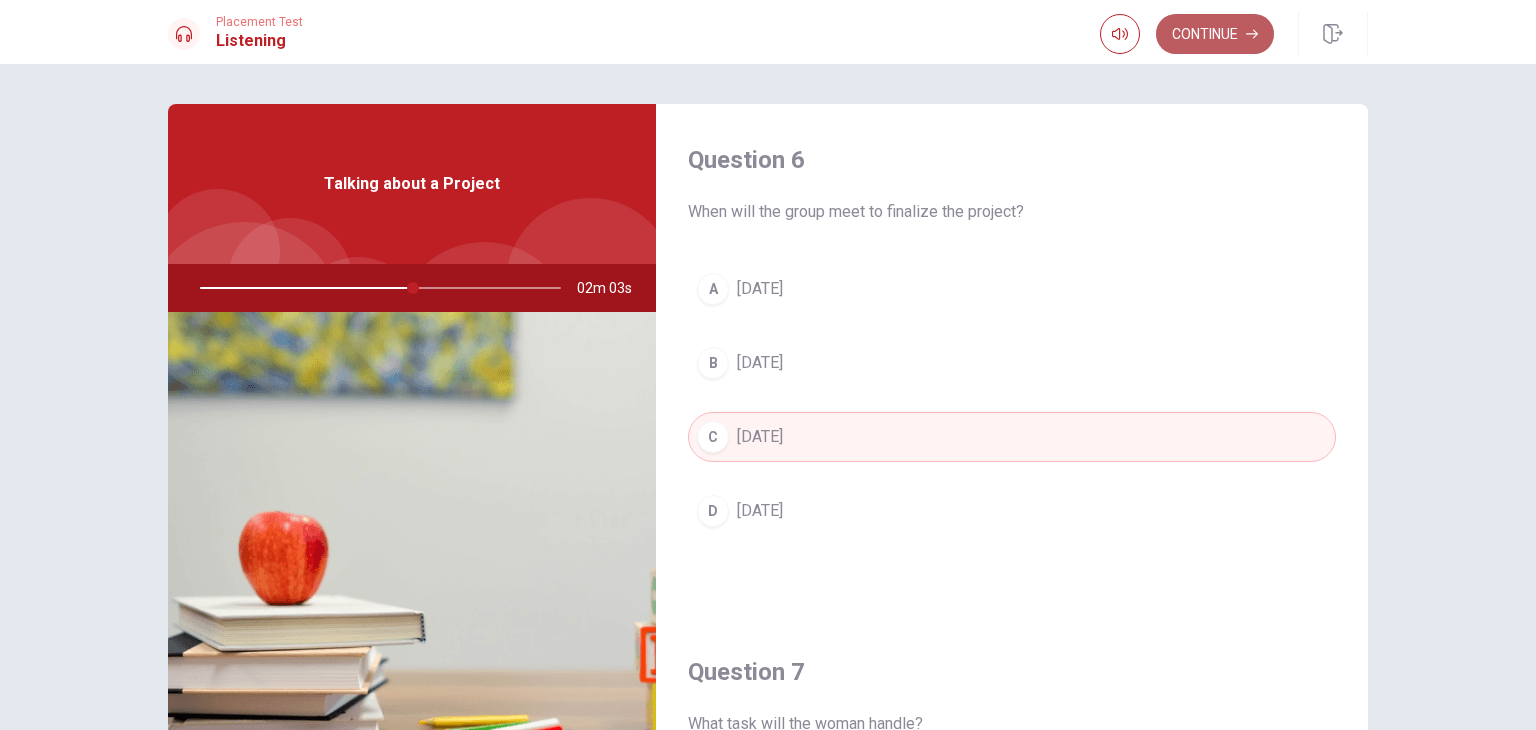 click on "Continue" at bounding box center (1215, 34) 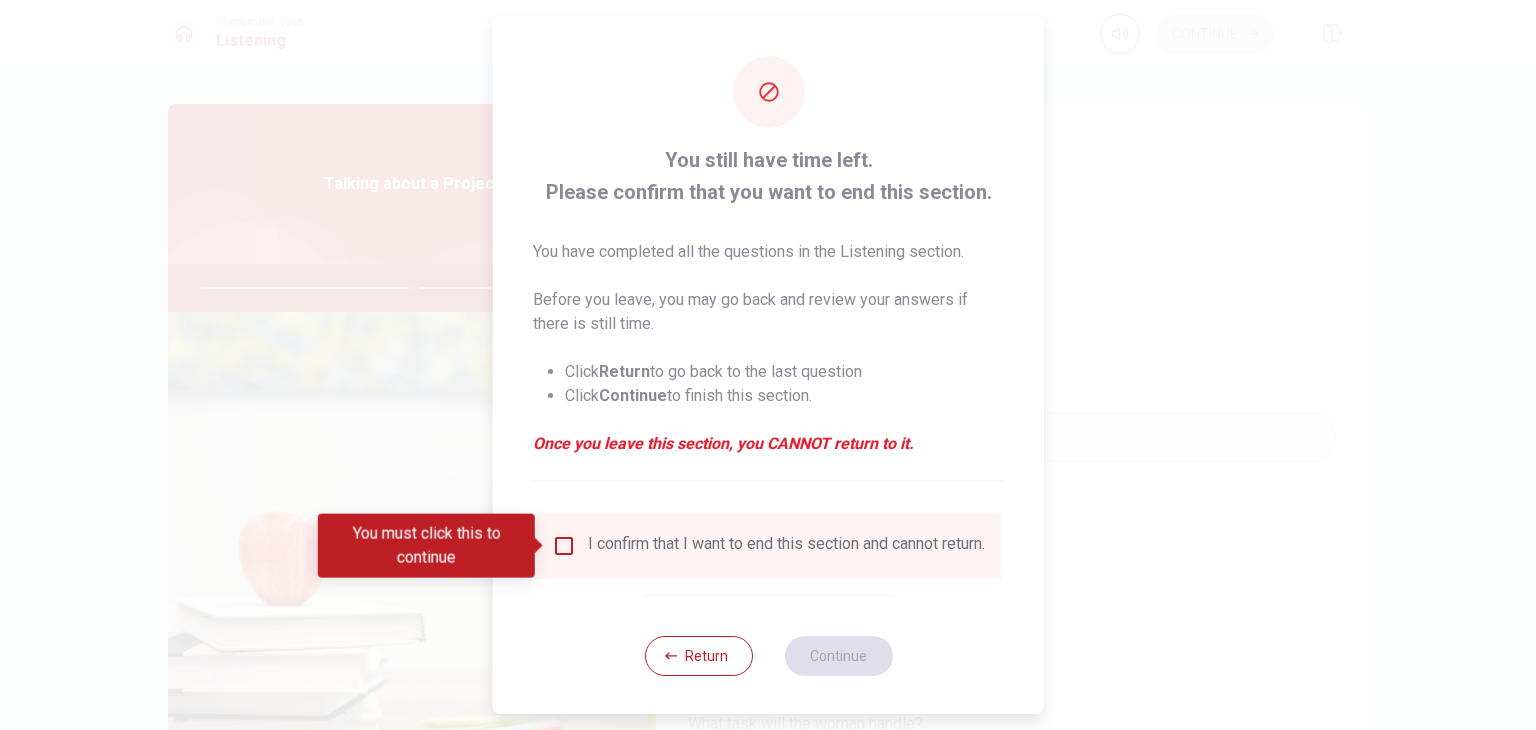 click at bounding box center (564, 546) 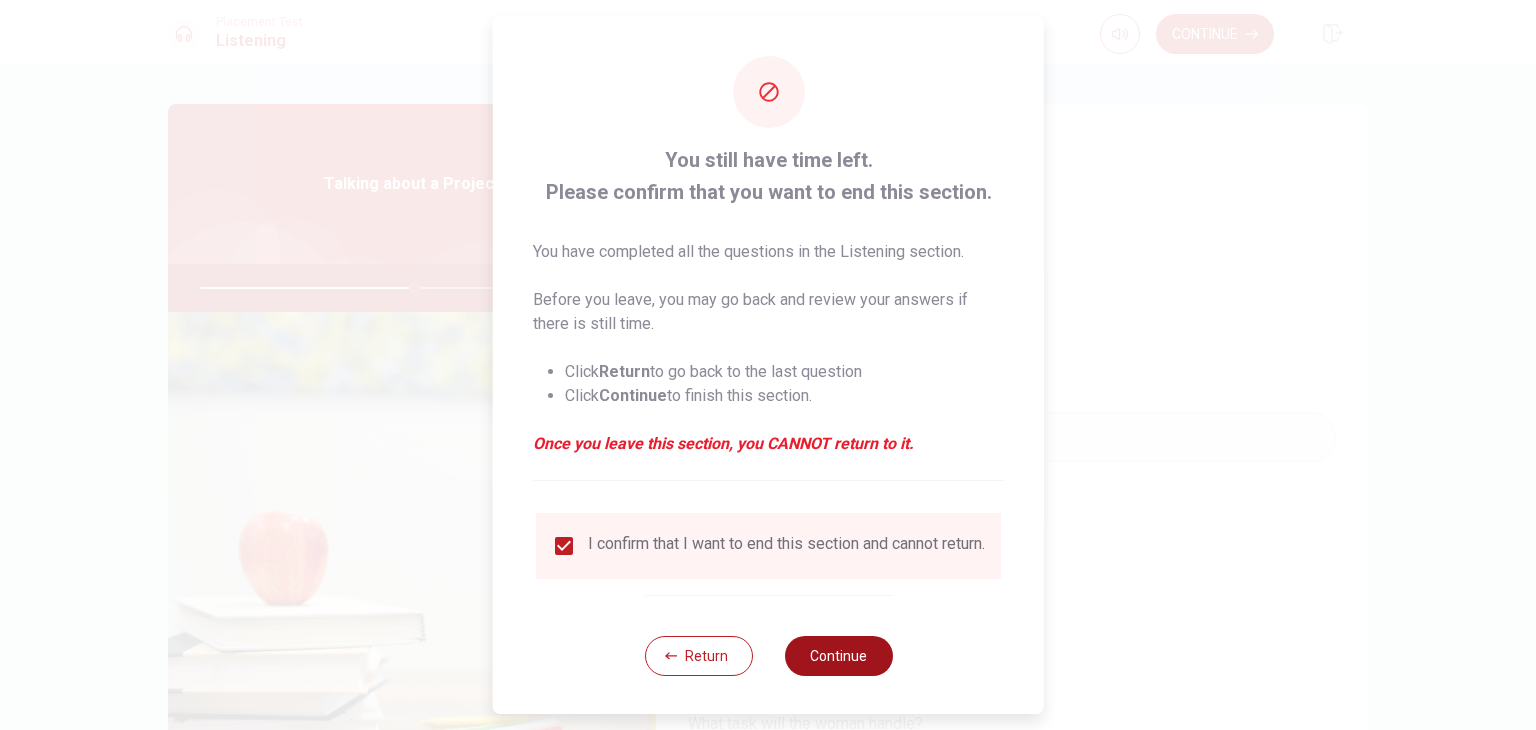 click on "Continue" at bounding box center (838, 656) 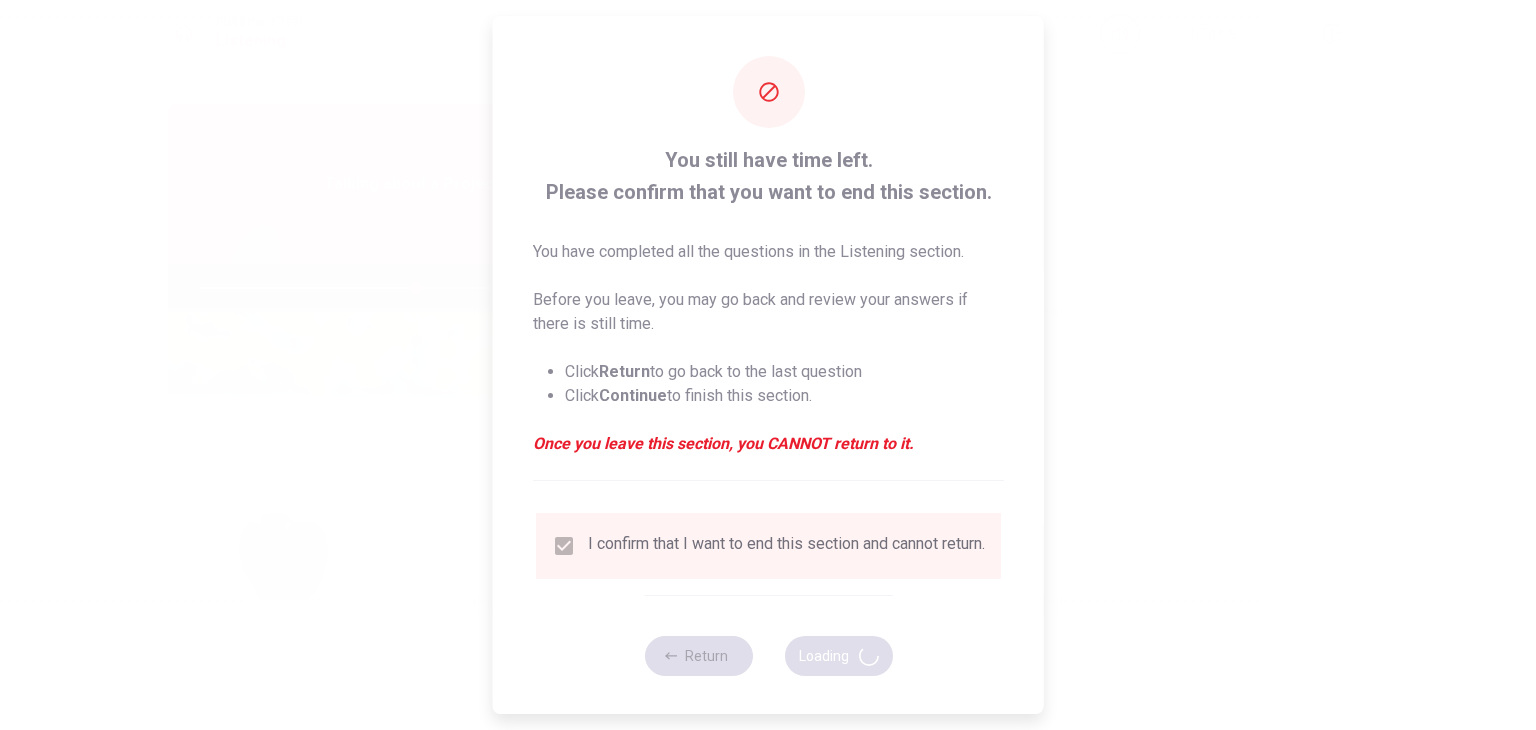 type on "60" 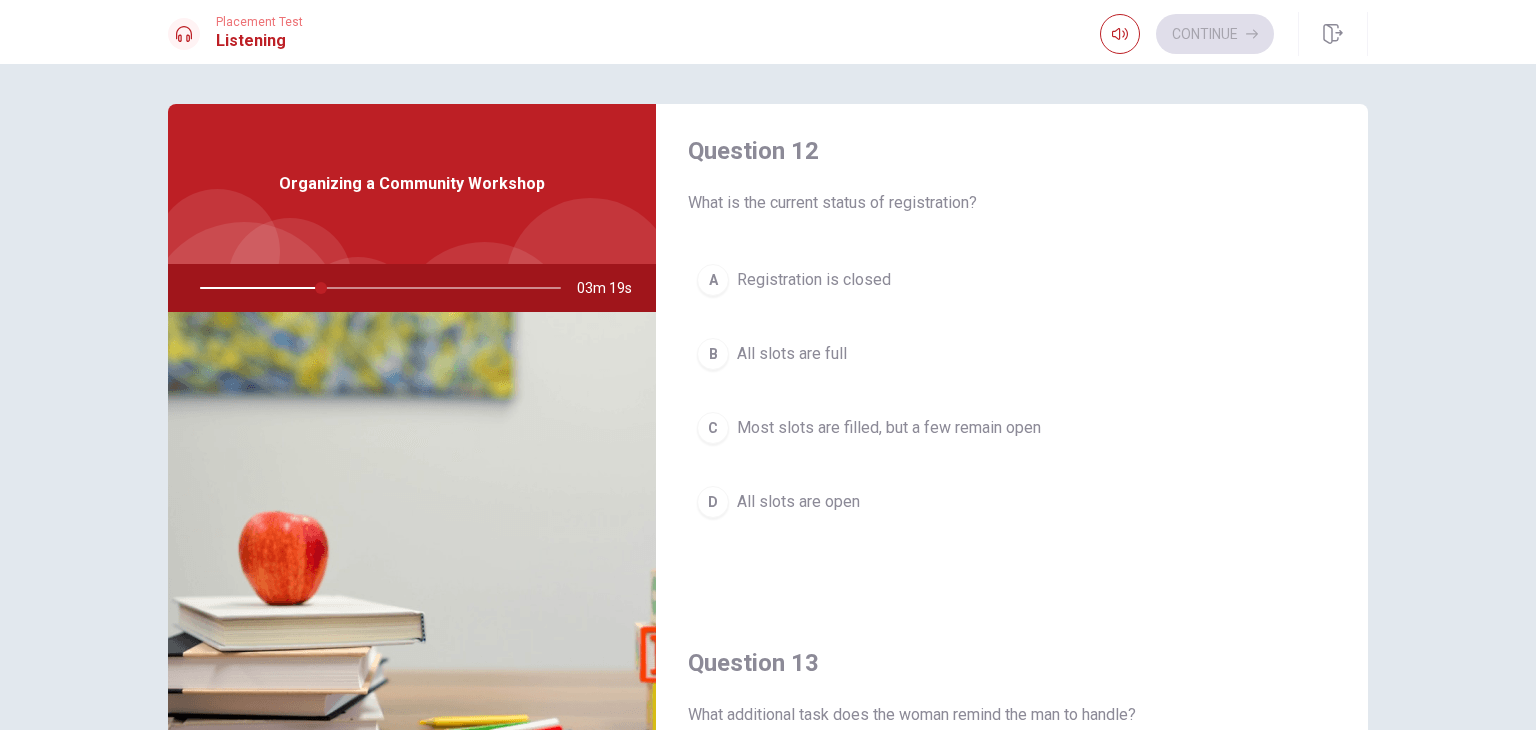 scroll, scrollTop: 523, scrollLeft: 0, axis: vertical 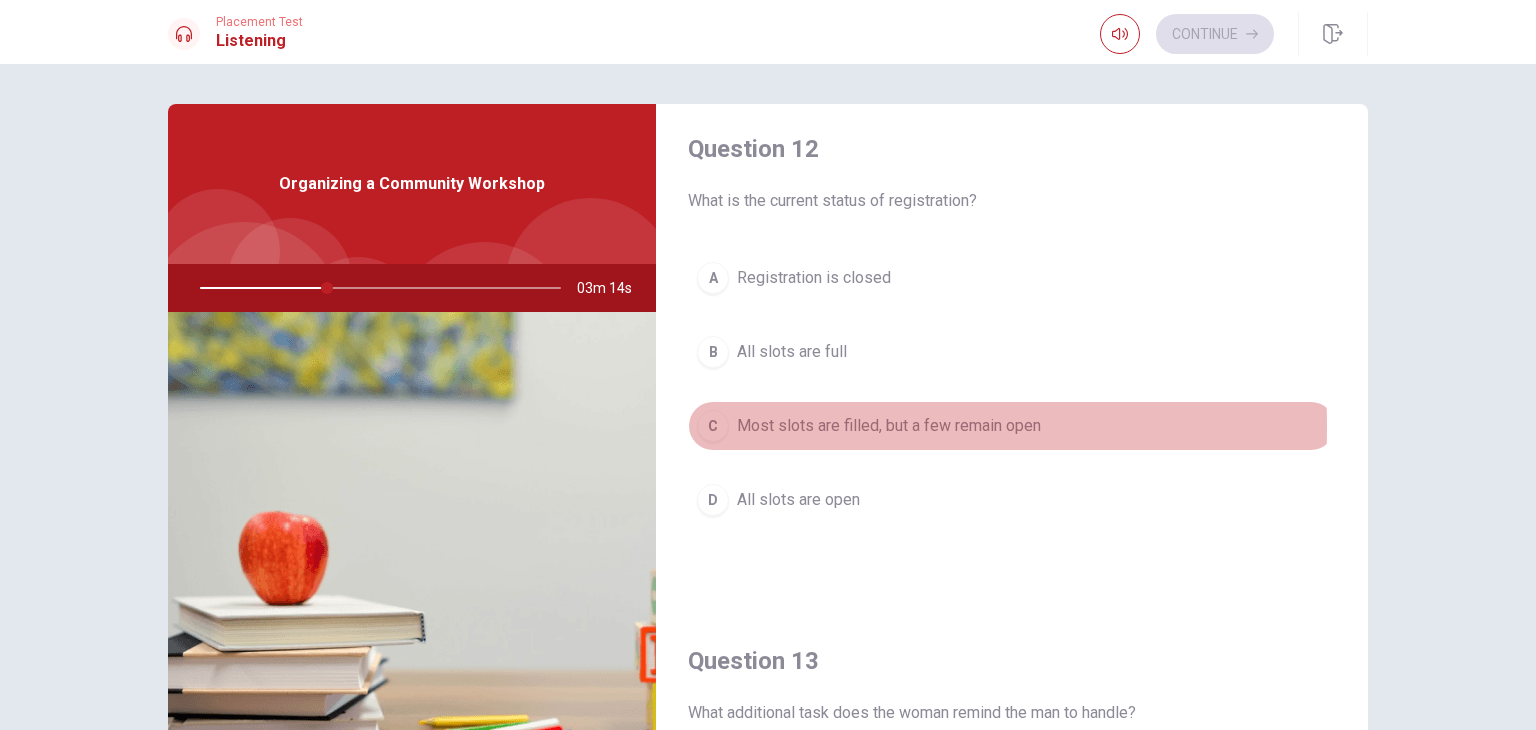 click on "C" at bounding box center [713, 426] 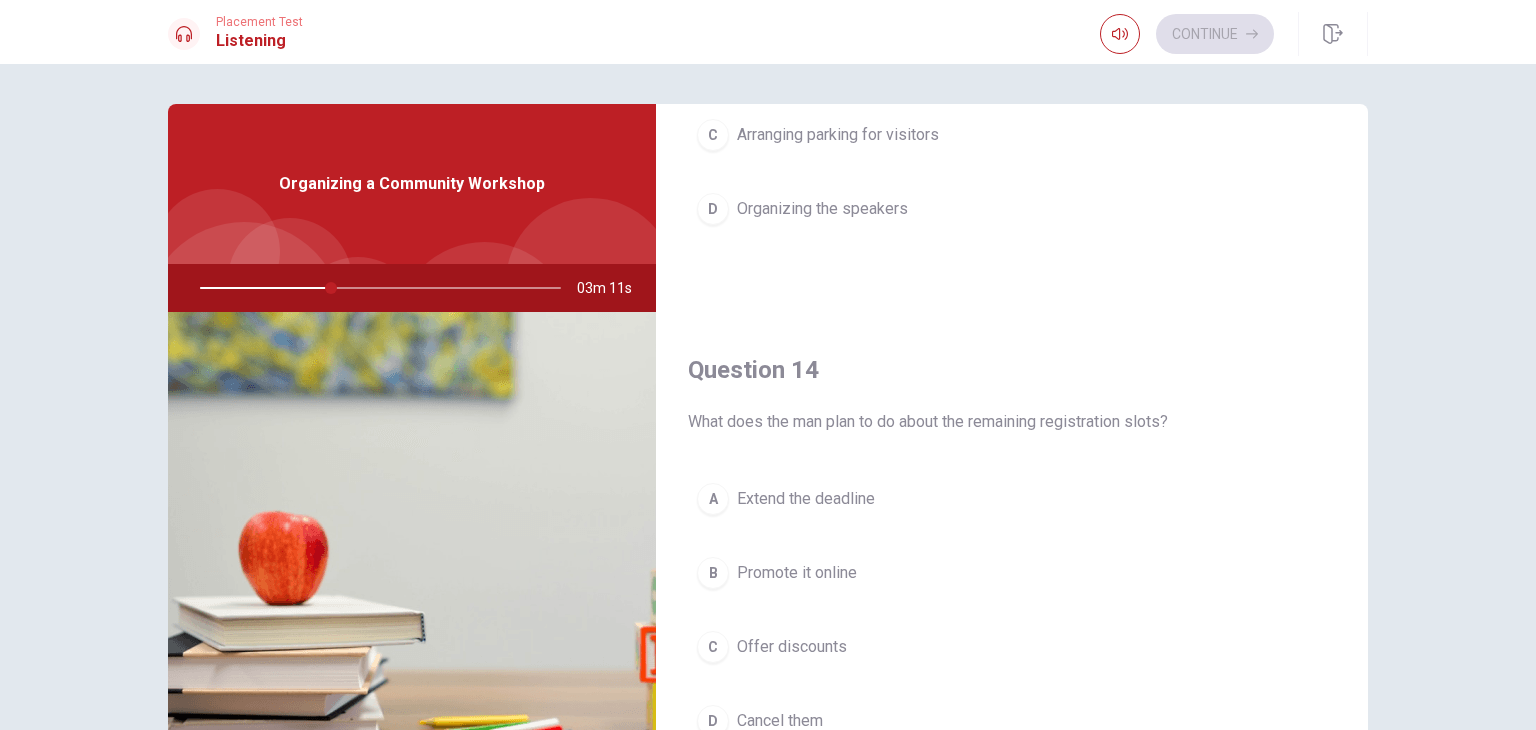 scroll, scrollTop: 1356, scrollLeft: 0, axis: vertical 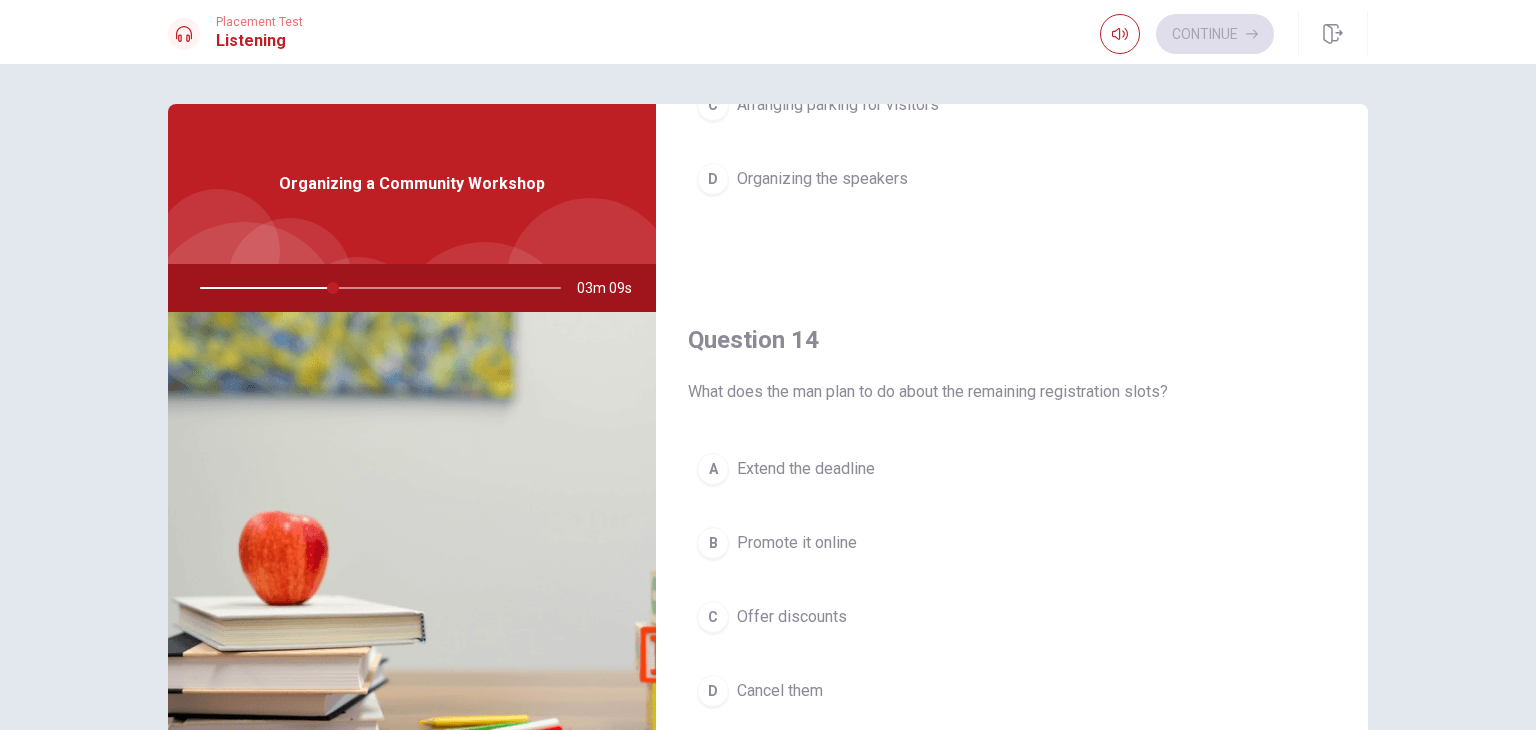 click on "B" at bounding box center [713, 543] 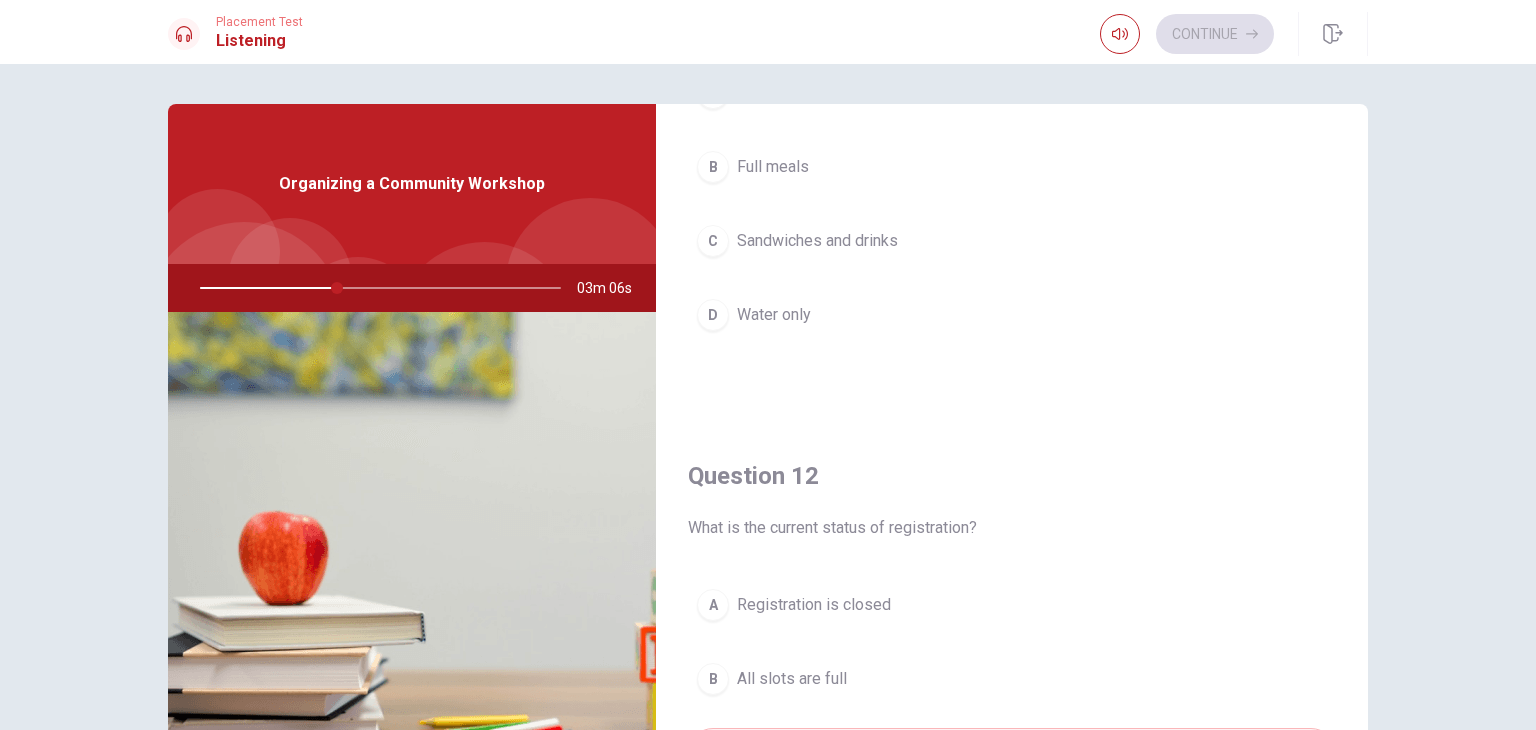 scroll, scrollTop: 23, scrollLeft: 0, axis: vertical 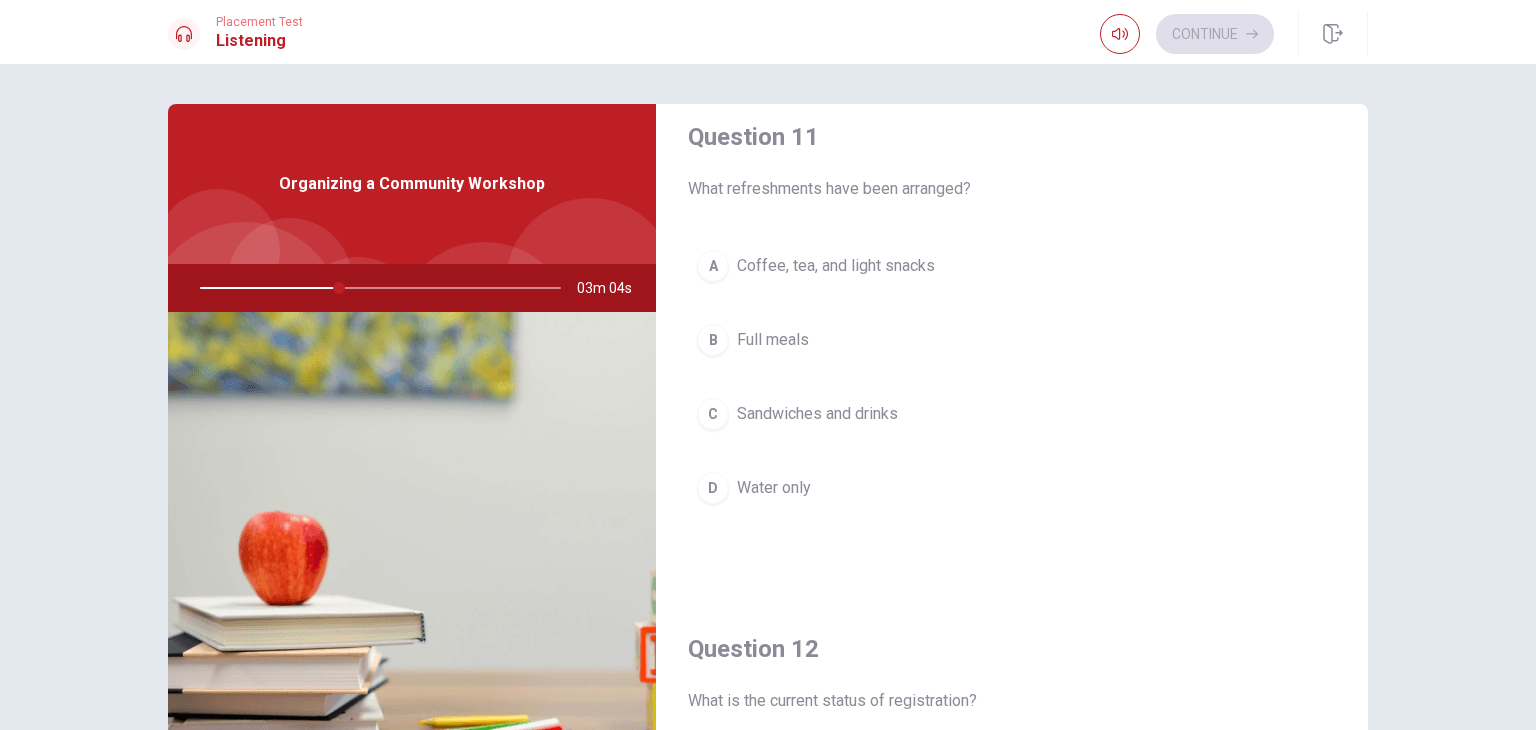 click on "A" at bounding box center [713, 266] 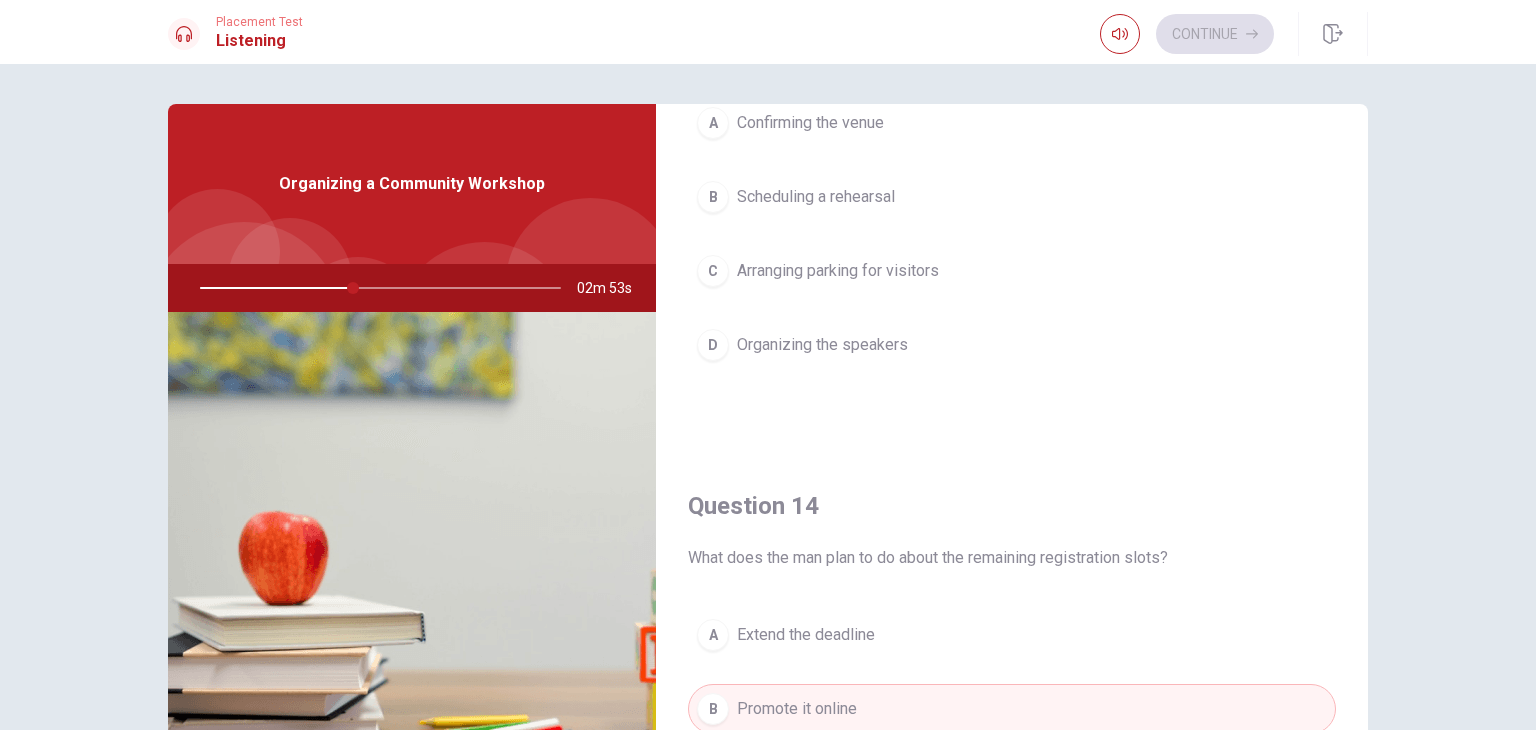 scroll, scrollTop: 1023, scrollLeft: 0, axis: vertical 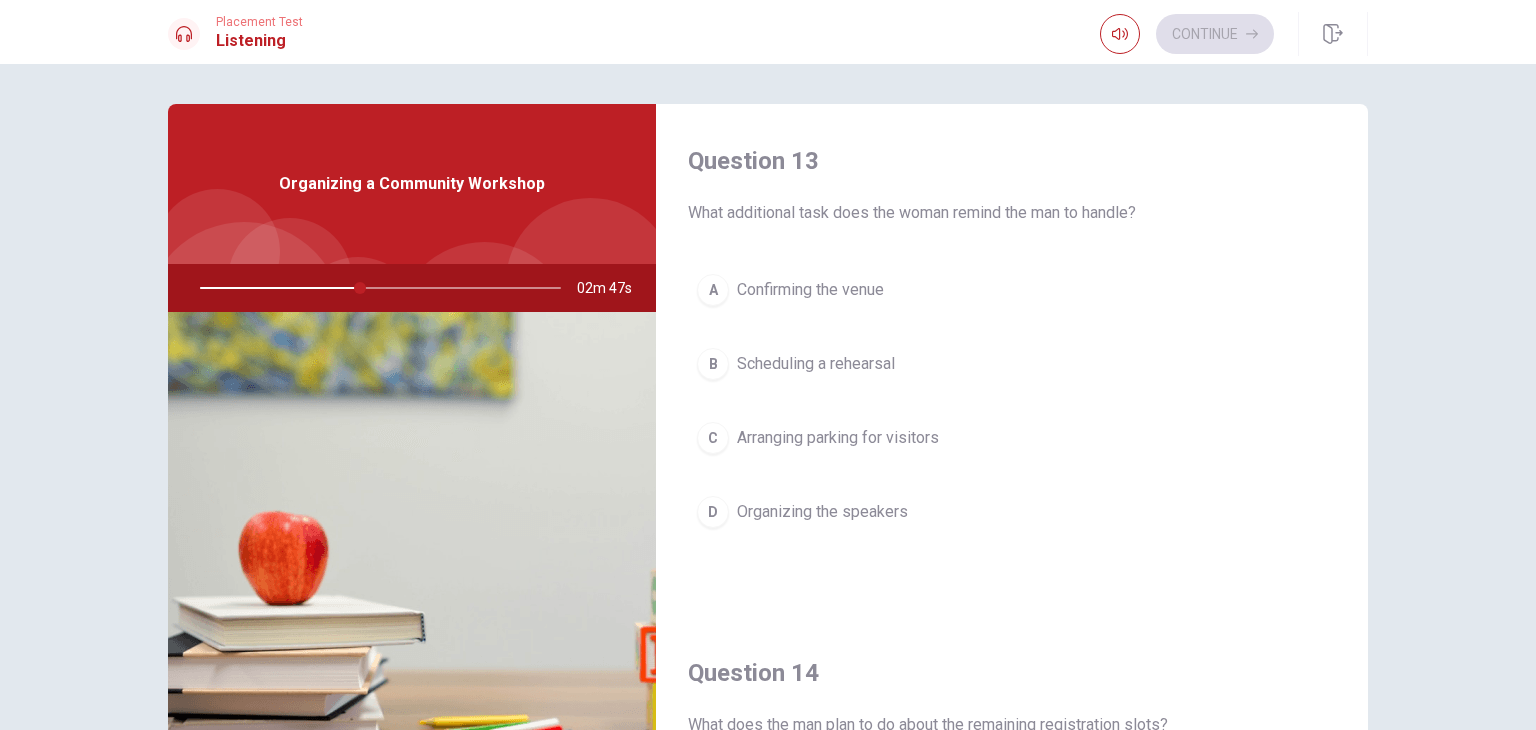 click on "C" at bounding box center (713, 438) 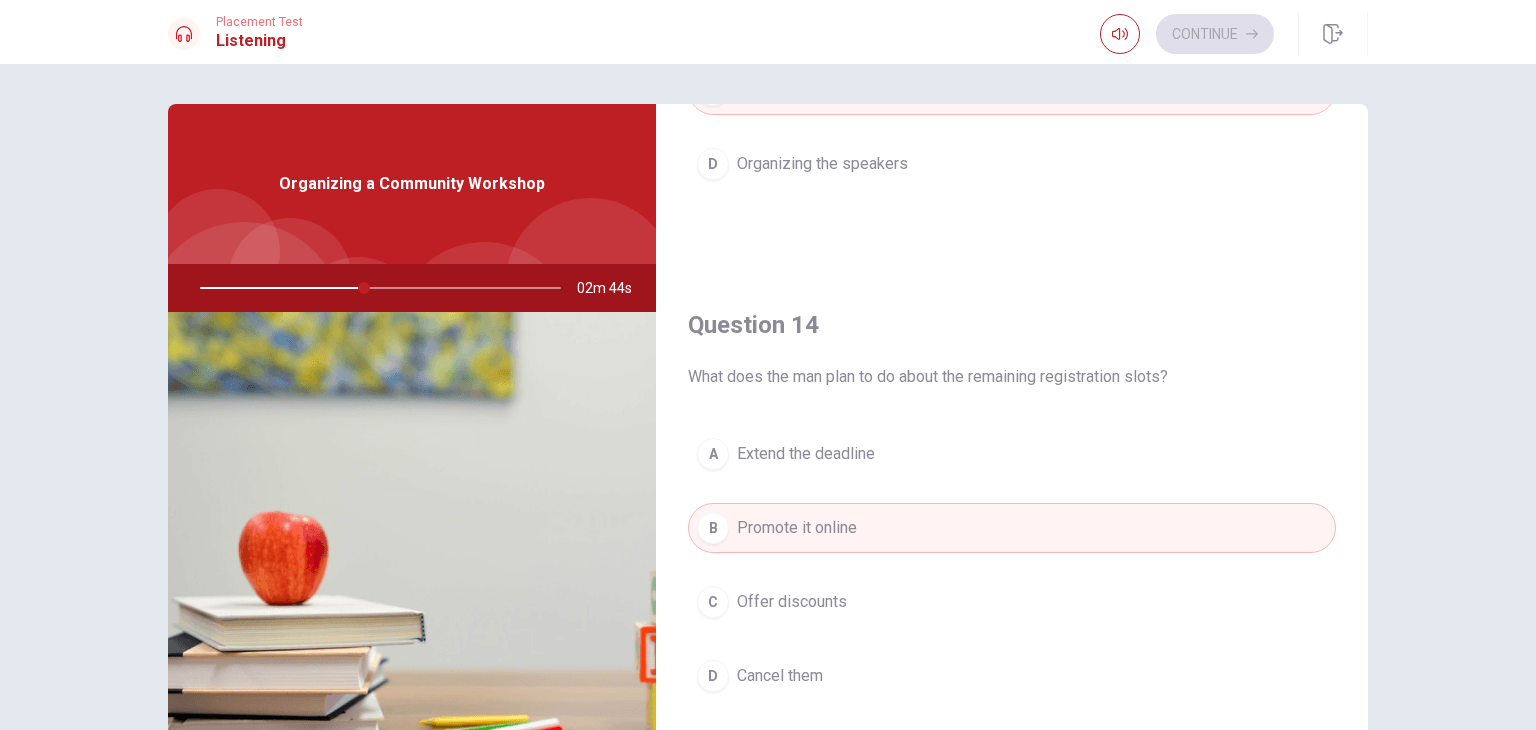 scroll, scrollTop: 1856, scrollLeft: 0, axis: vertical 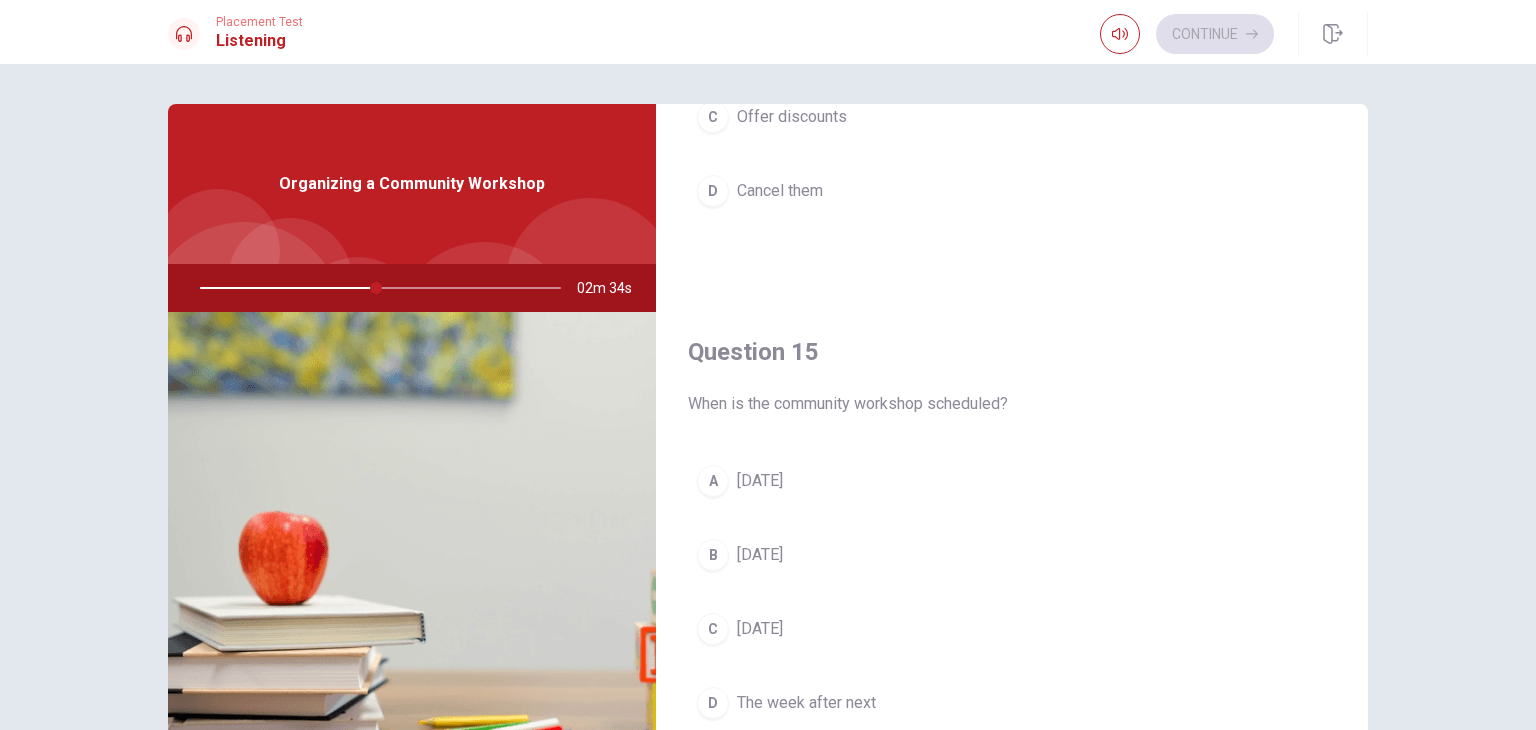 click on "C" at bounding box center (713, 629) 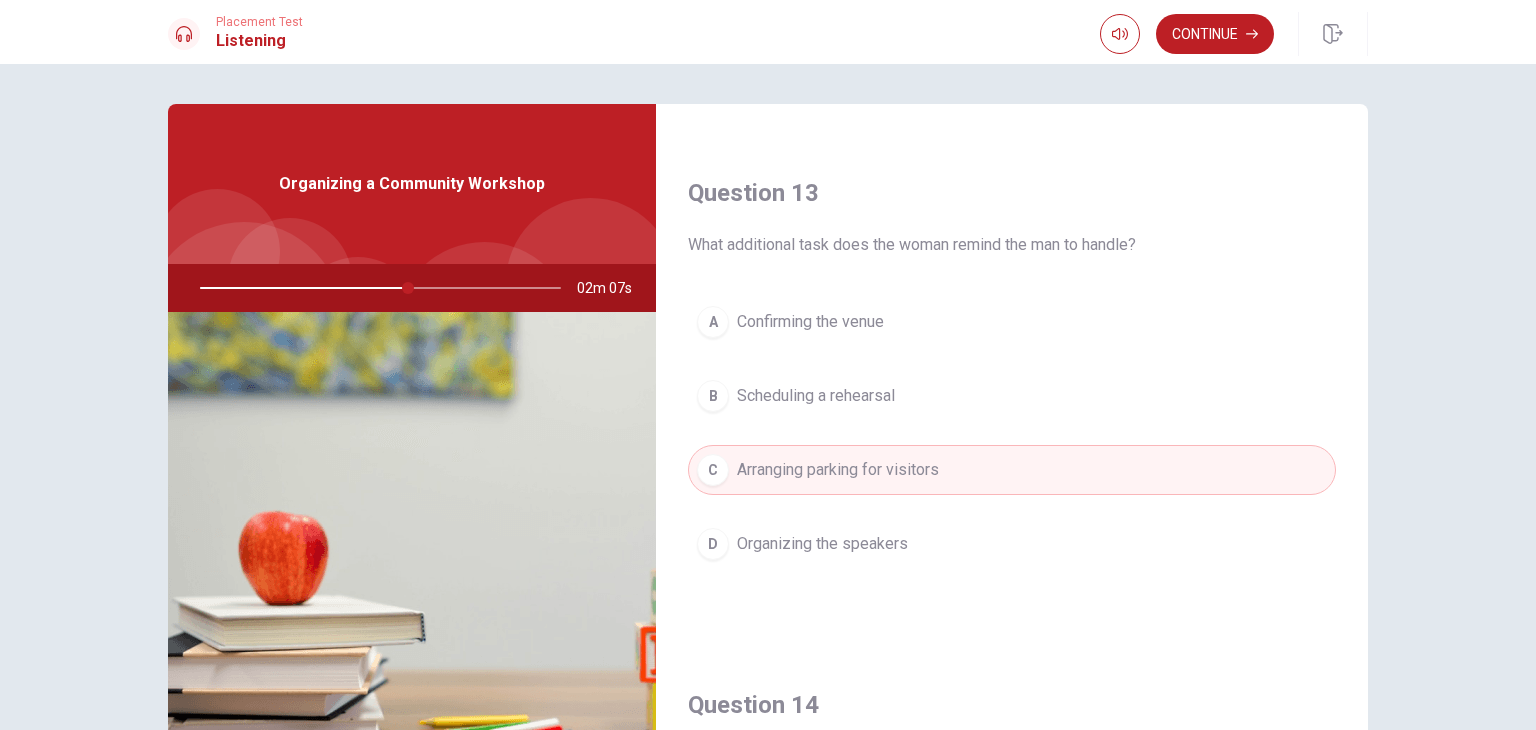 scroll, scrollTop: 1000, scrollLeft: 0, axis: vertical 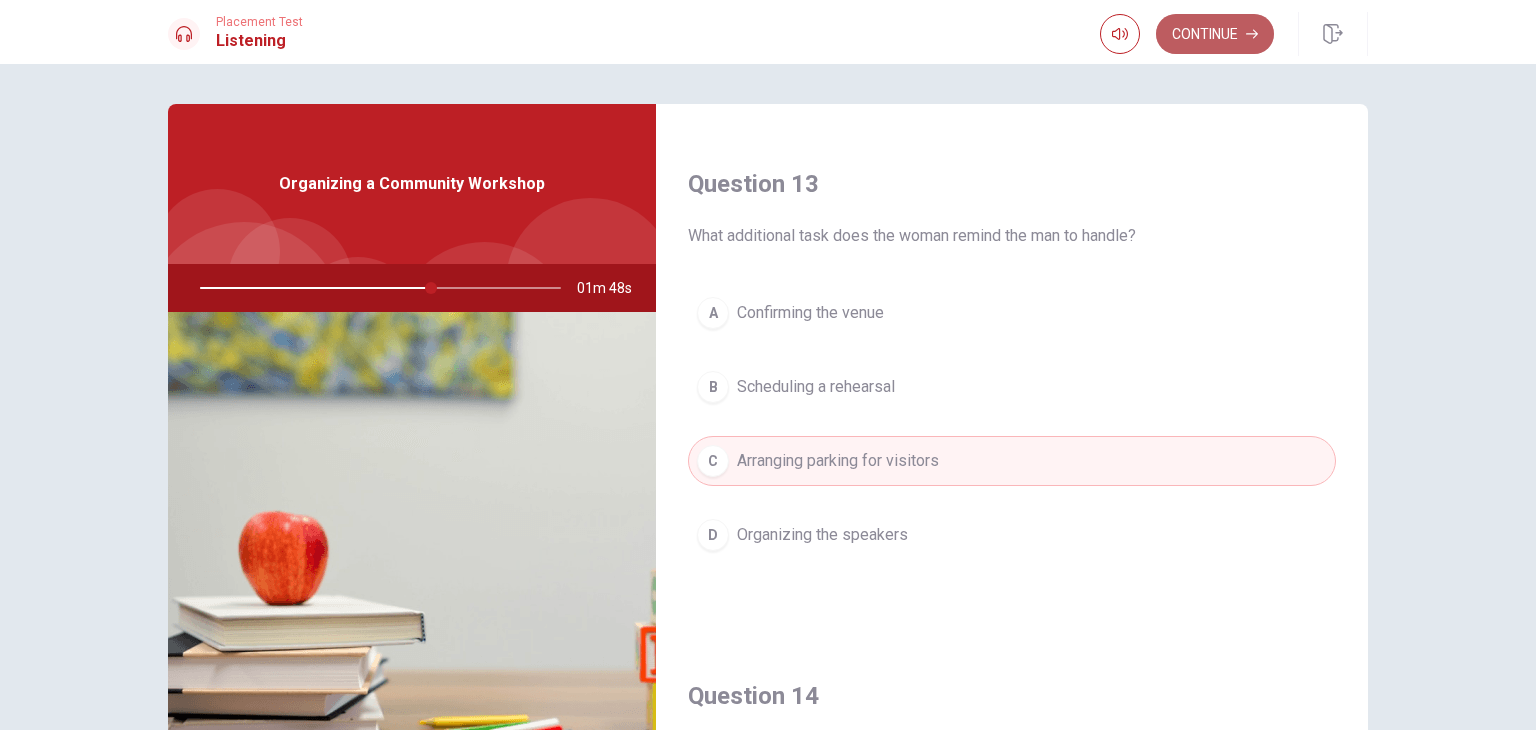 click on "Continue" at bounding box center [1215, 34] 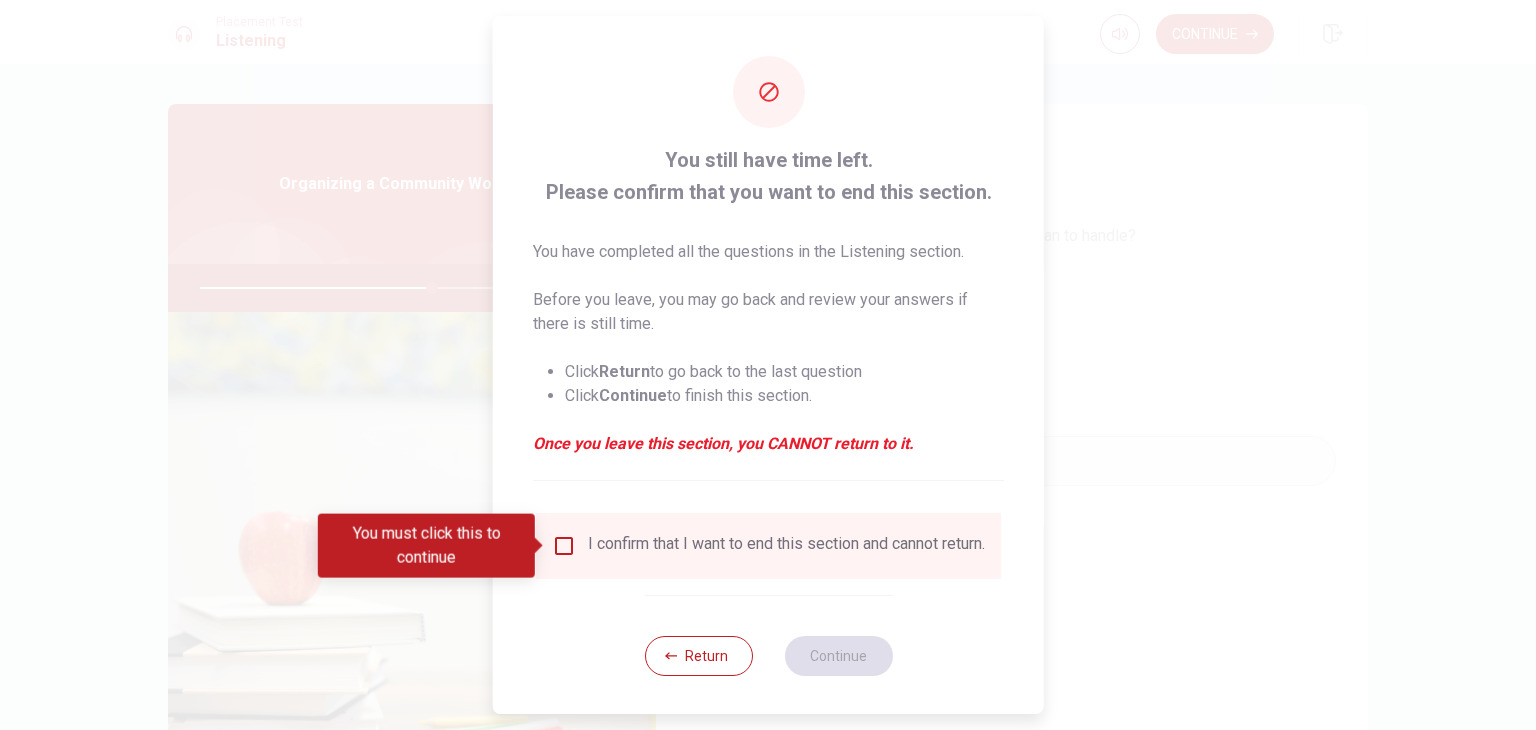 click at bounding box center (564, 546) 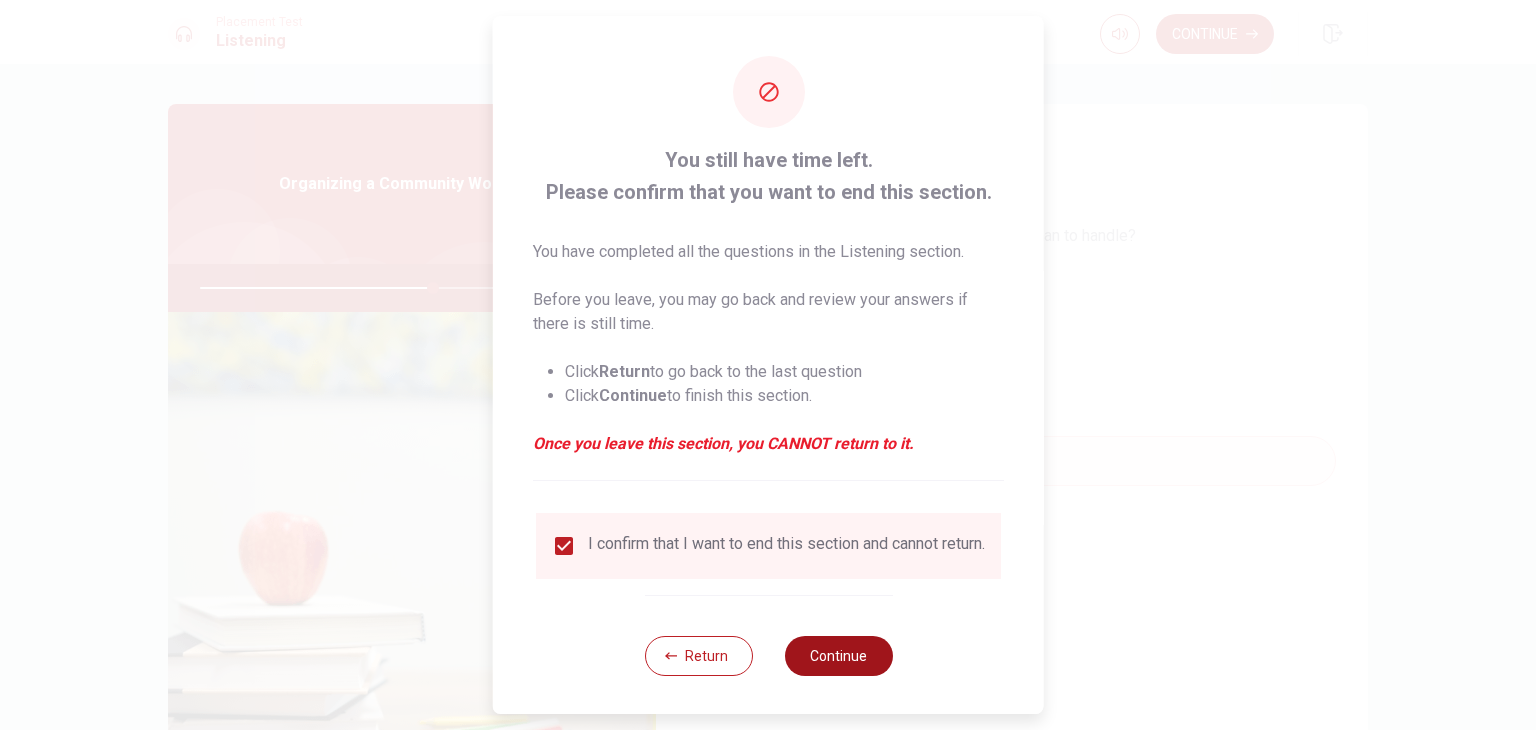 click on "Continue" at bounding box center (838, 656) 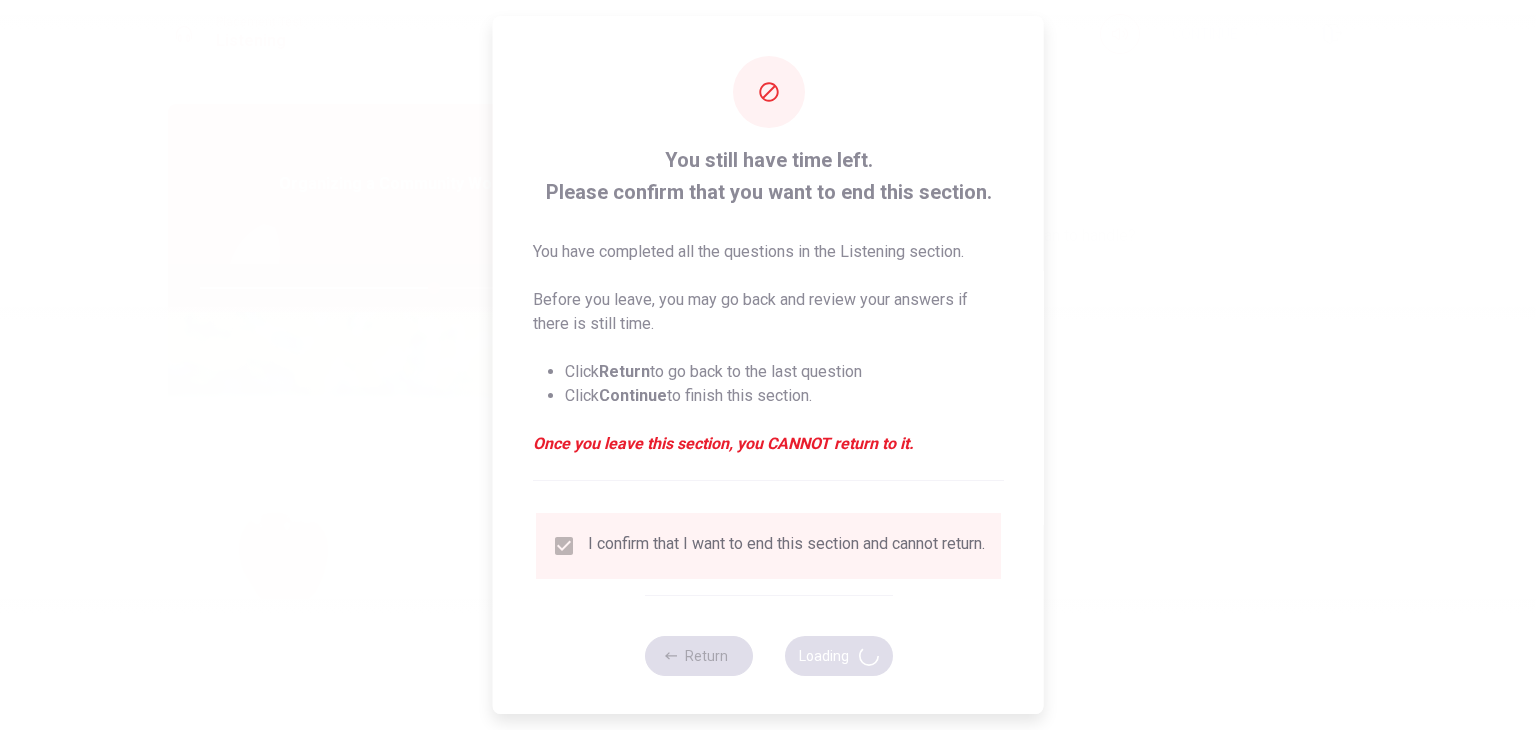 type on "65" 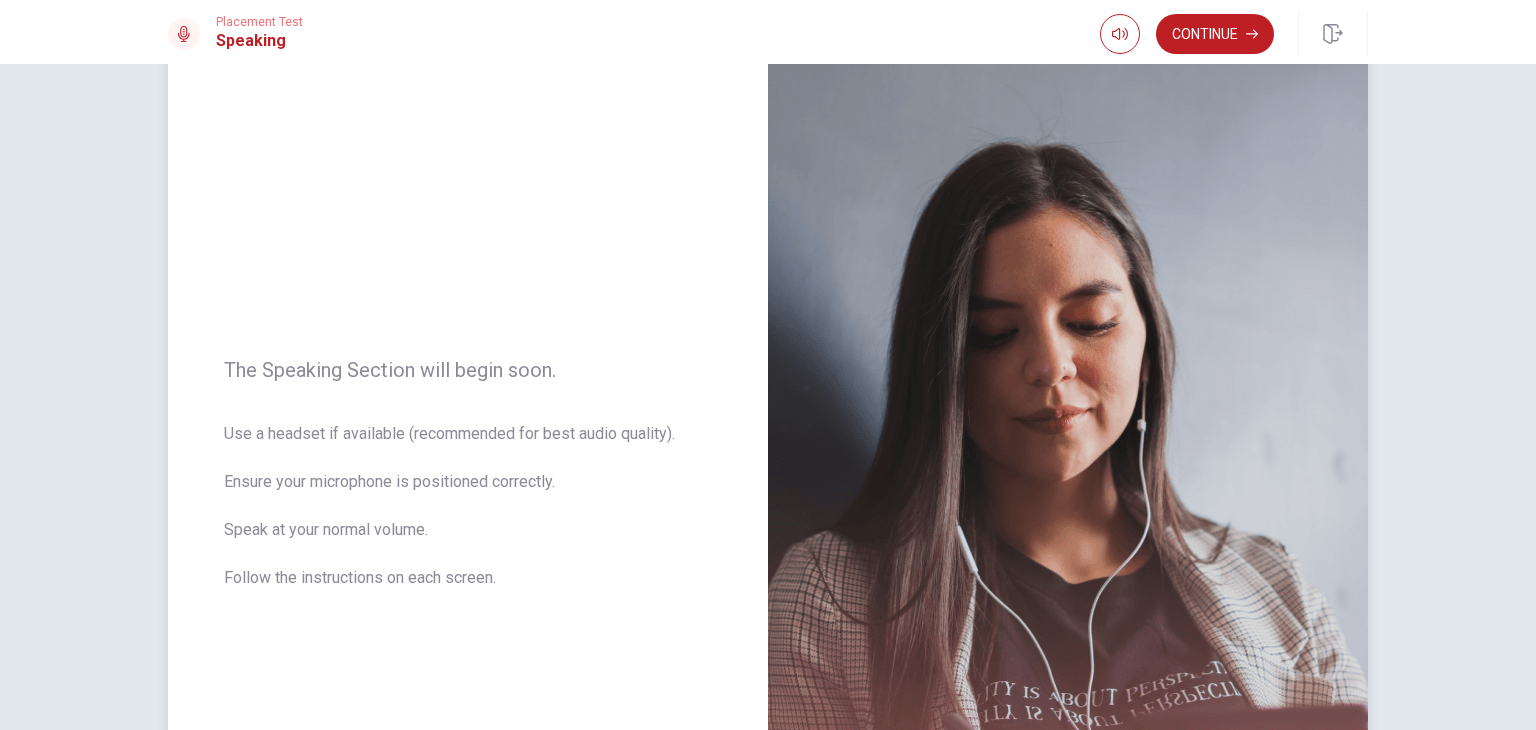scroll, scrollTop: 16, scrollLeft: 0, axis: vertical 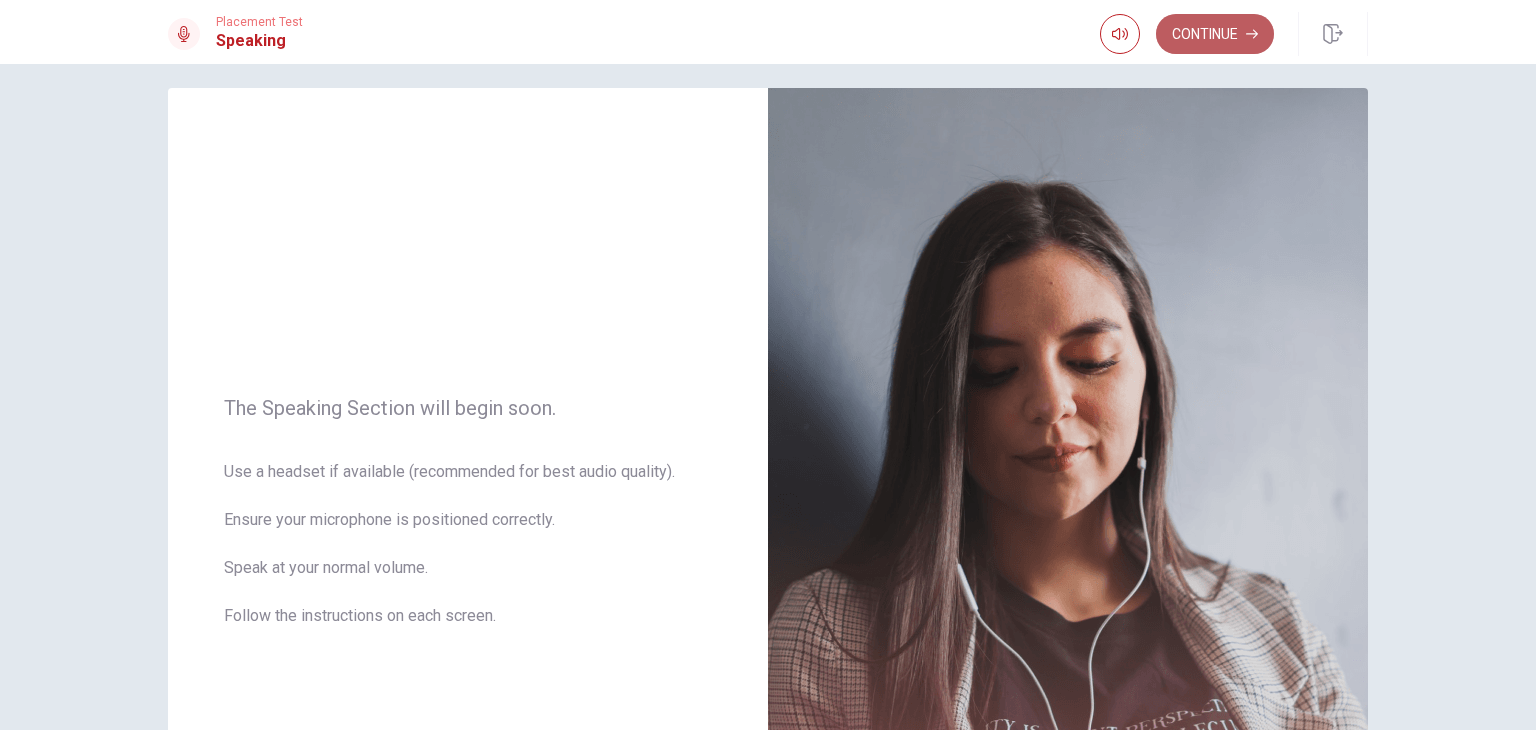 click on "Continue" at bounding box center [1215, 34] 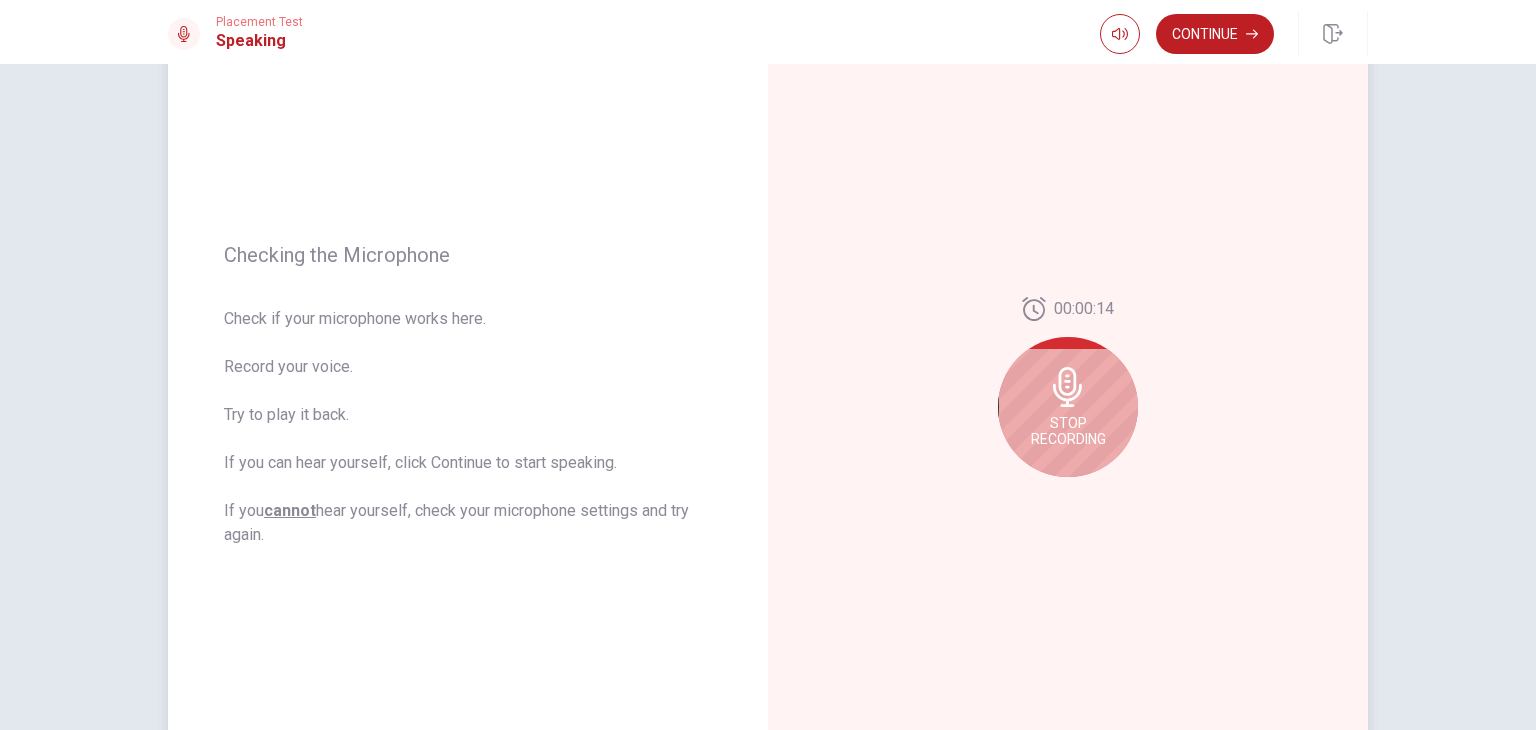 scroll, scrollTop: 184, scrollLeft: 0, axis: vertical 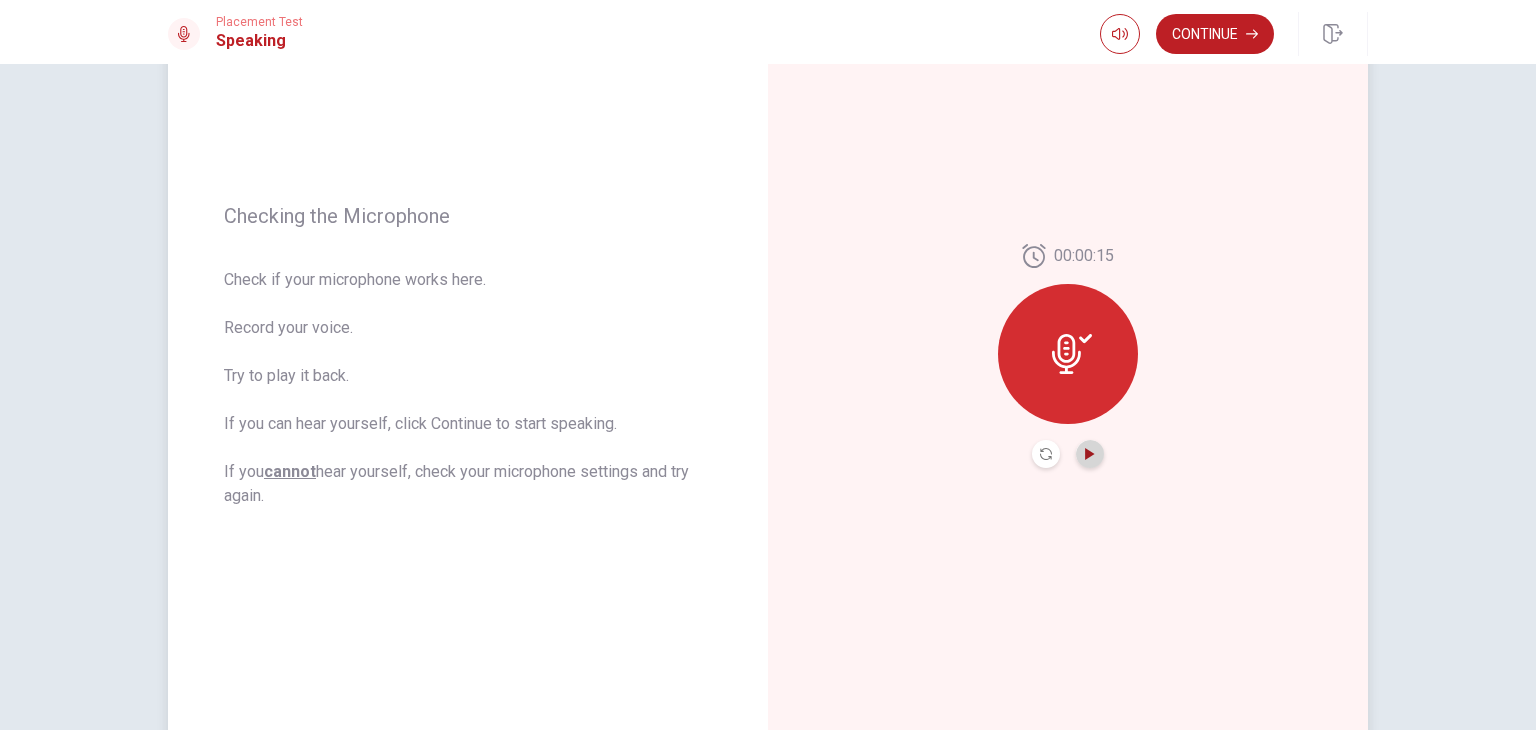 click 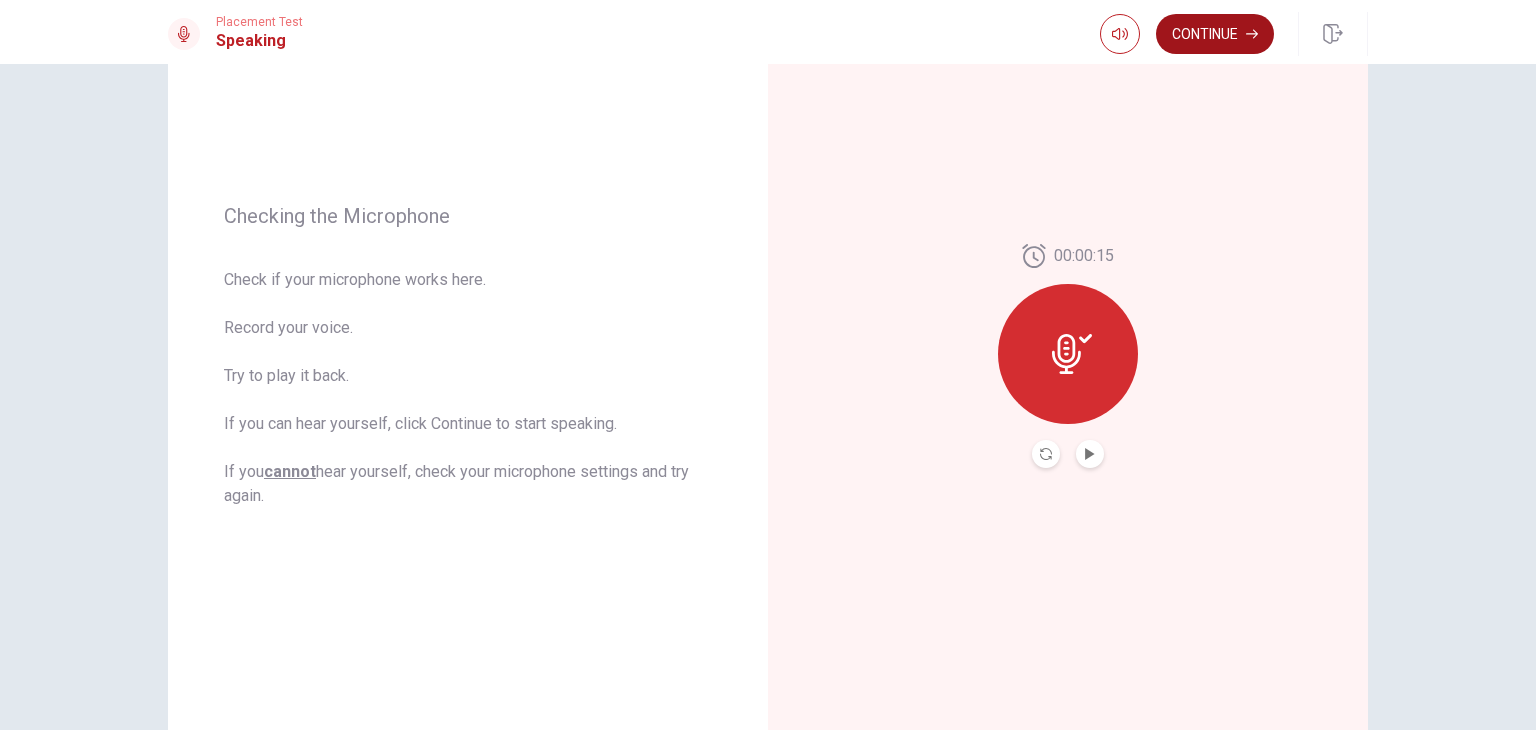 click on "Continue" at bounding box center (1215, 34) 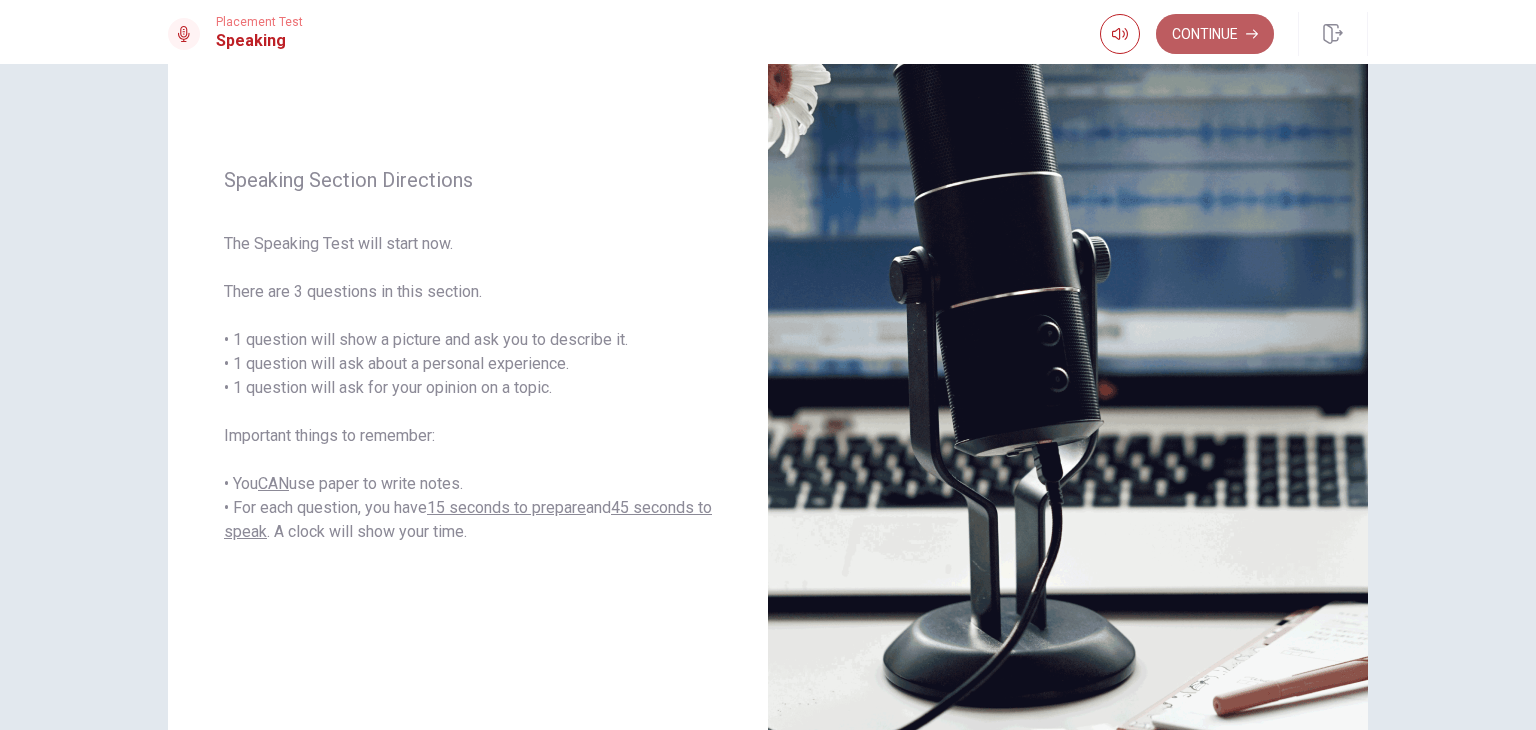 click on "Continue" at bounding box center (1215, 34) 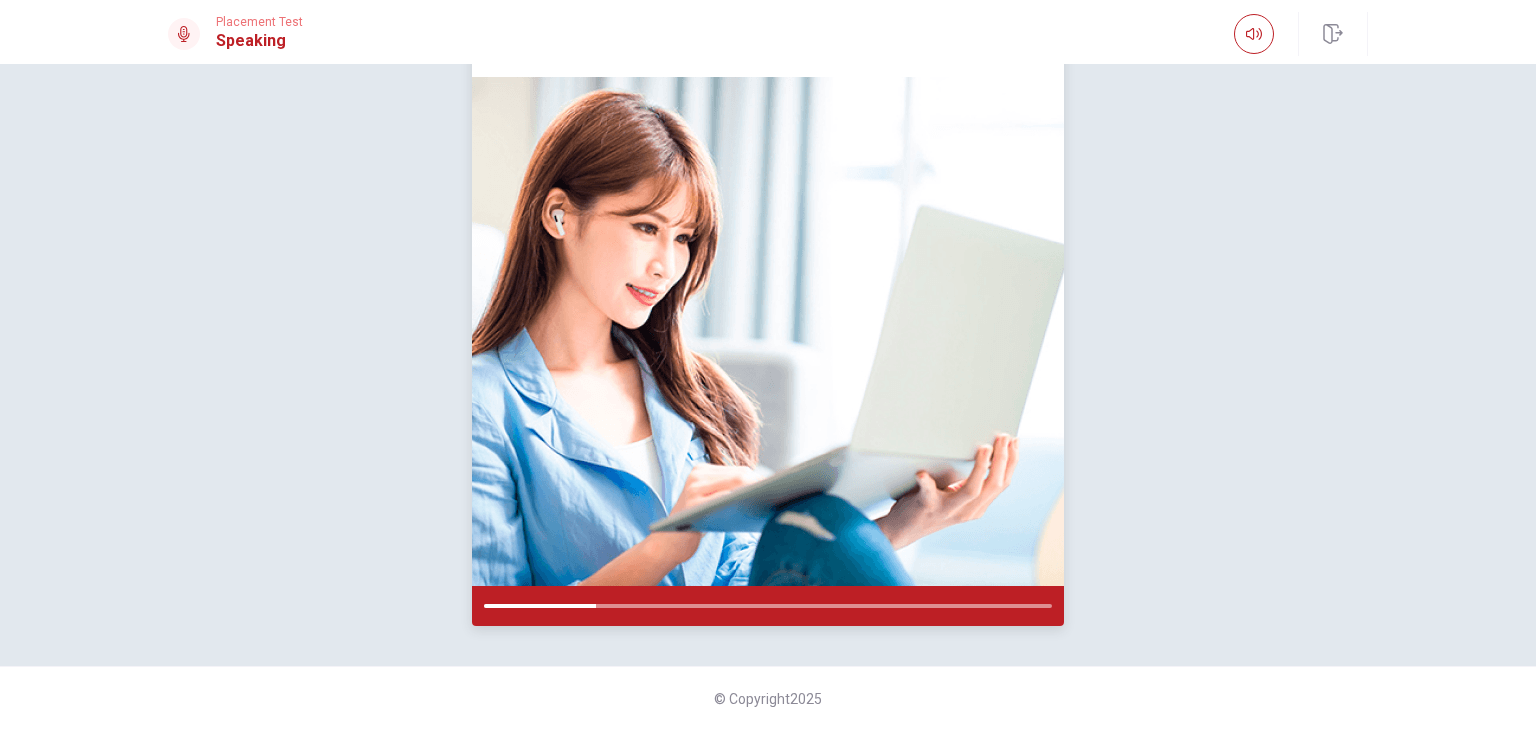 scroll, scrollTop: 0, scrollLeft: 0, axis: both 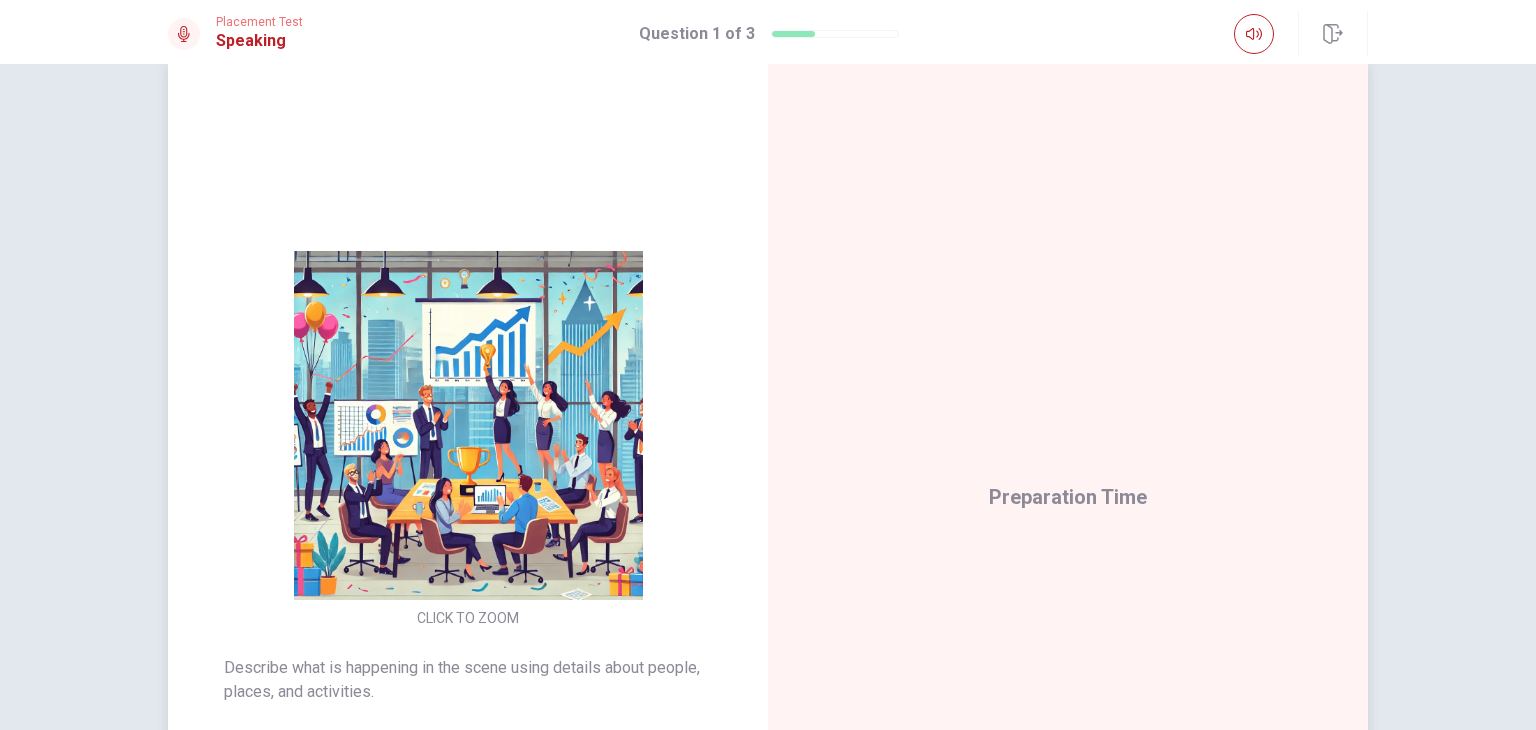 click at bounding box center (468, 425) 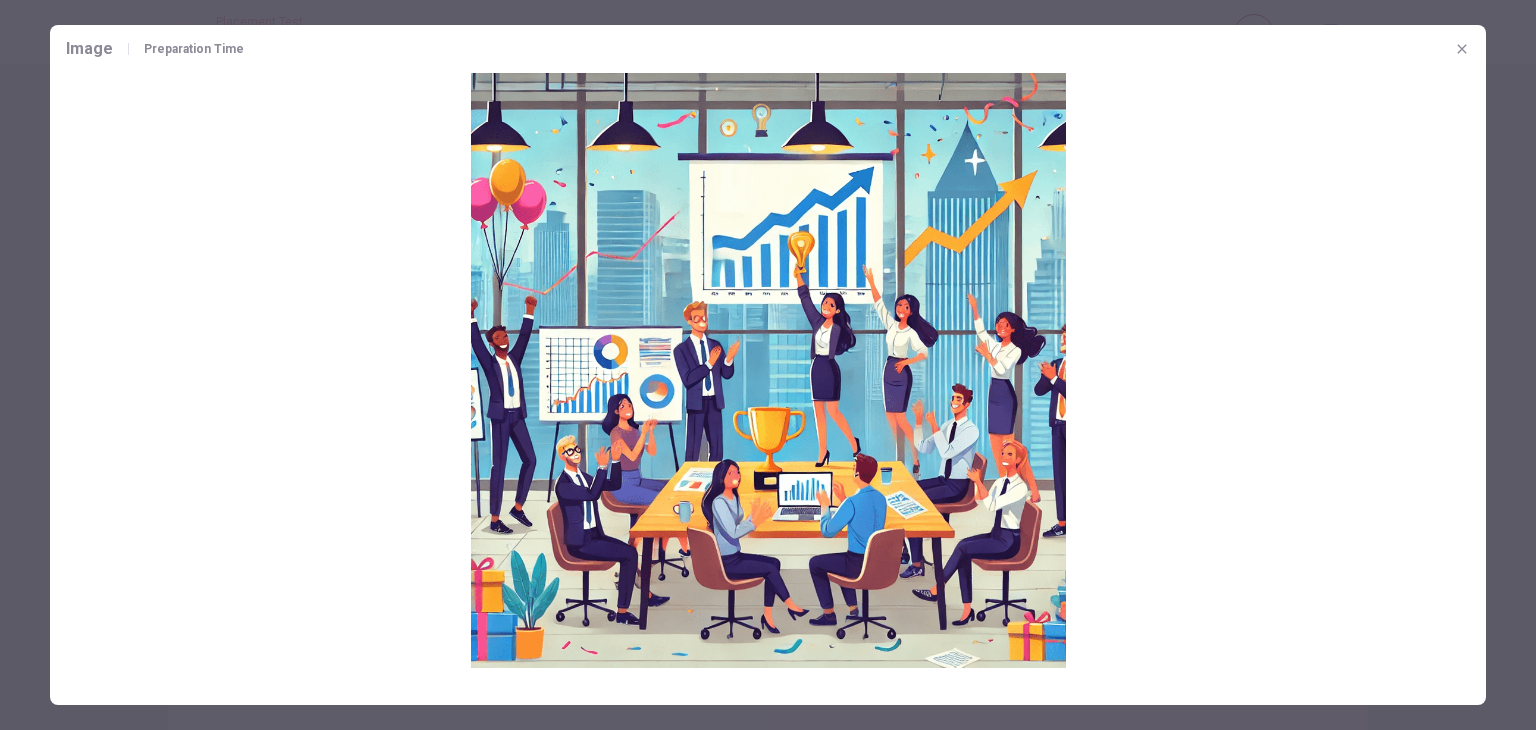 click at bounding box center [768, 365] 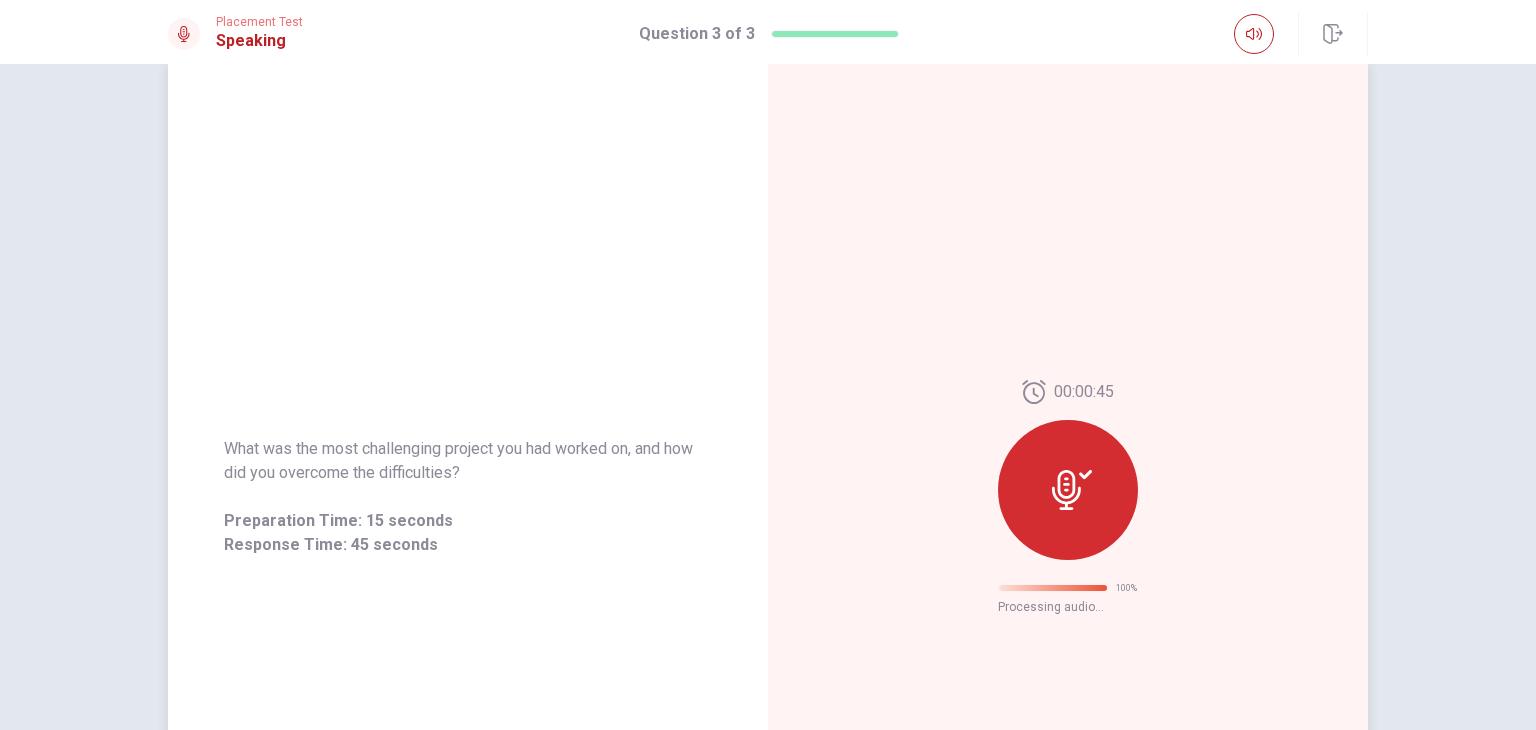 scroll, scrollTop: 0, scrollLeft: 0, axis: both 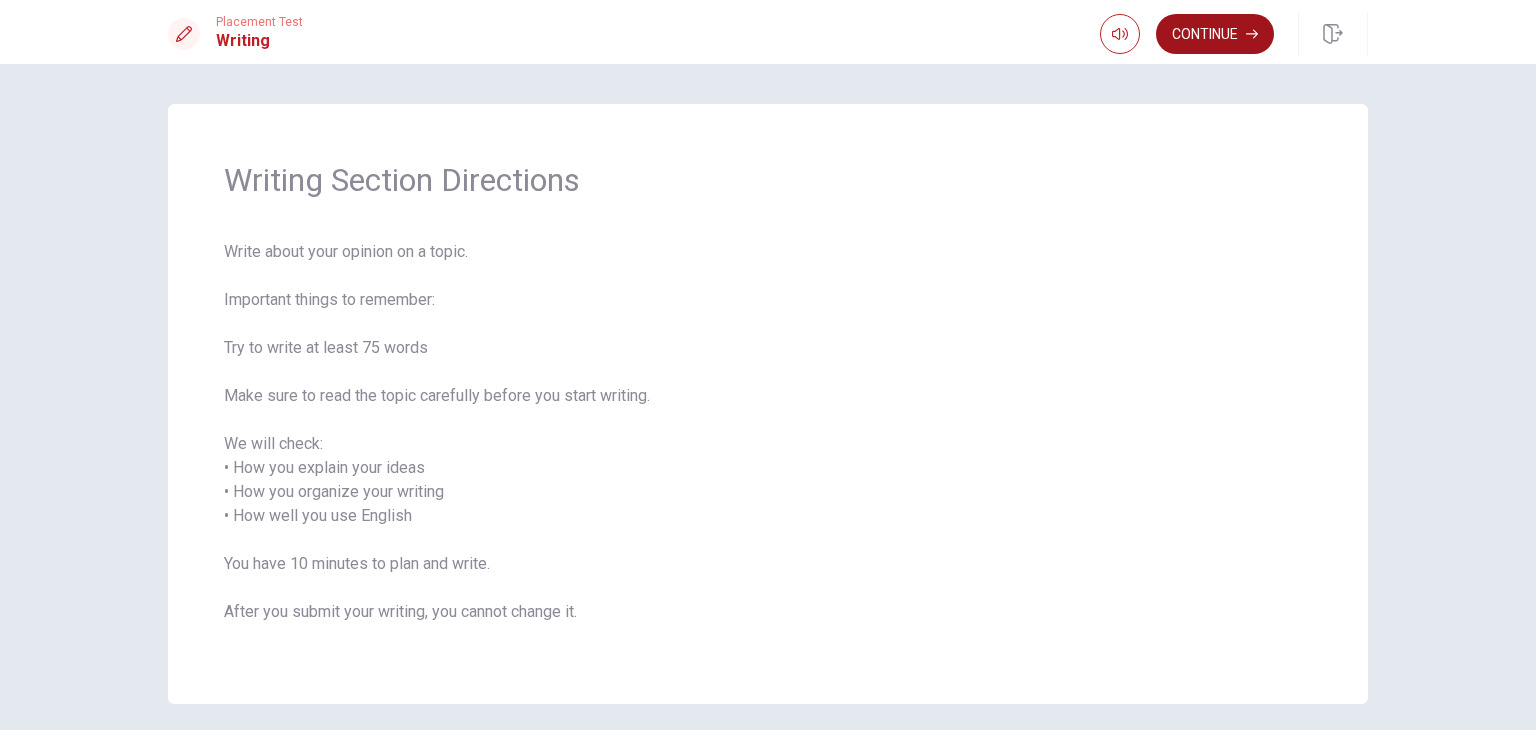 click on "Continue" at bounding box center [1215, 34] 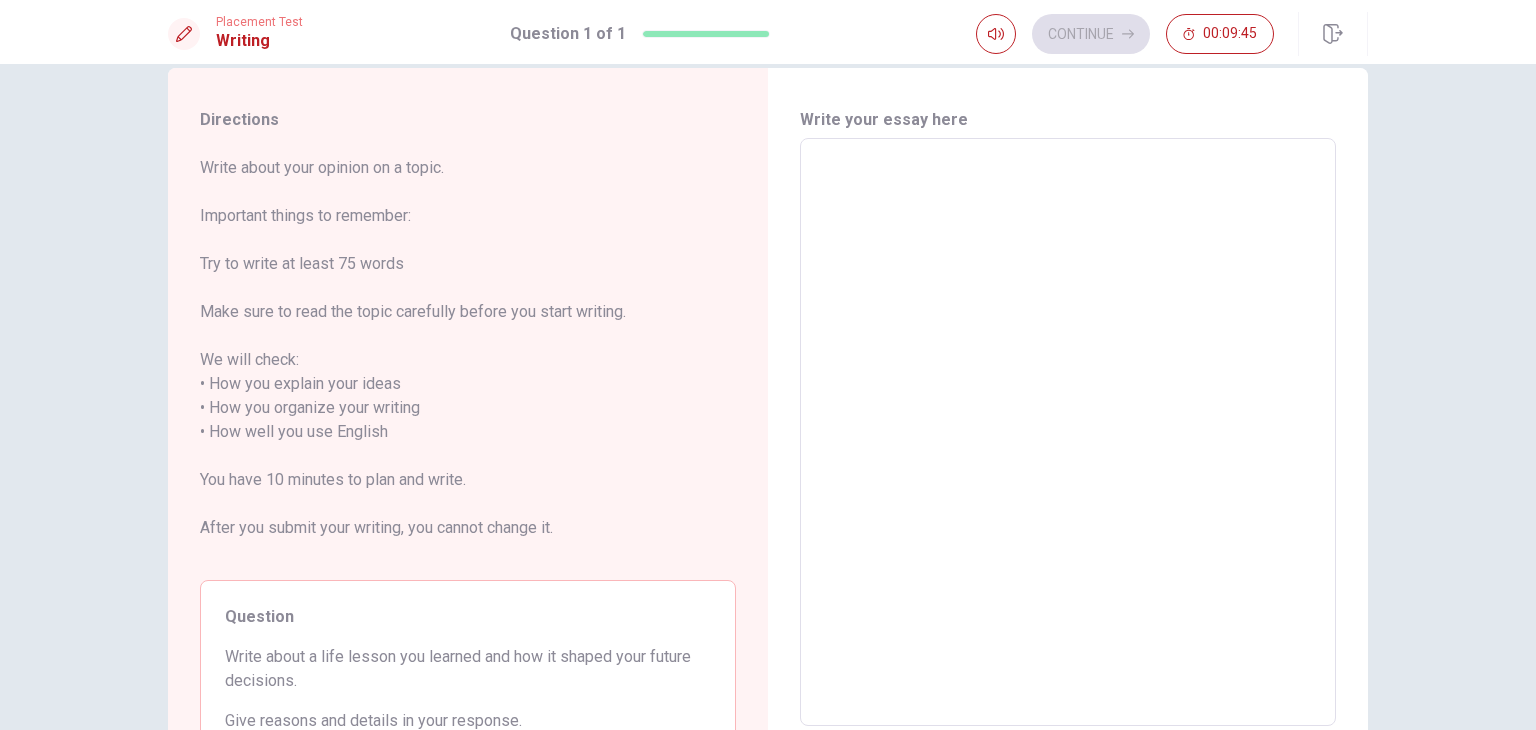 scroll, scrollTop: 0, scrollLeft: 0, axis: both 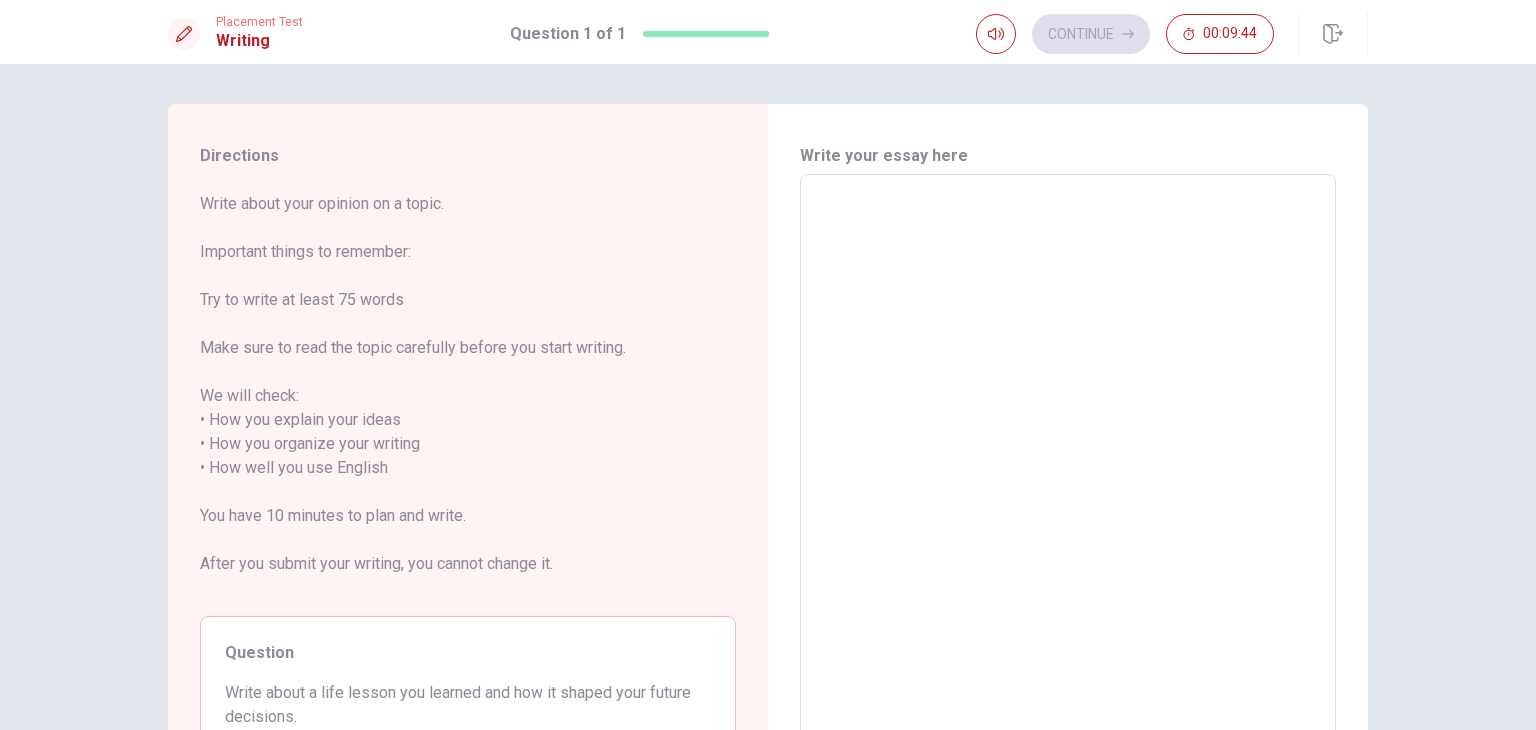click at bounding box center (1068, 468) 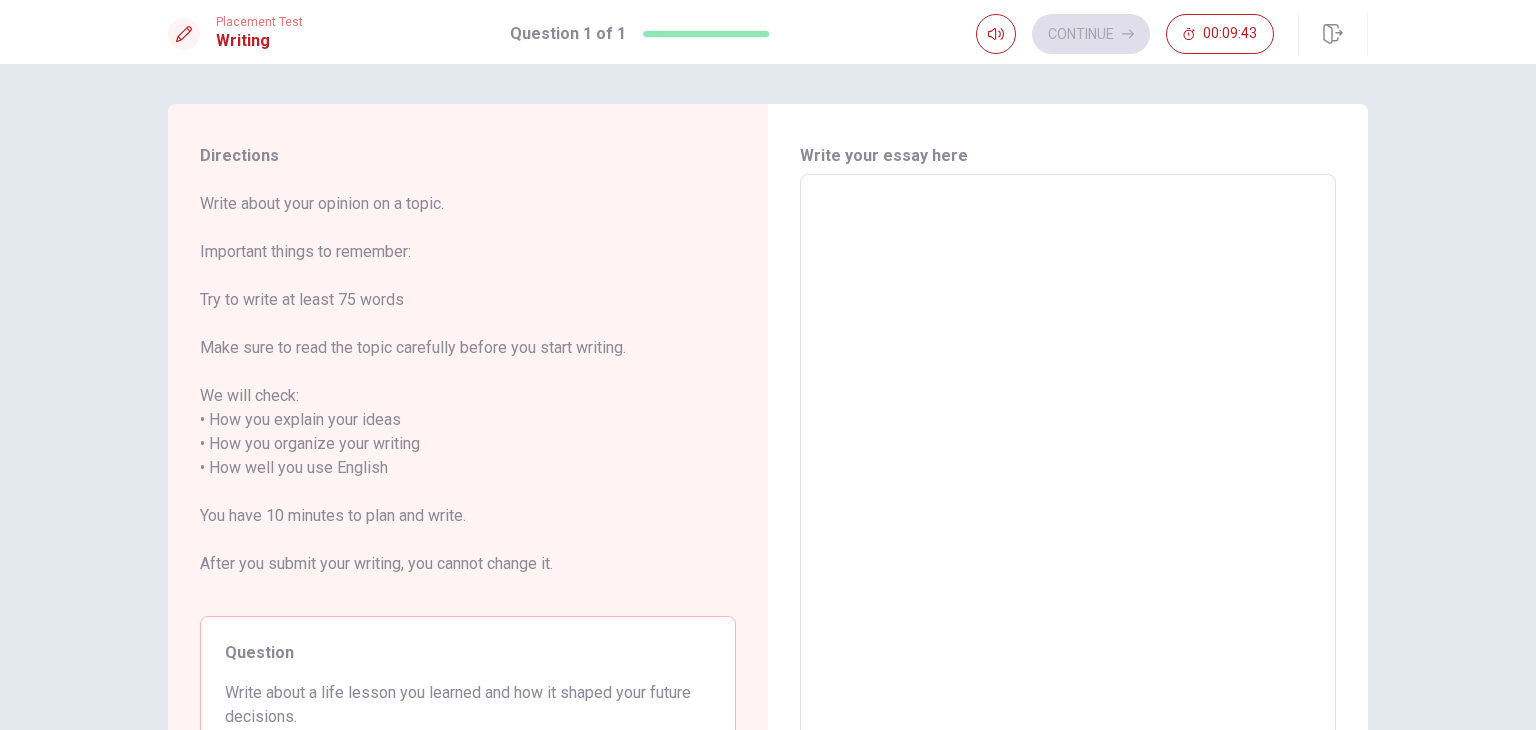 scroll, scrollTop: 166, scrollLeft: 0, axis: vertical 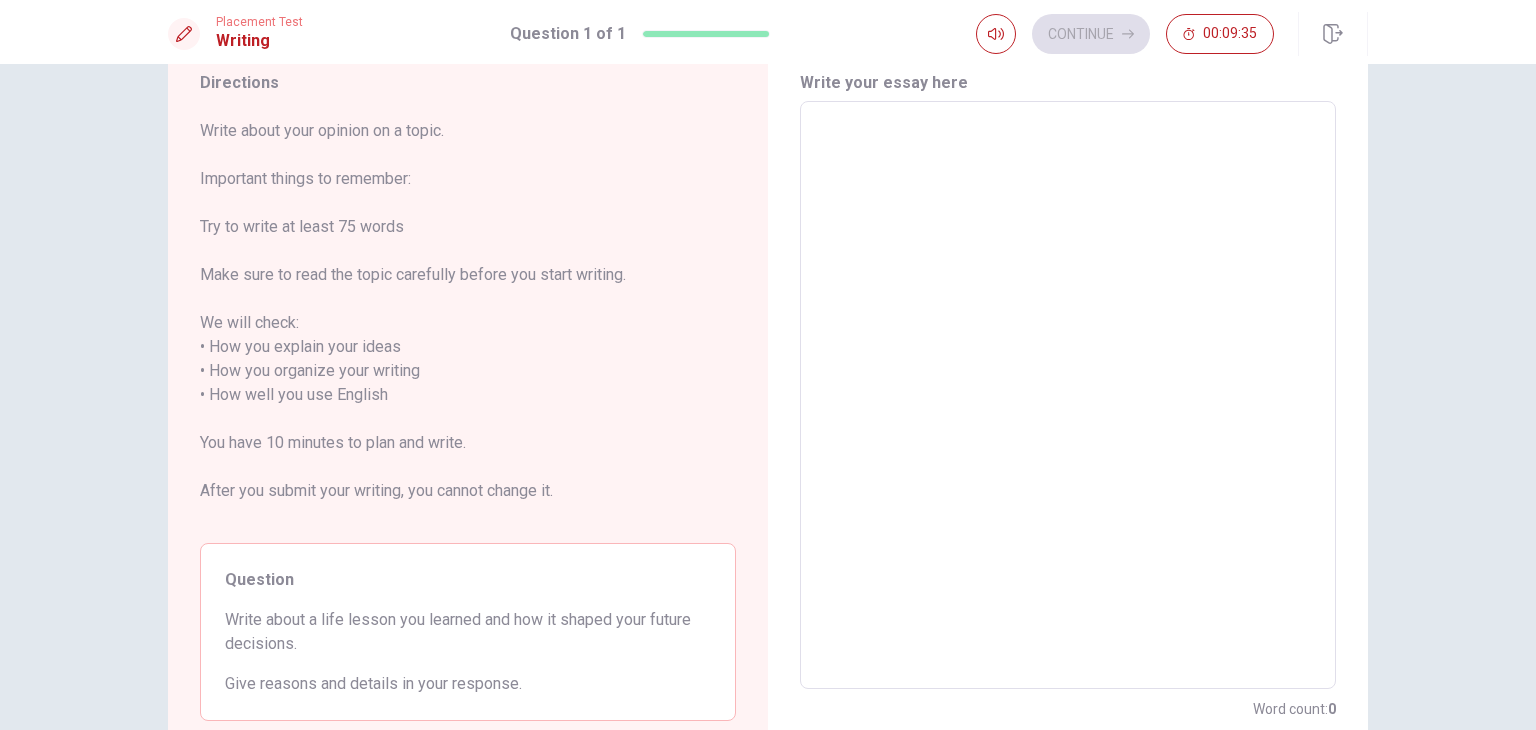 type on "M" 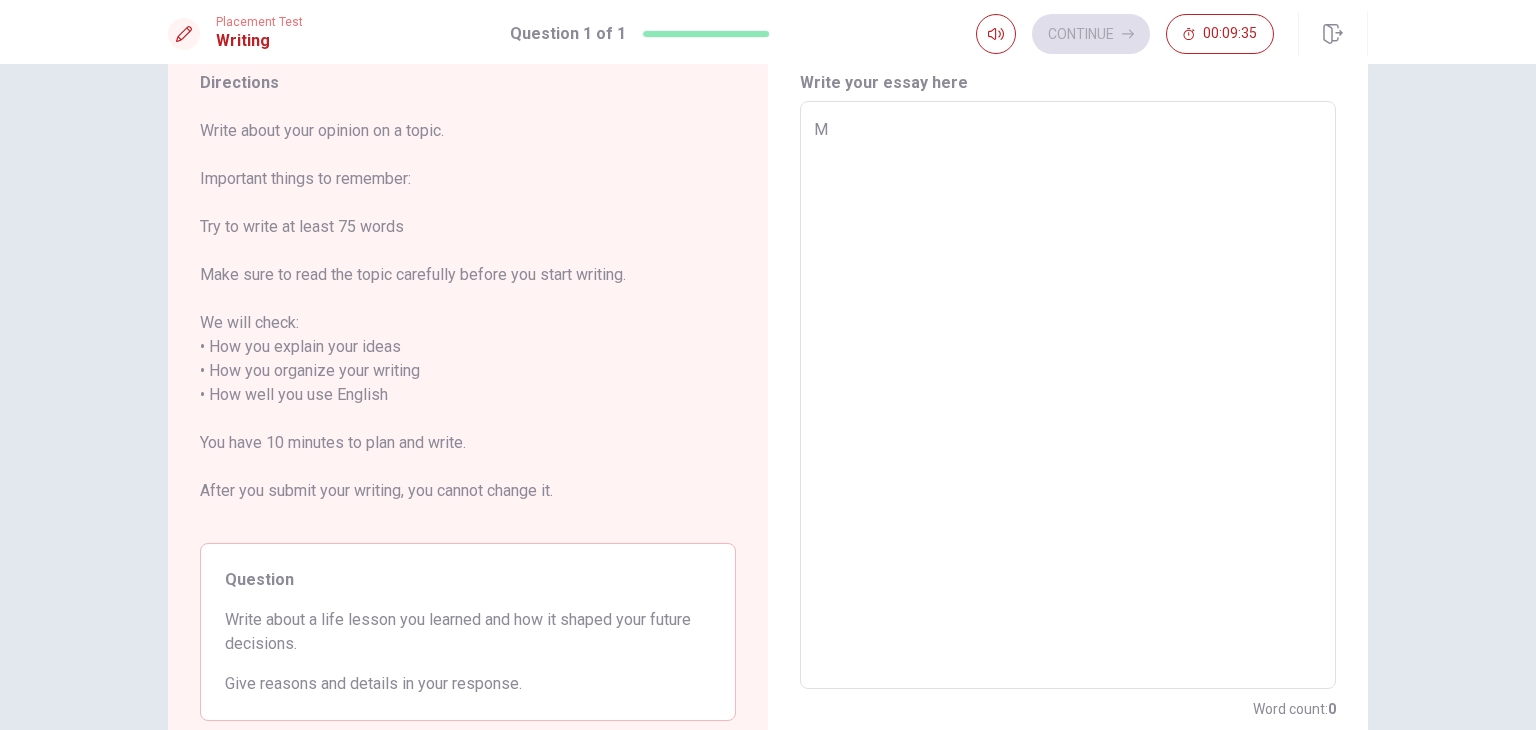 type on "x" 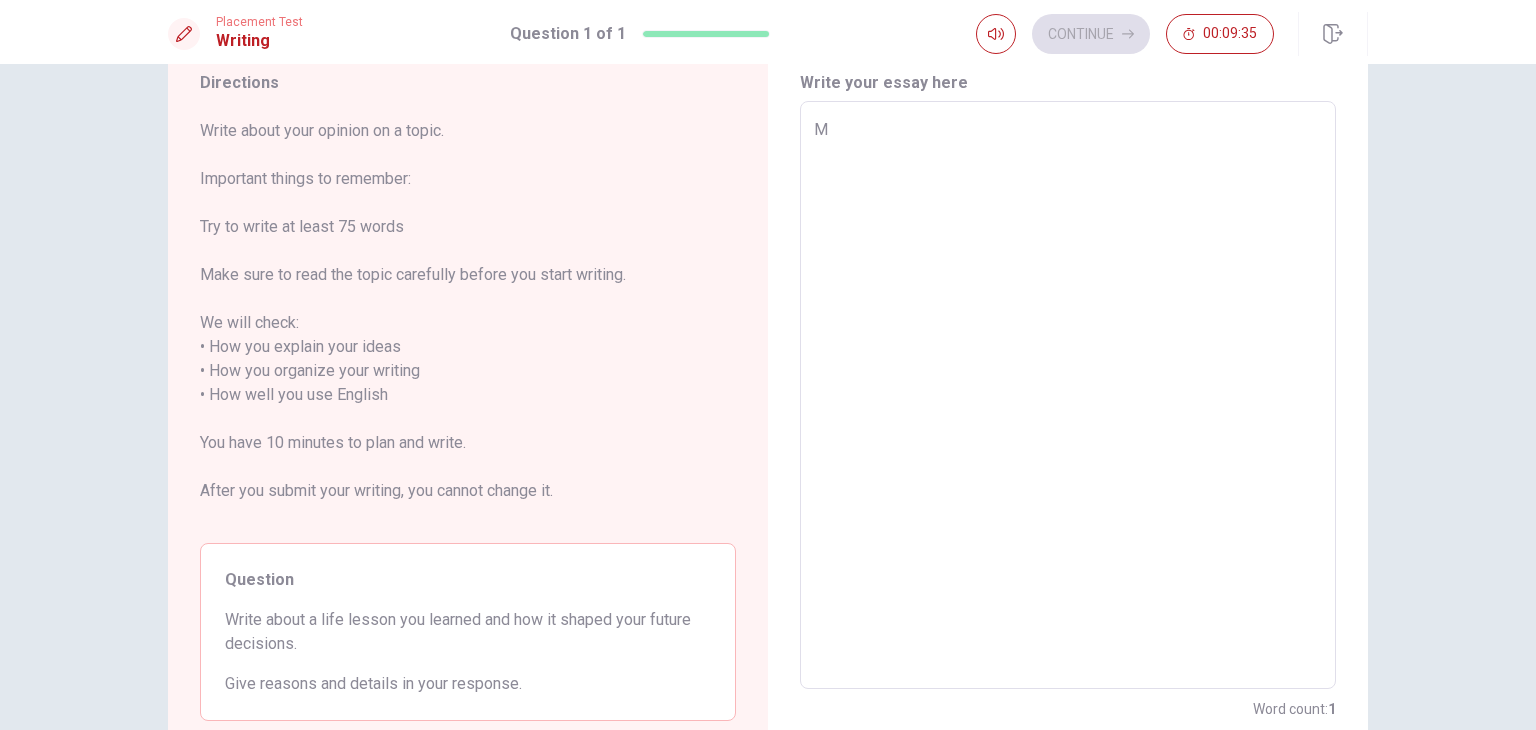 type on "MO" 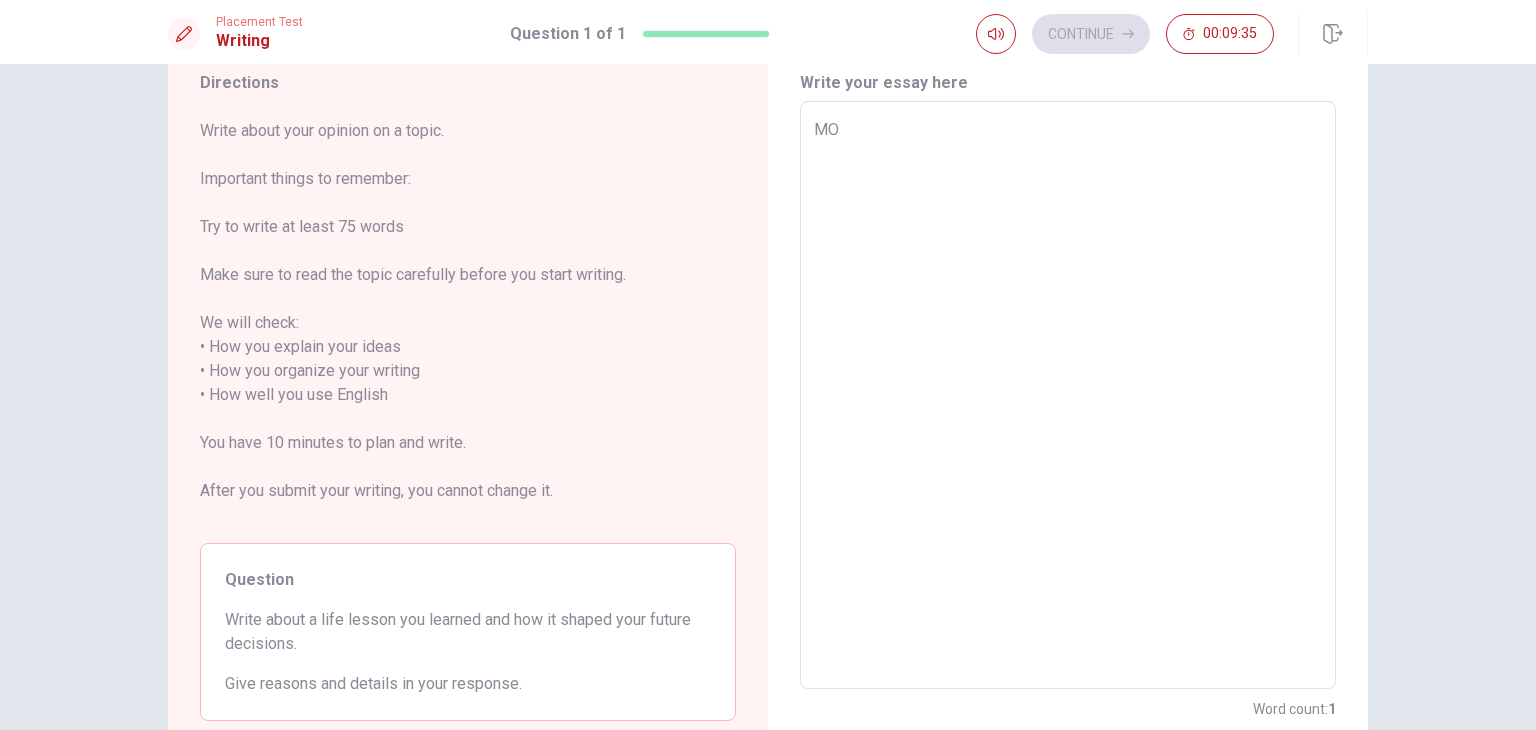 type on "x" 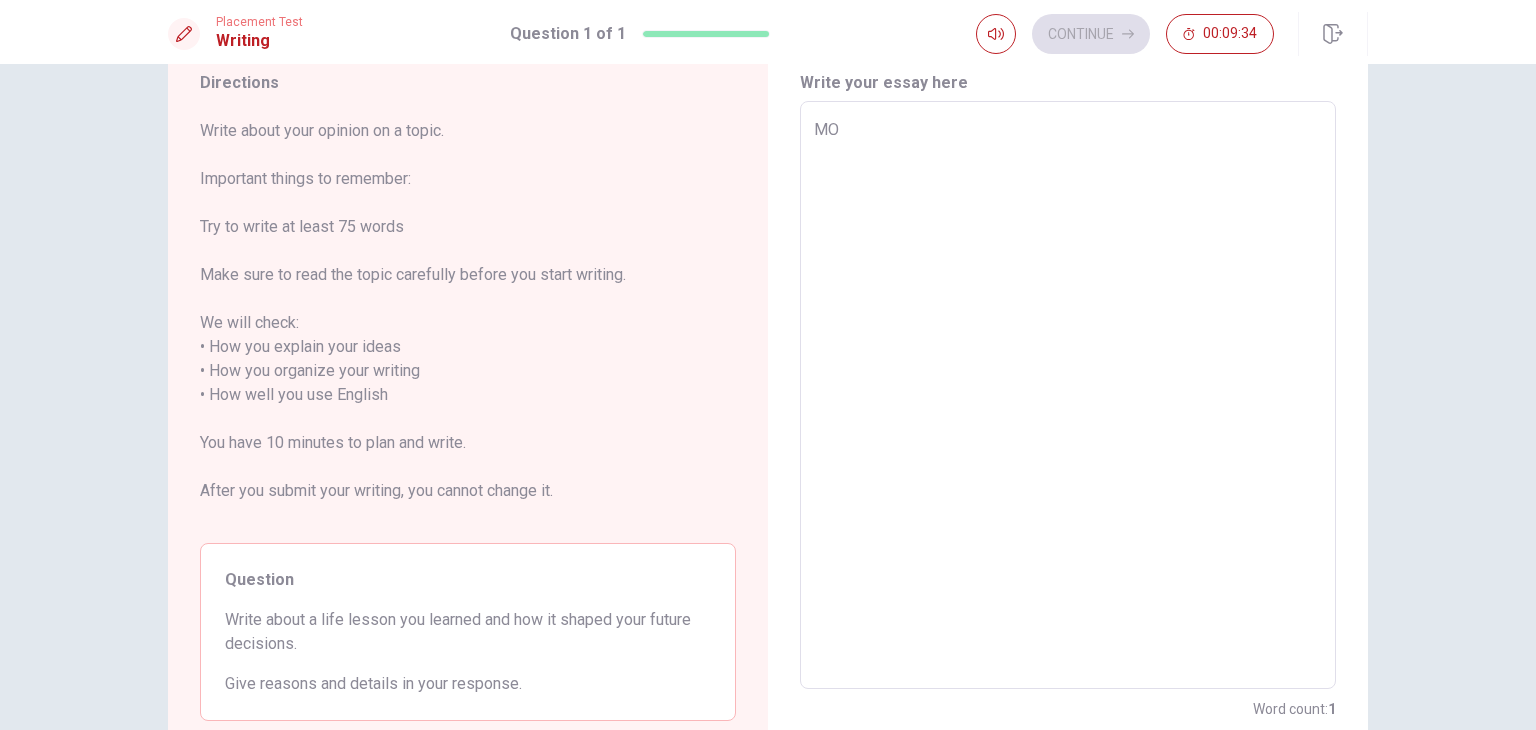 type on "MOs" 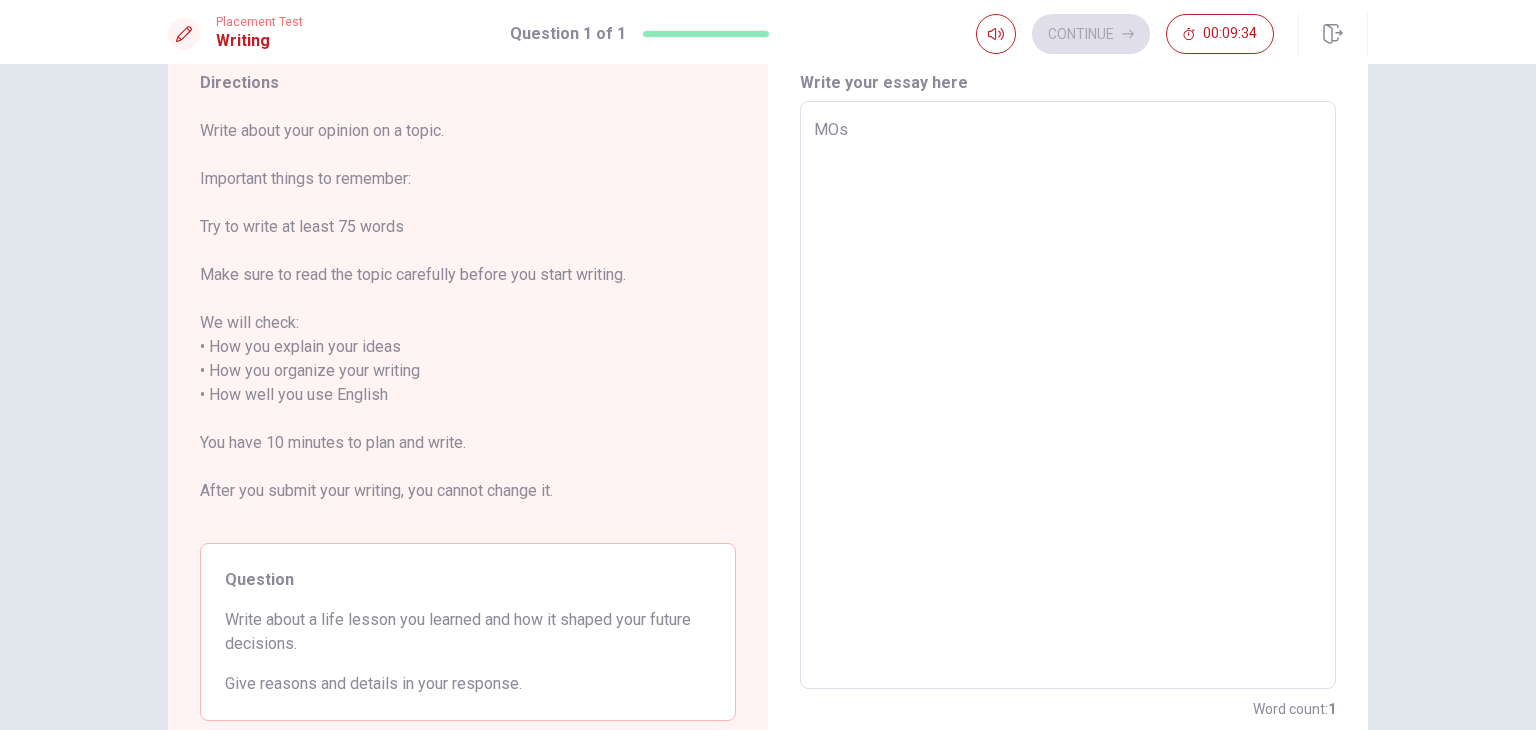 type on "x" 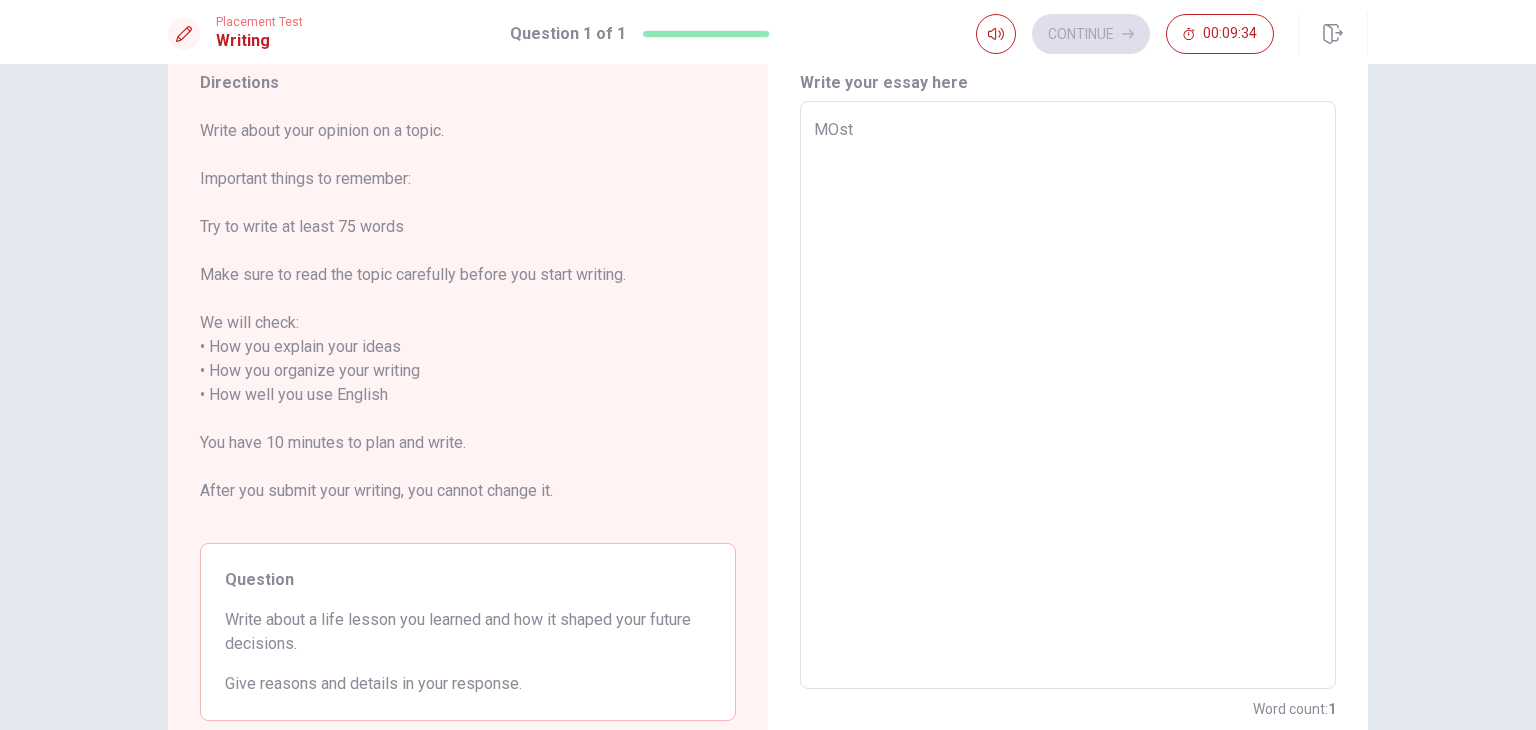 type on "x" 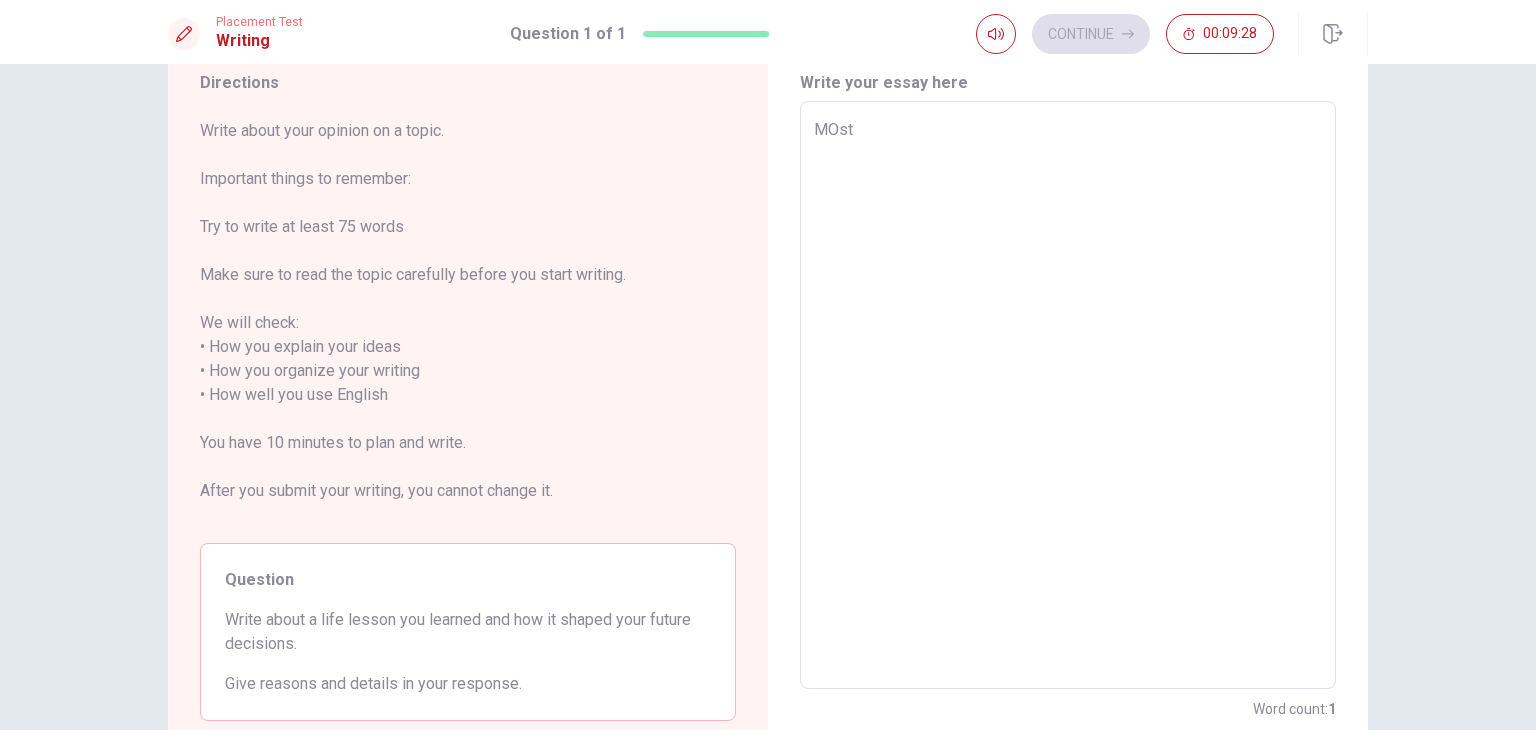 type on "x" 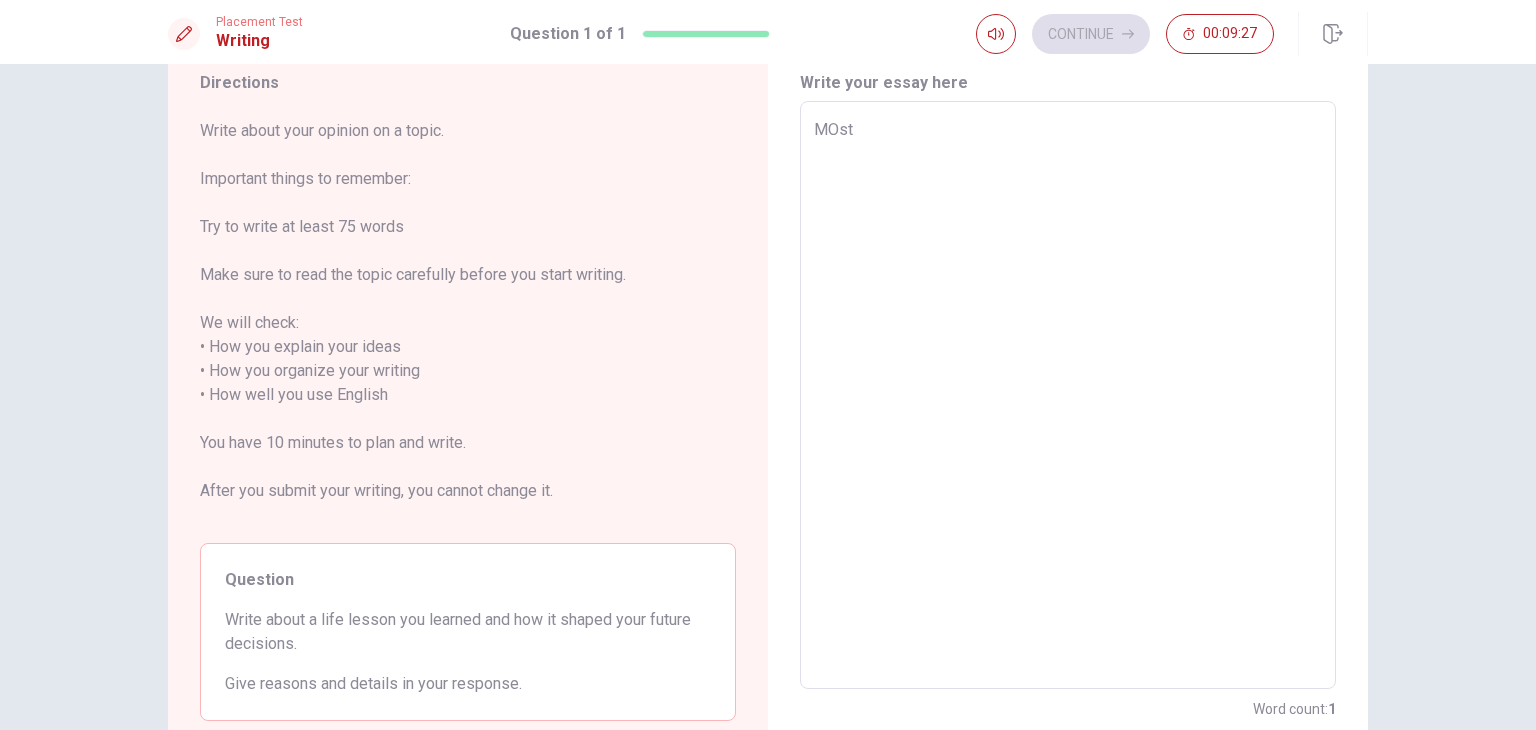 type on "MOst" 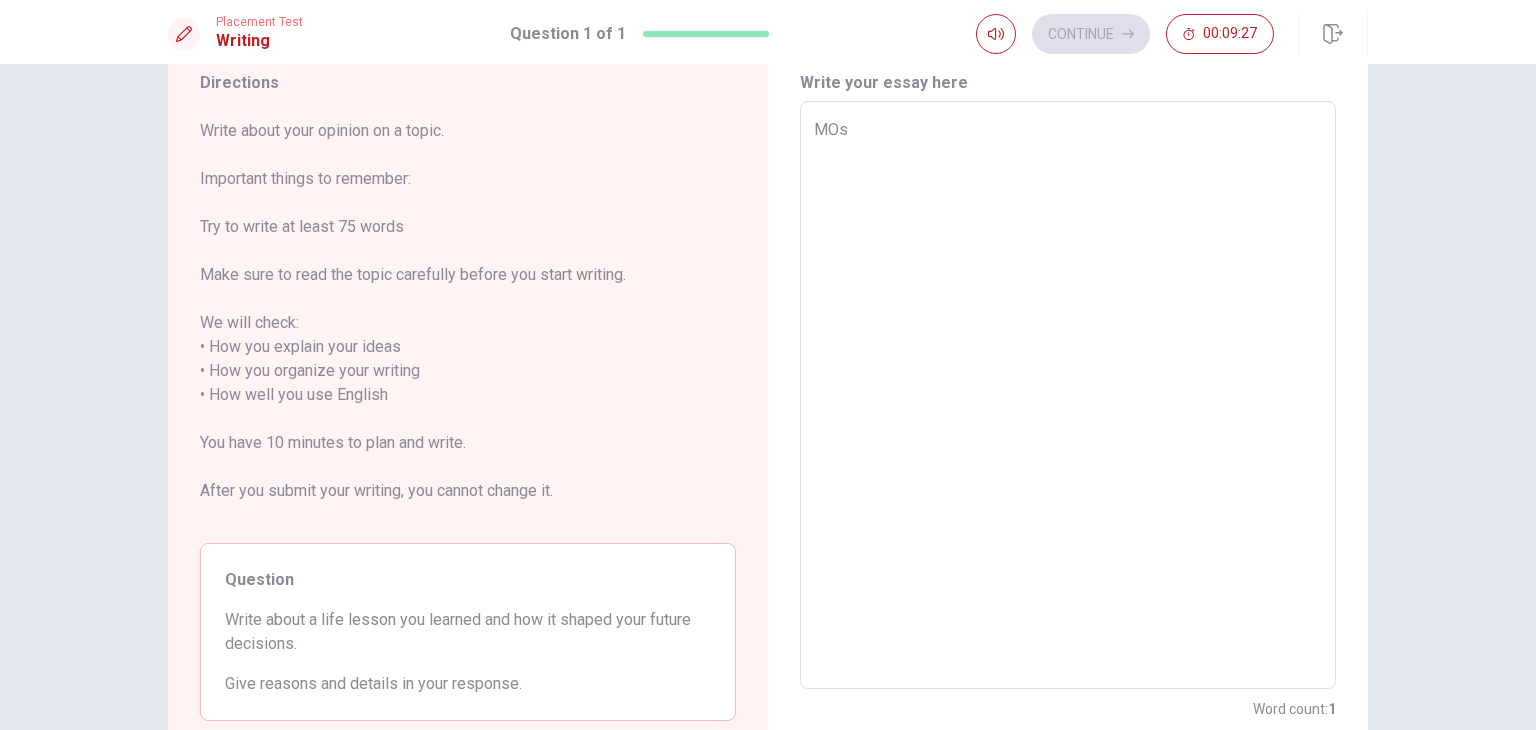 type on "x" 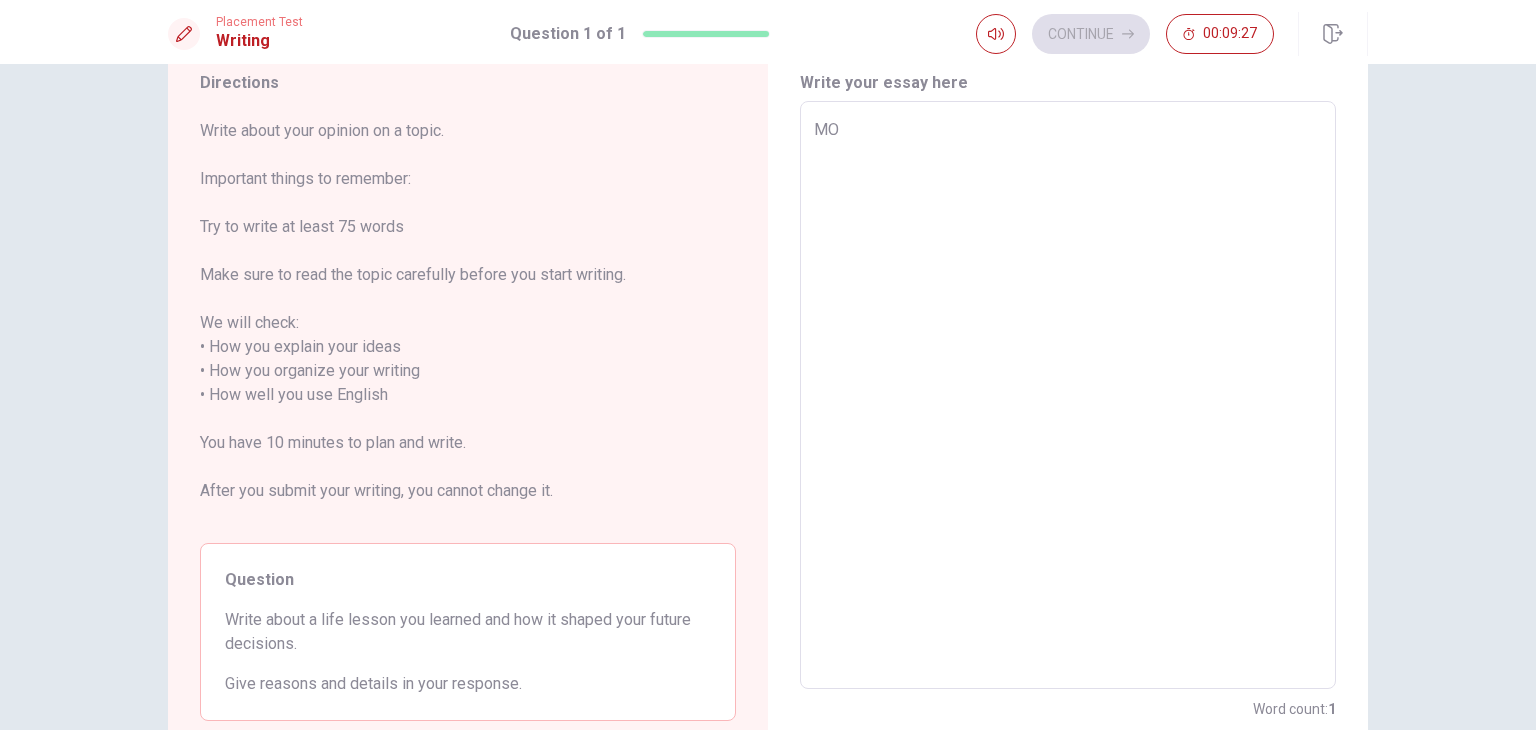 type on "M" 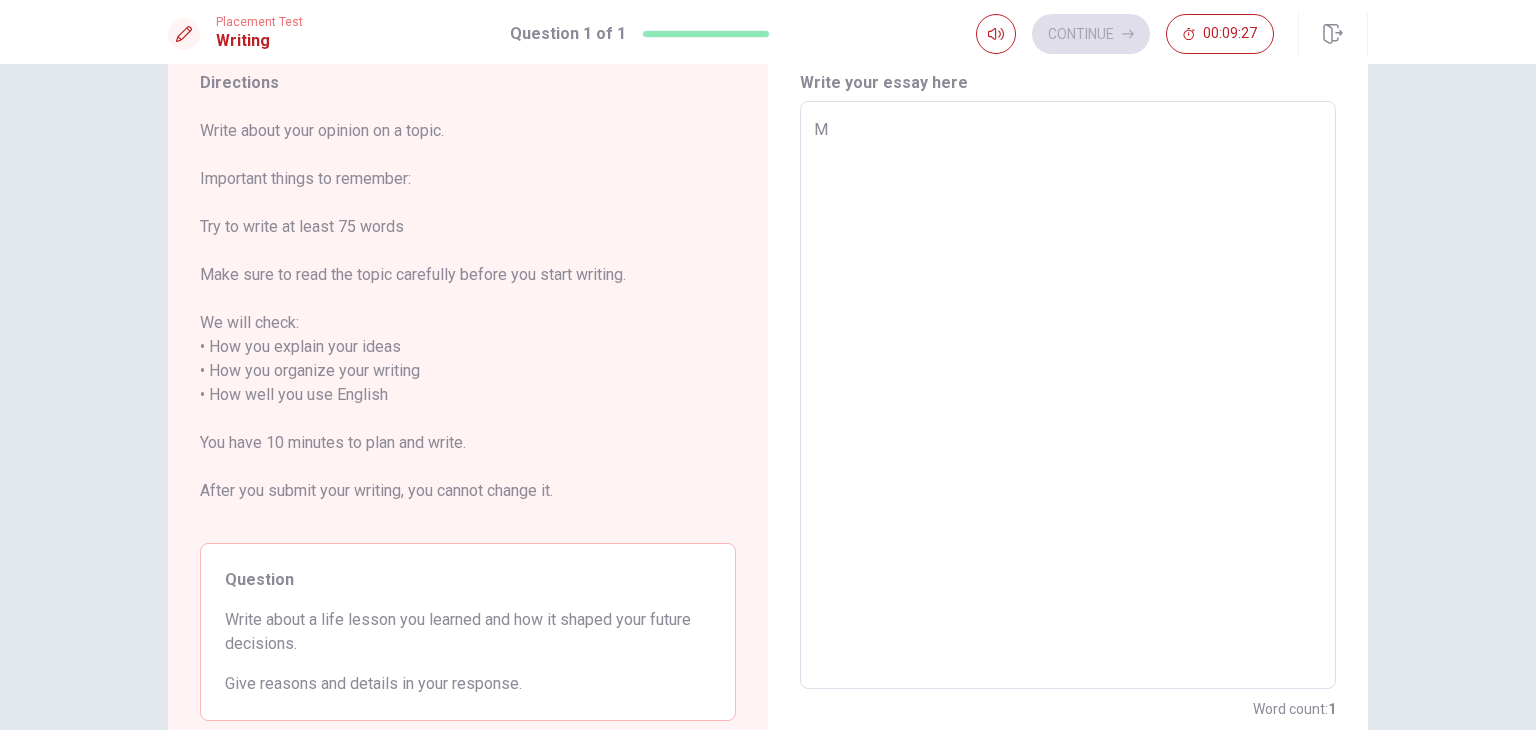 type on "x" 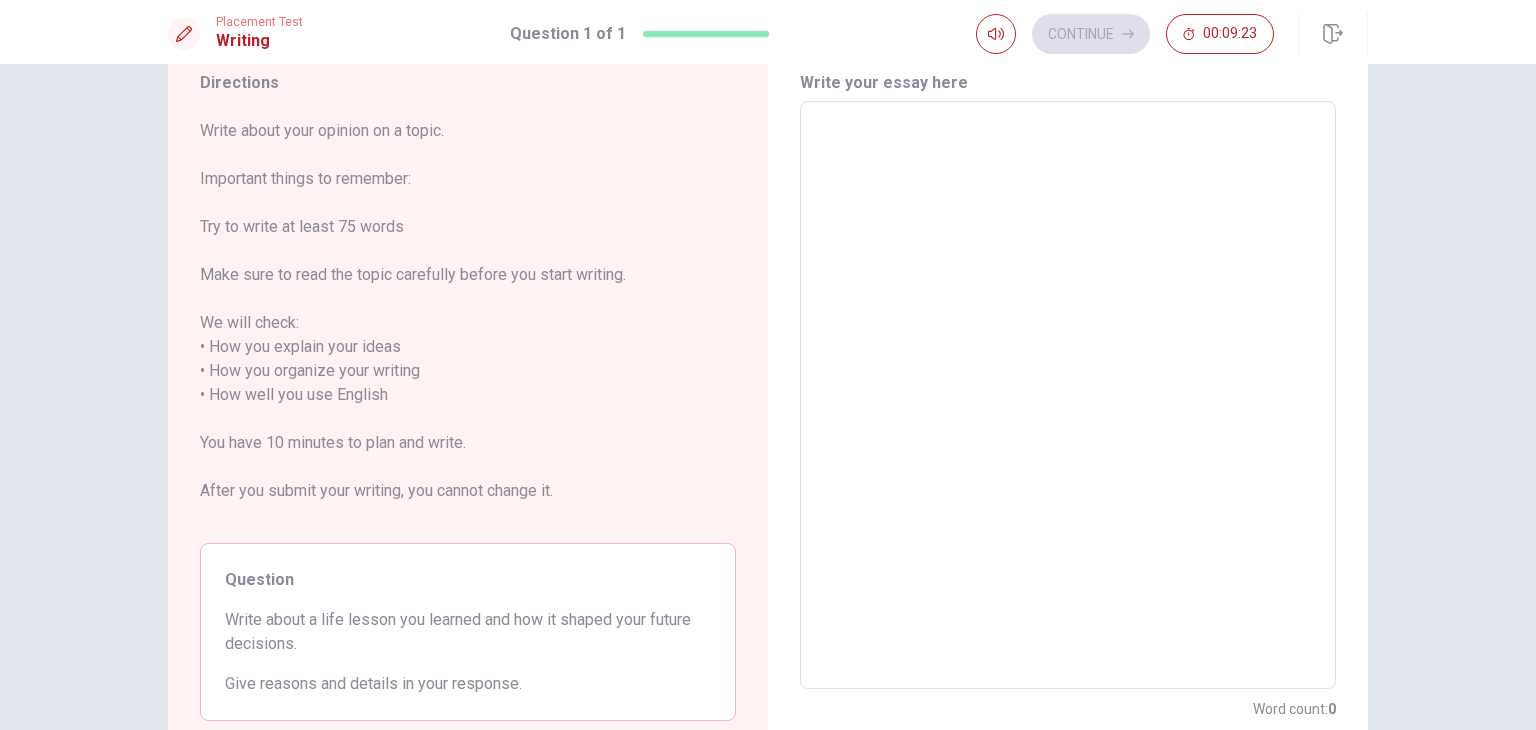 type on "M" 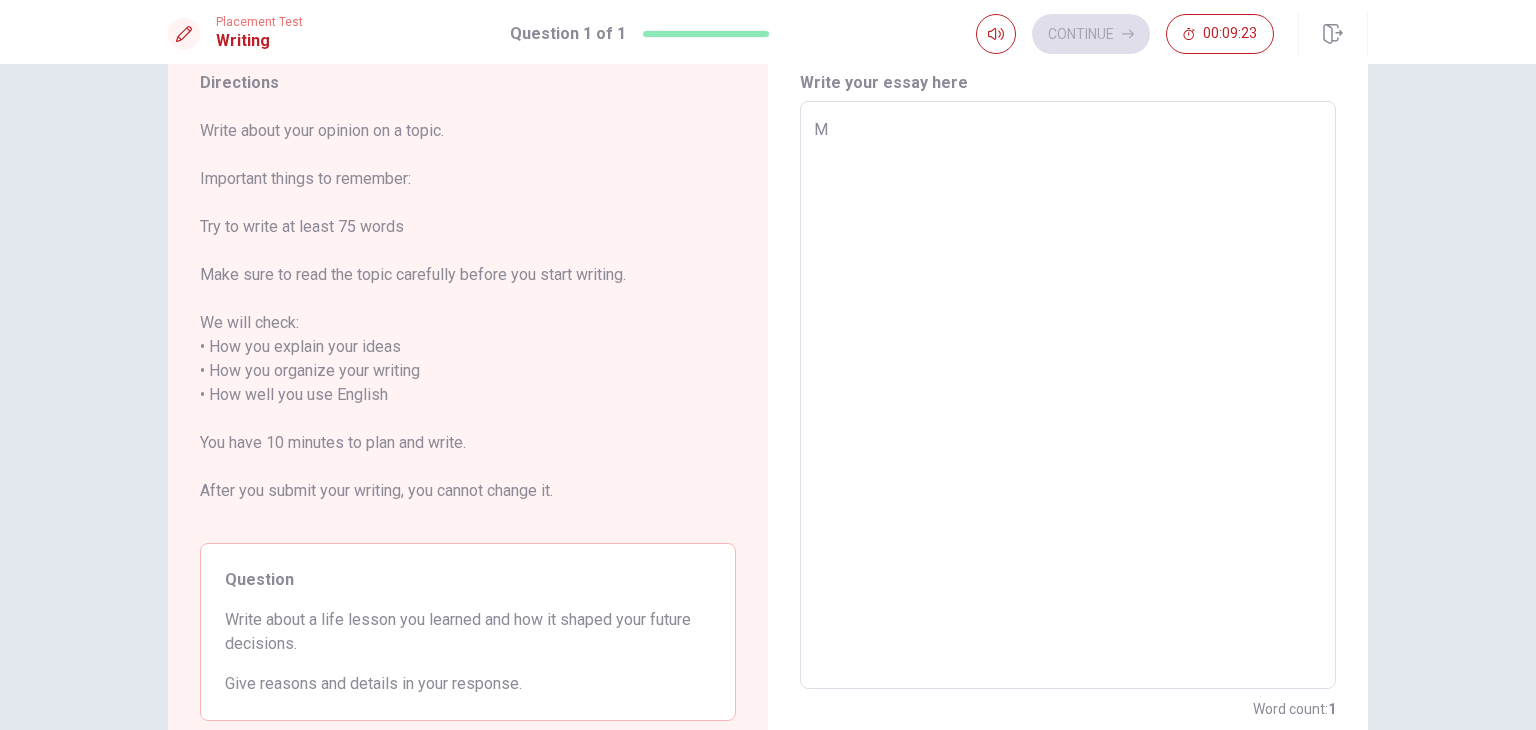 type on "x" 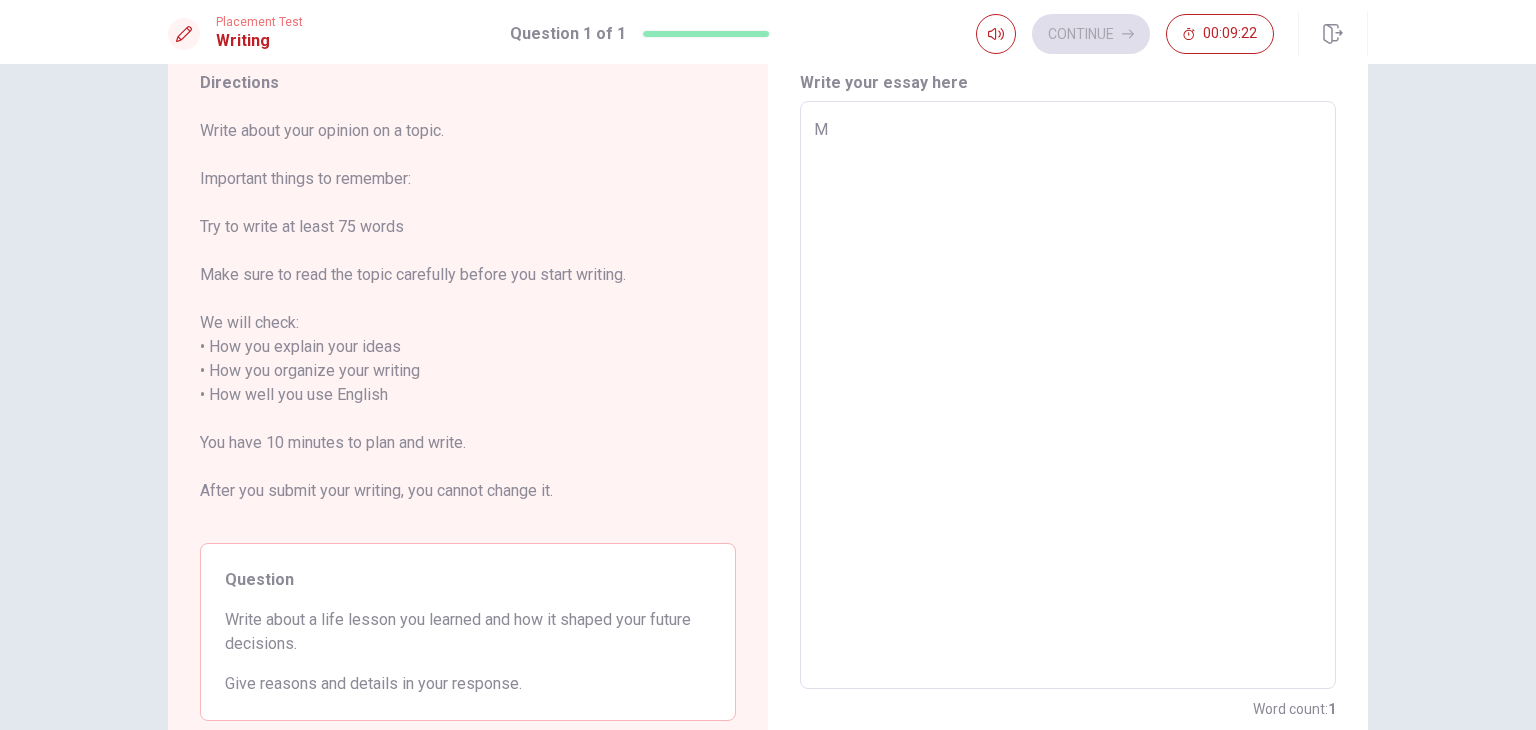 type on "Mz" 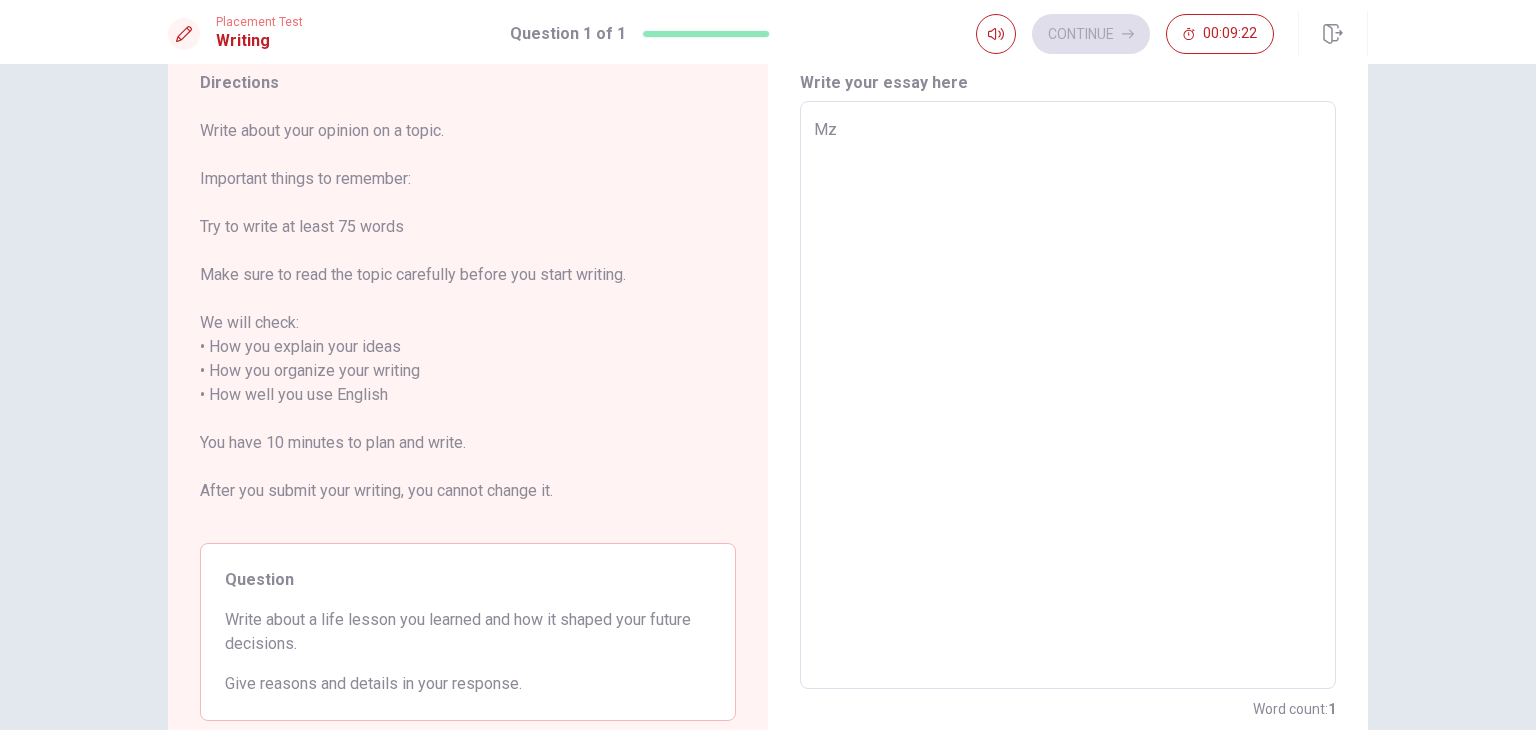 type on "x" 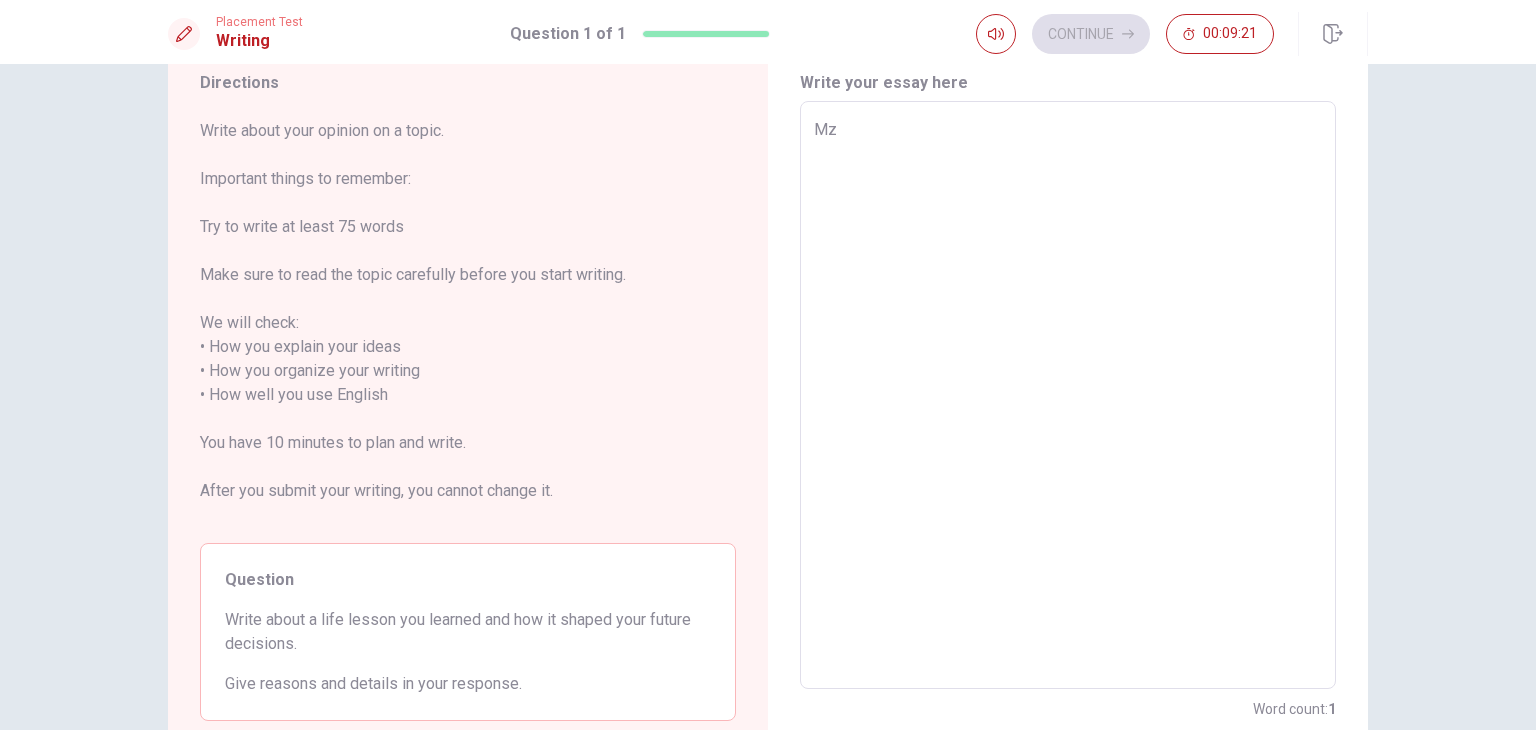 type on "x" 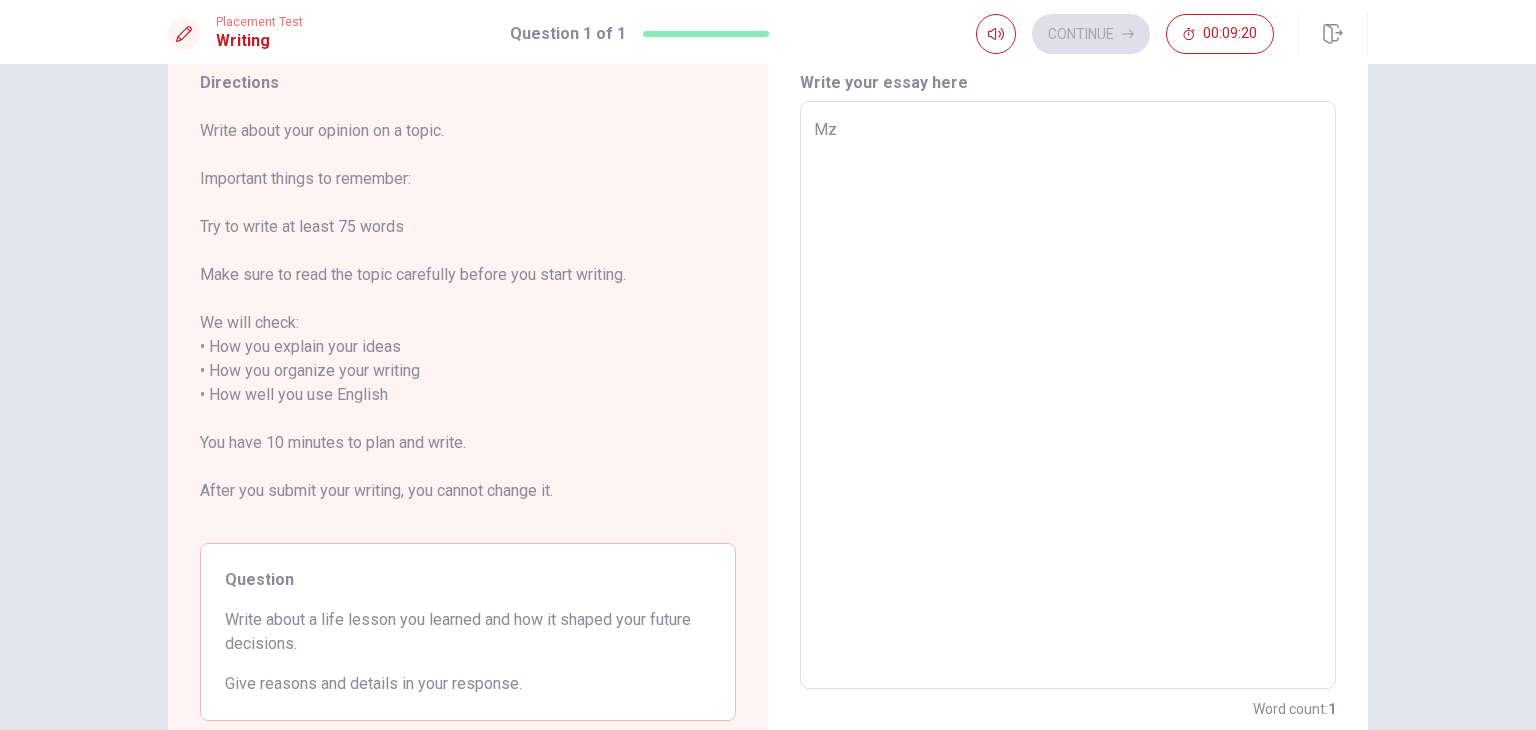 type on "Mz" 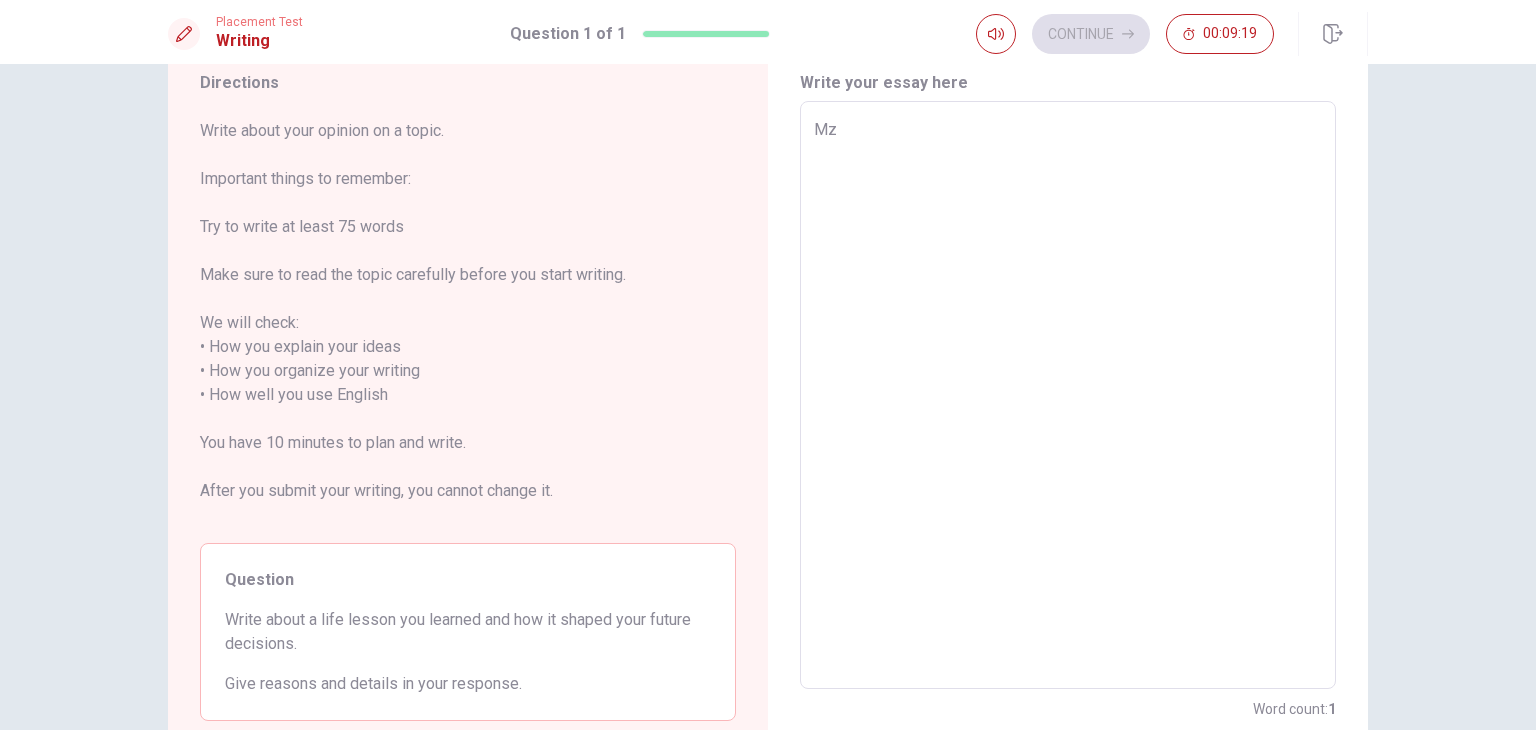type on "M" 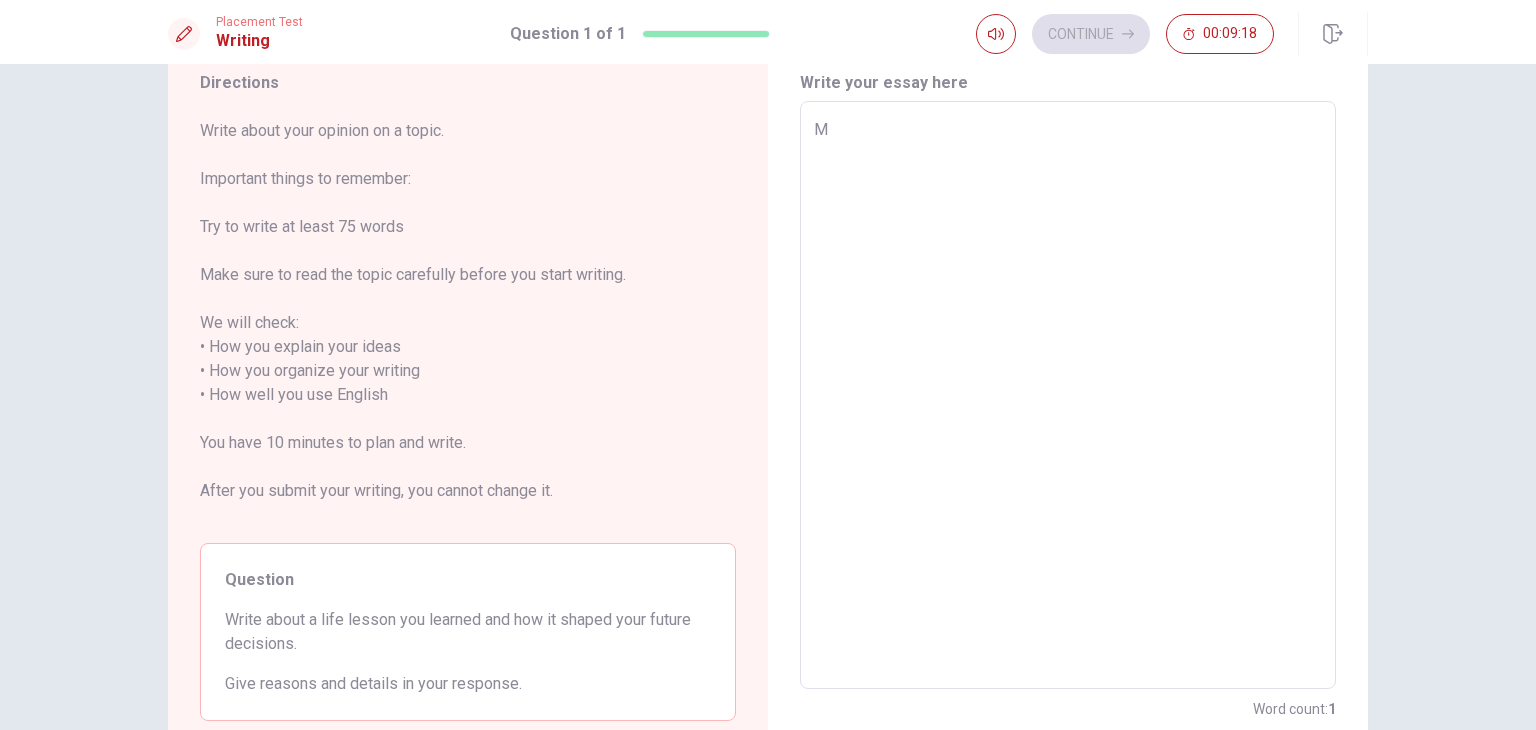 type on "x" 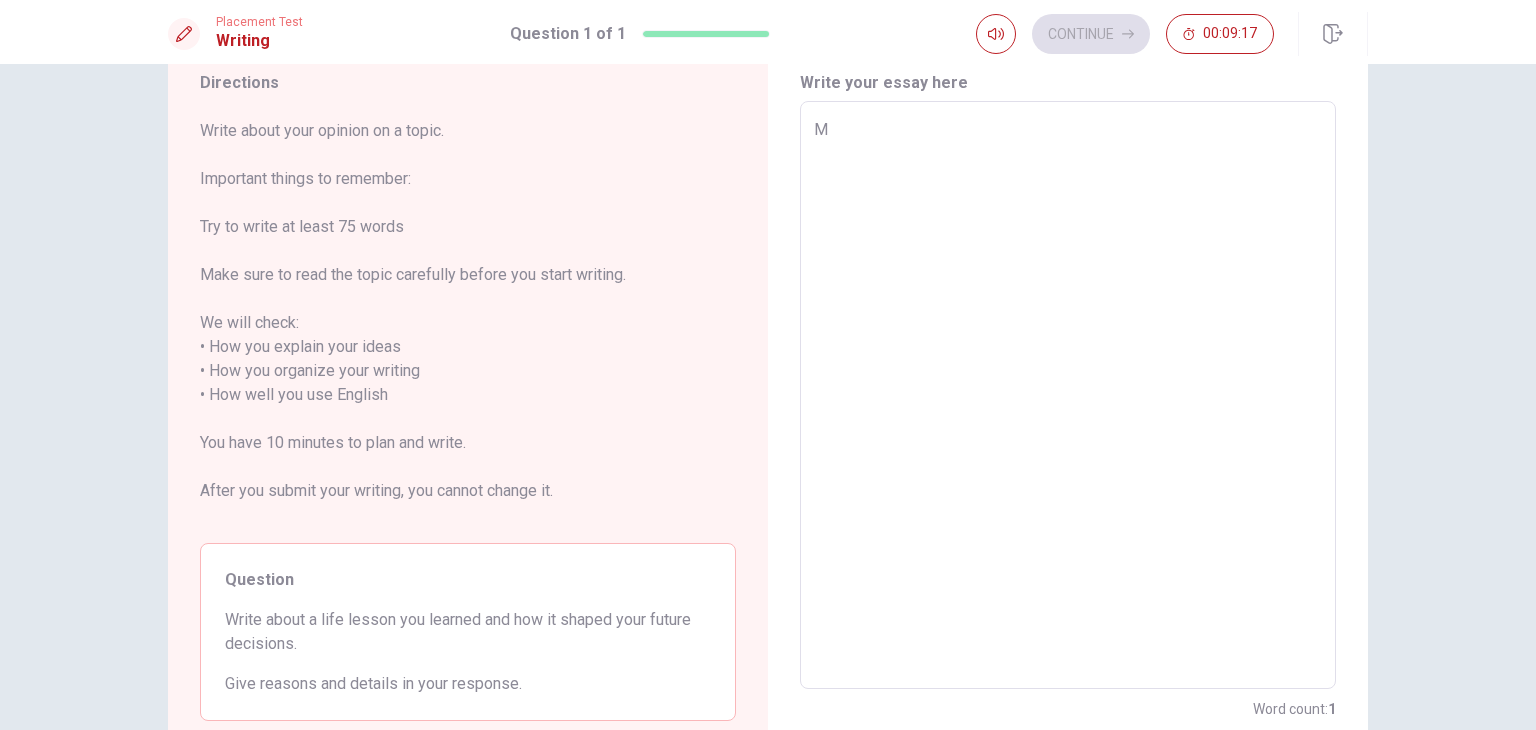 type on "My" 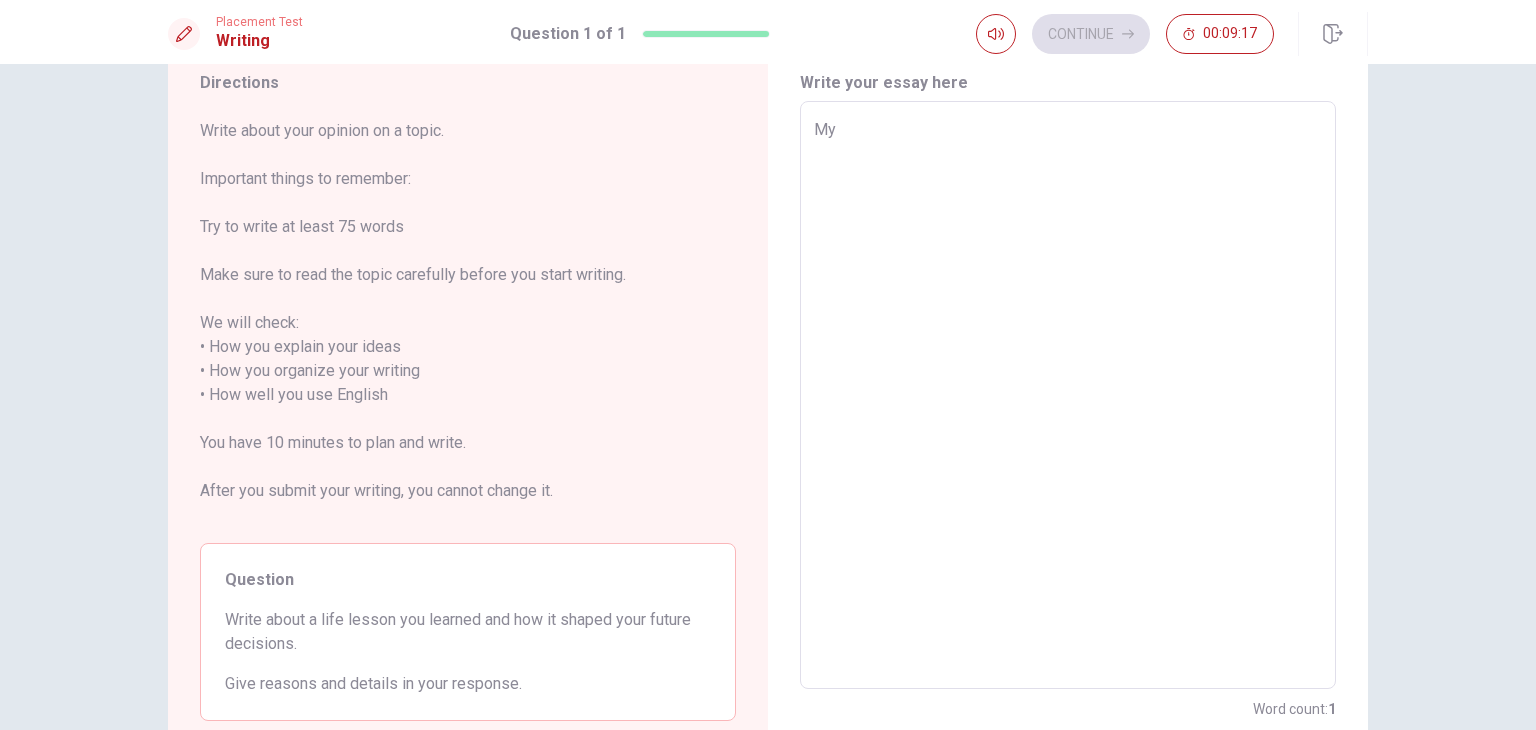 type on "x" 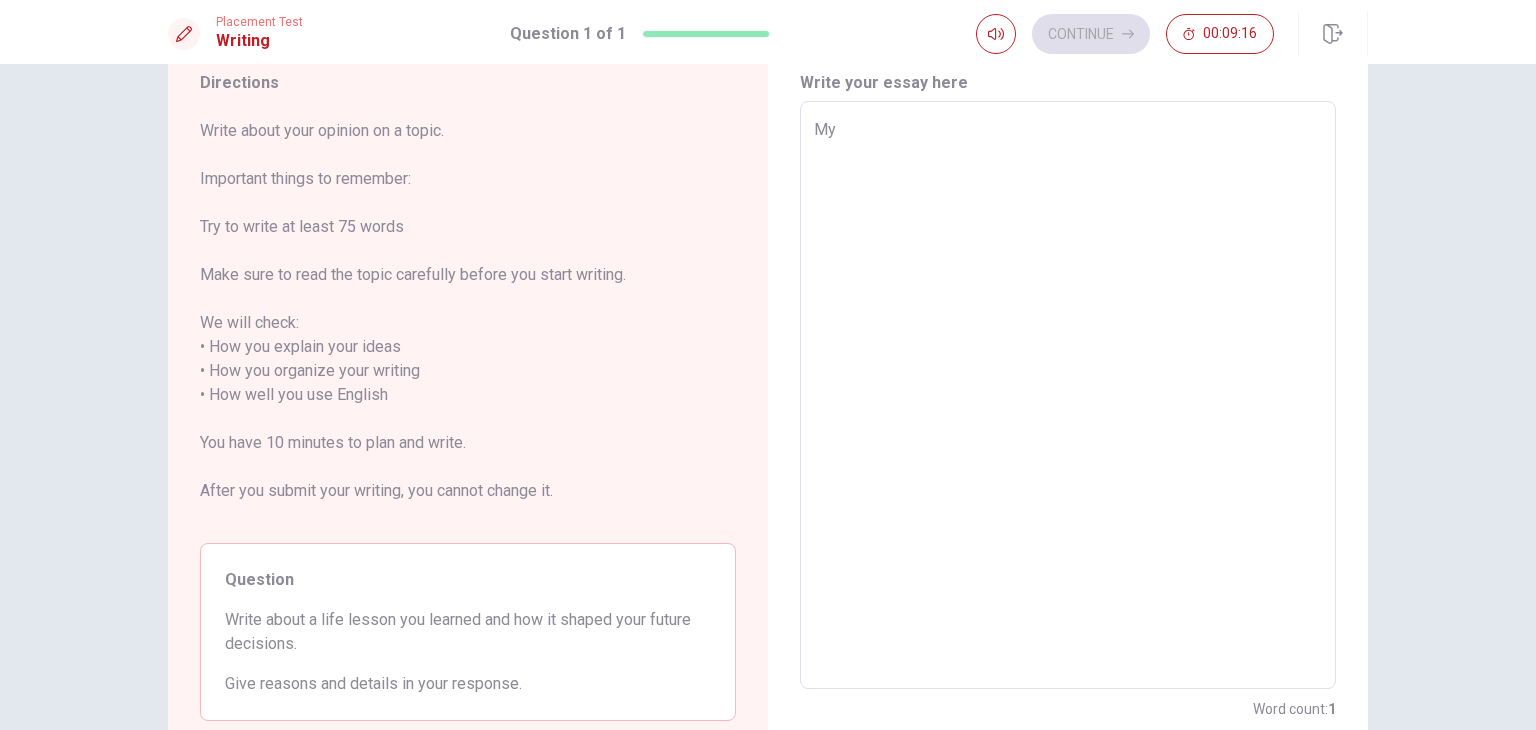 type on "M" 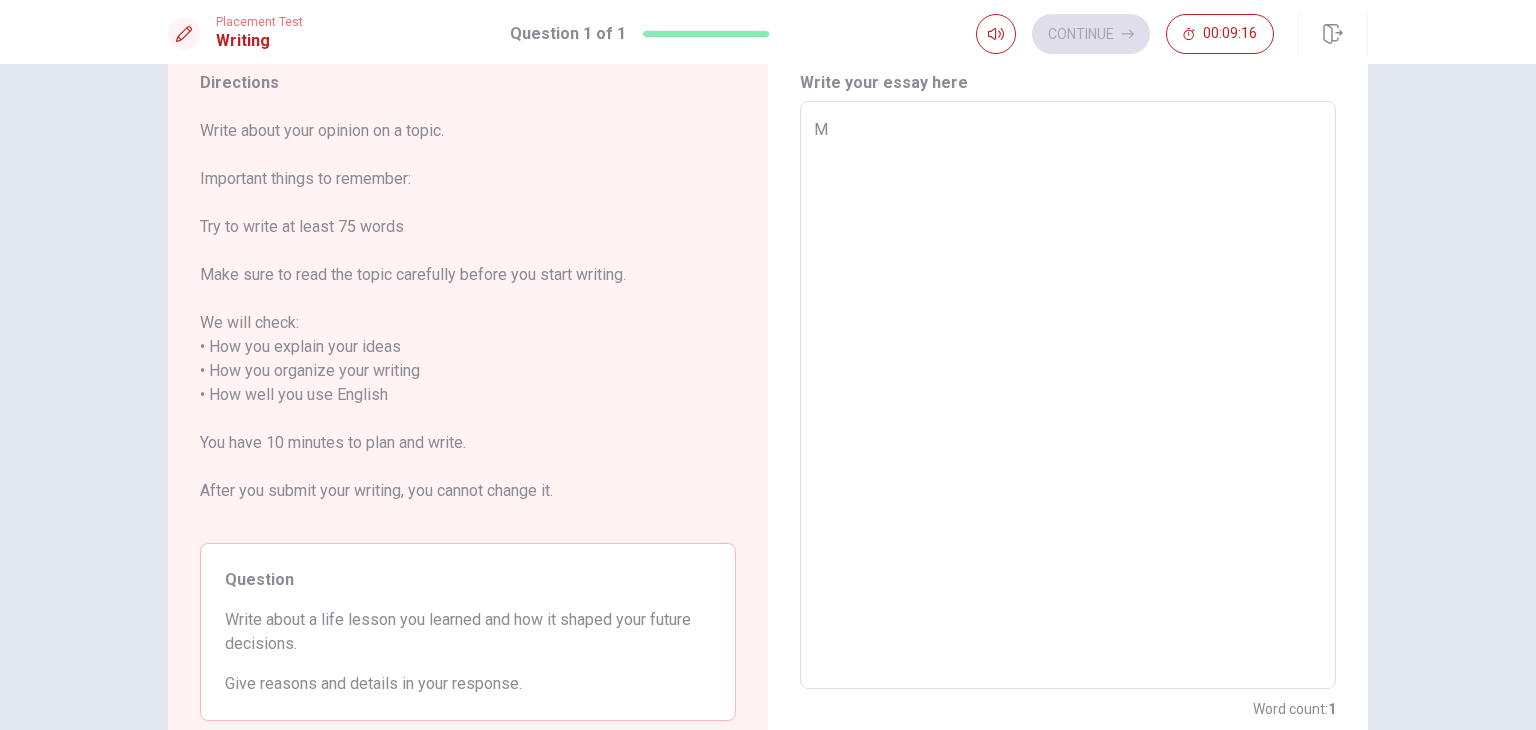 type on "x" 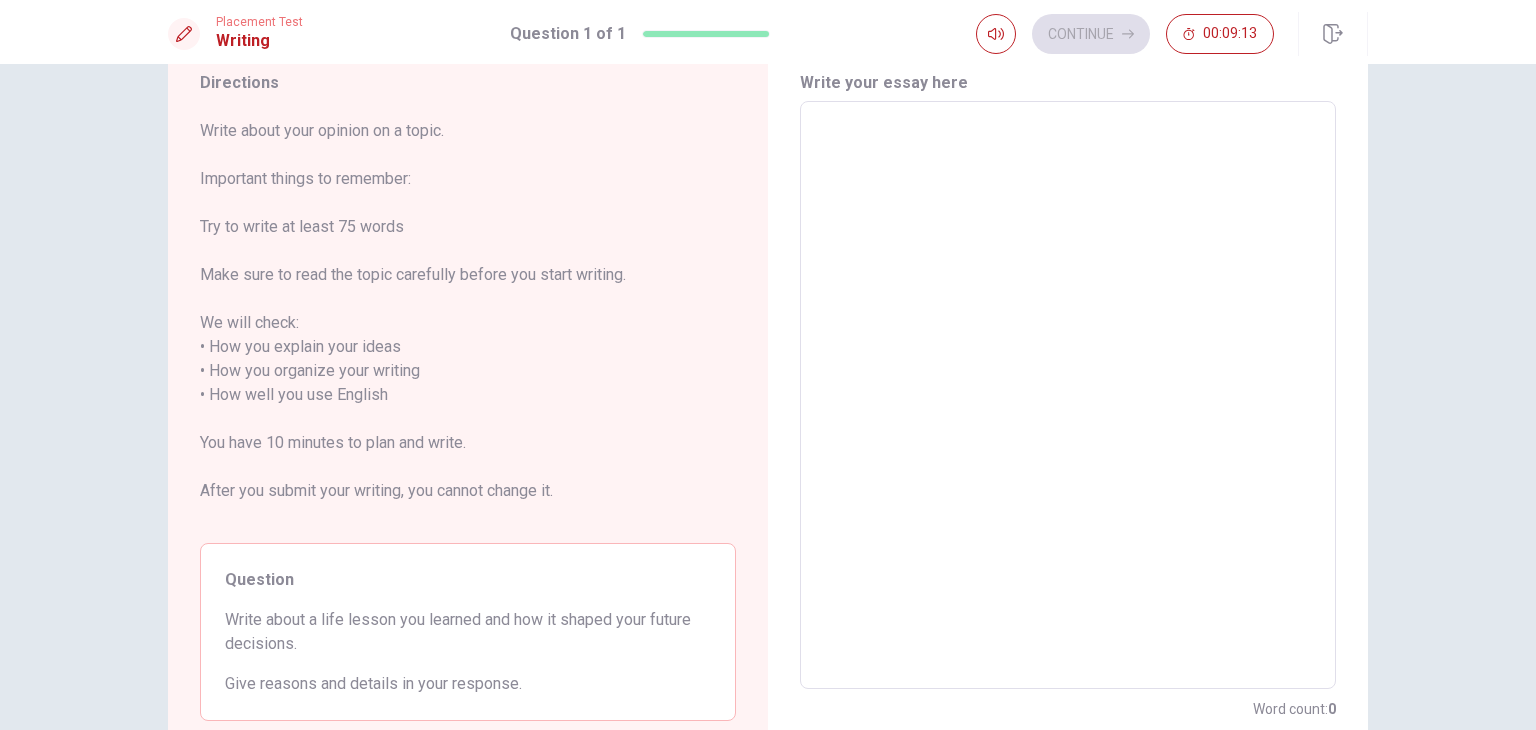 type on "T" 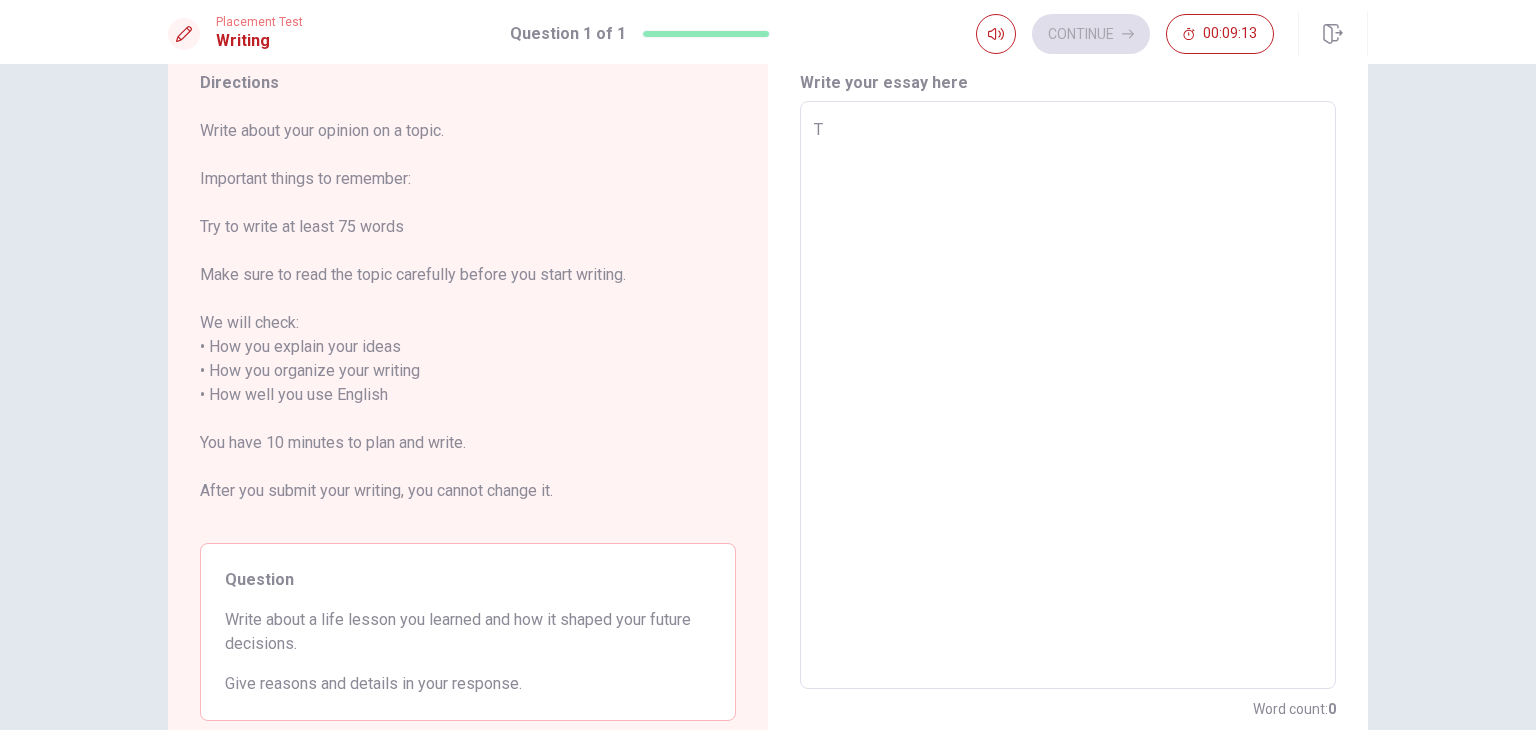 type on "x" 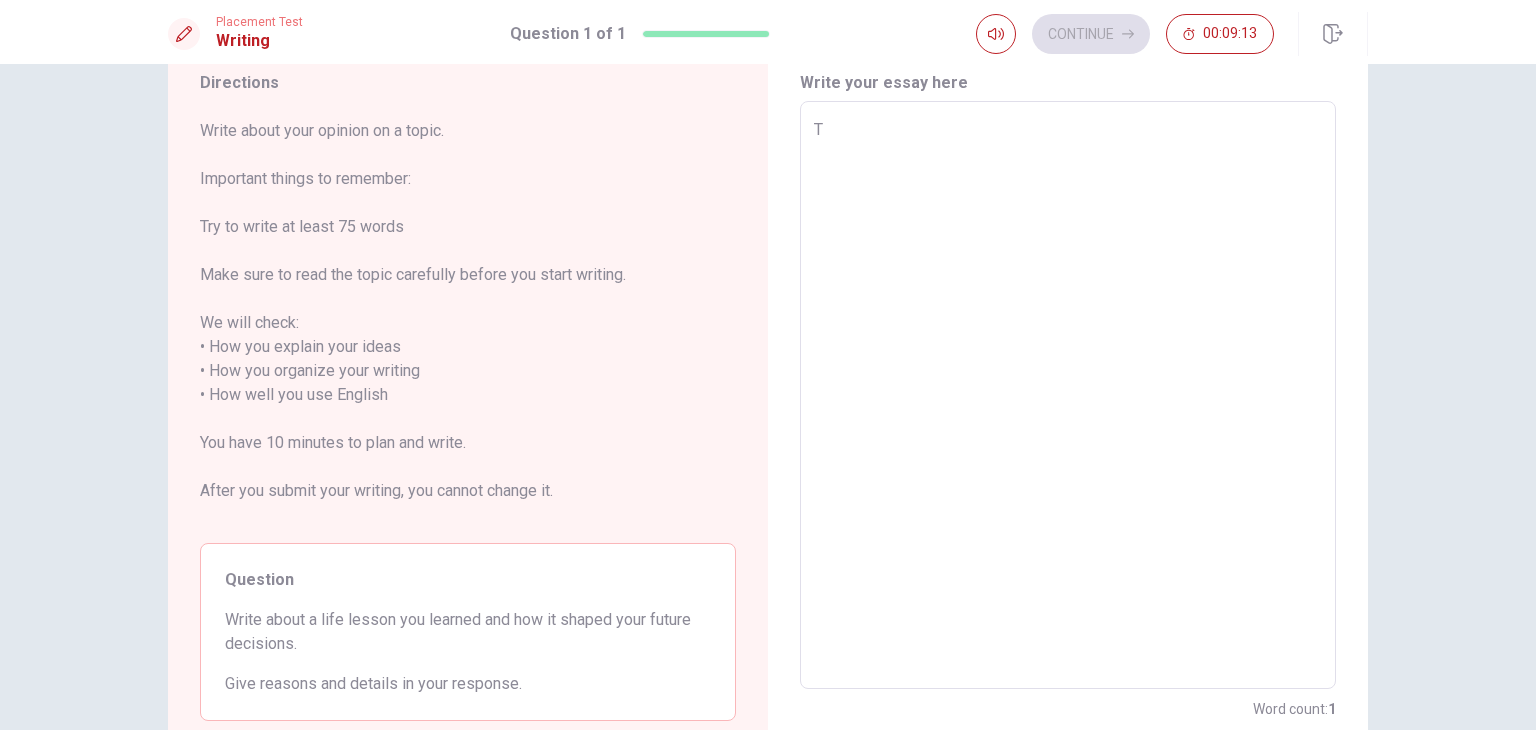 type on "Th" 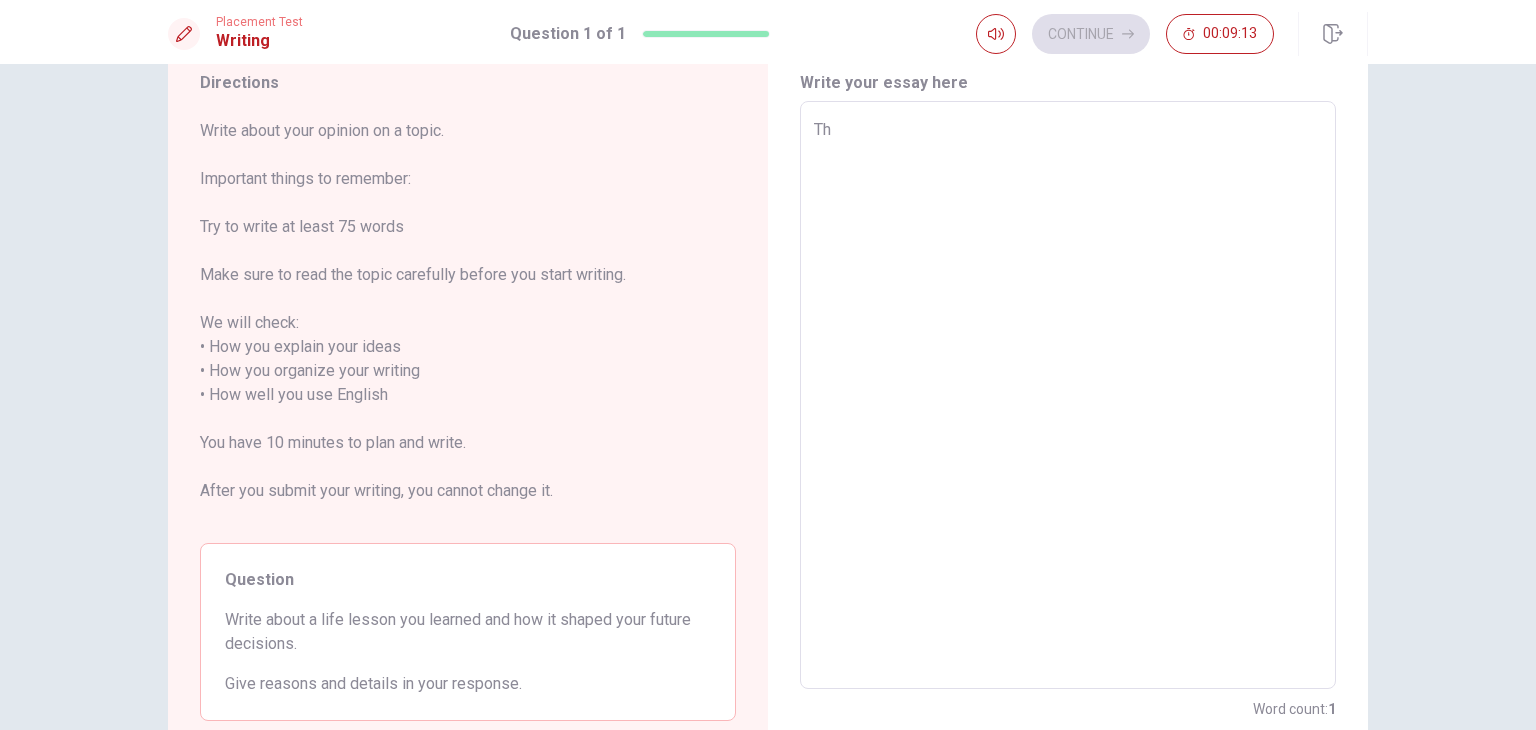 type on "x" 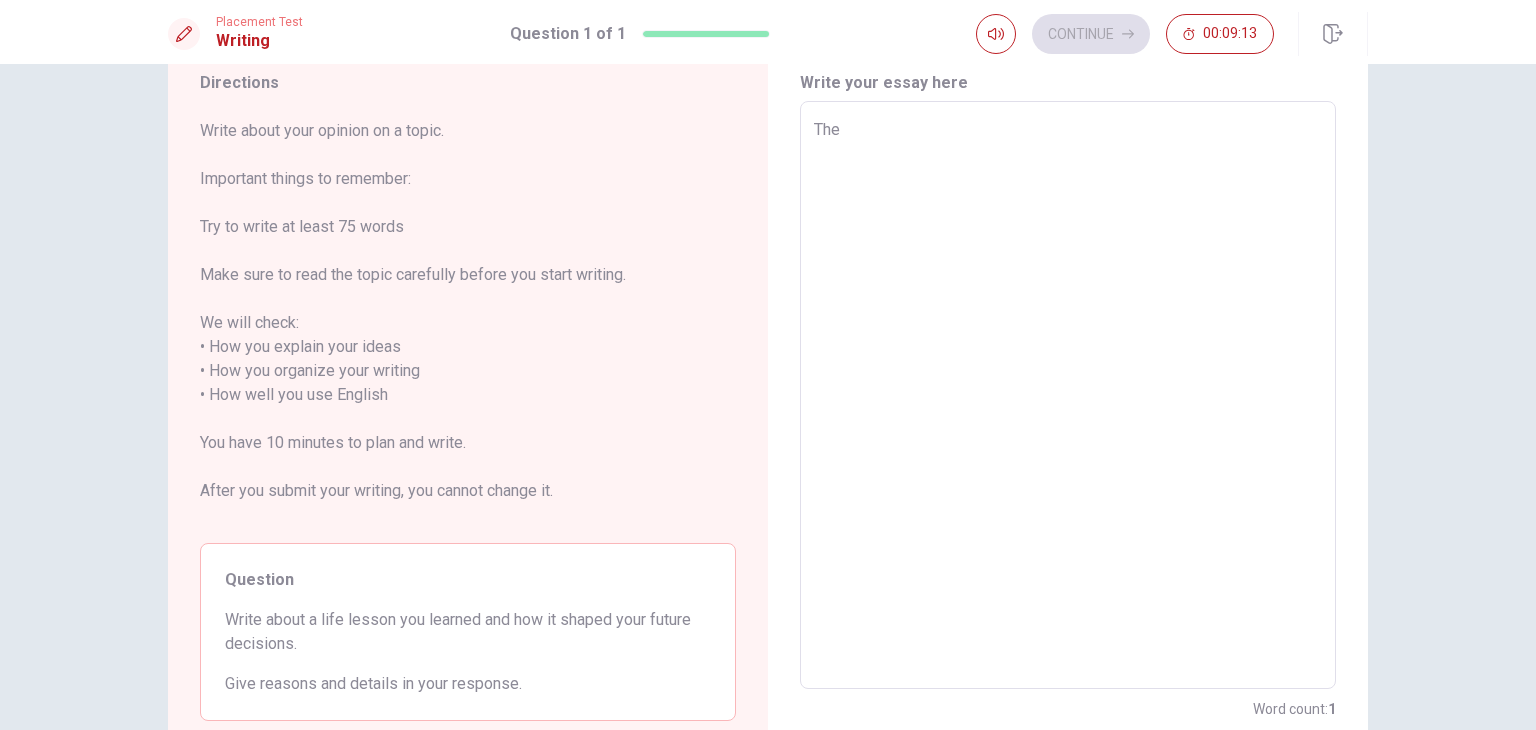 type on "x" 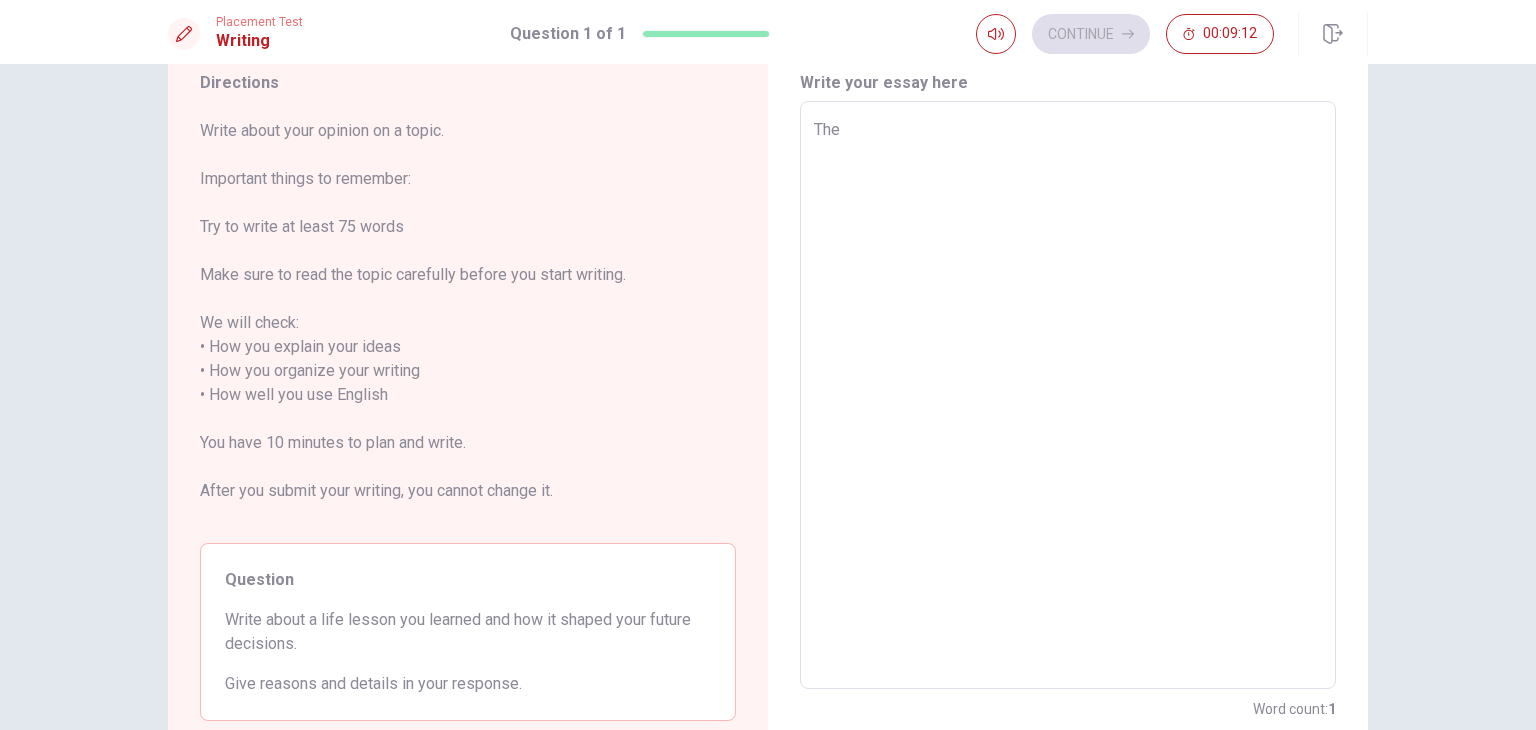 type on "The l" 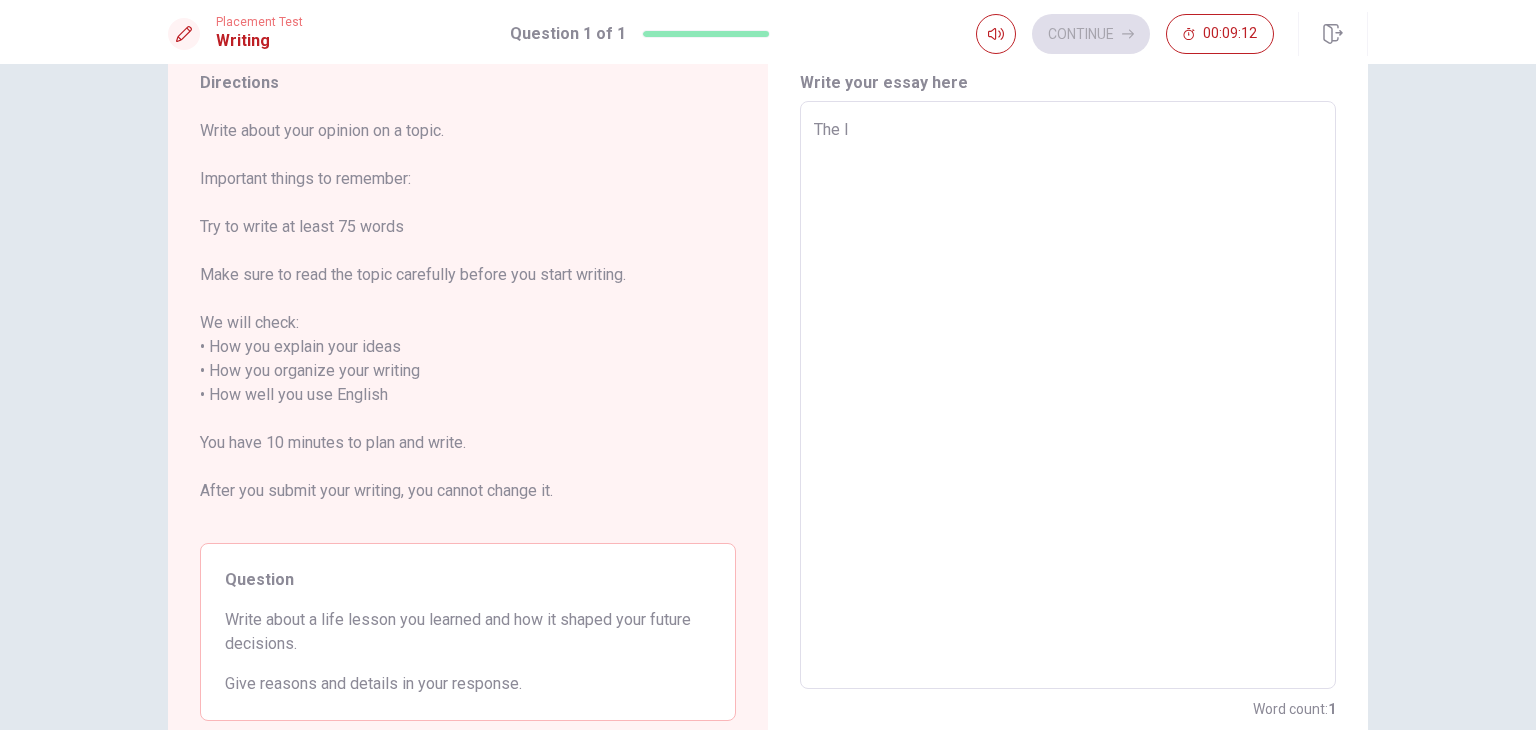 type on "x" 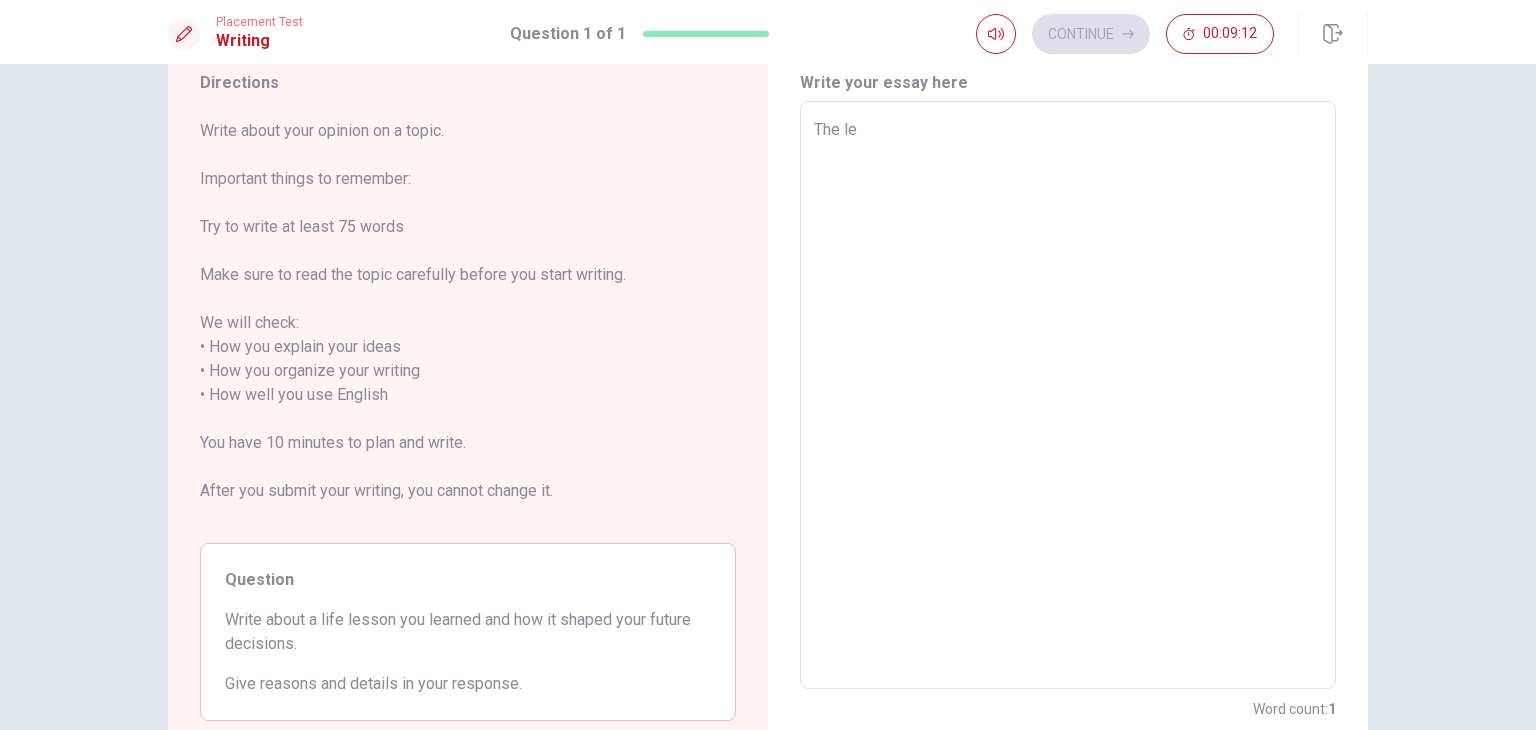 type on "x" 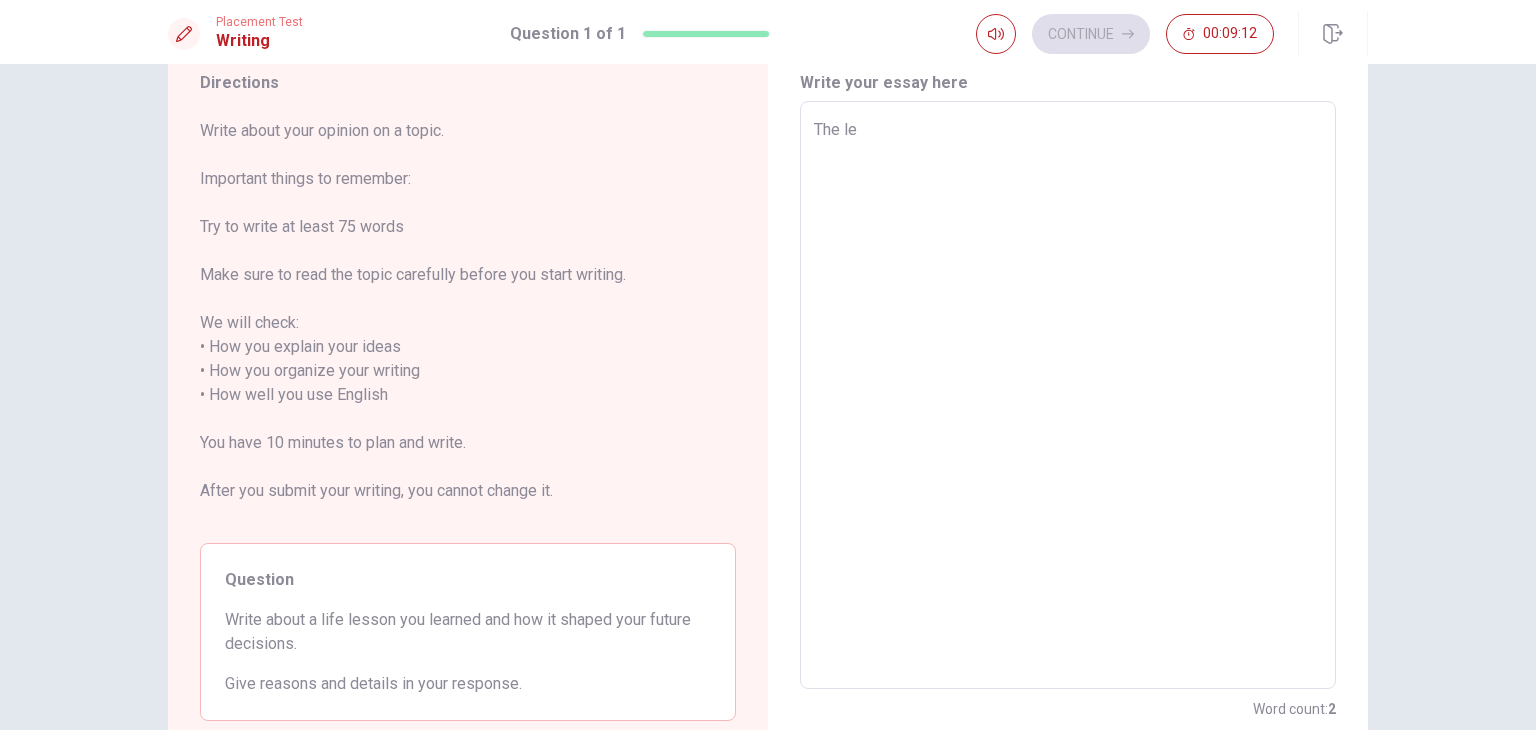type on "The les" 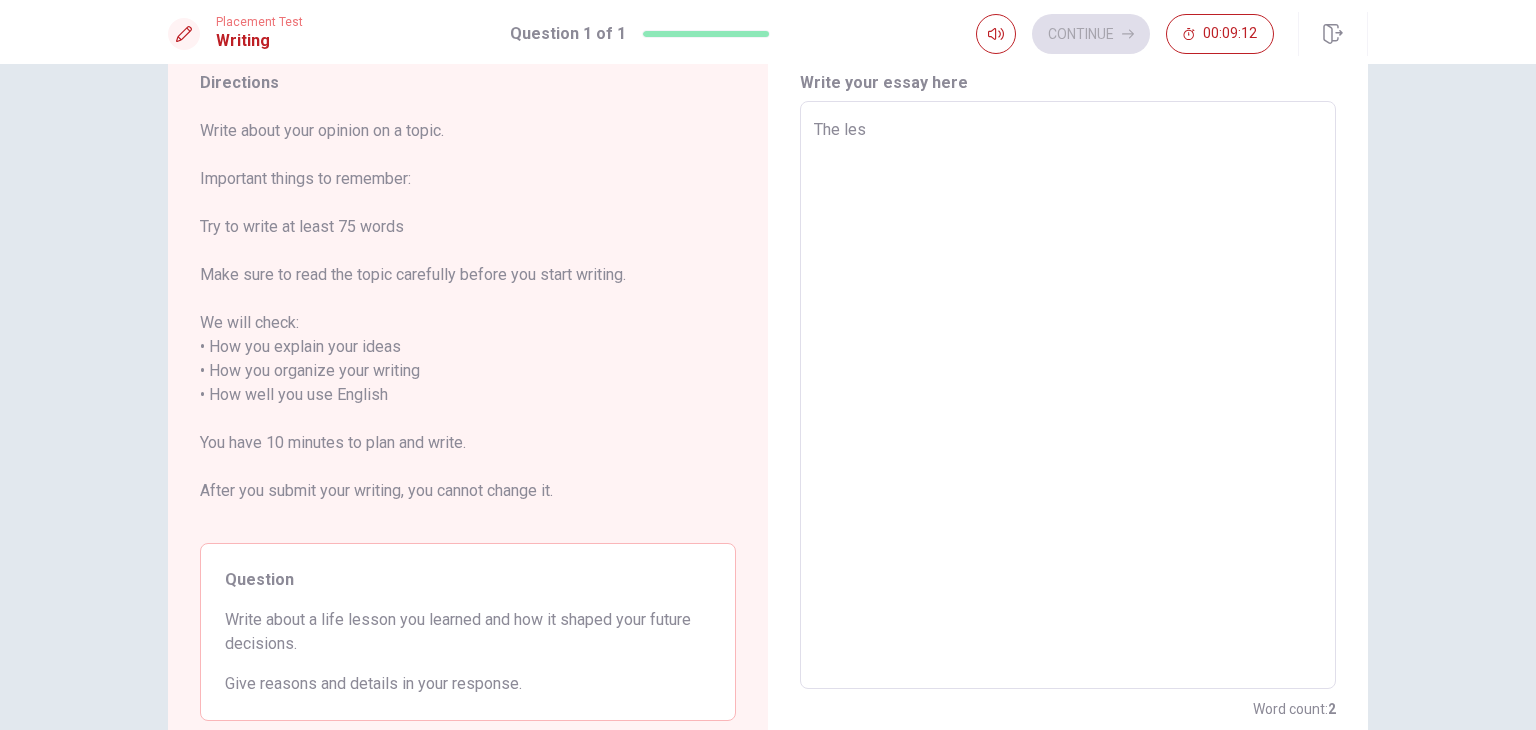 type on "x" 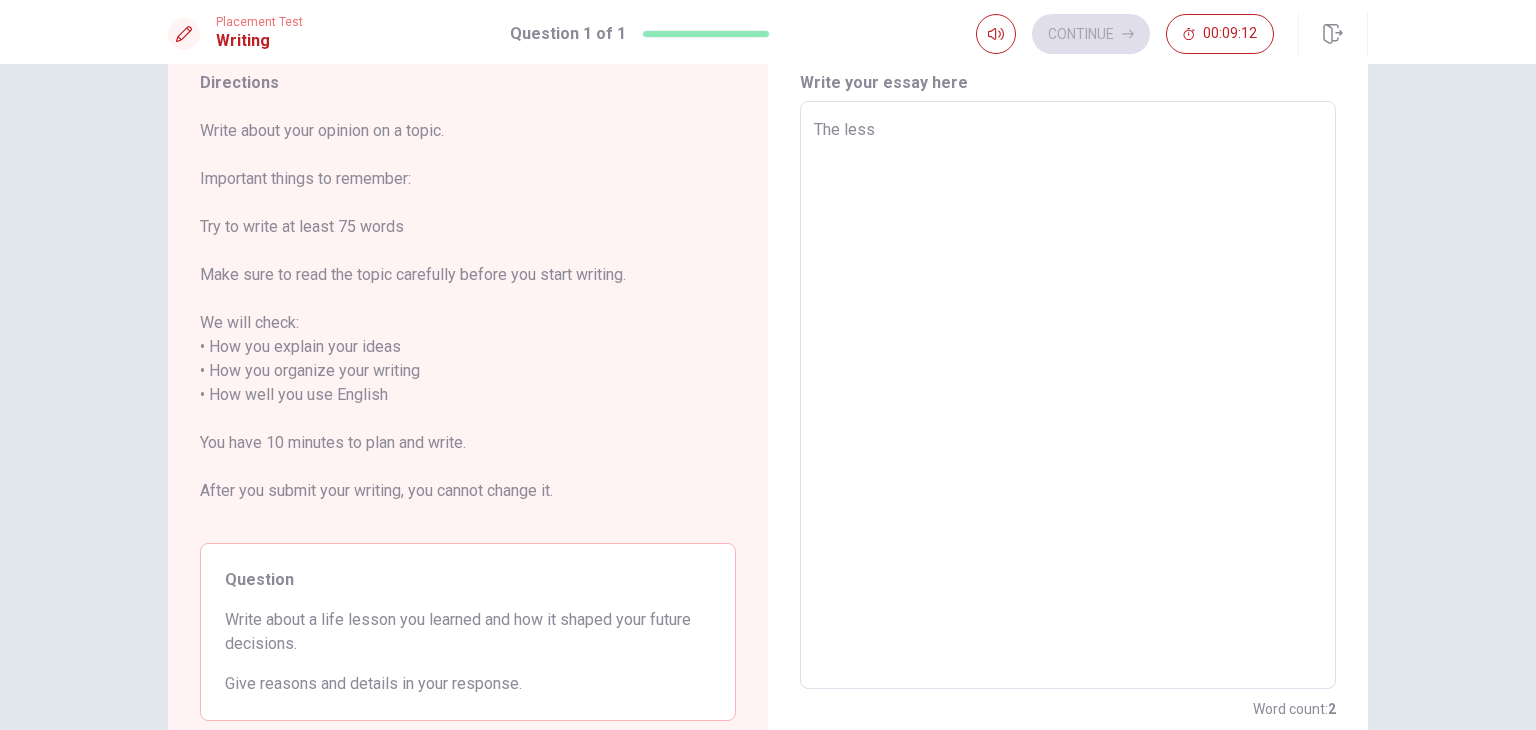 type on "The lesso" 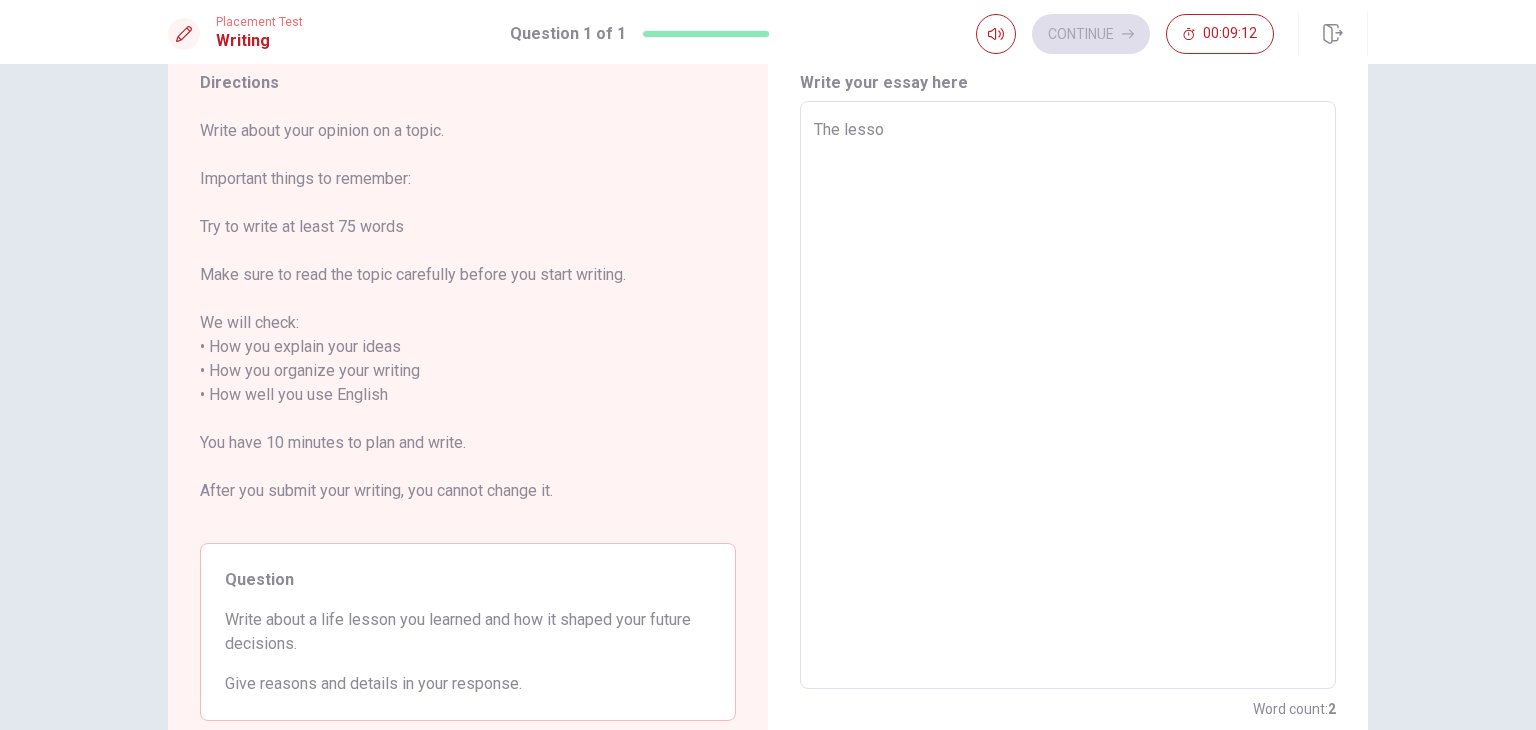 type on "The lesson" 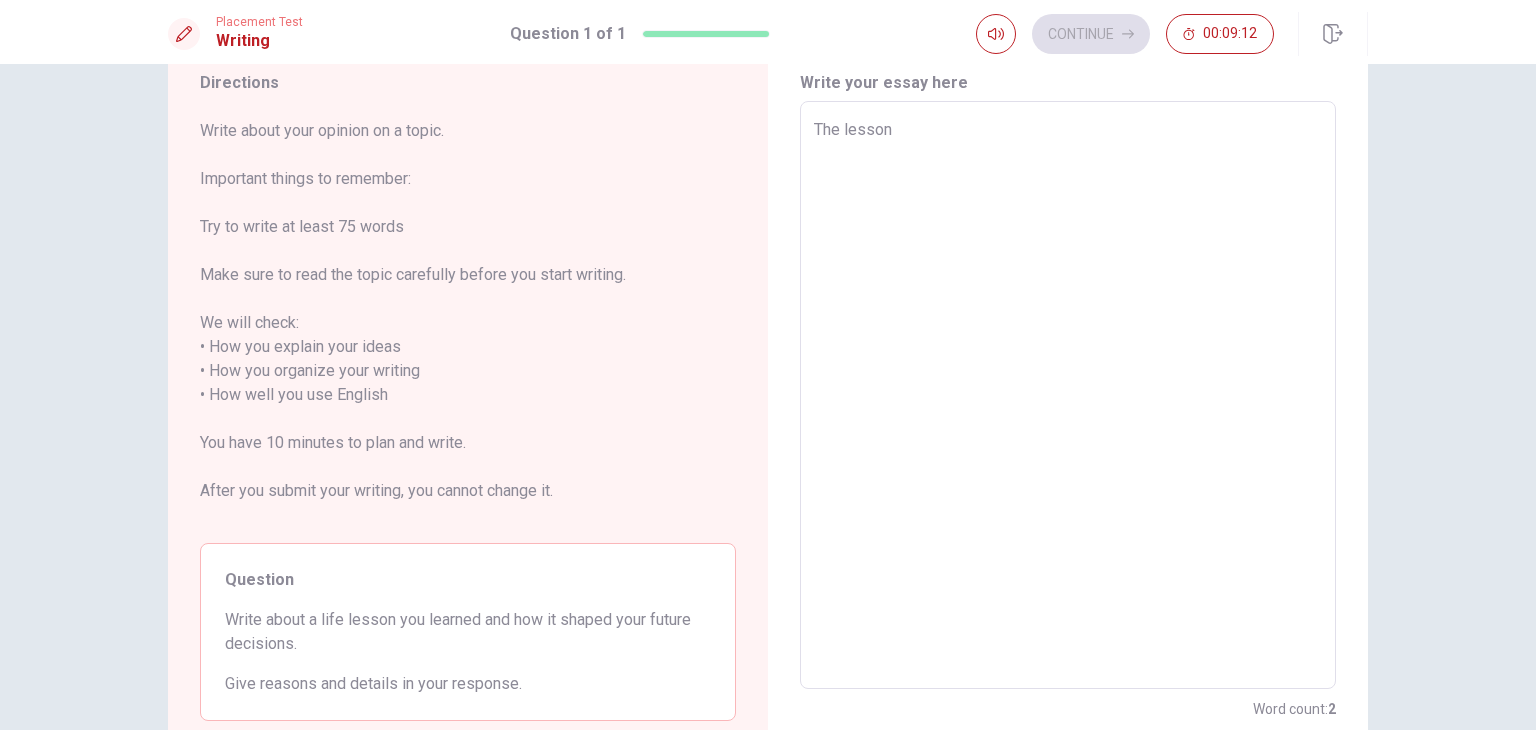 type on "x" 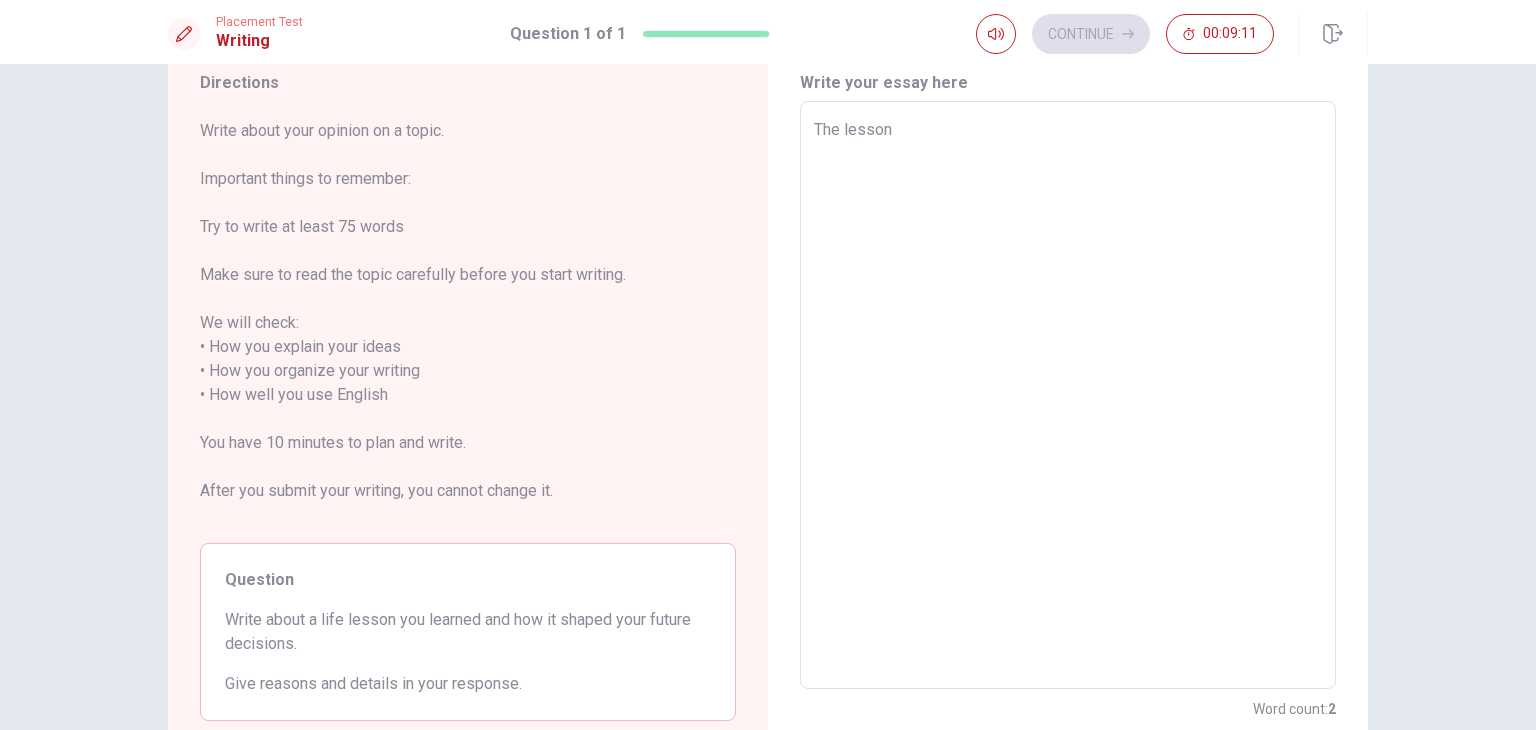 type on "The lesson" 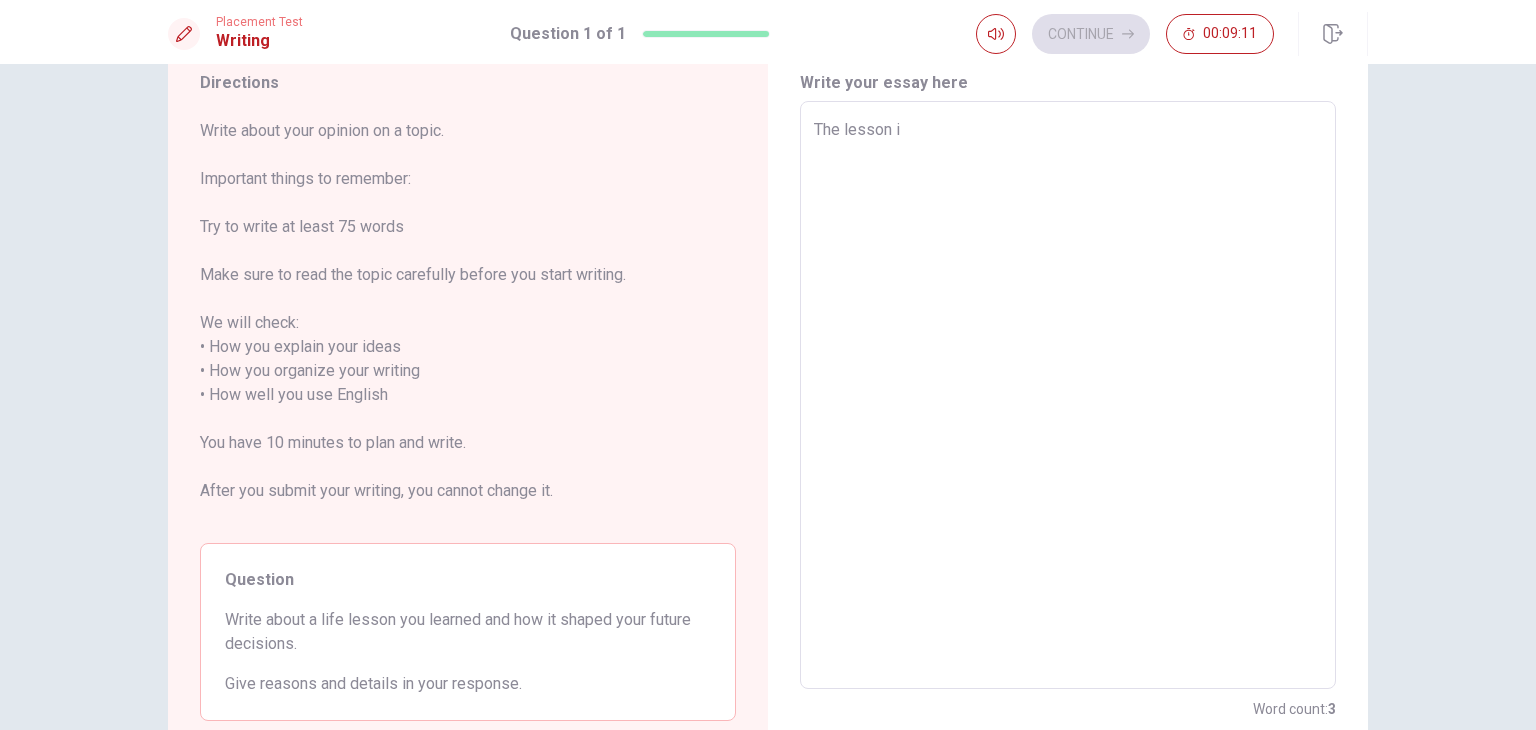 type on "x" 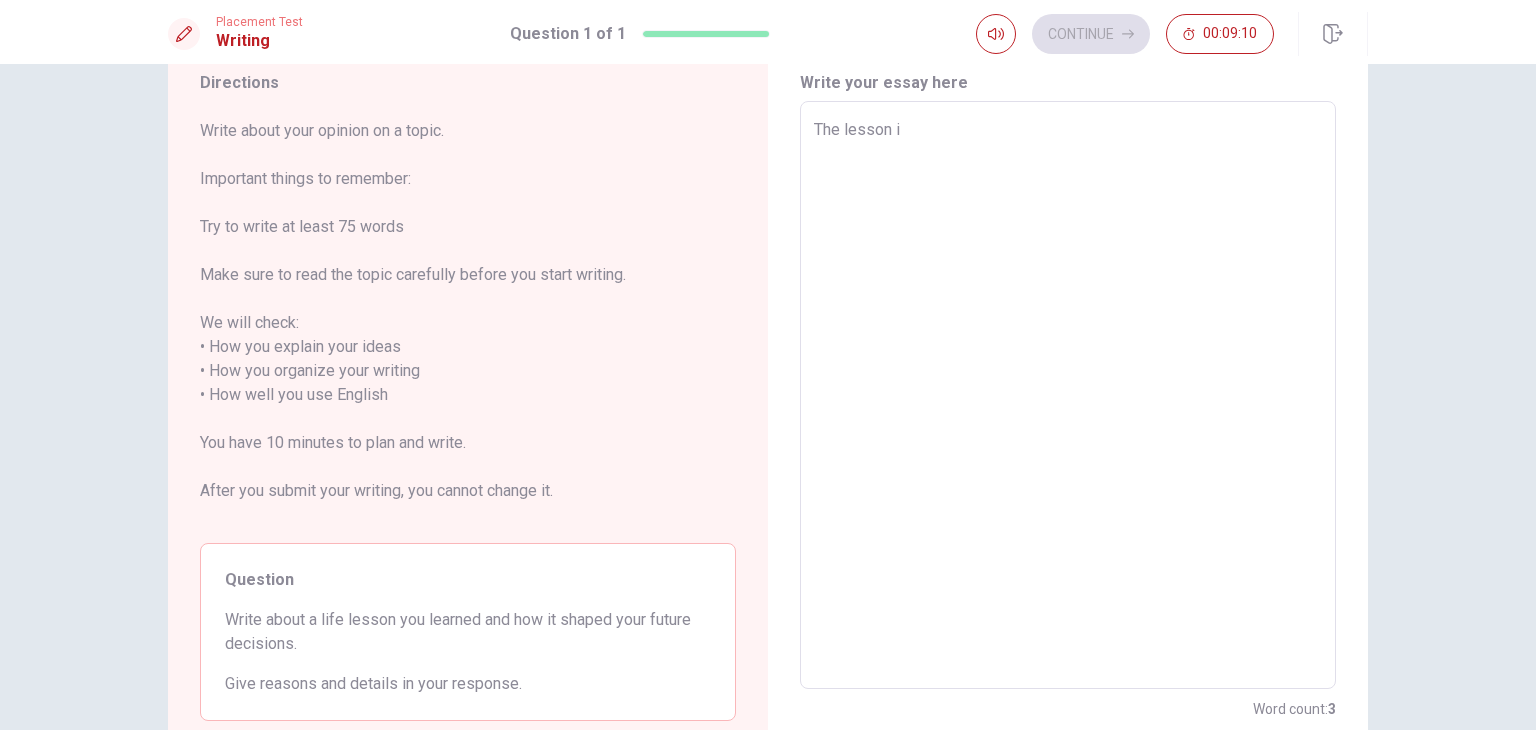 type on "The lesson" 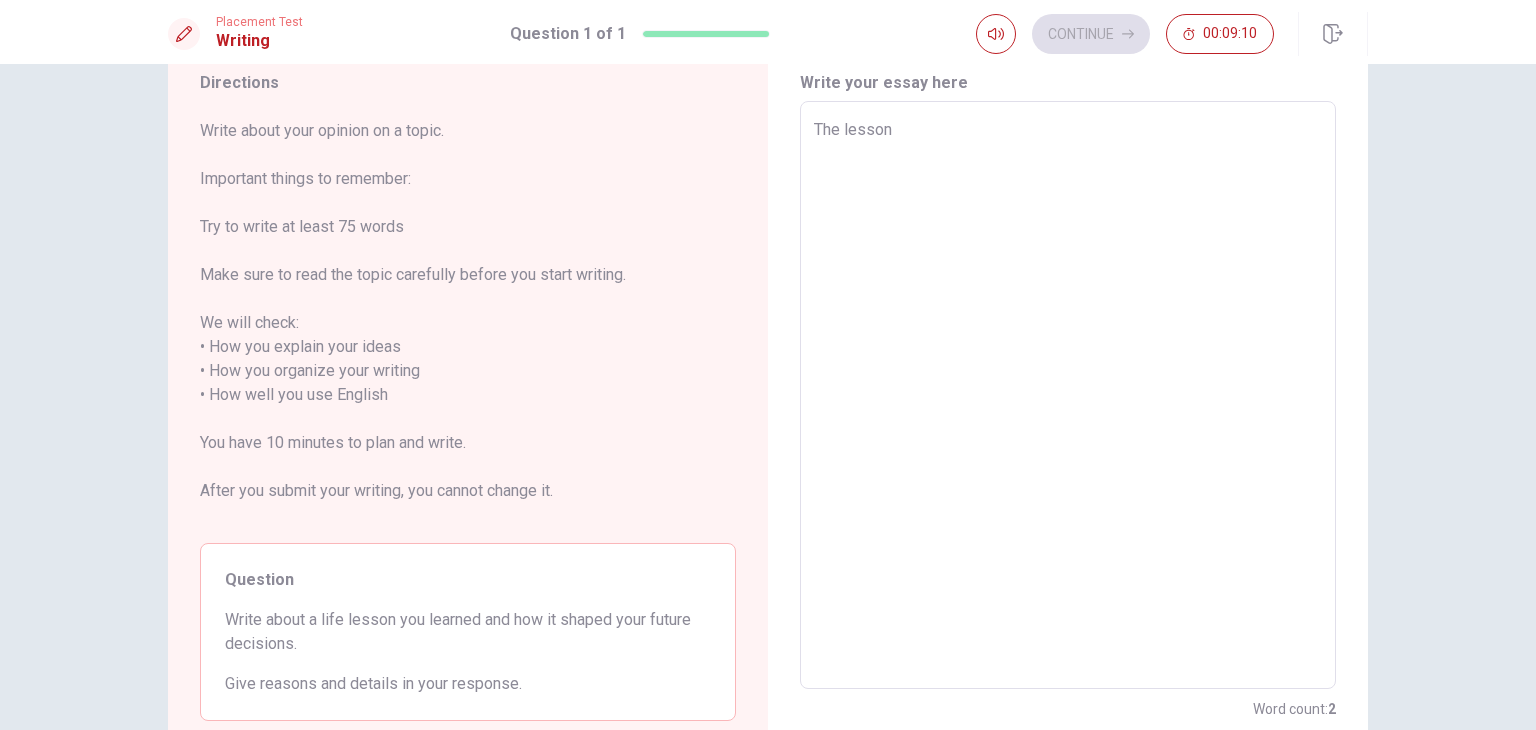 type on "x" 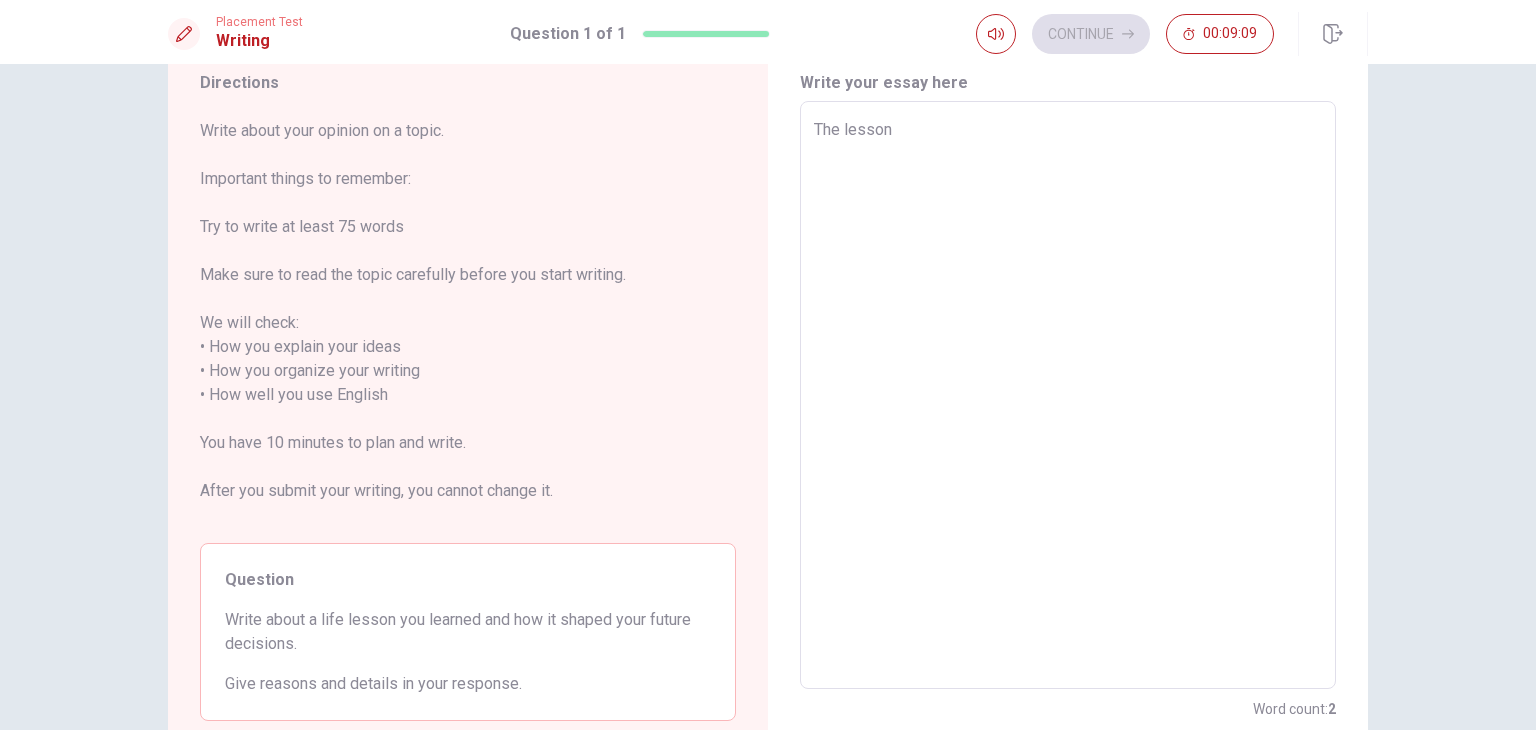type on "The lesson I" 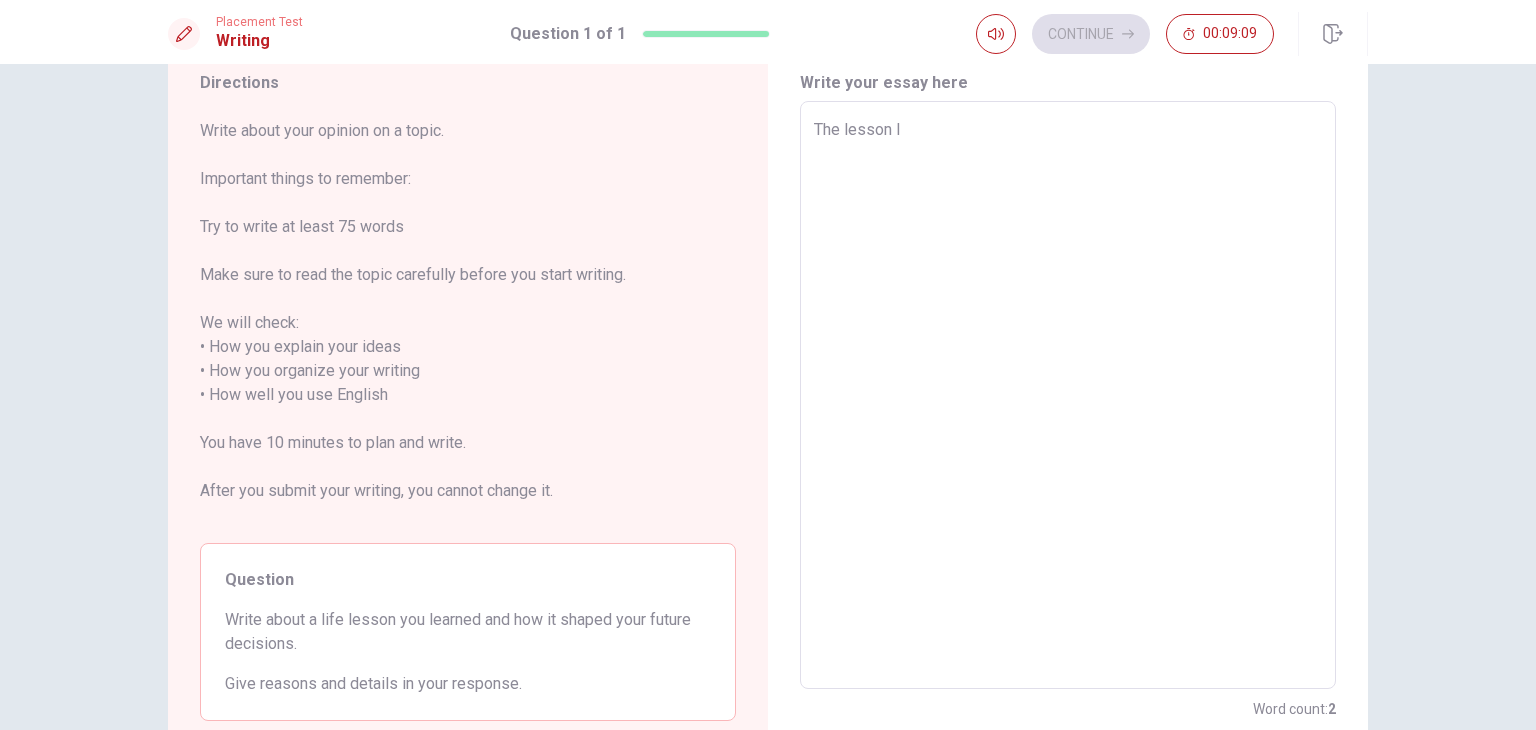 type on "x" 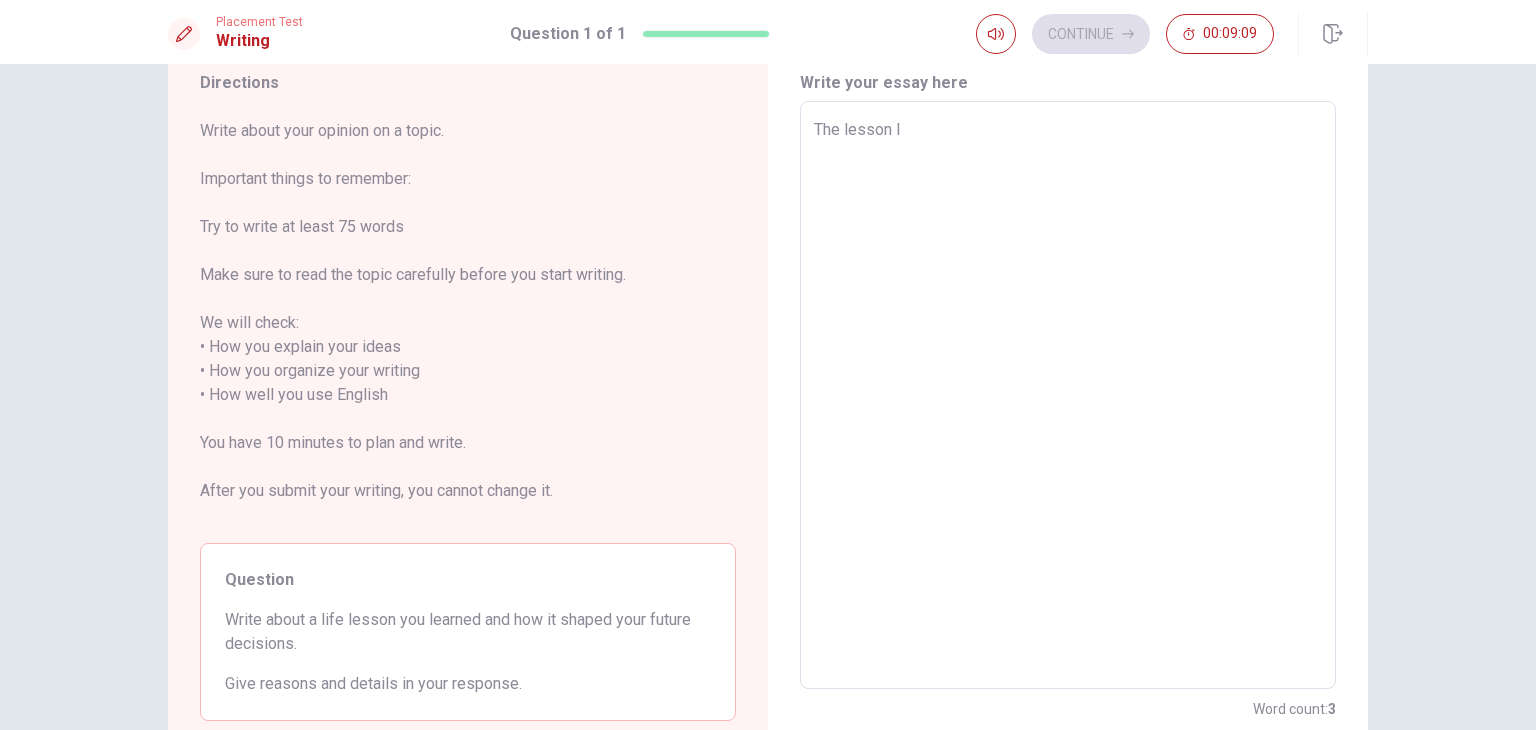 type on "The lesson I" 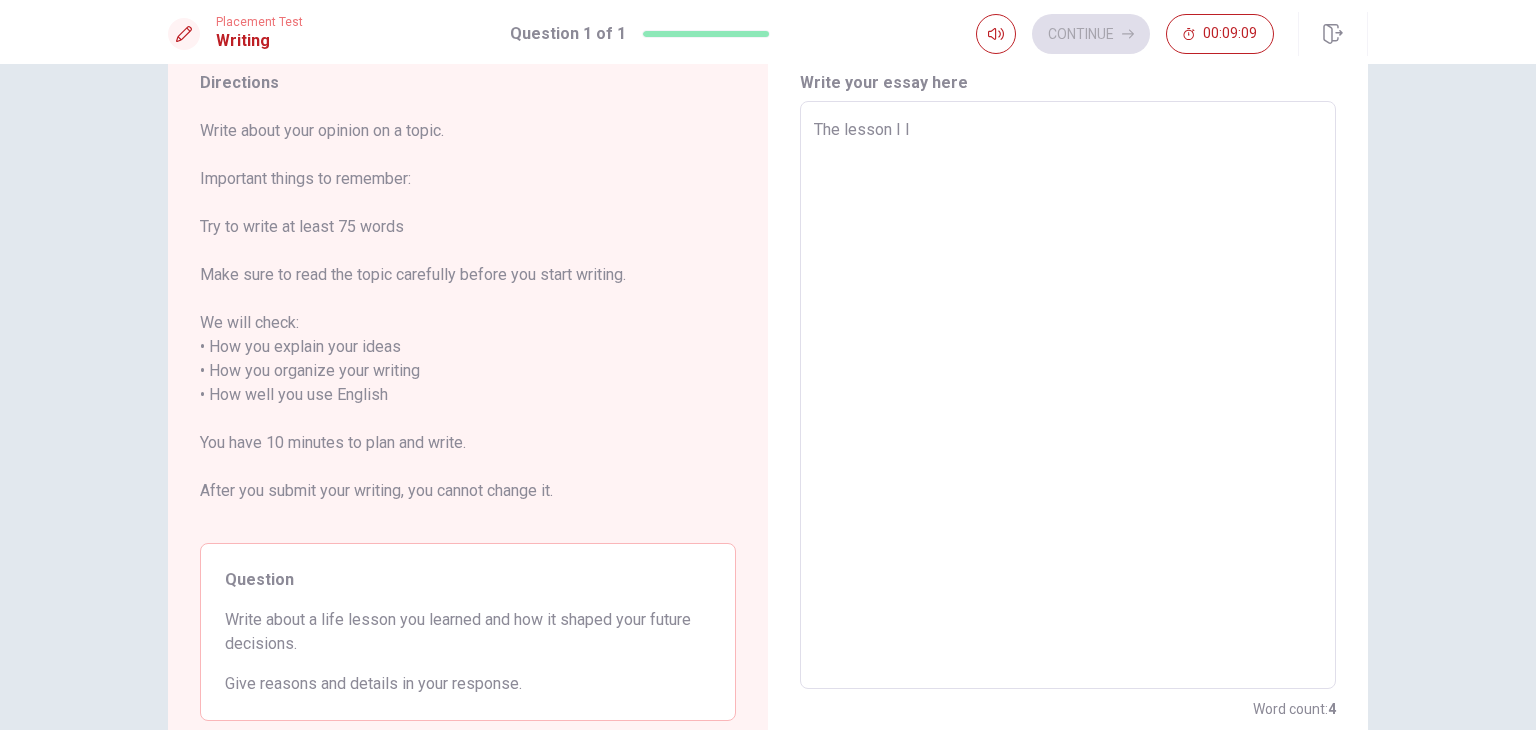 type on "x" 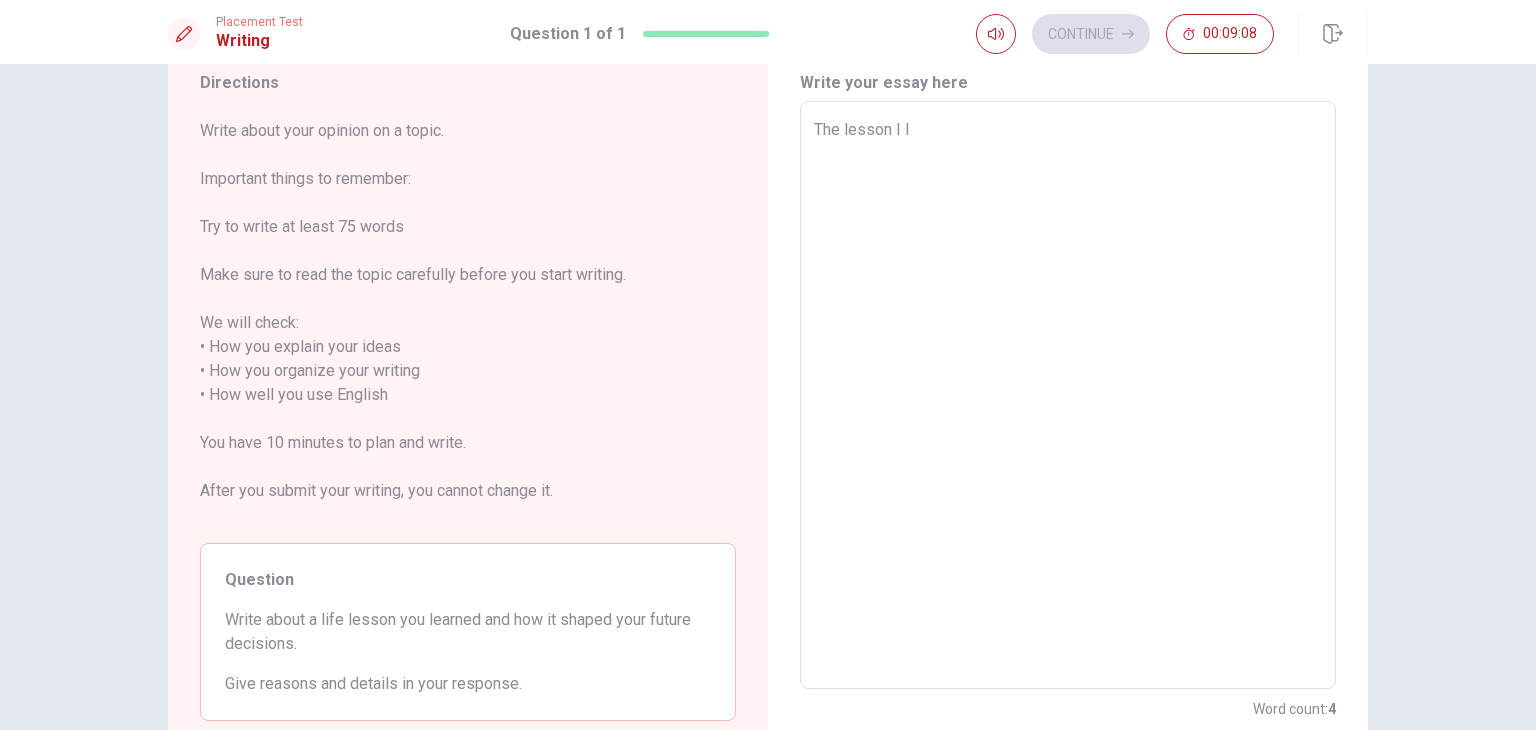 type on "The lesson I le" 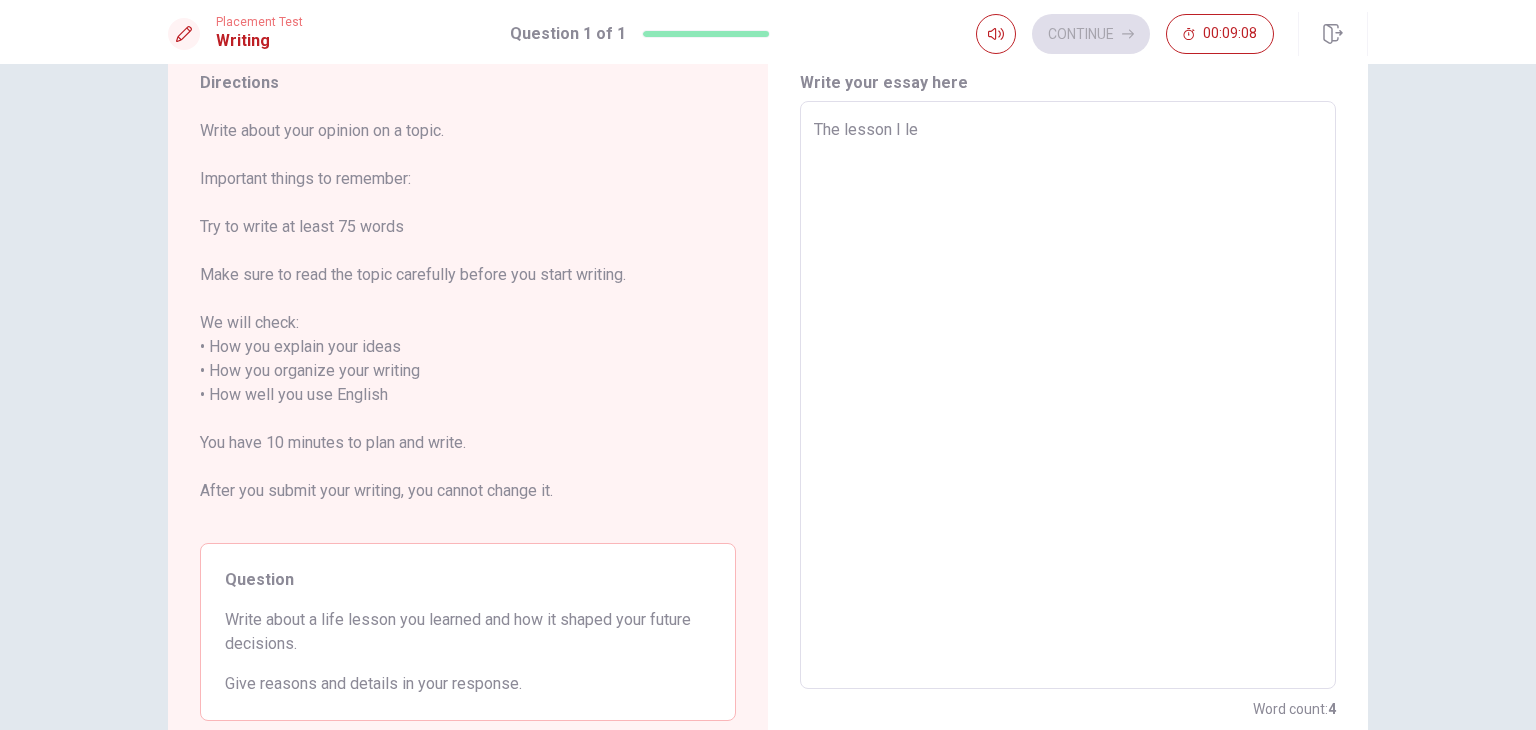 type on "x" 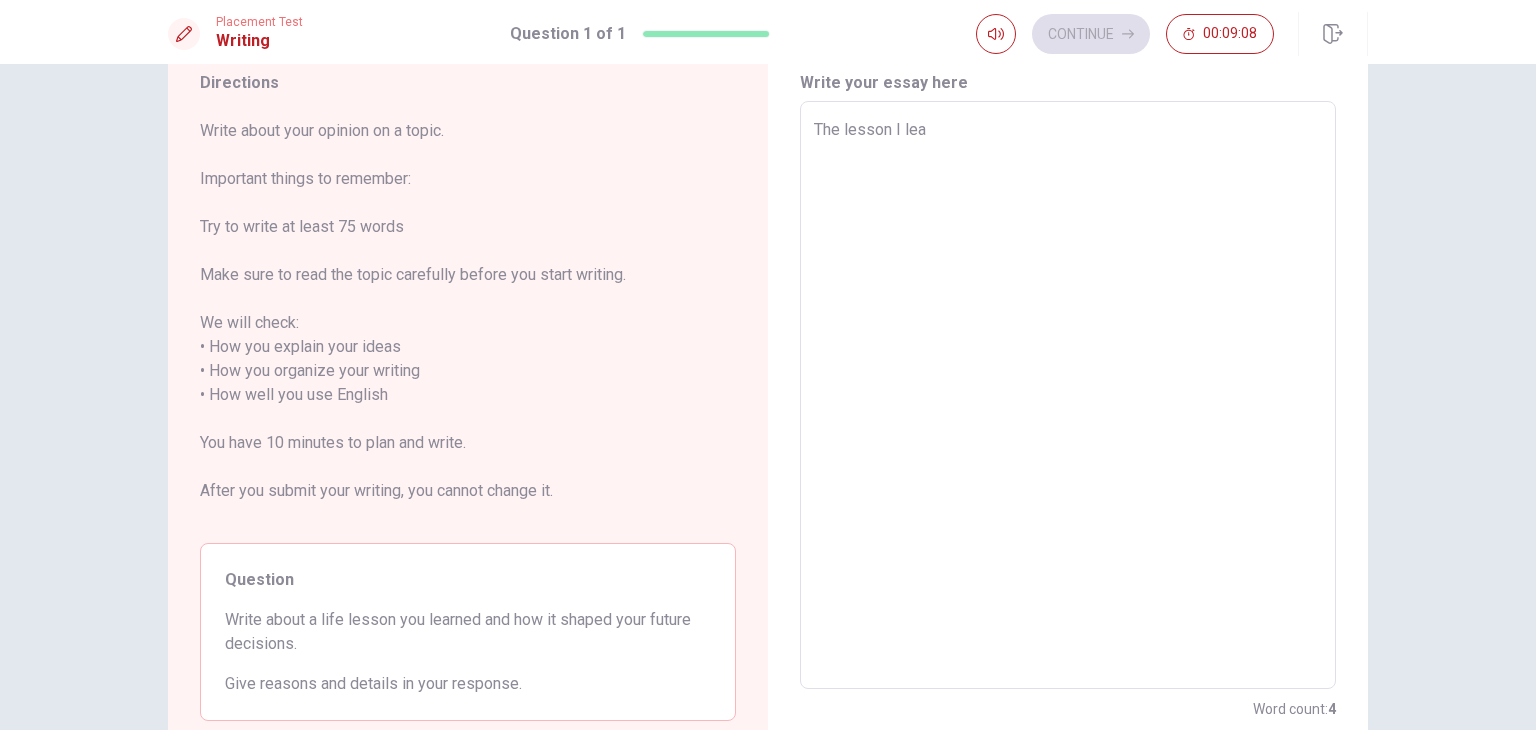 type on "x" 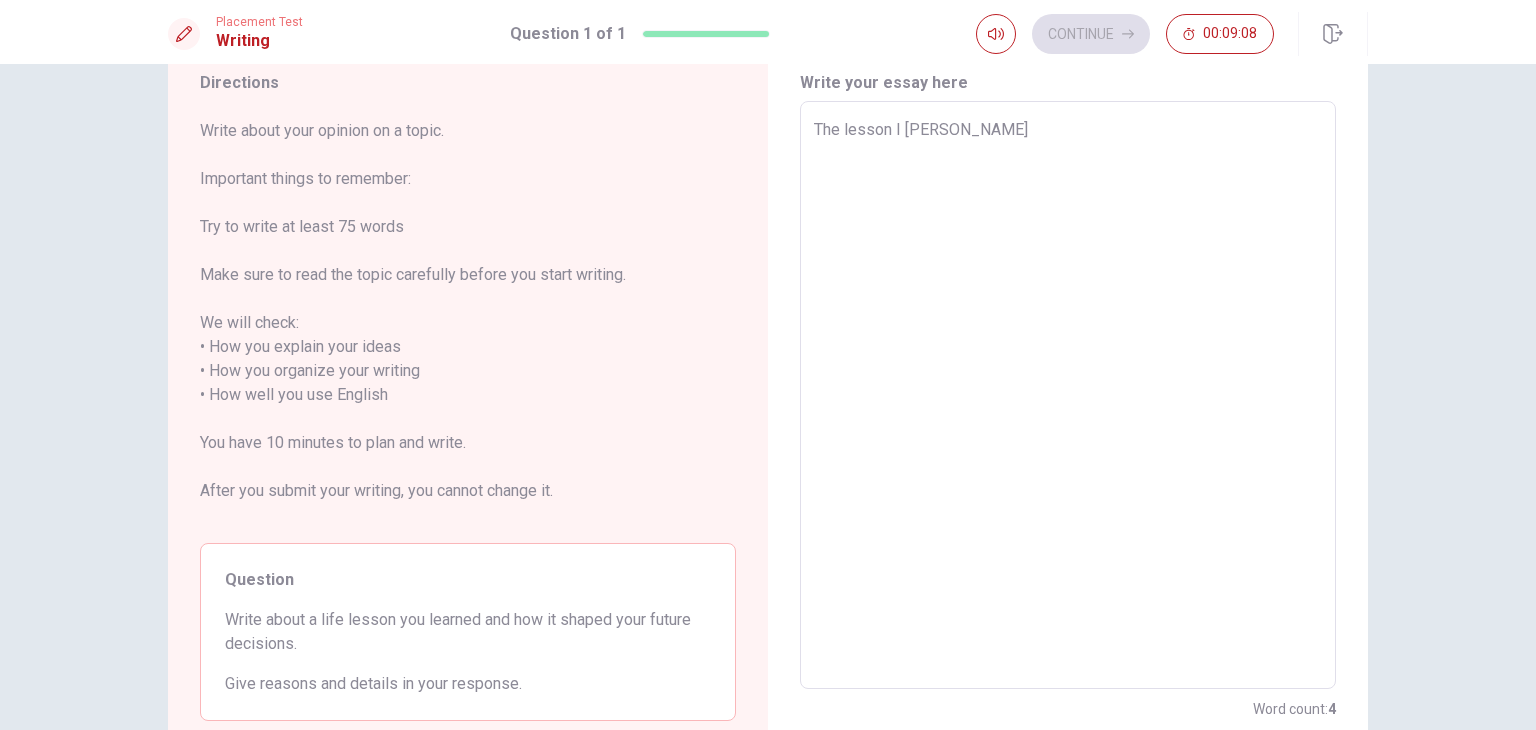 type on "x" 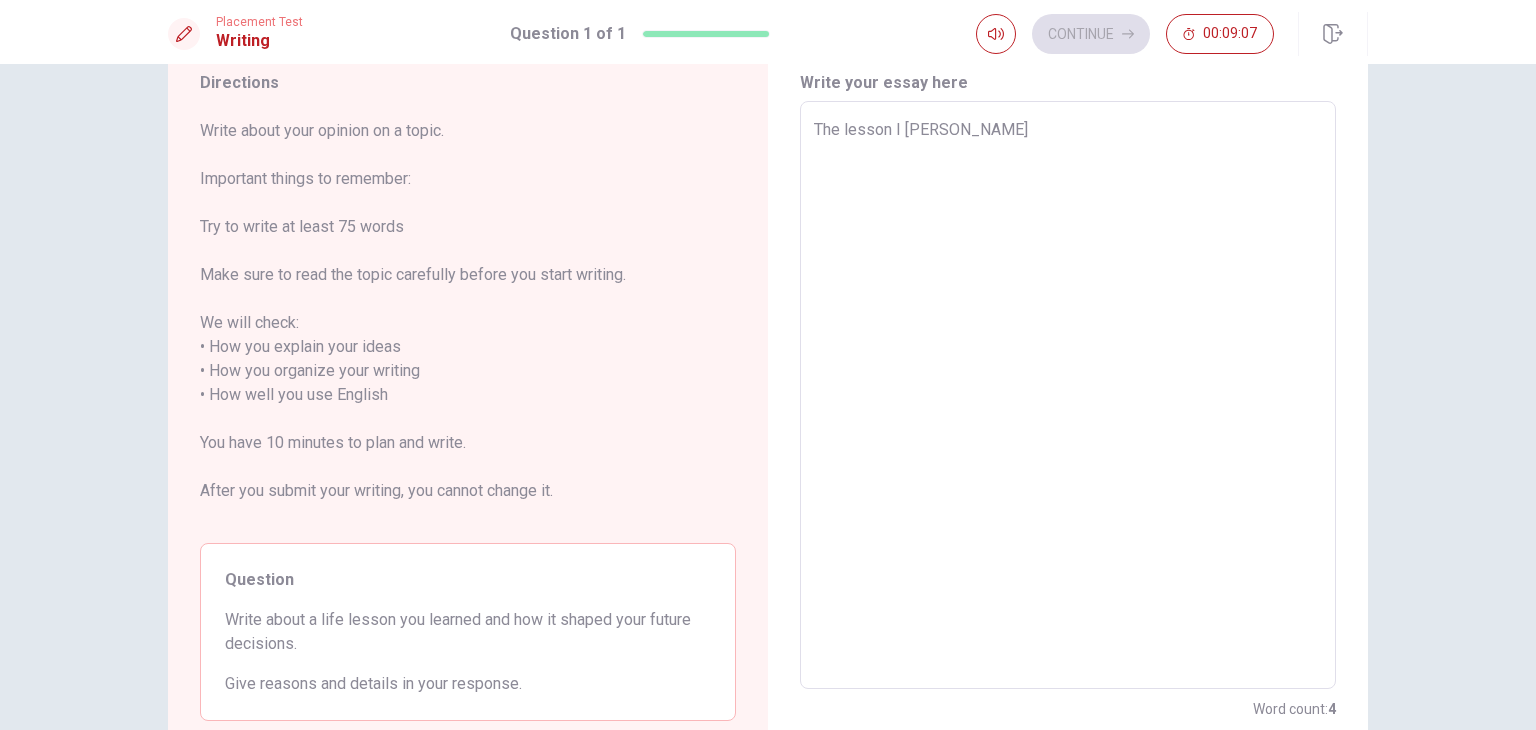 type on "The lesson I learn" 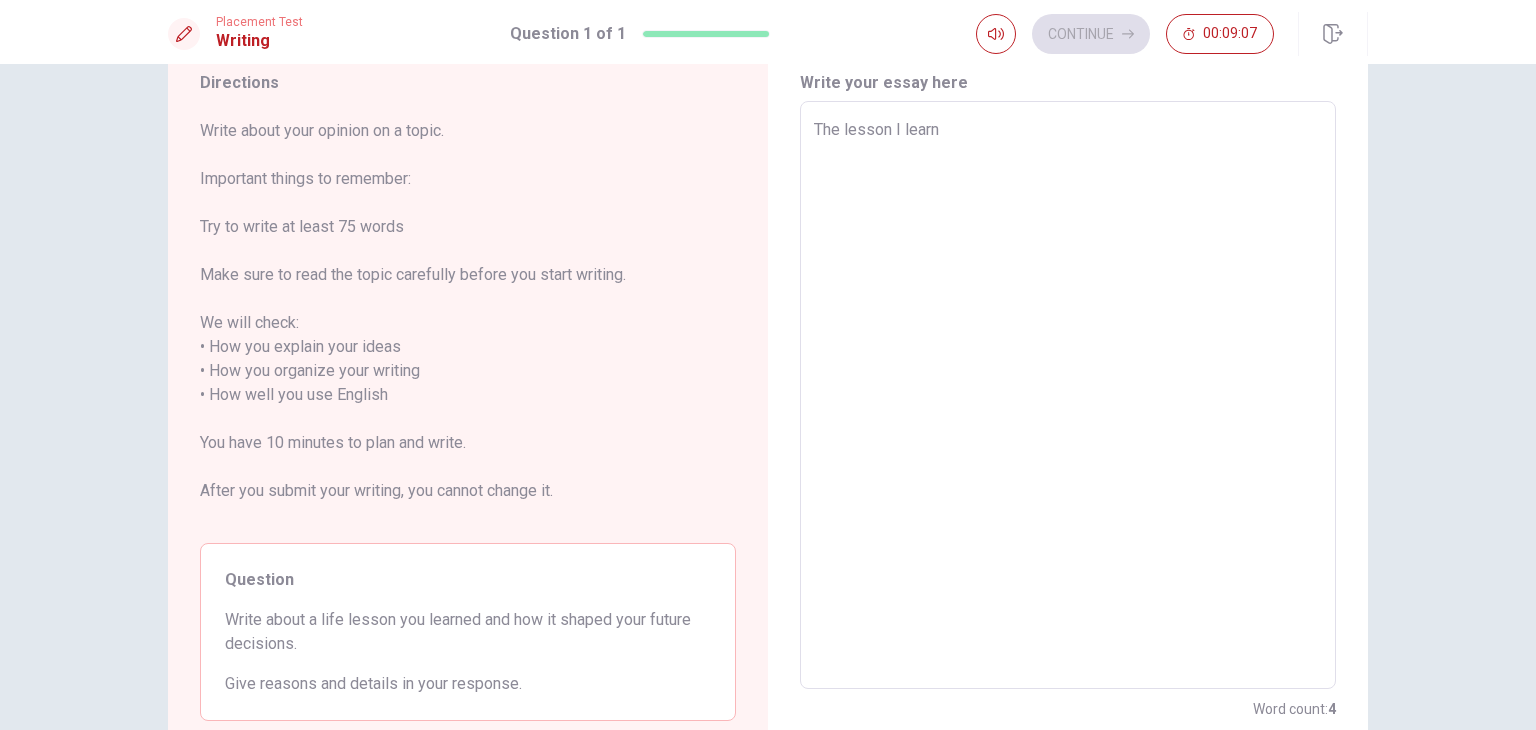 type on "x" 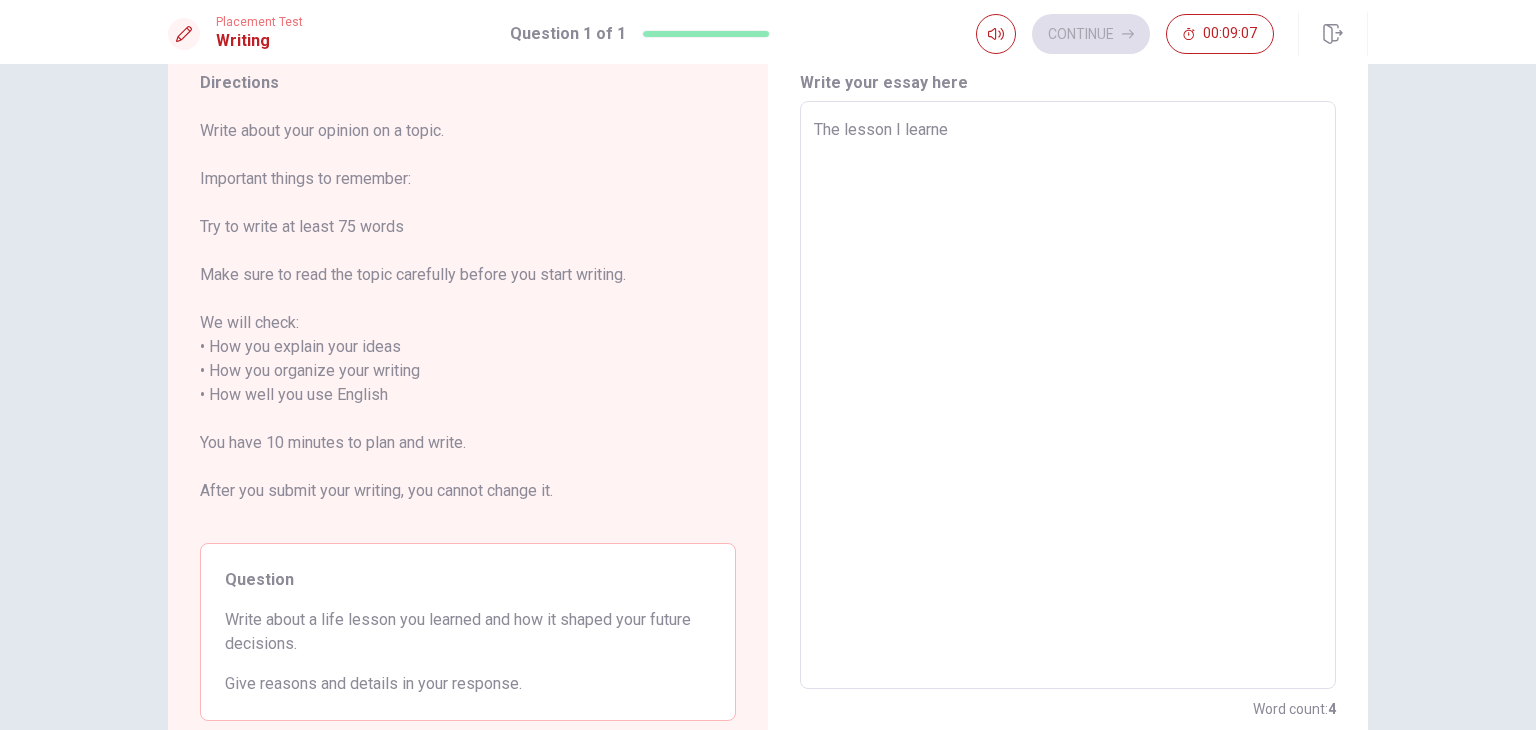 type on "x" 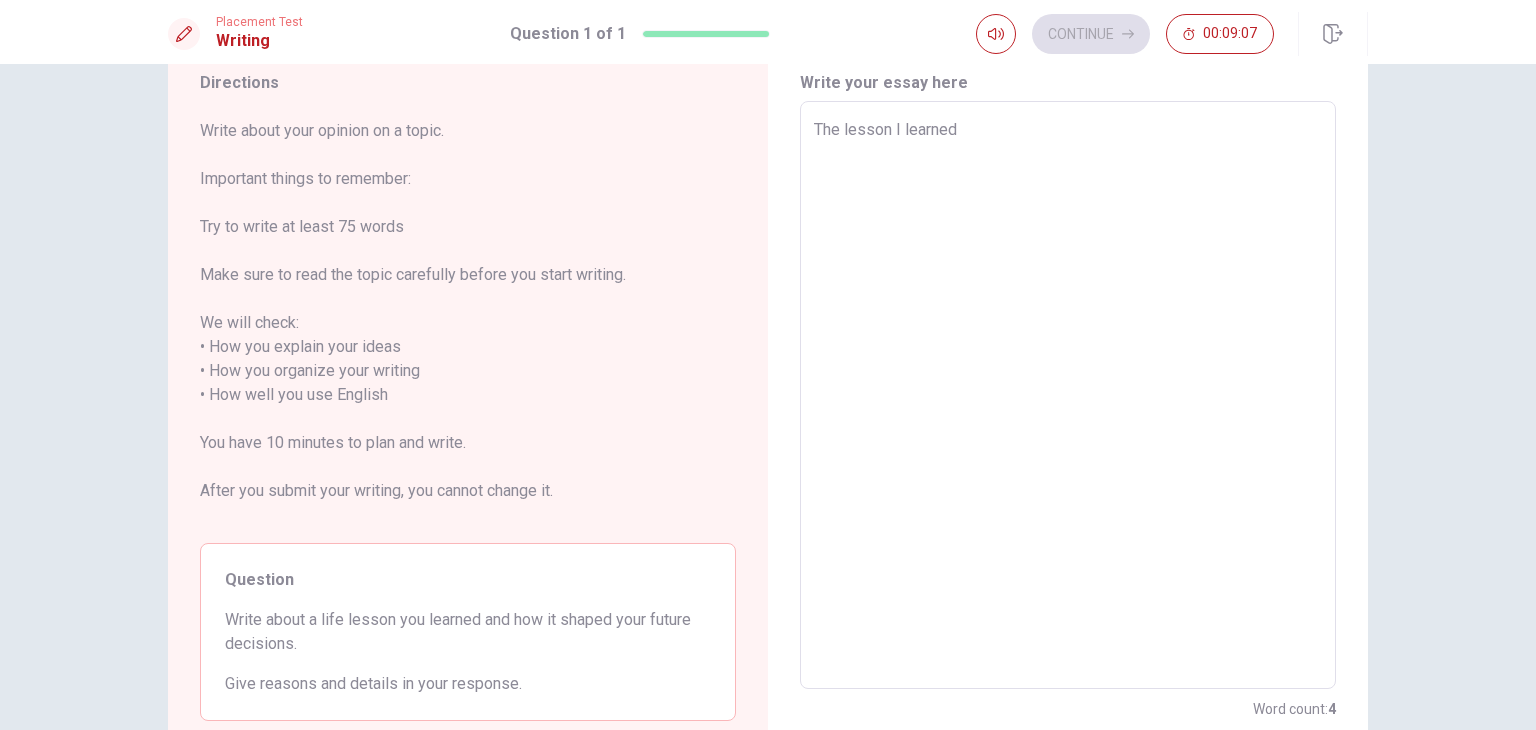 type on "x" 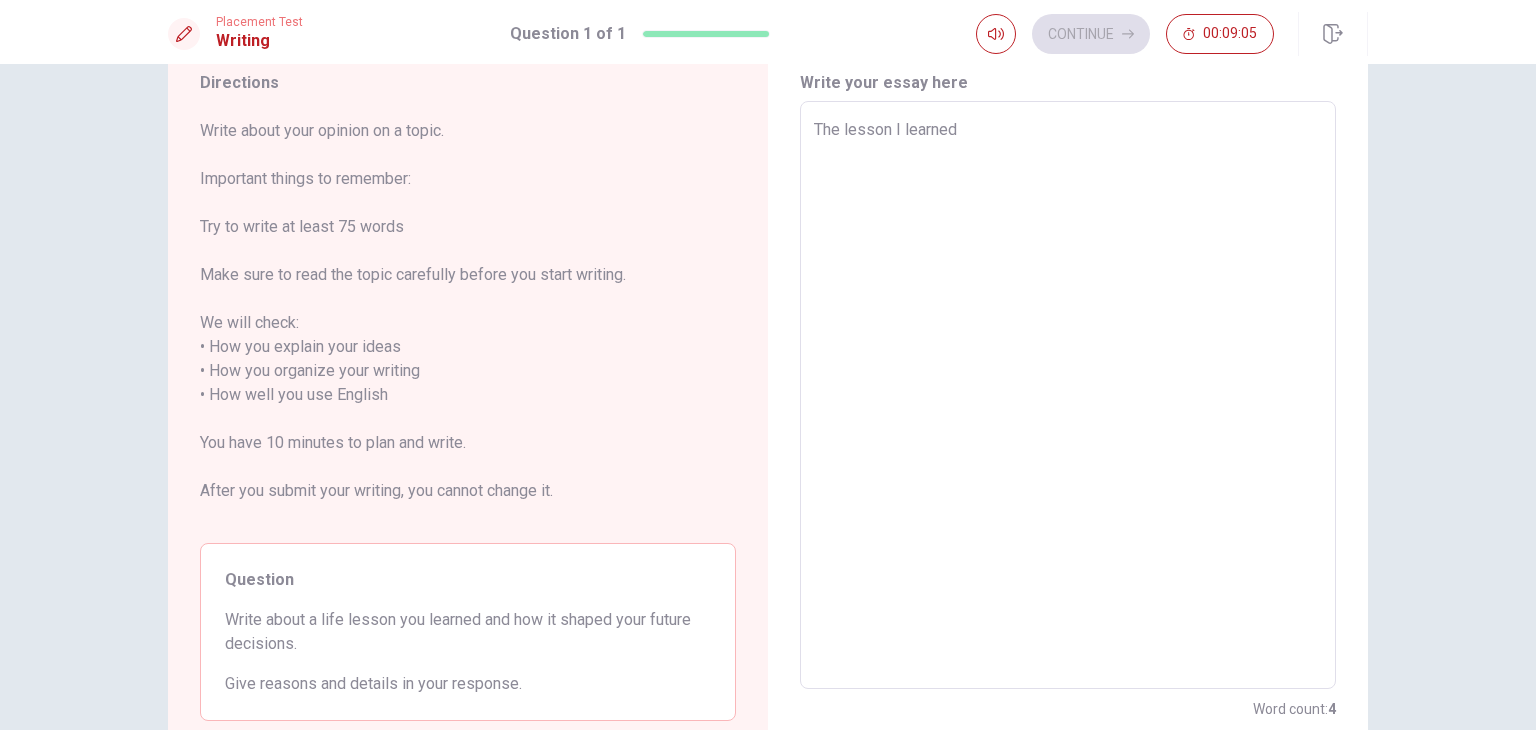 type on "x" 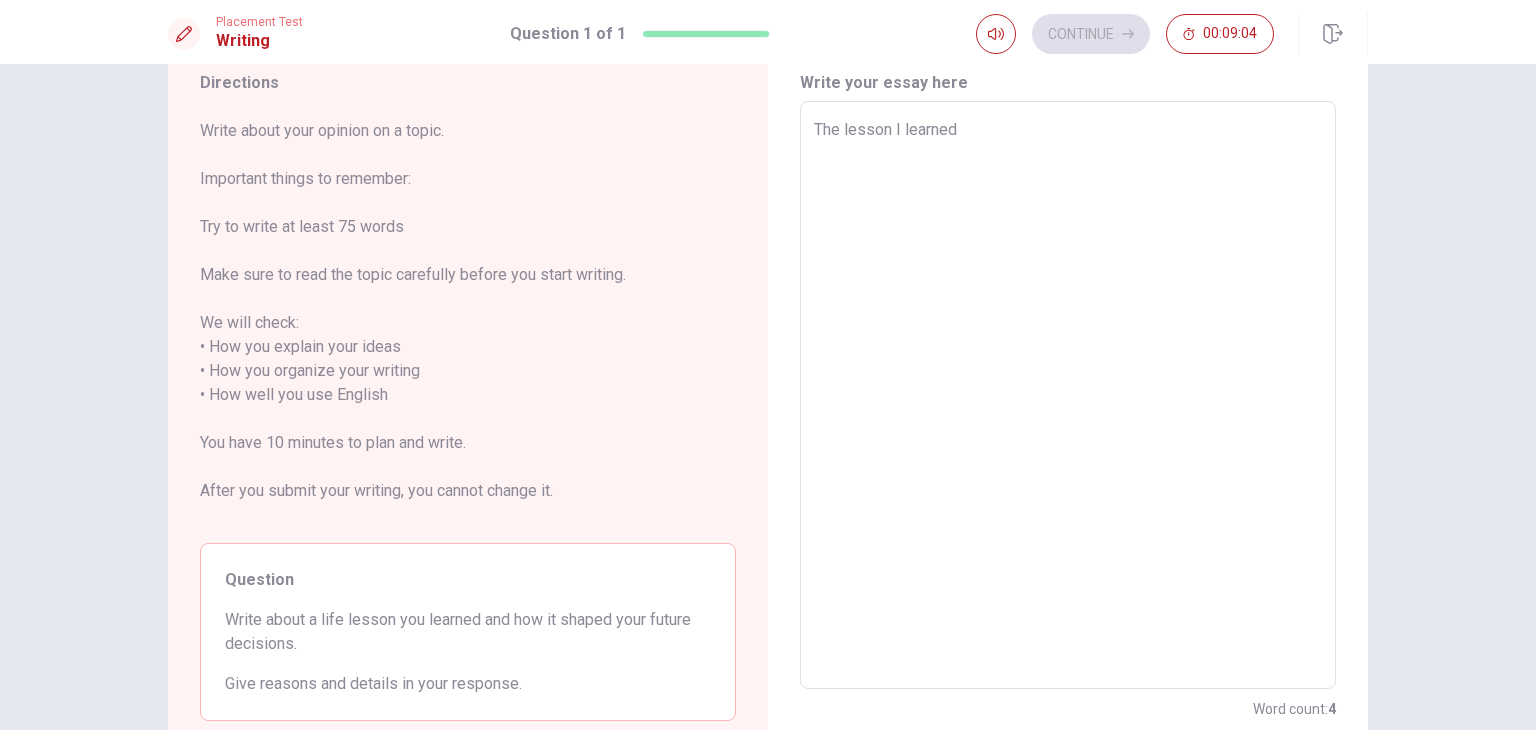 type on "The lesson I learned w" 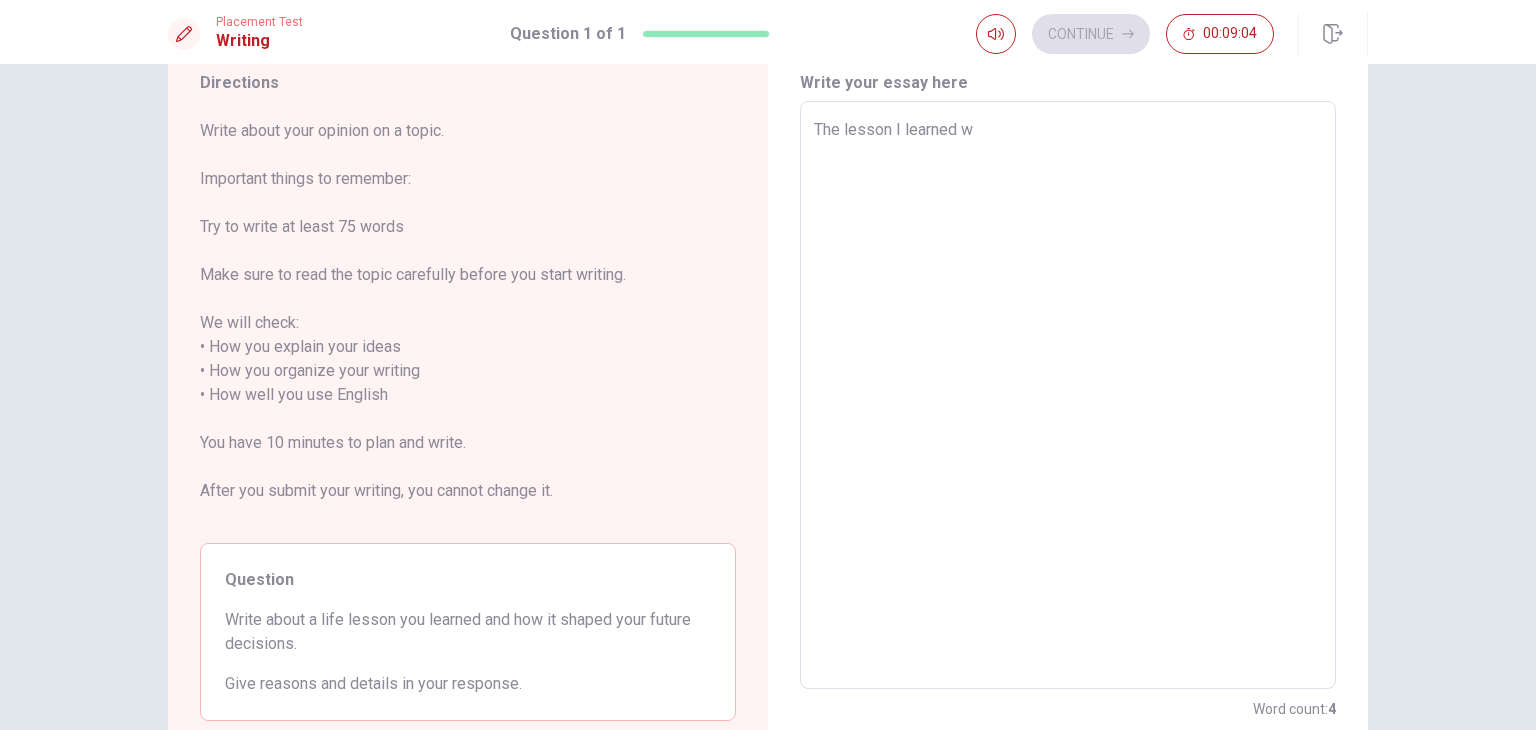 type on "x" 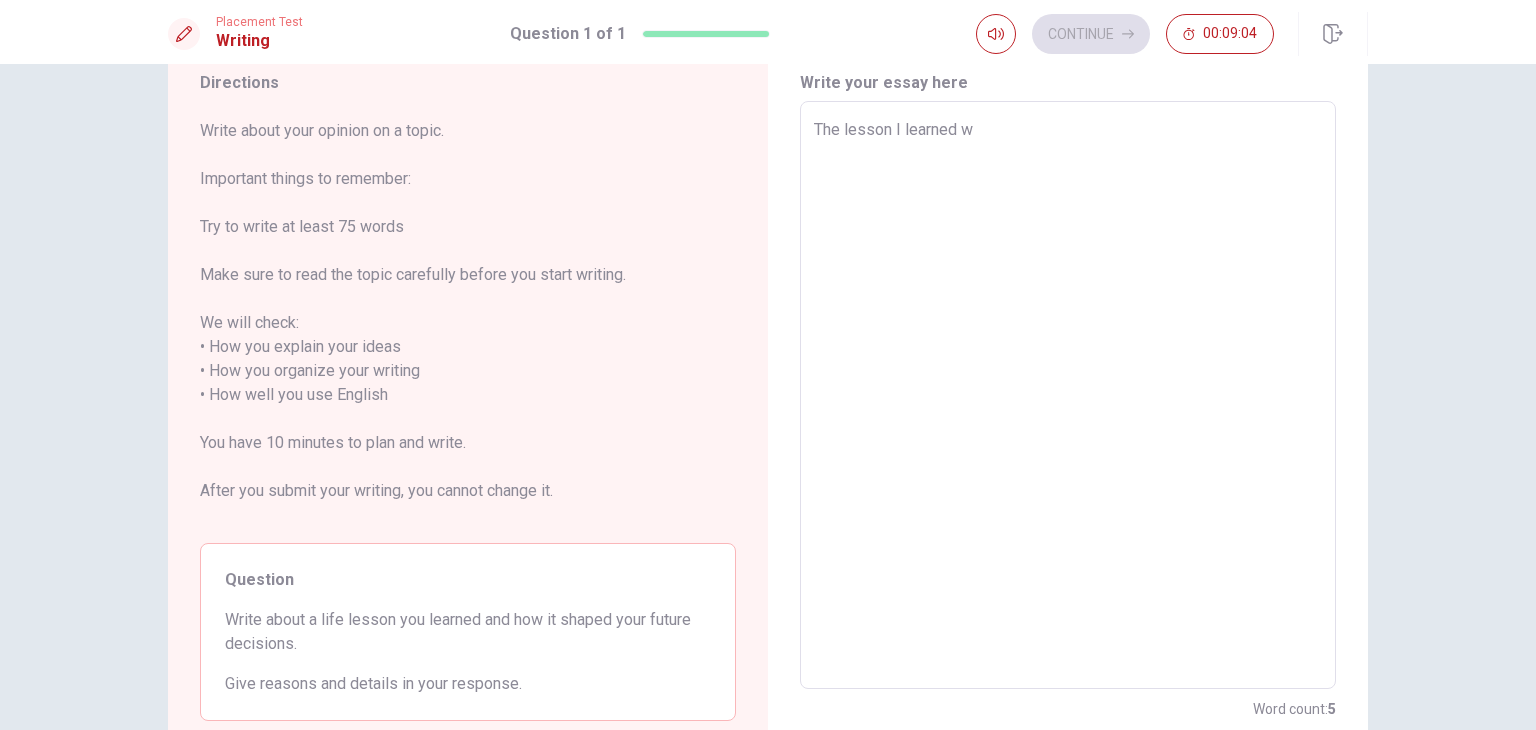 type on "The lesson I learned wa" 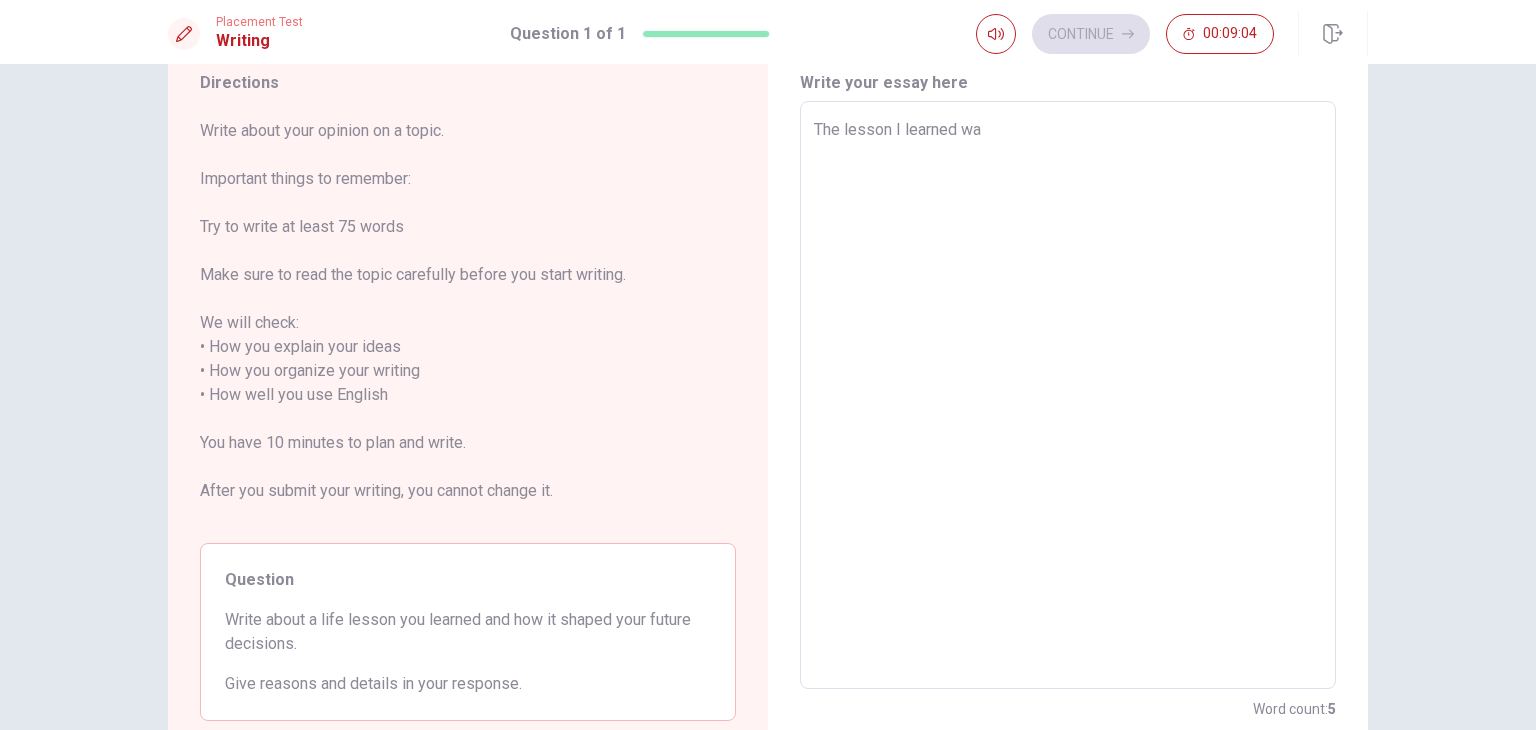 type on "x" 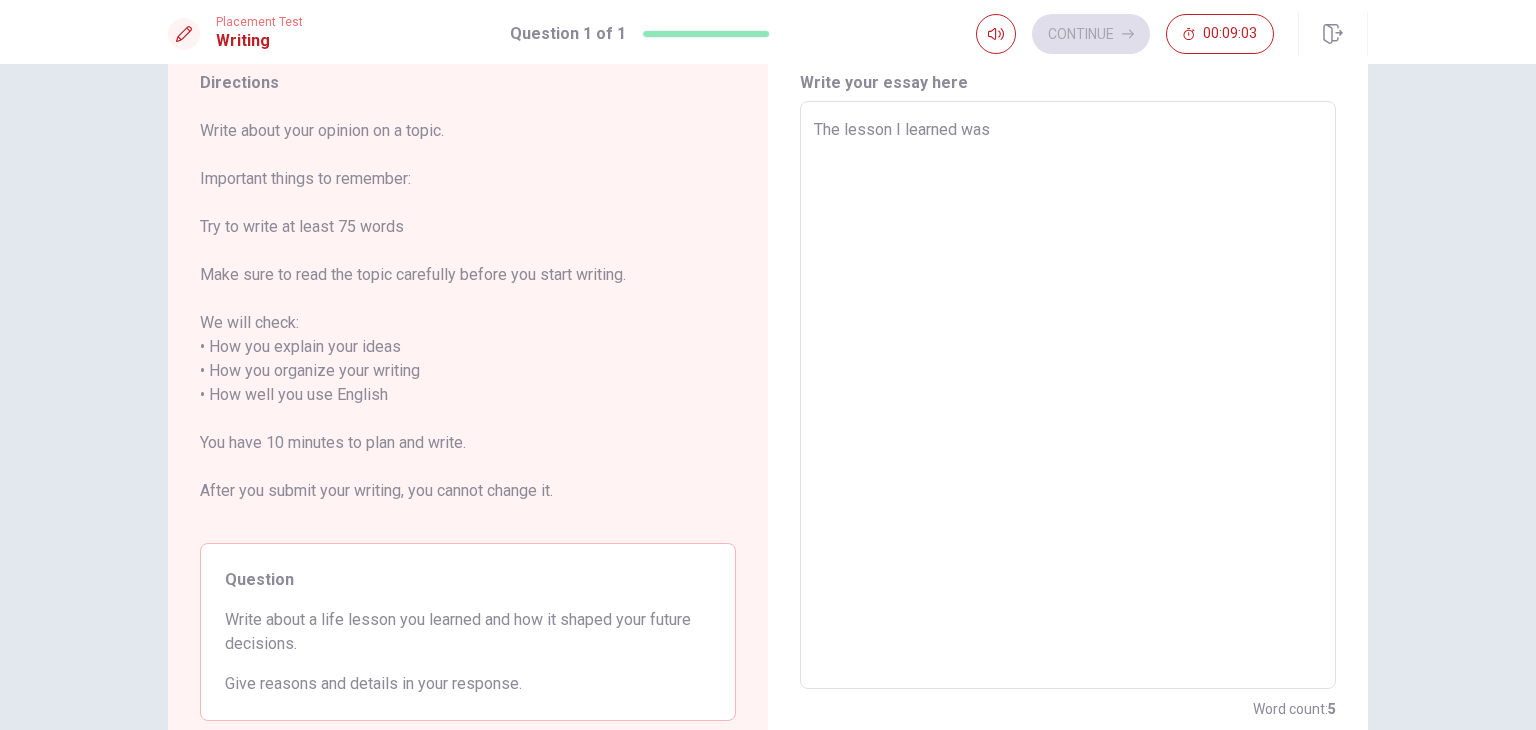 type on "x" 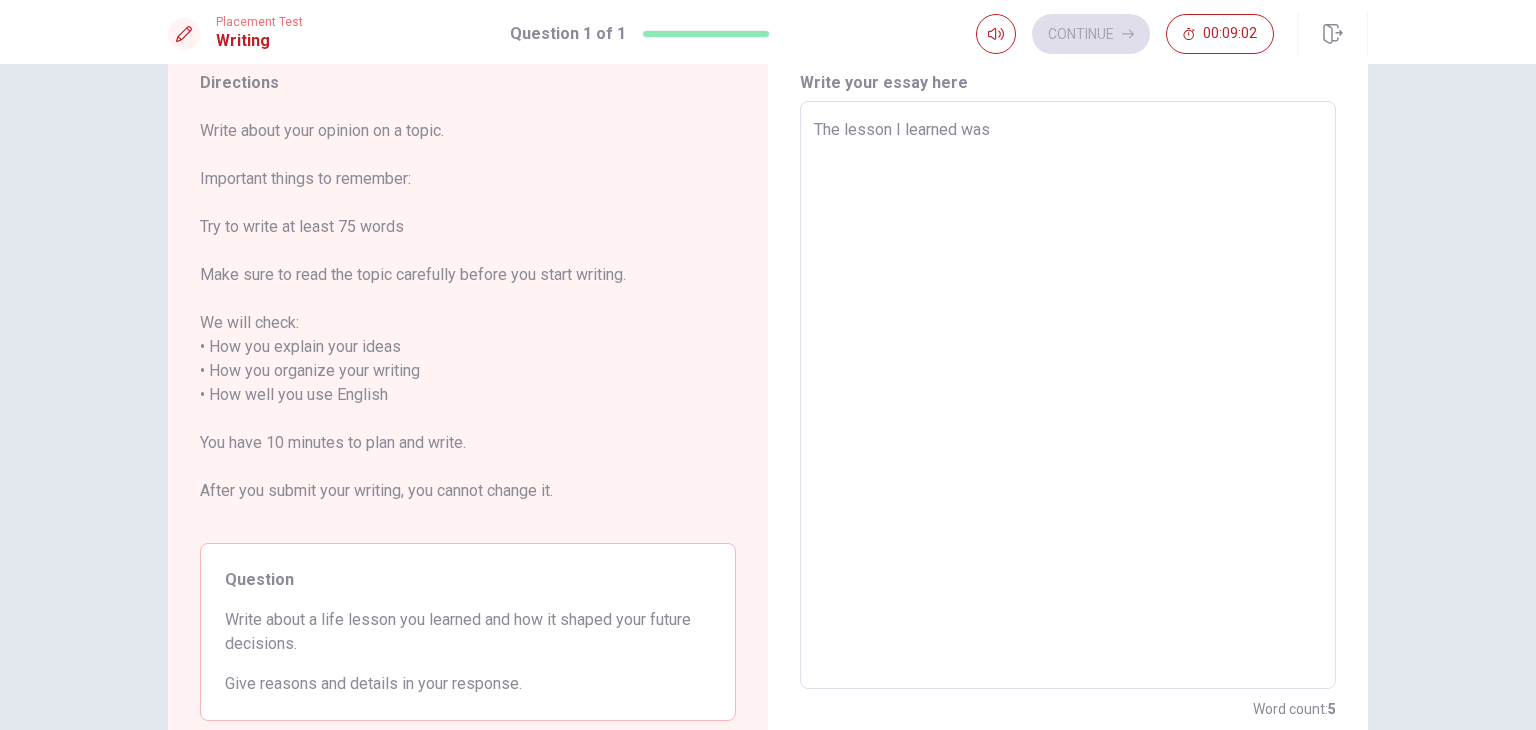 type on "The lesson I learned was" 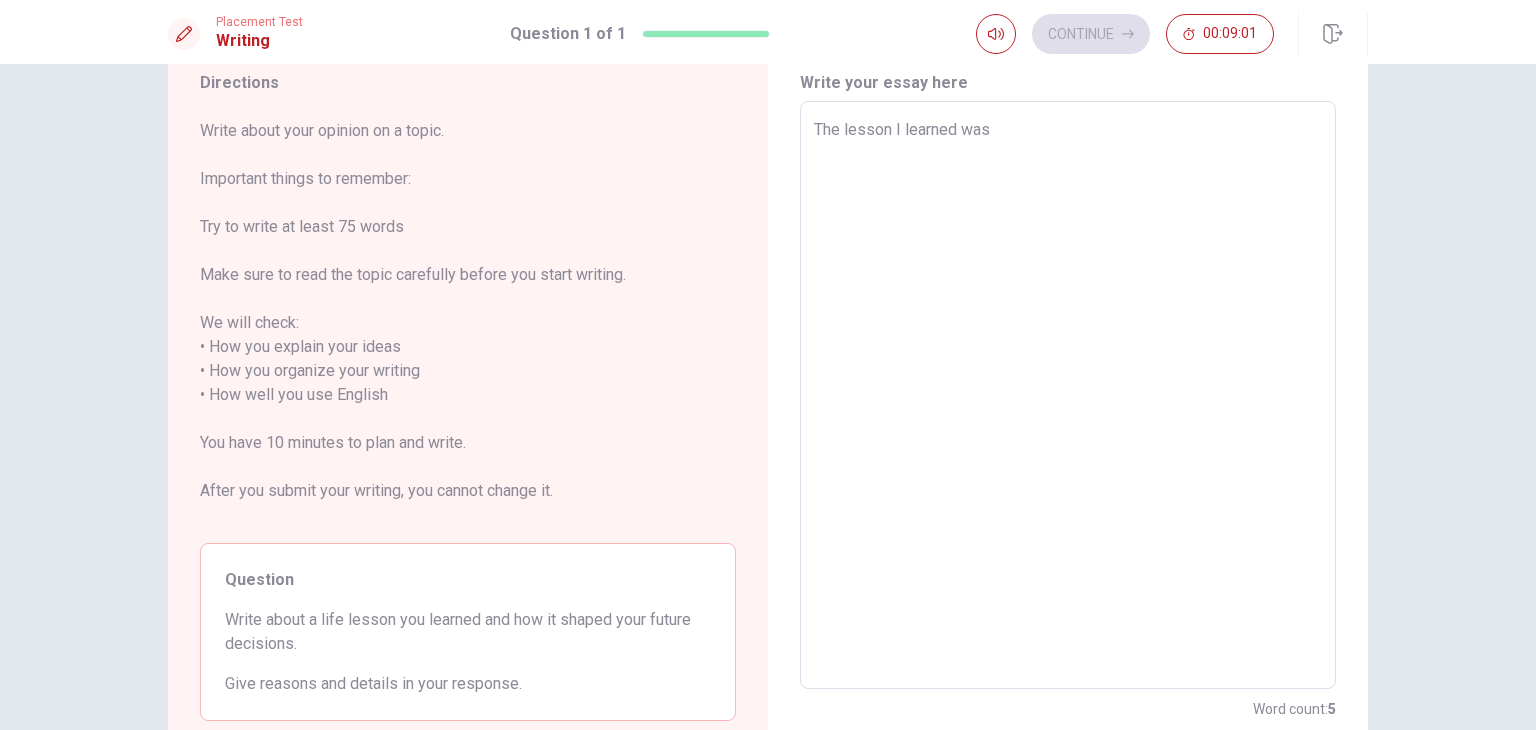 type on "The lesson I learned was n" 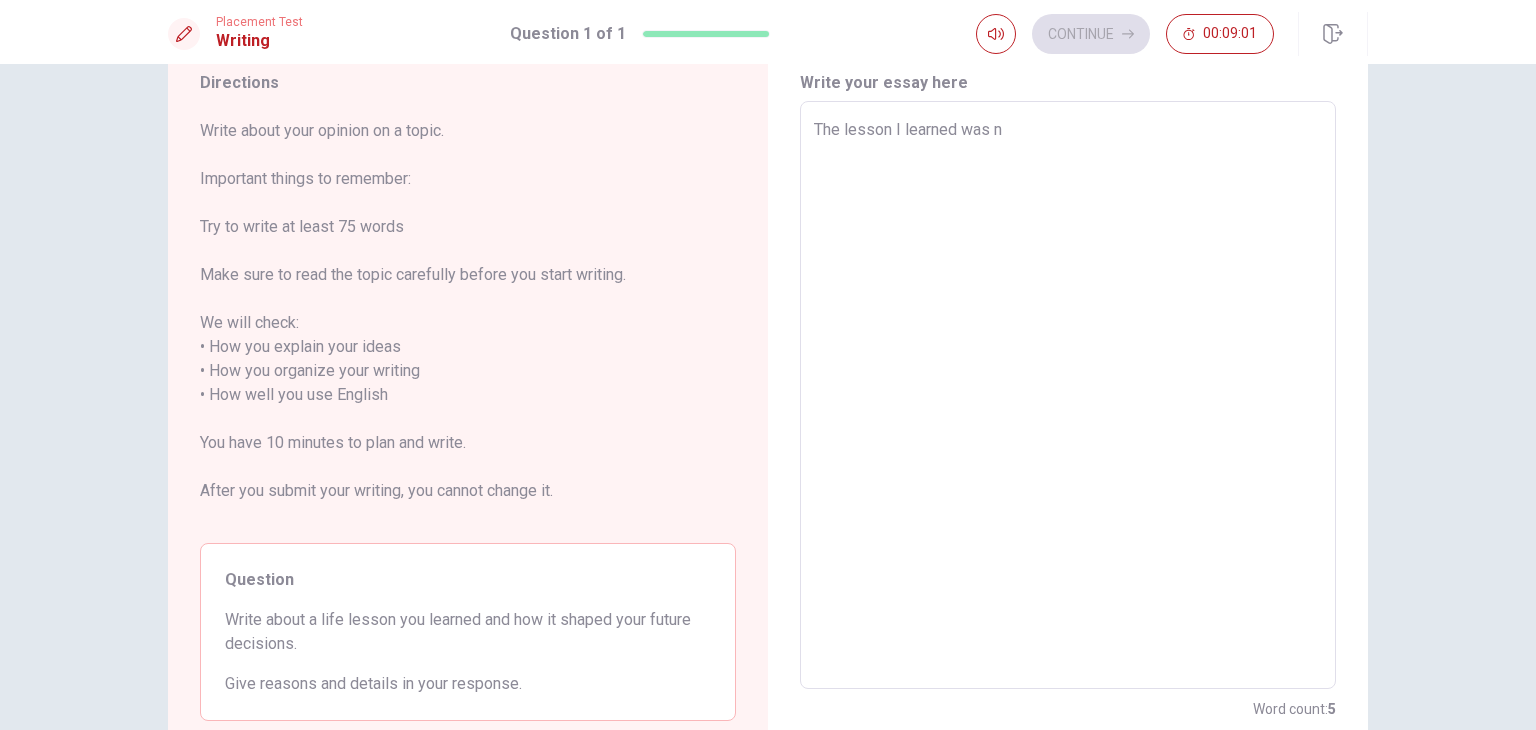 type on "x" 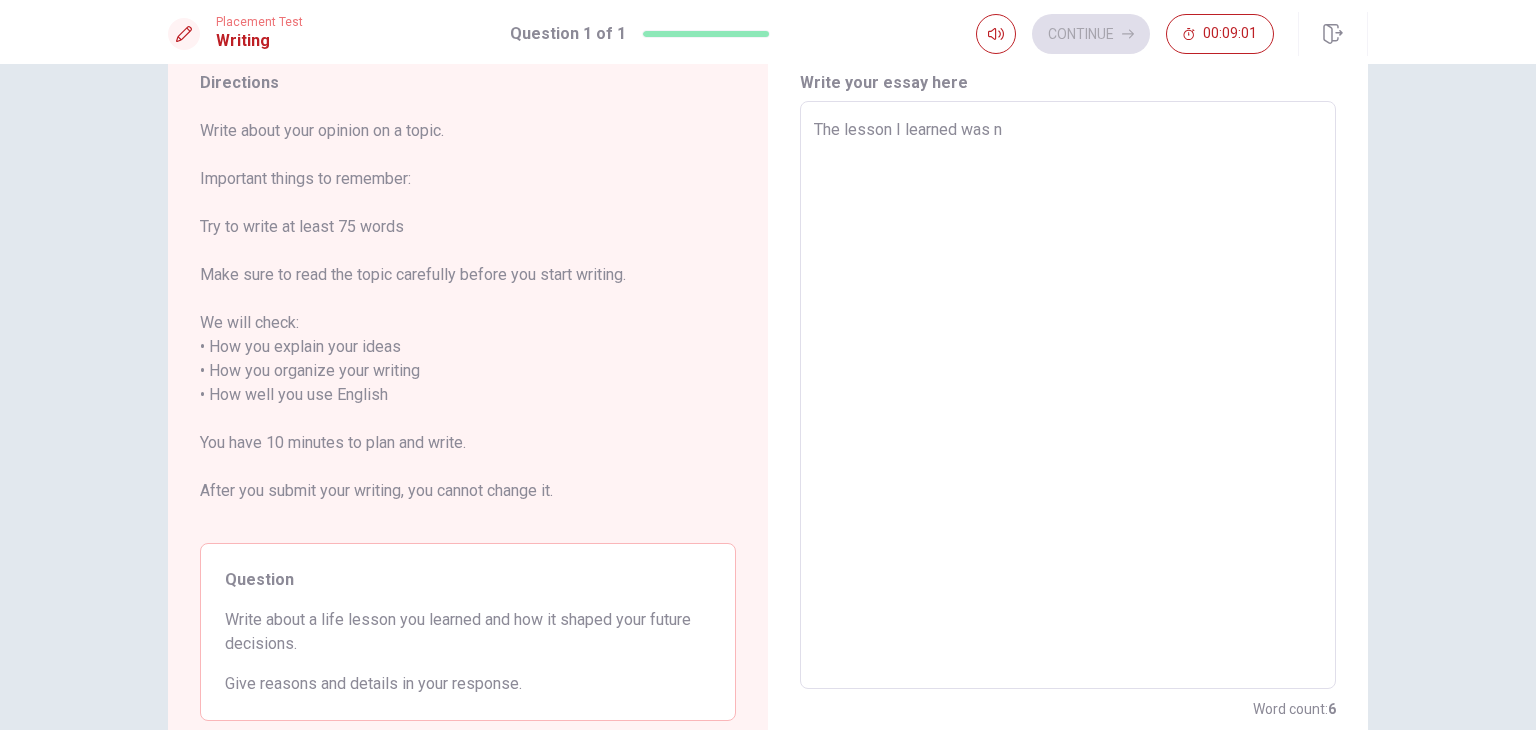 type on "The lesson I learned was no" 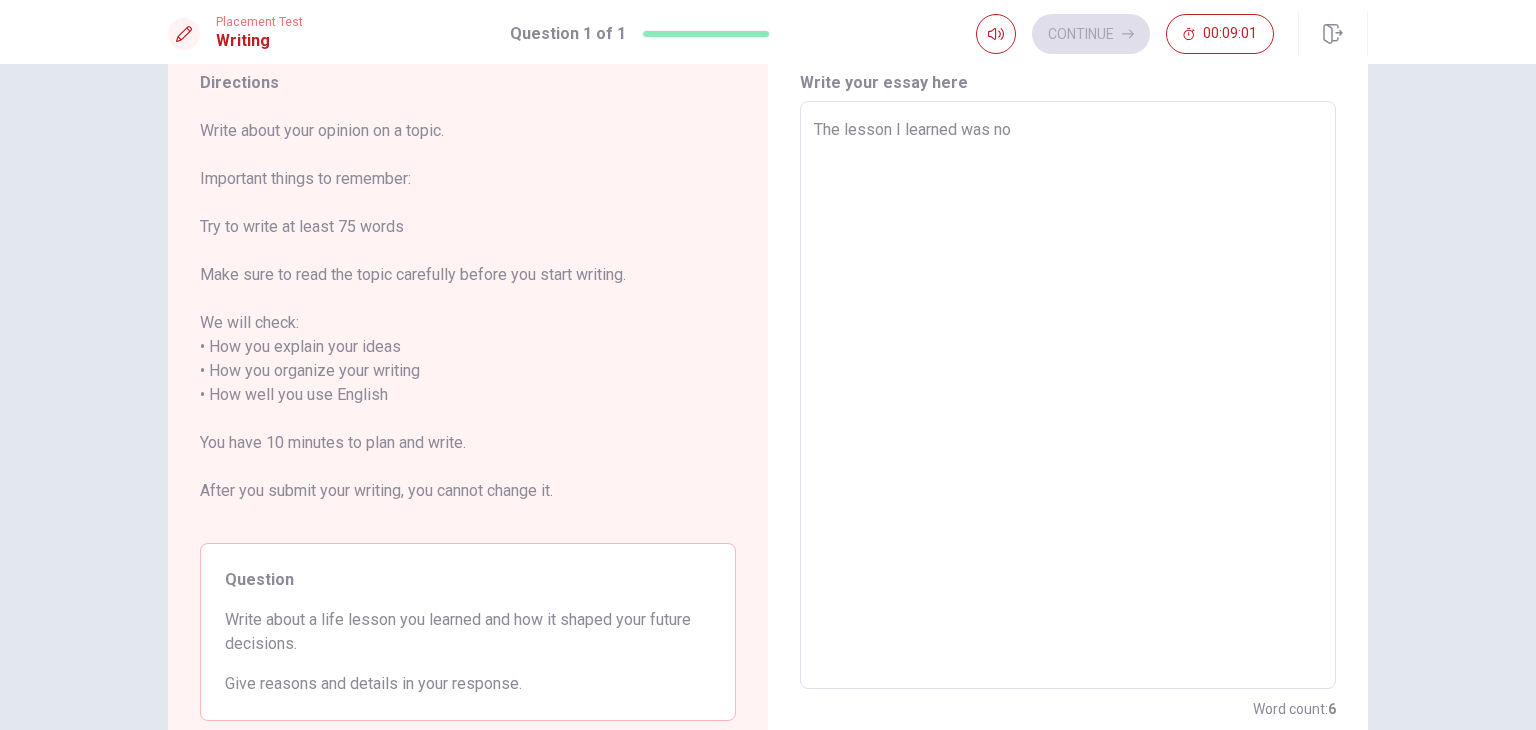 type on "x" 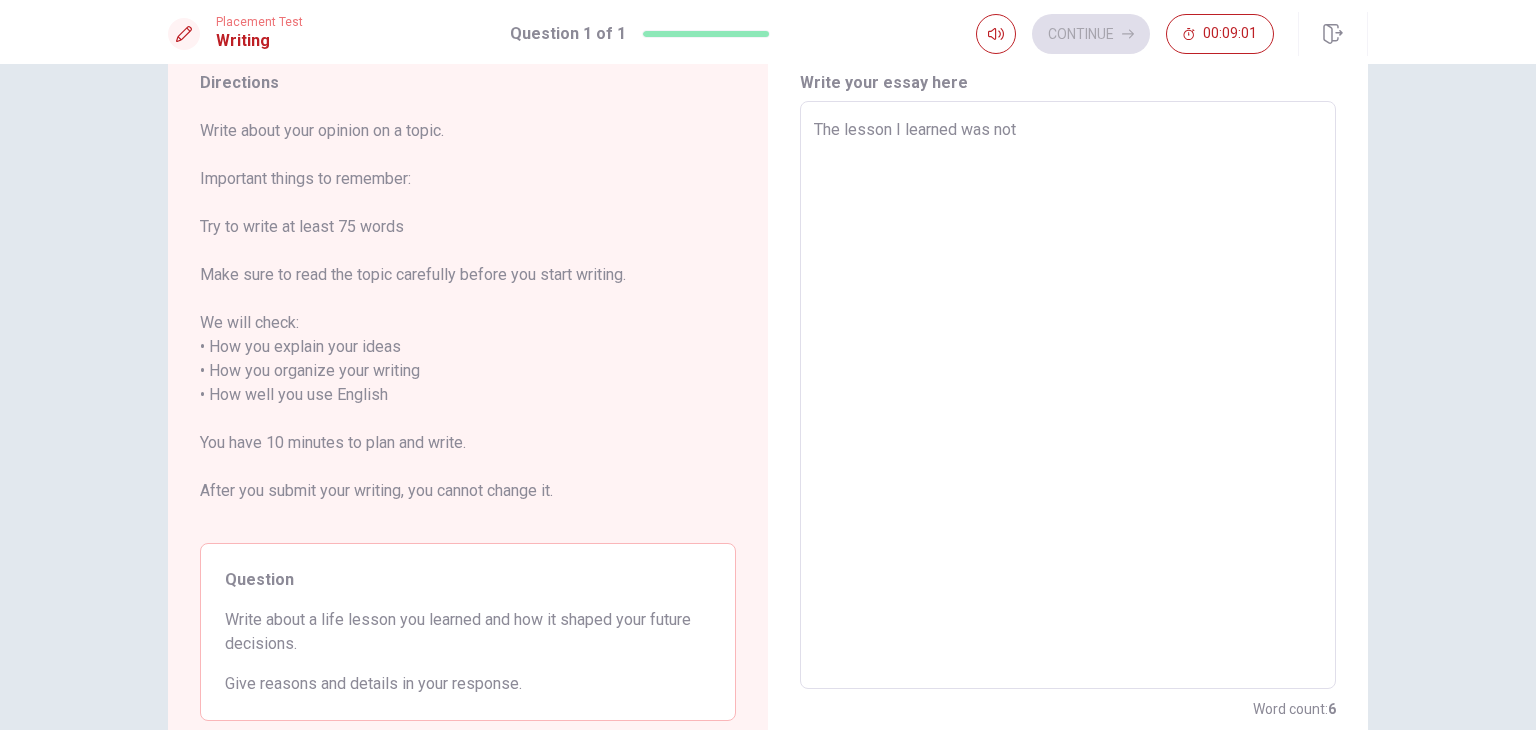 type on "x" 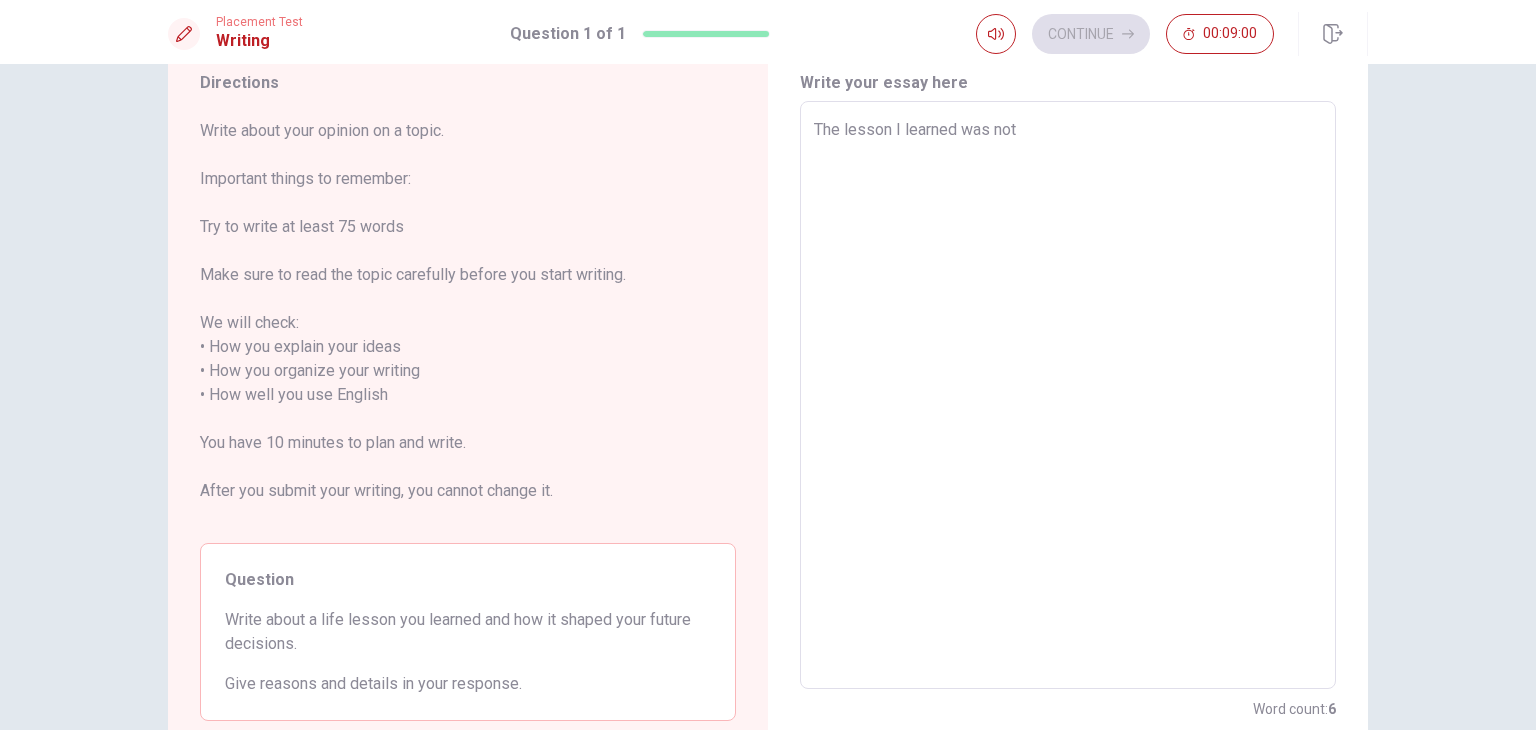 type on "The lesson I learned was not t" 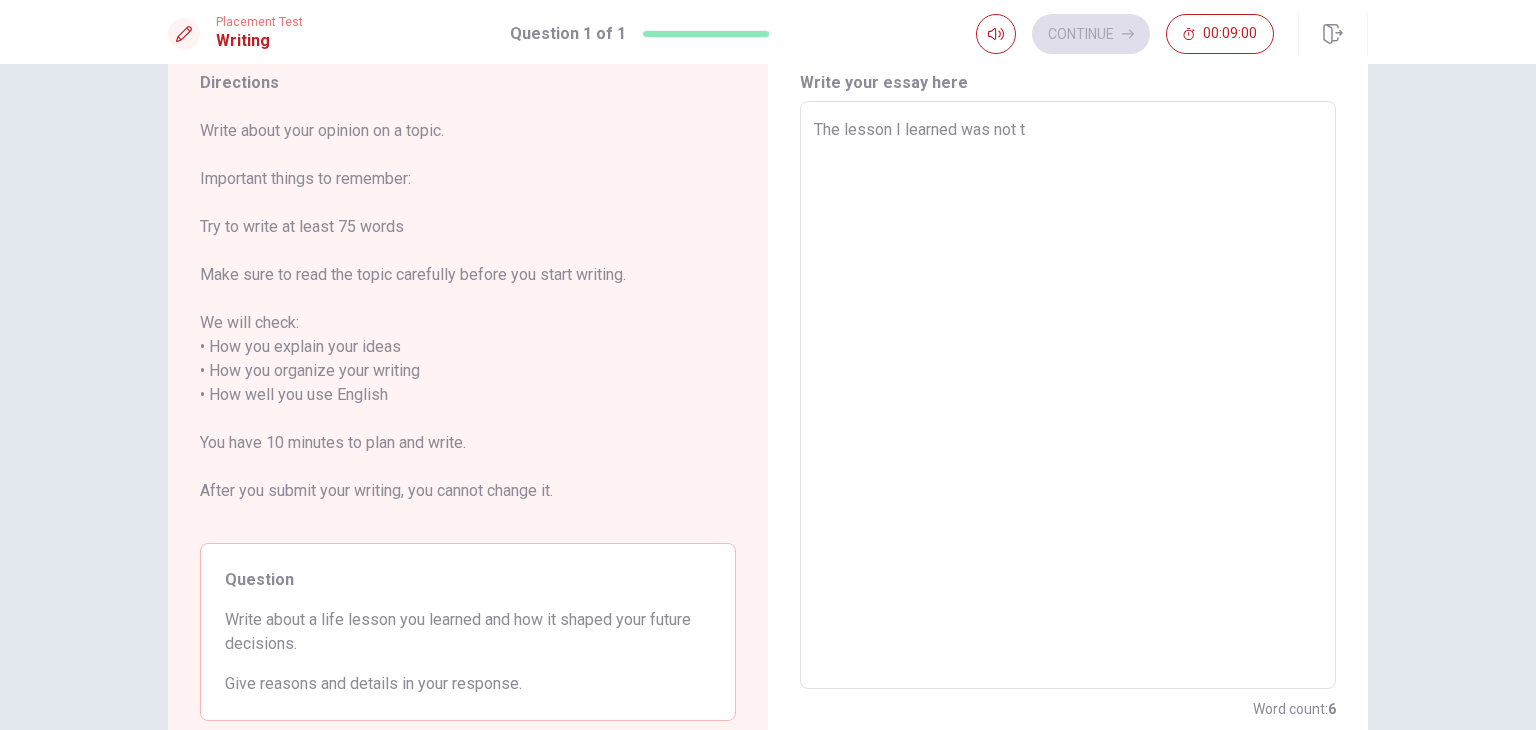 type on "x" 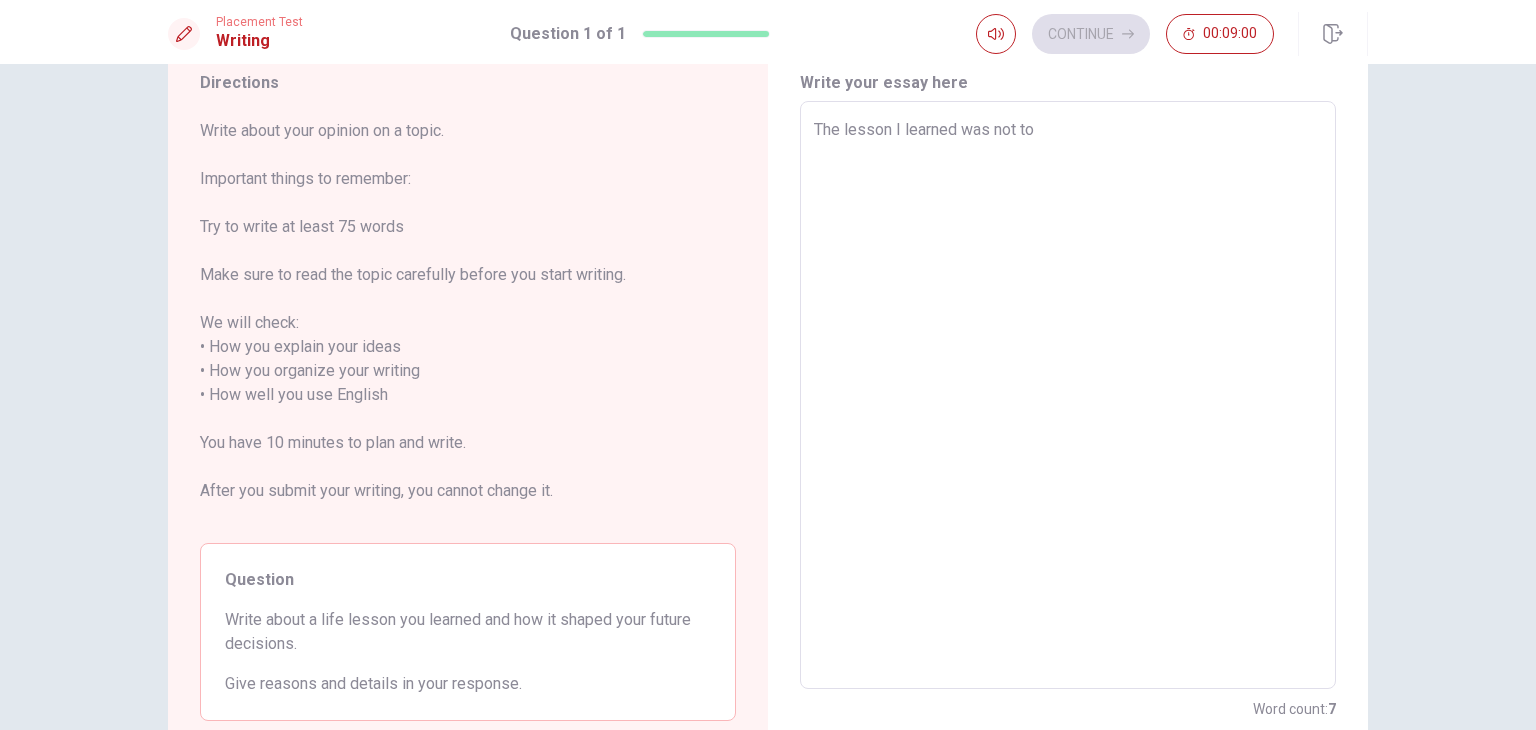 type on "The lesson I learned was not to" 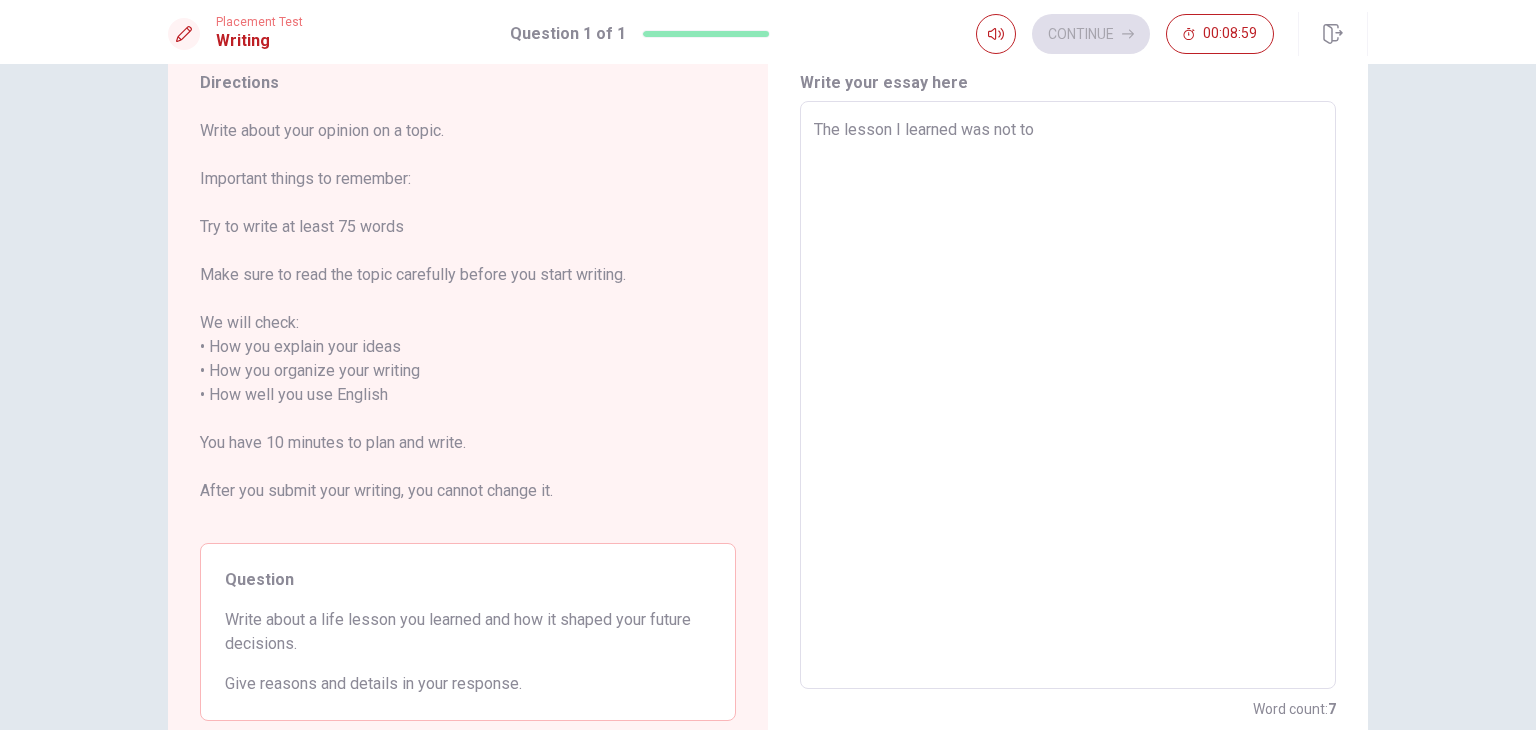 type on "The lesson I learned was not to l" 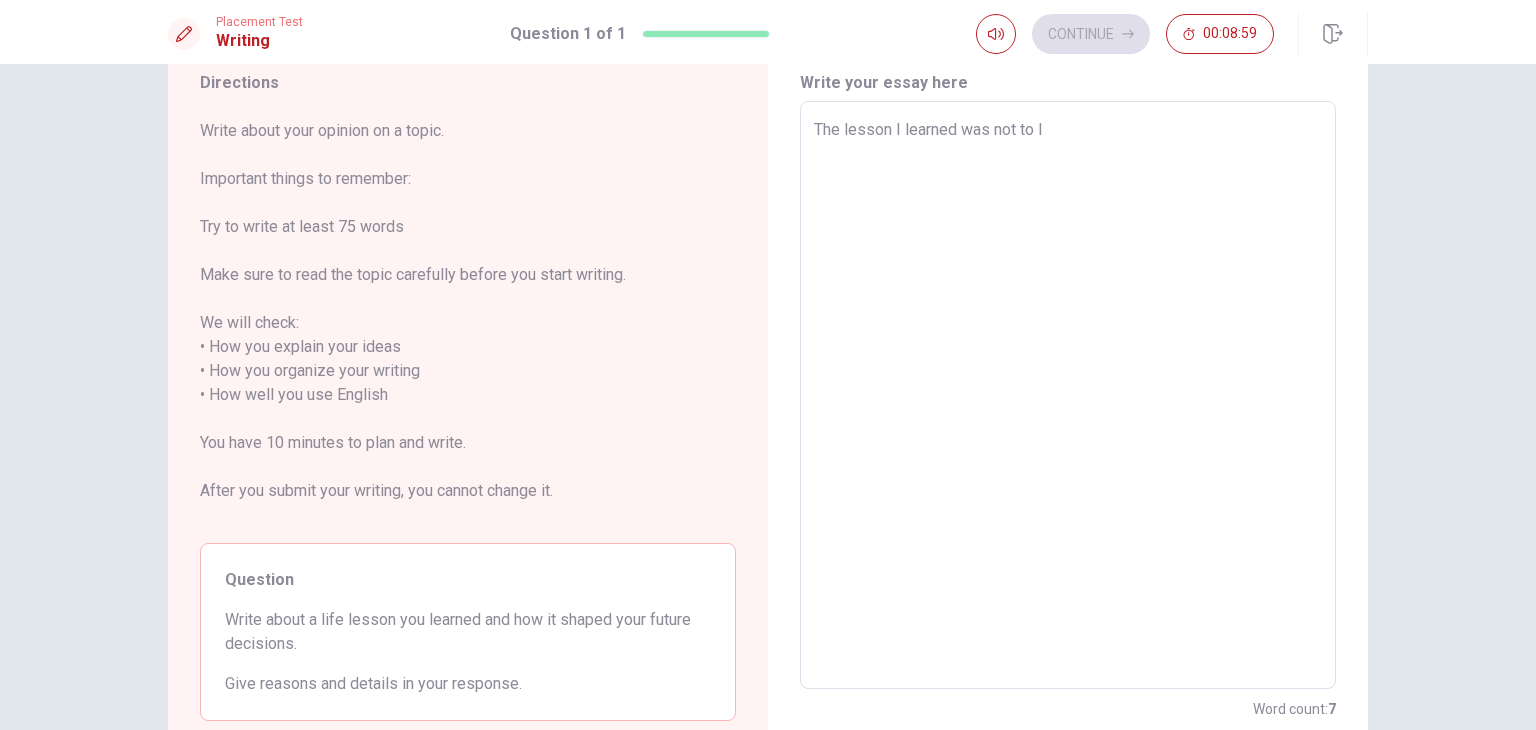 type on "x" 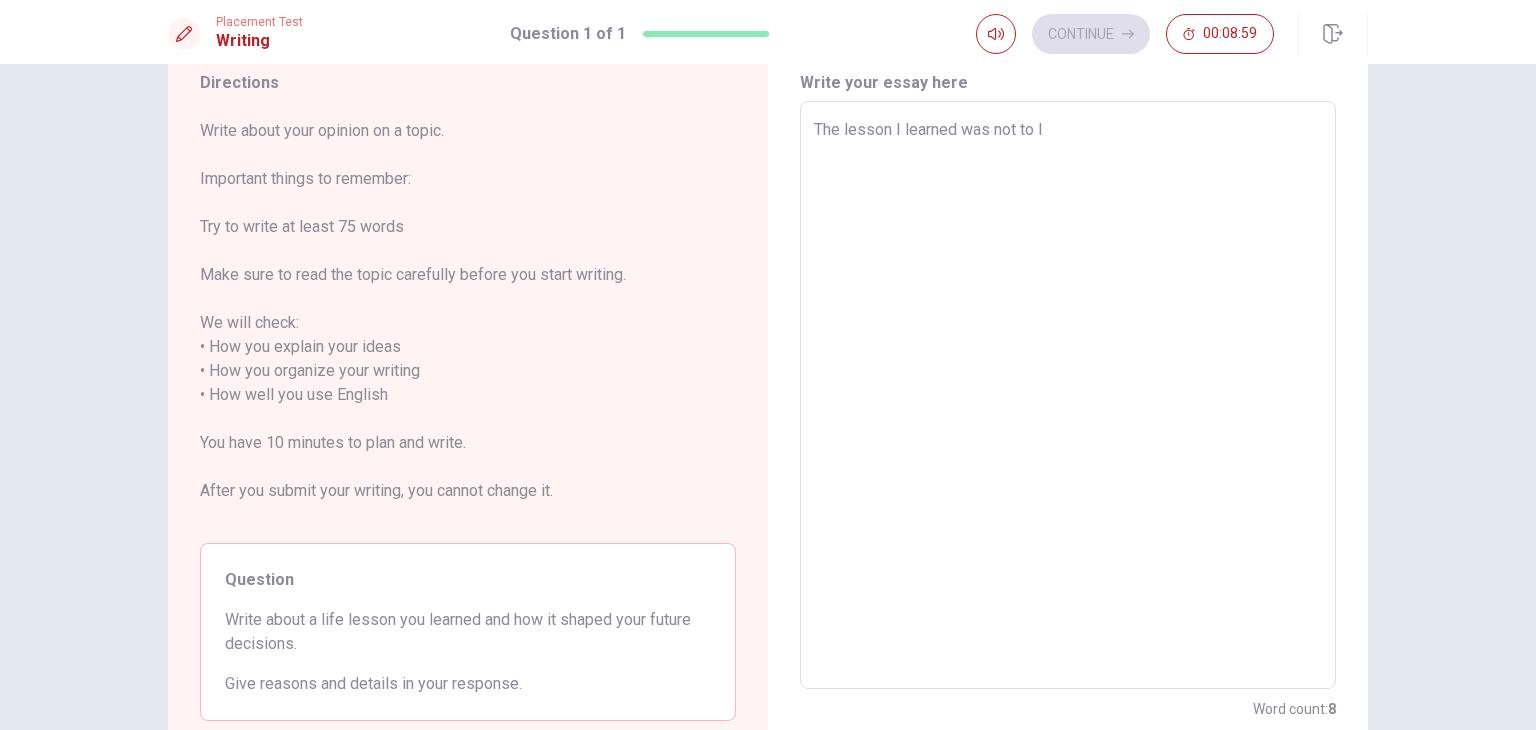type on "The lesson I learned was not to li" 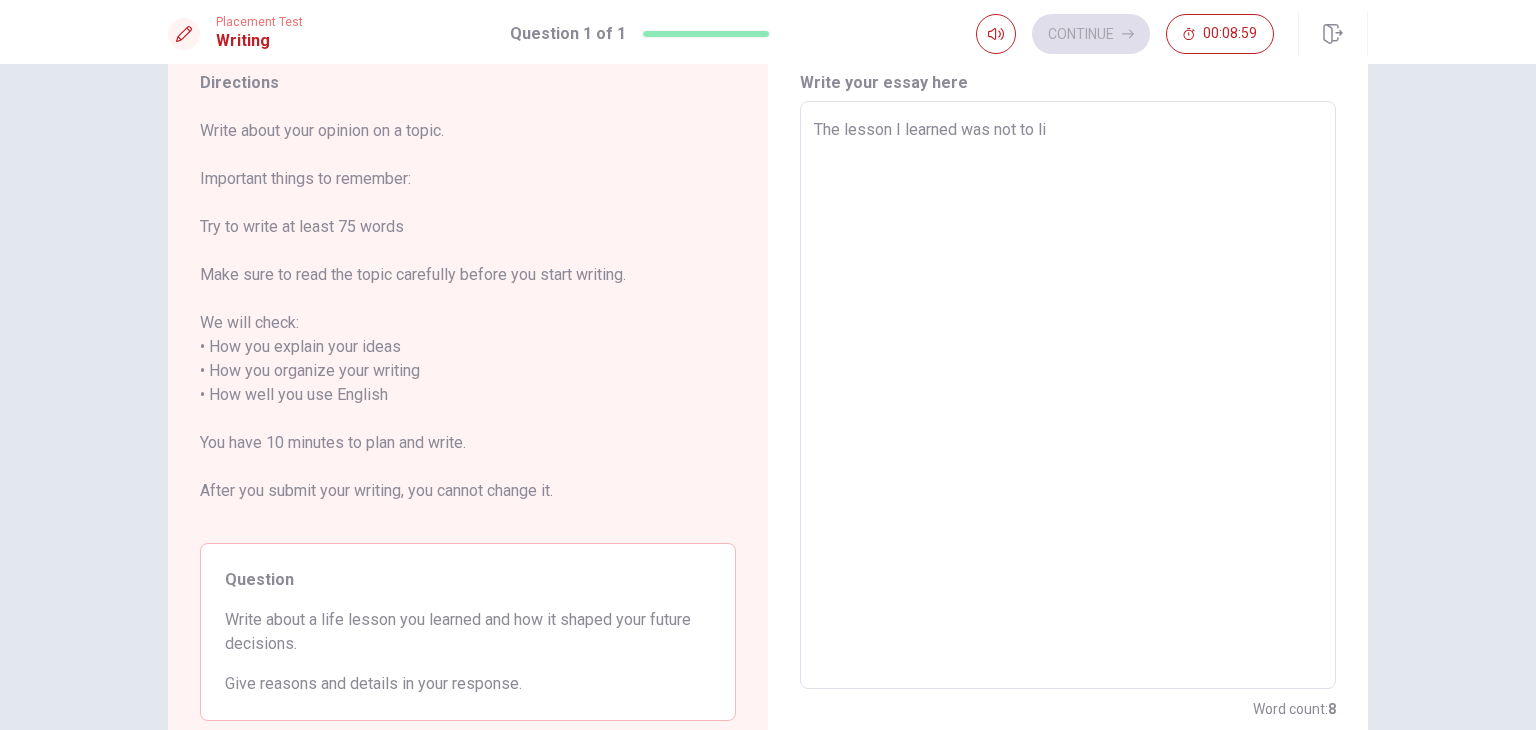 type on "x" 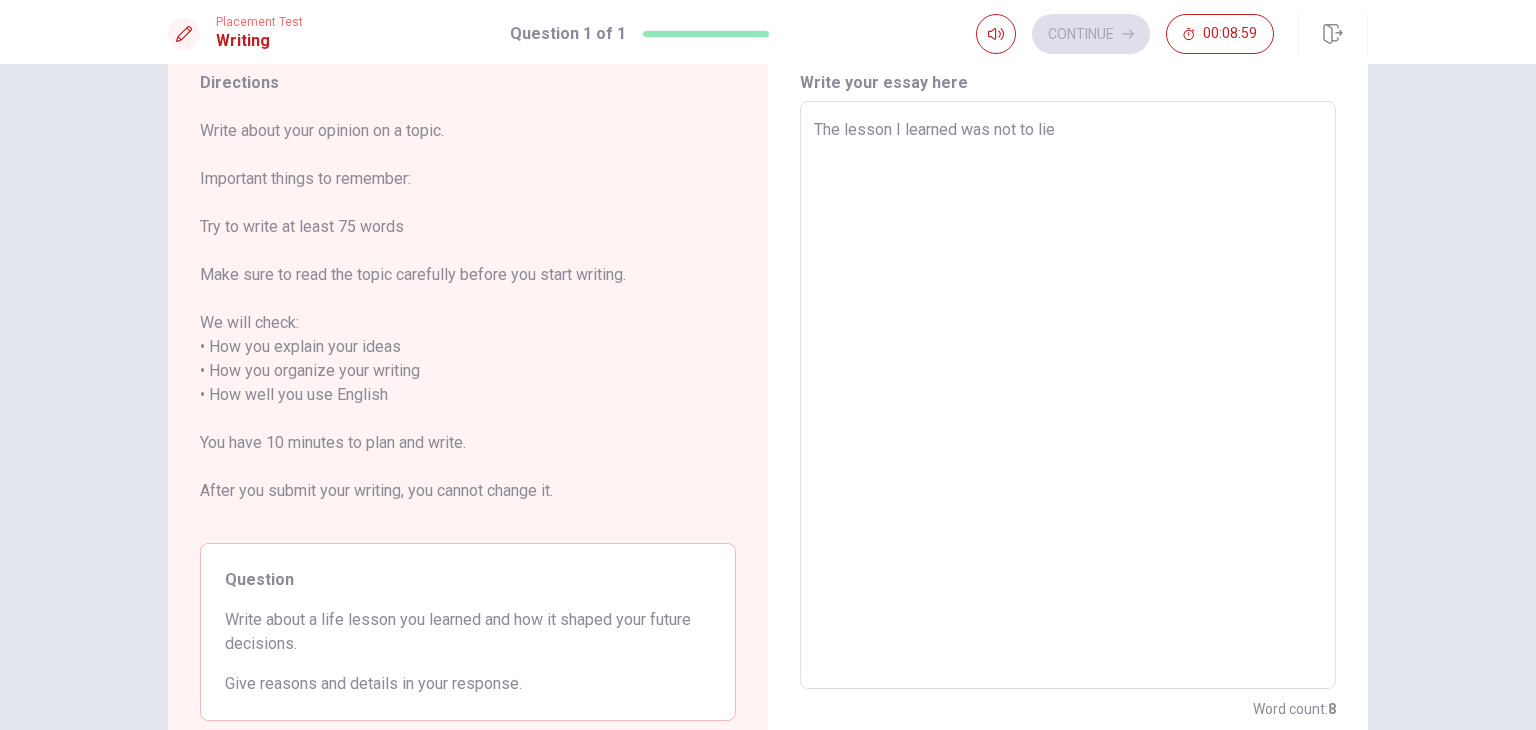 type on "x" 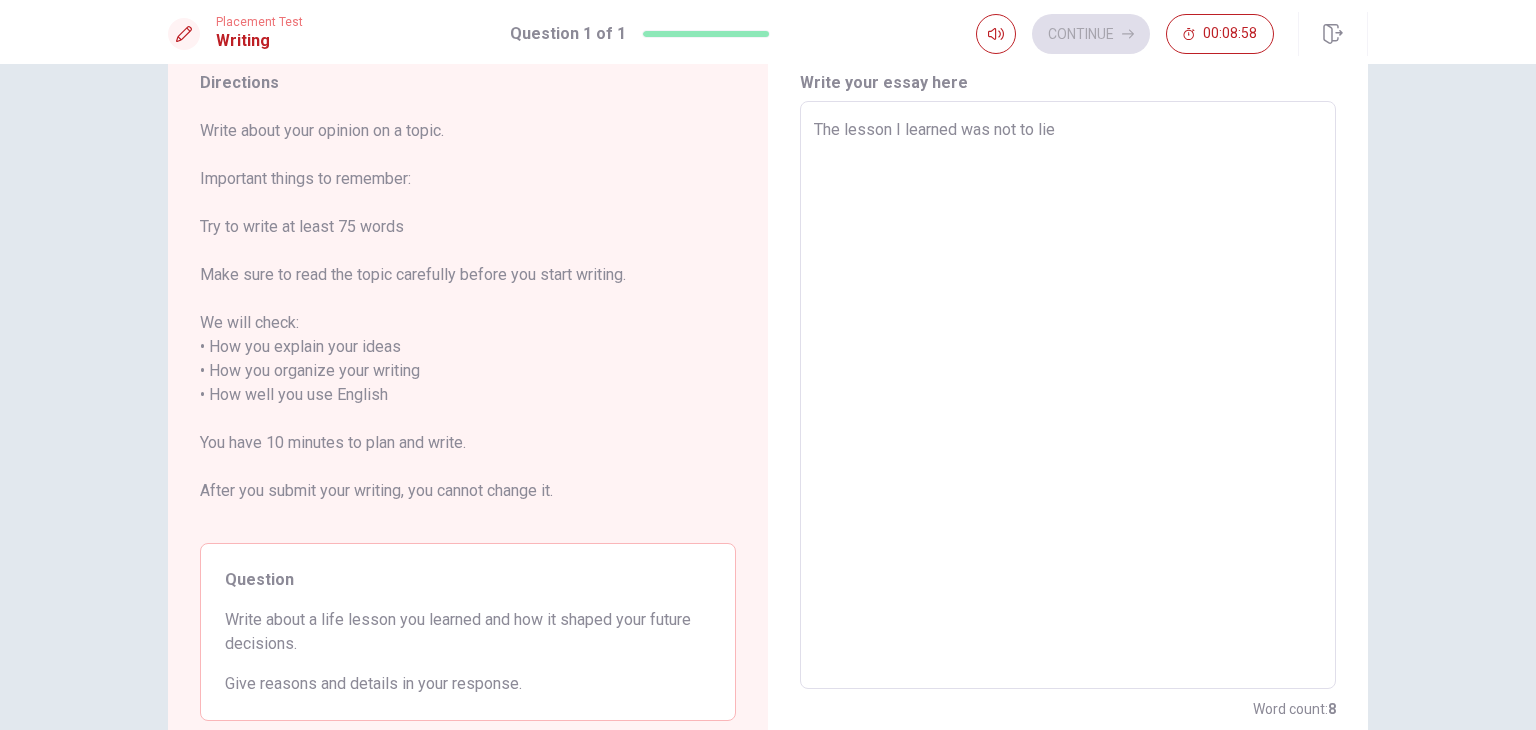 type on "The lesson I learned was not to lie." 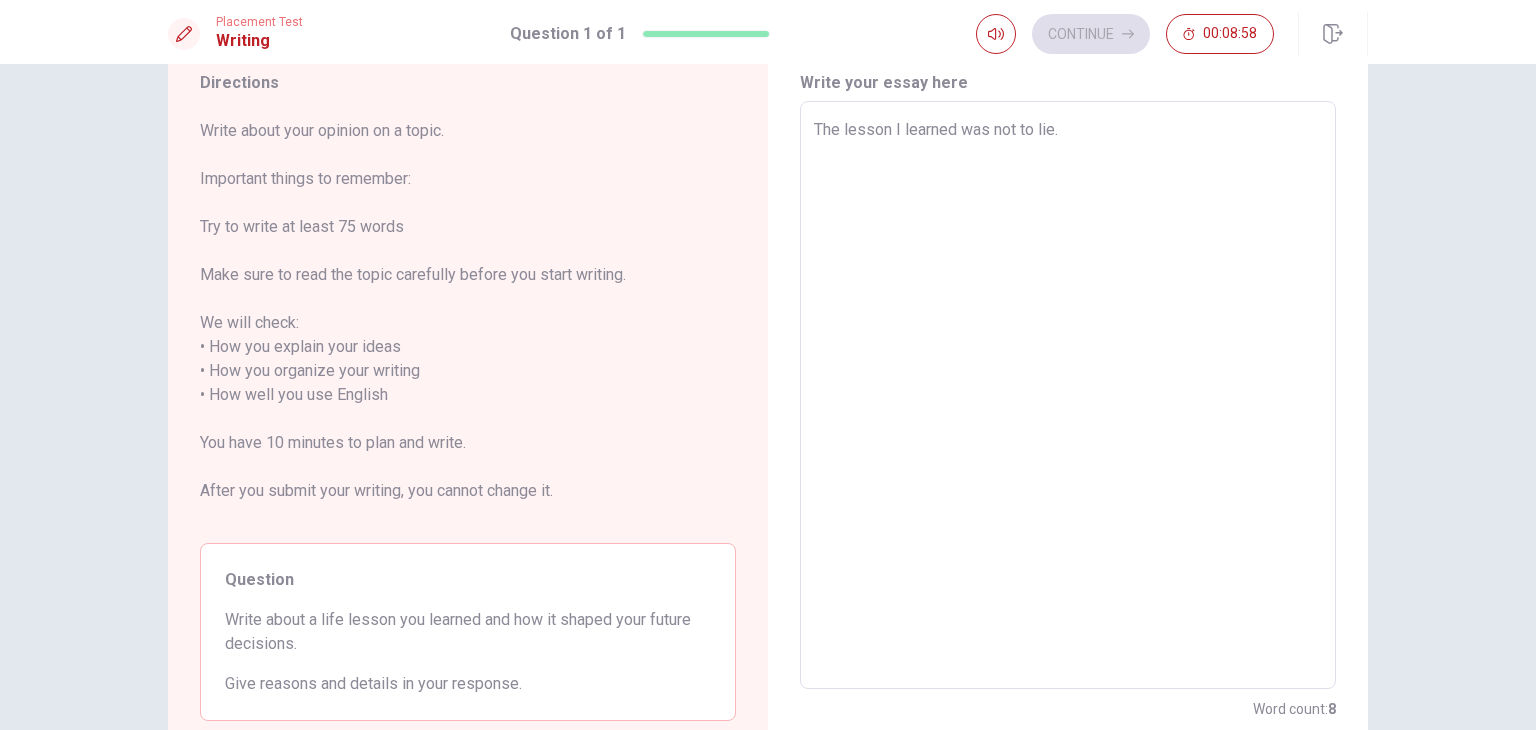 type on "x" 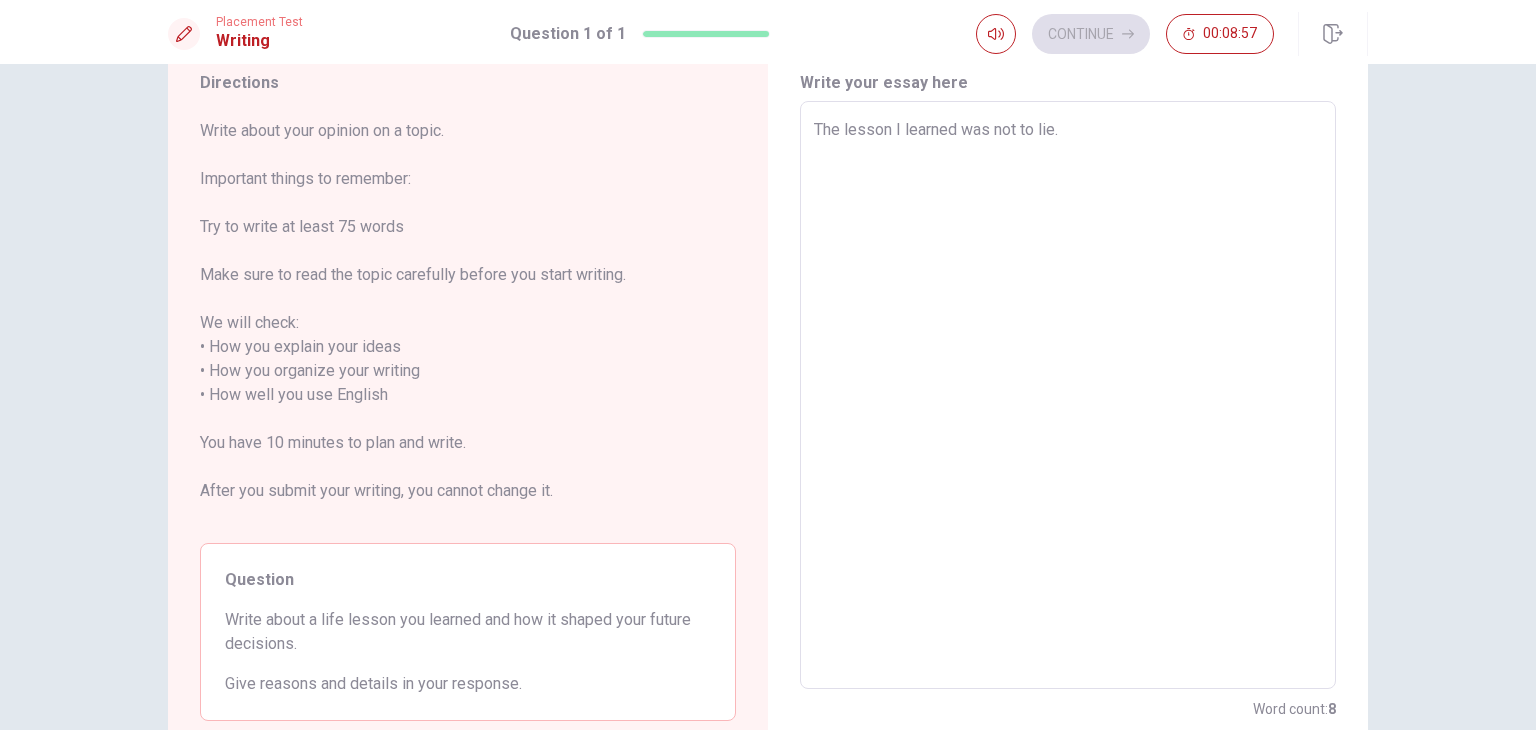 type on "The lesson I learned was not to lie." 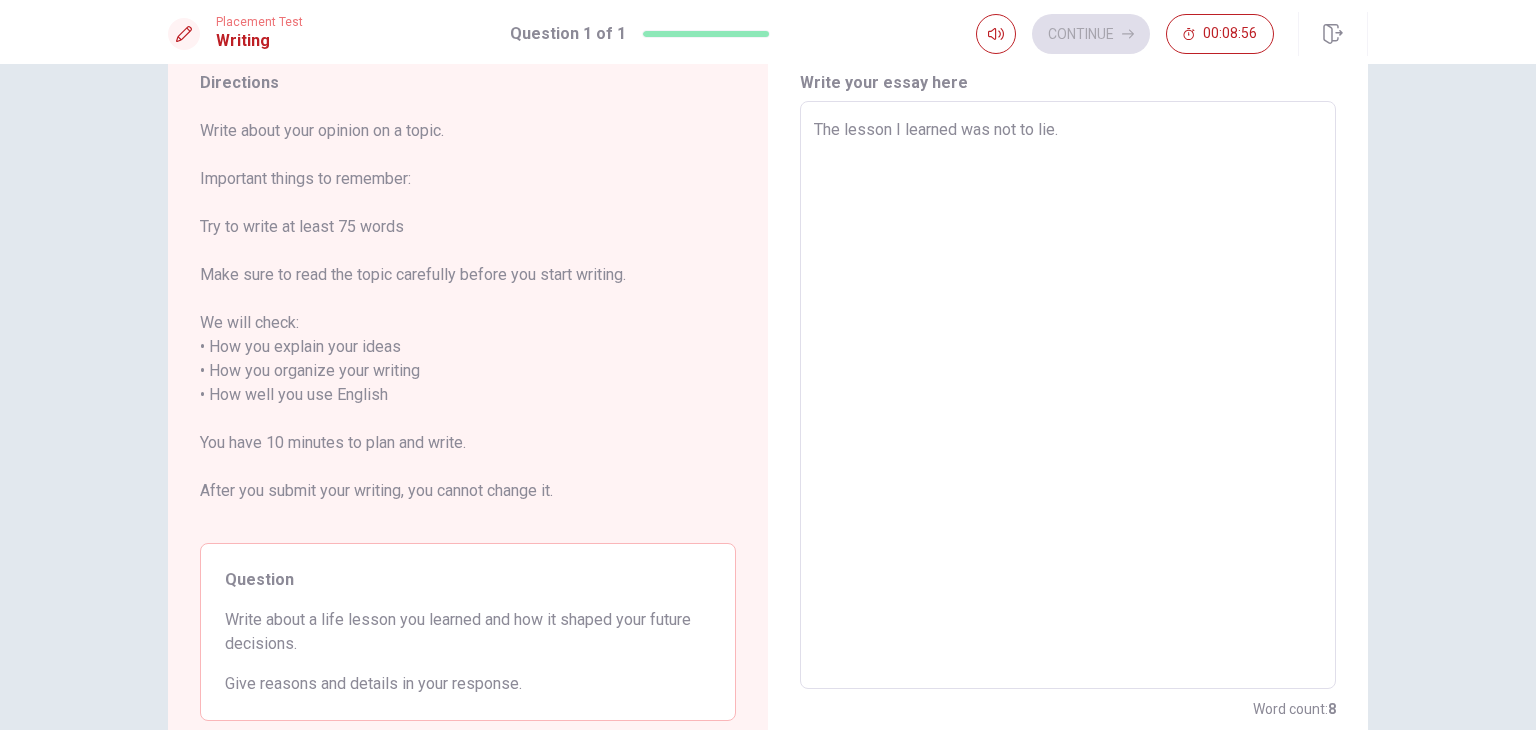 type on "The lesson I learned was not to lie. A" 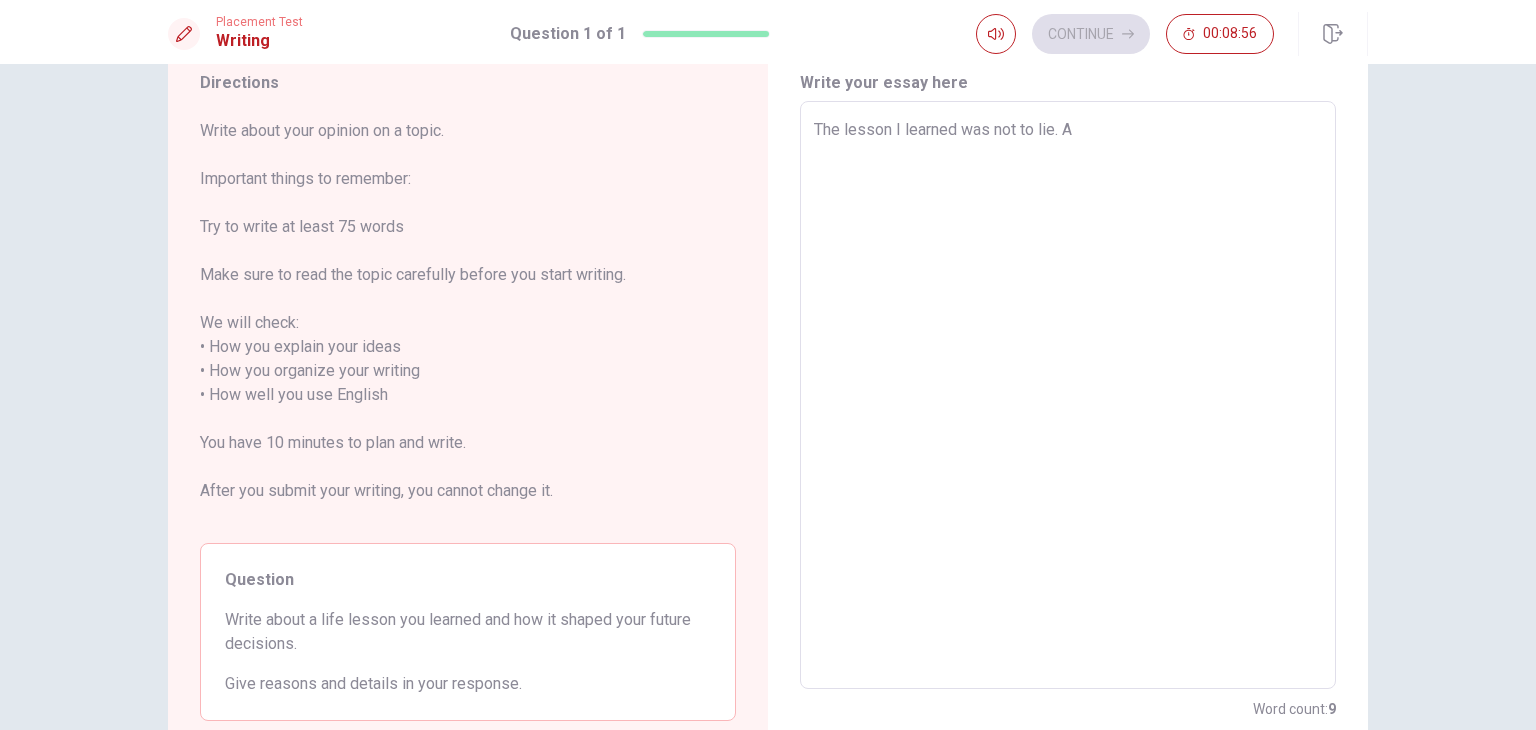type on "x" 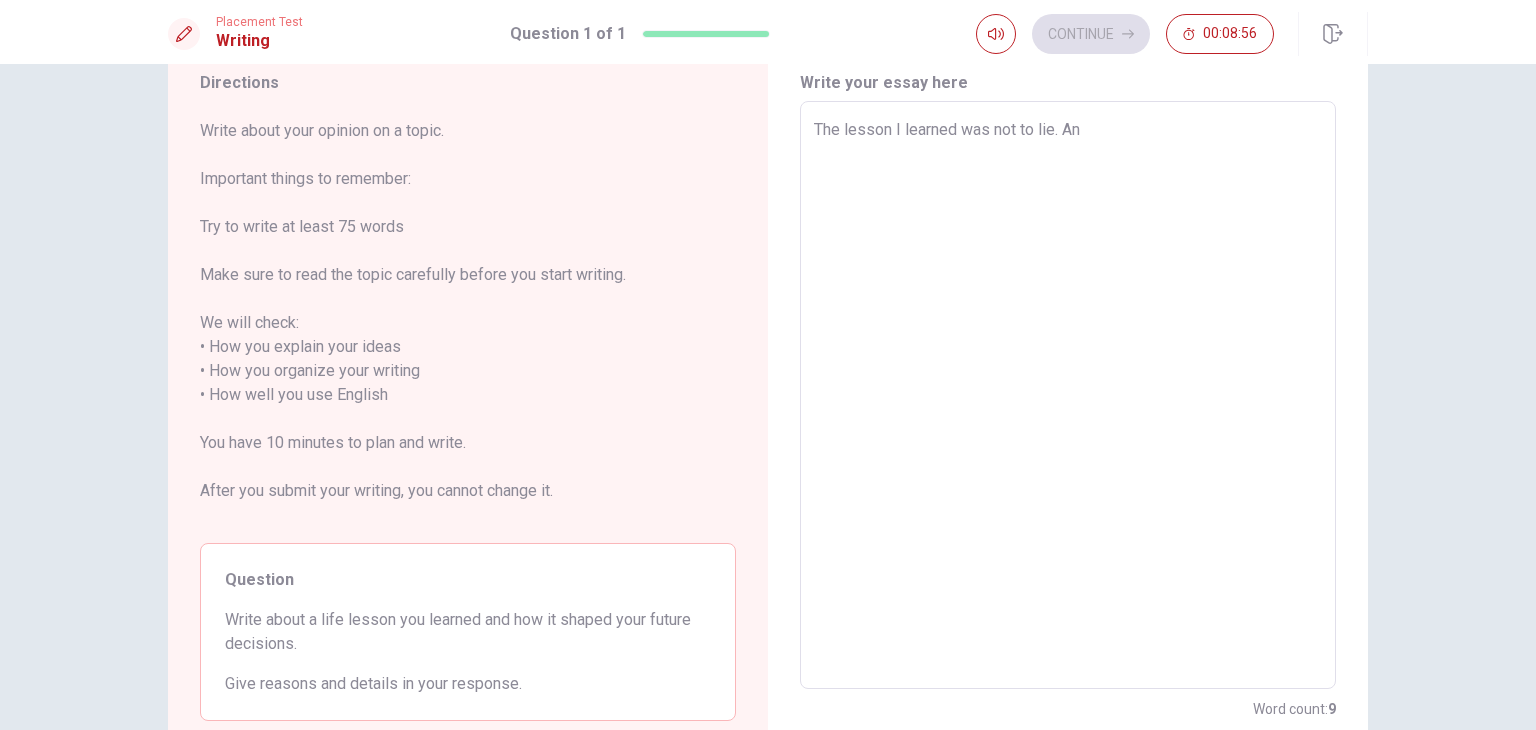 type on "x" 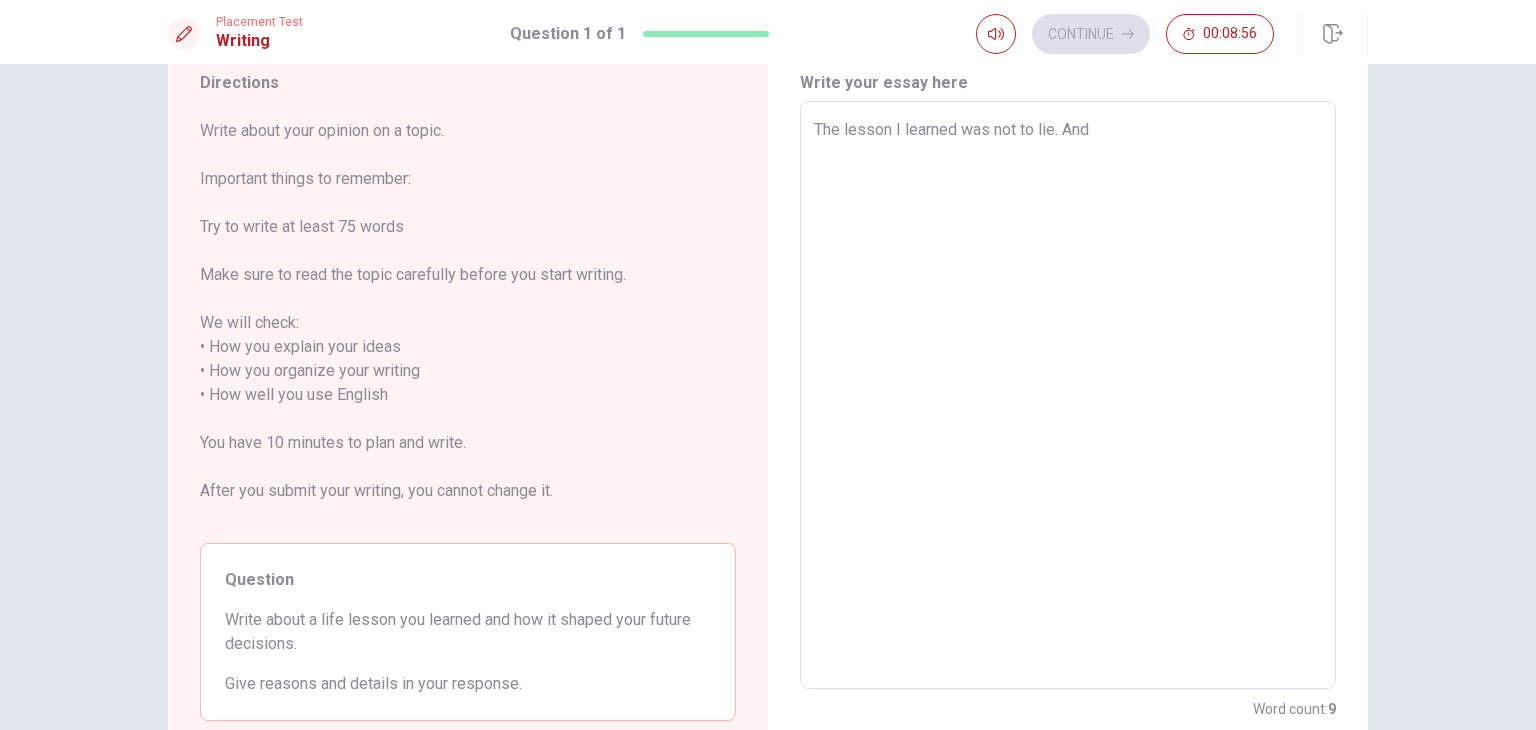 type on "x" 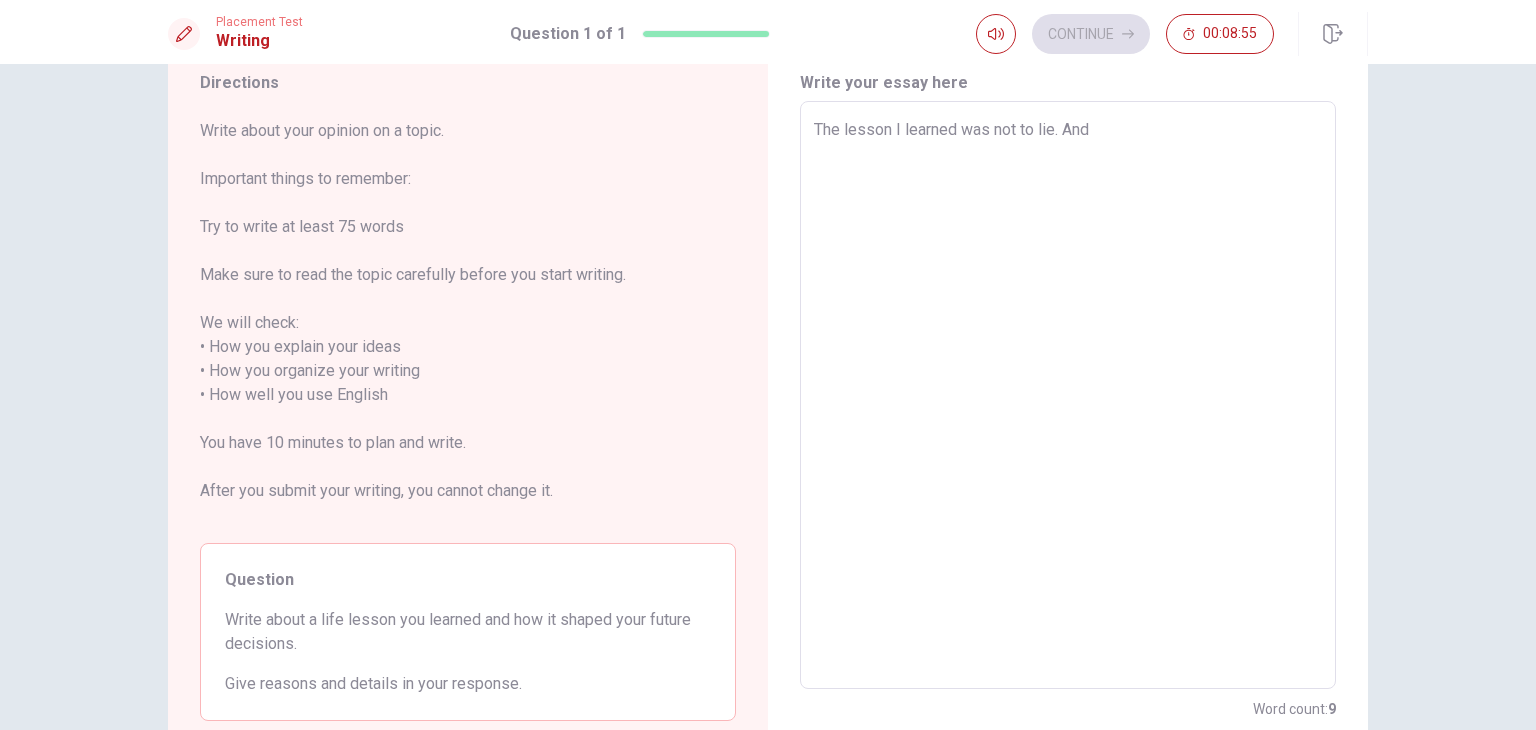 type on "The lesson I learned was not to lie. Ande" 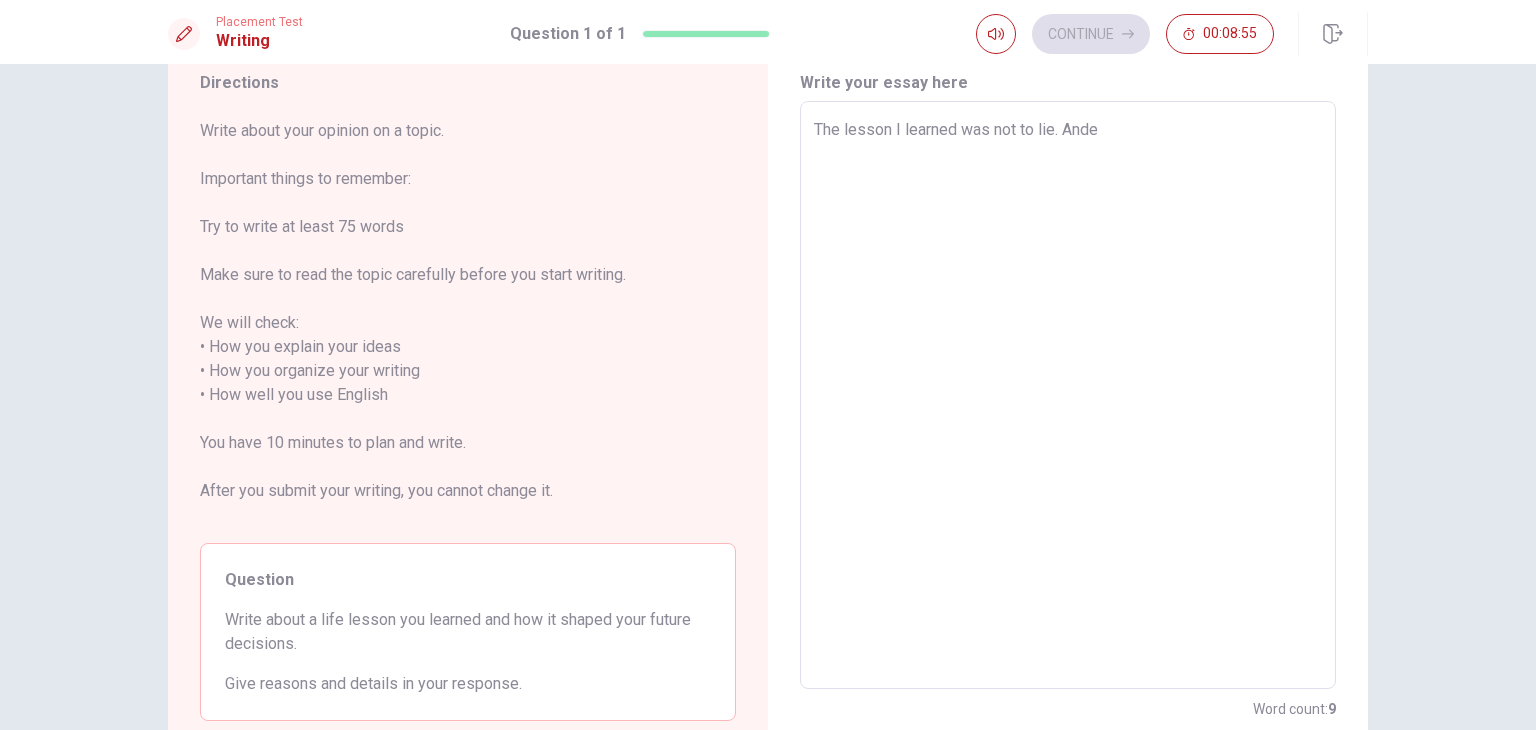 type on "x" 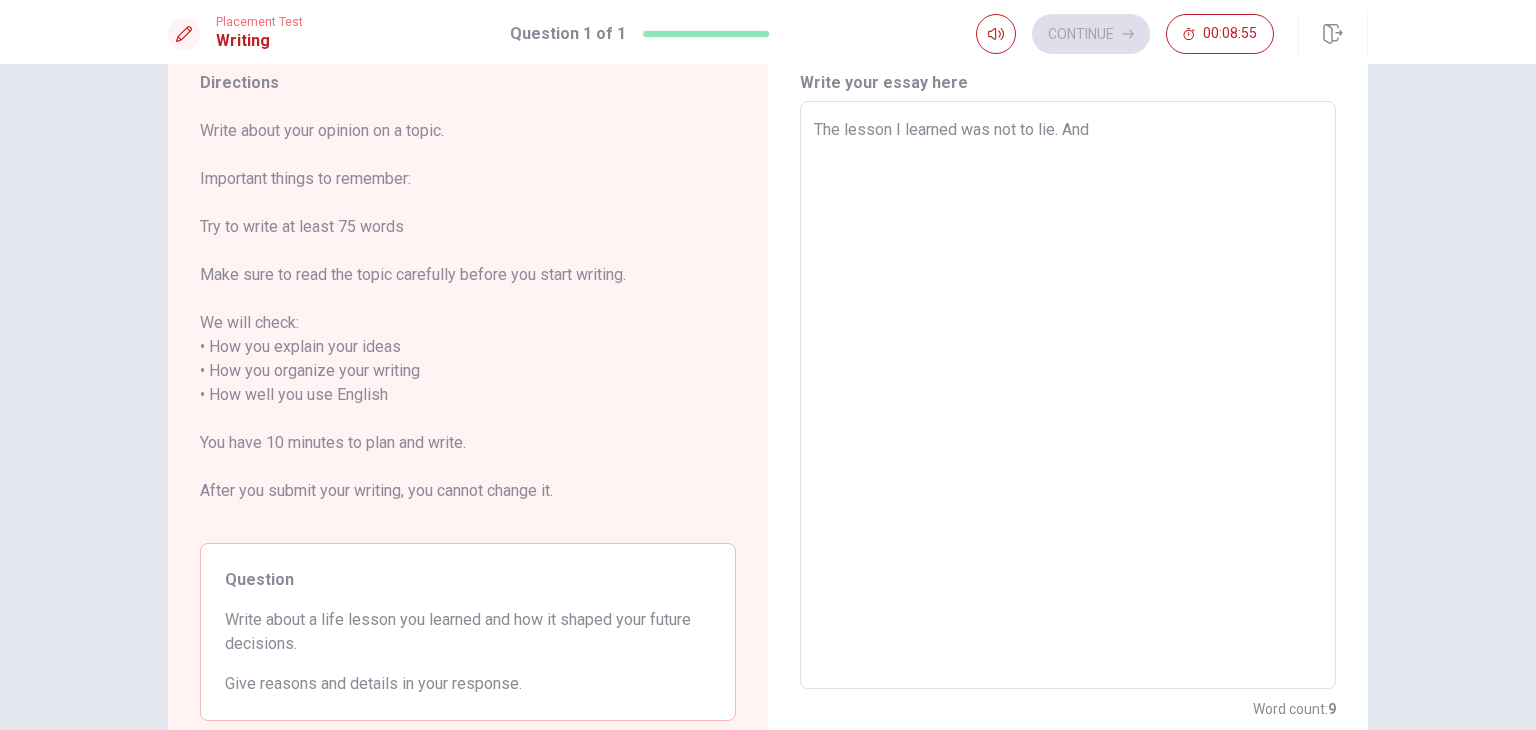 type on "x" 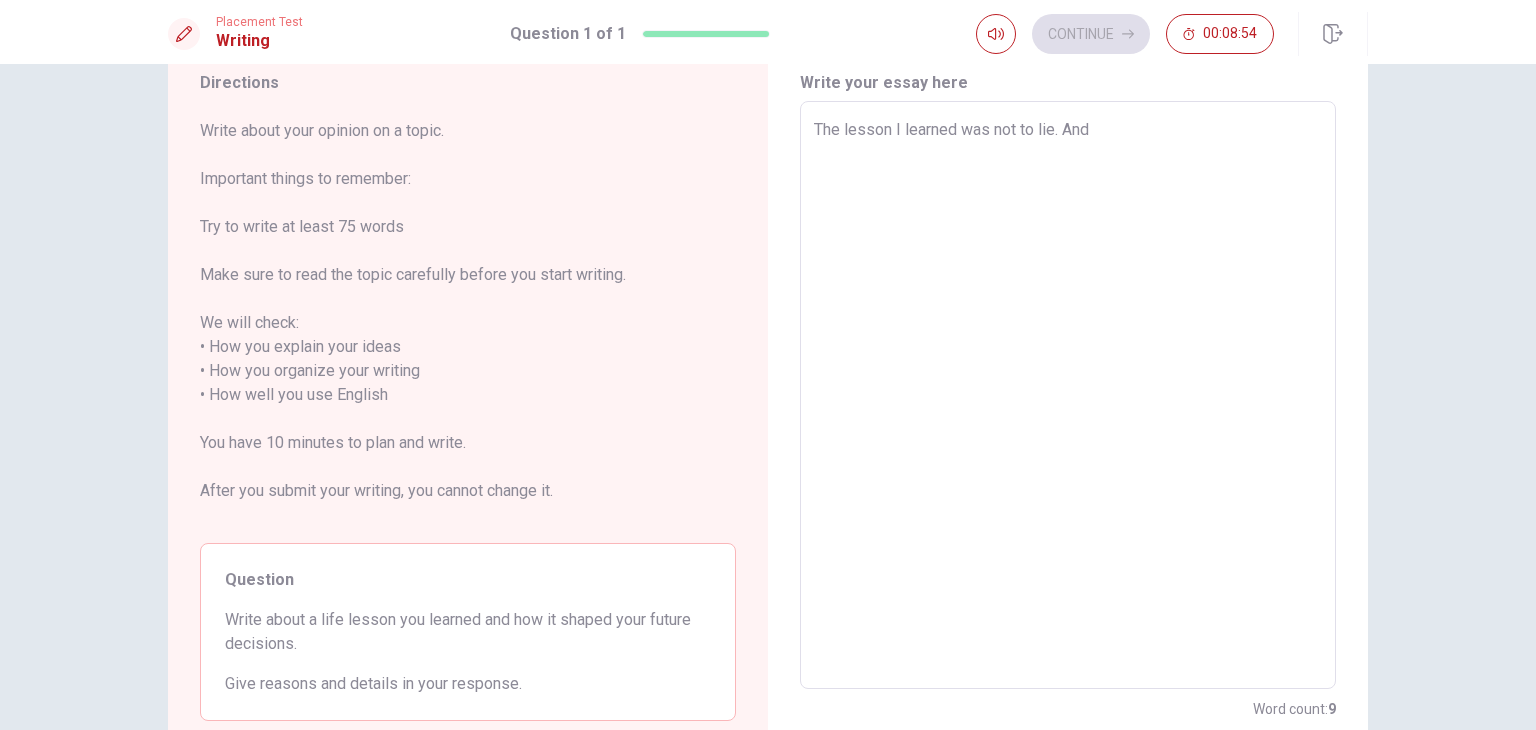 type on "The lesson I learned was not to lie. An" 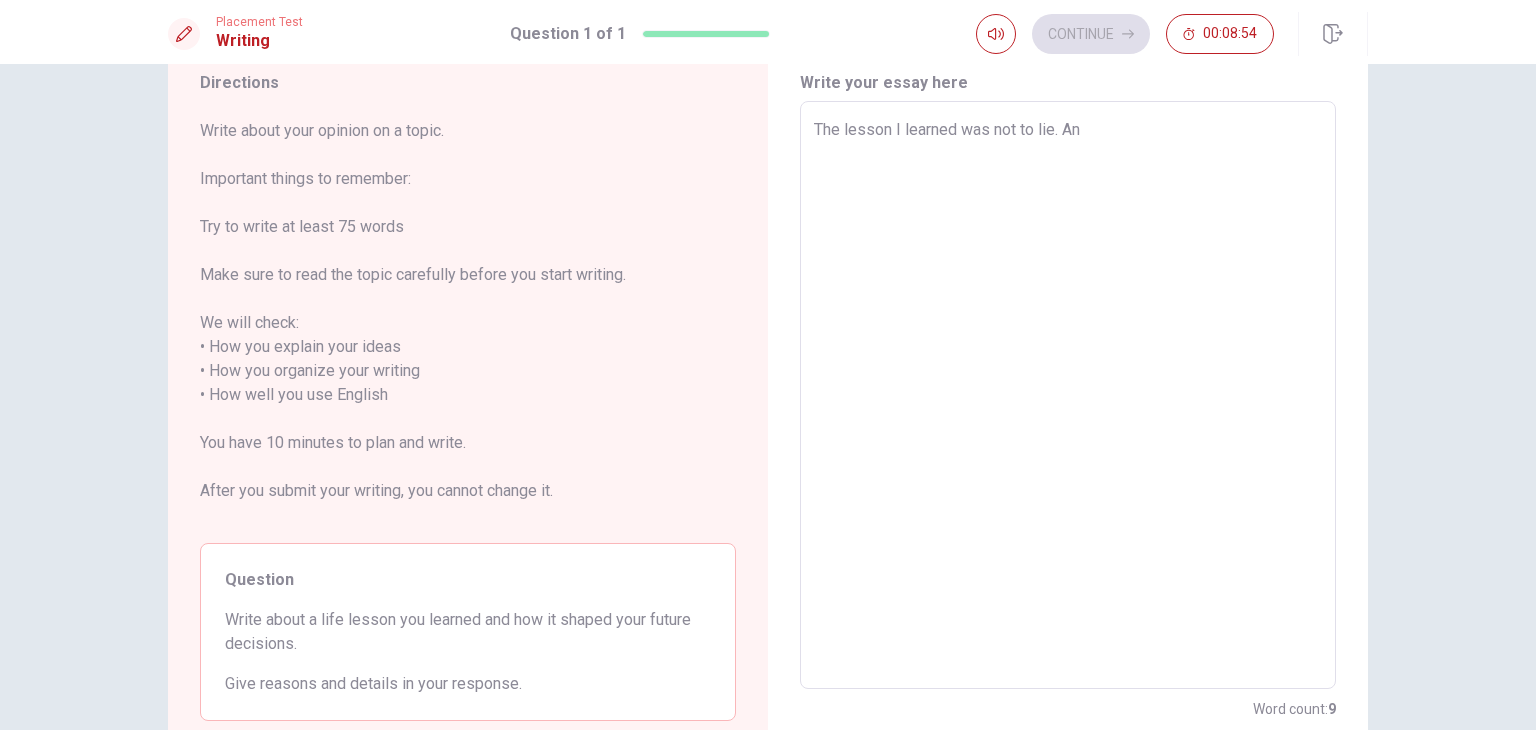 type on "x" 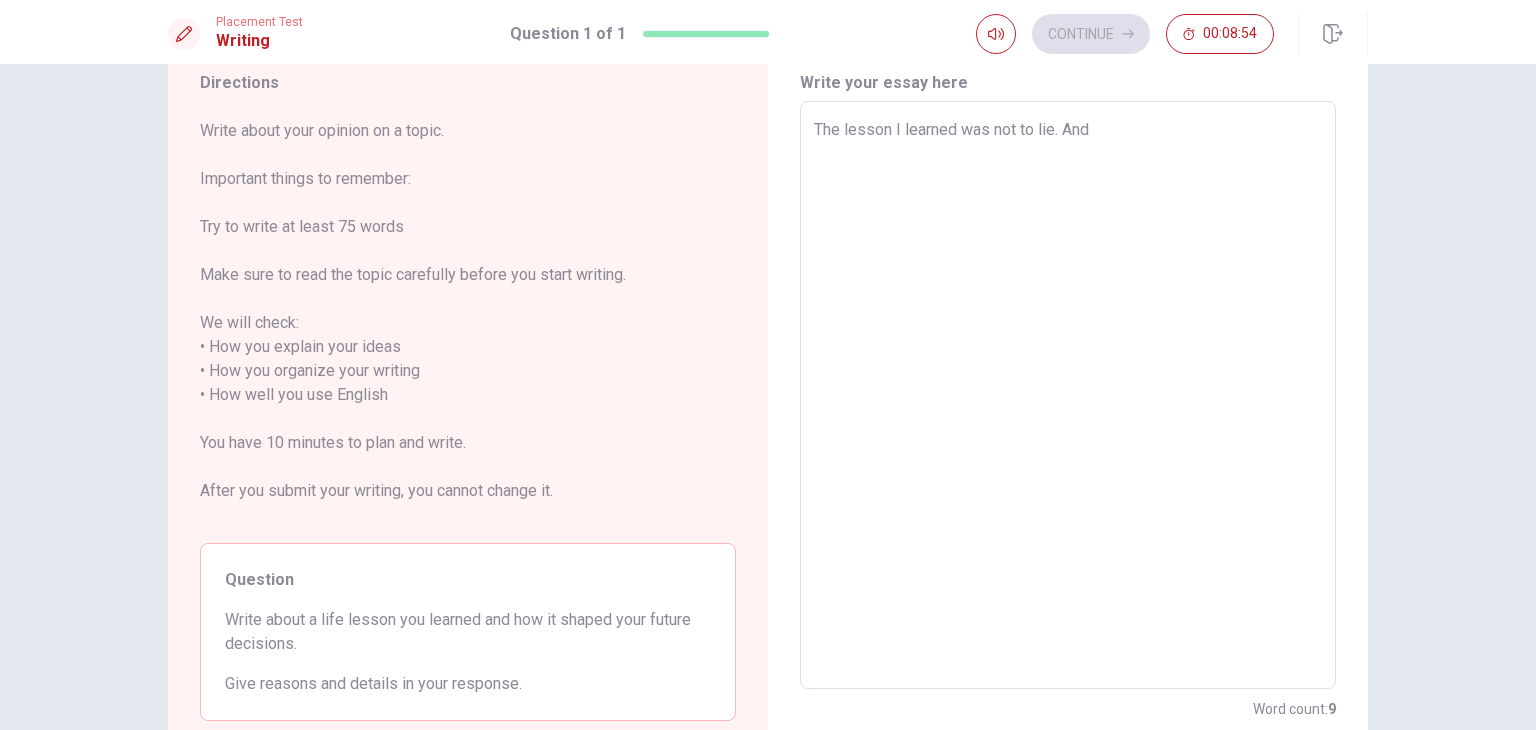 type on "x" 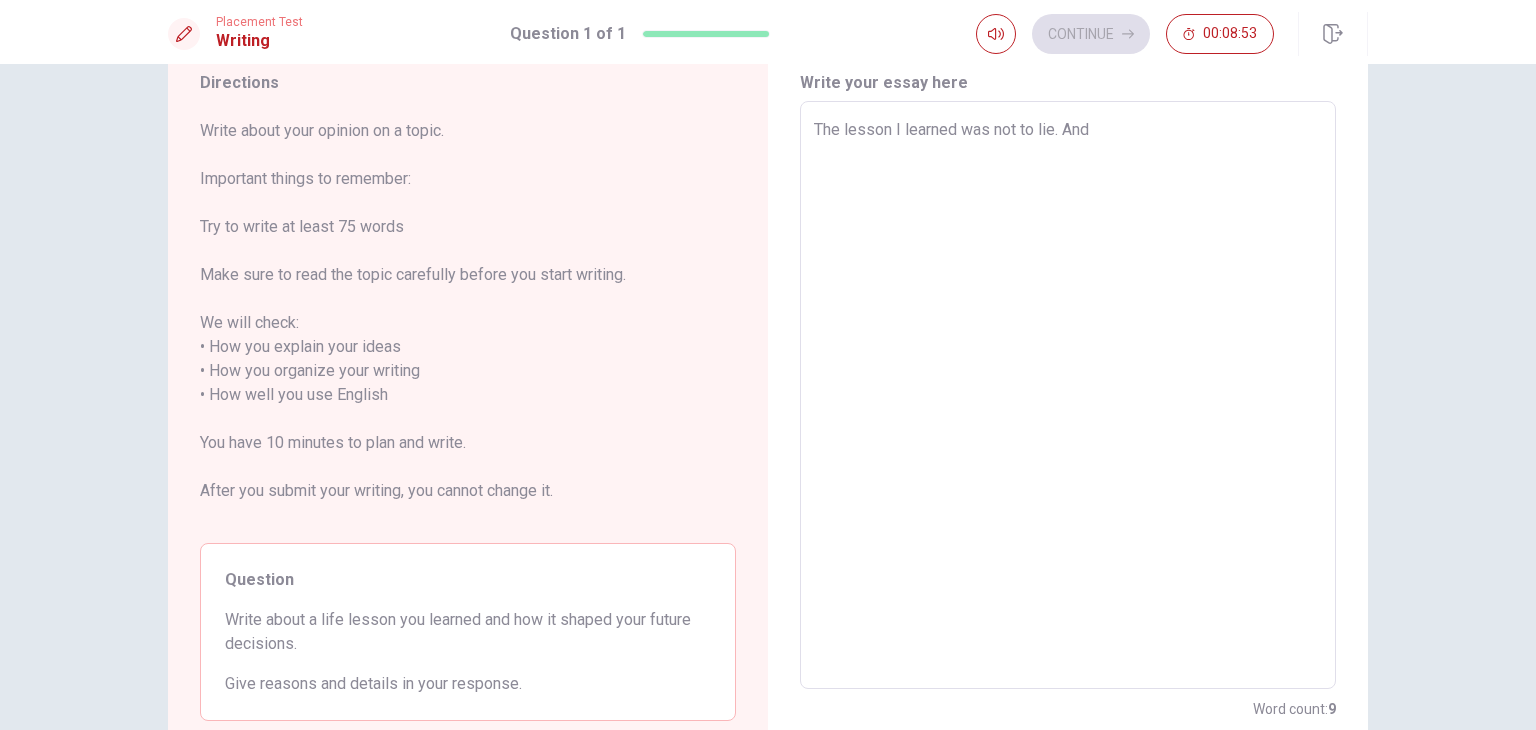 type on "The lesson I learned was not to lie. And" 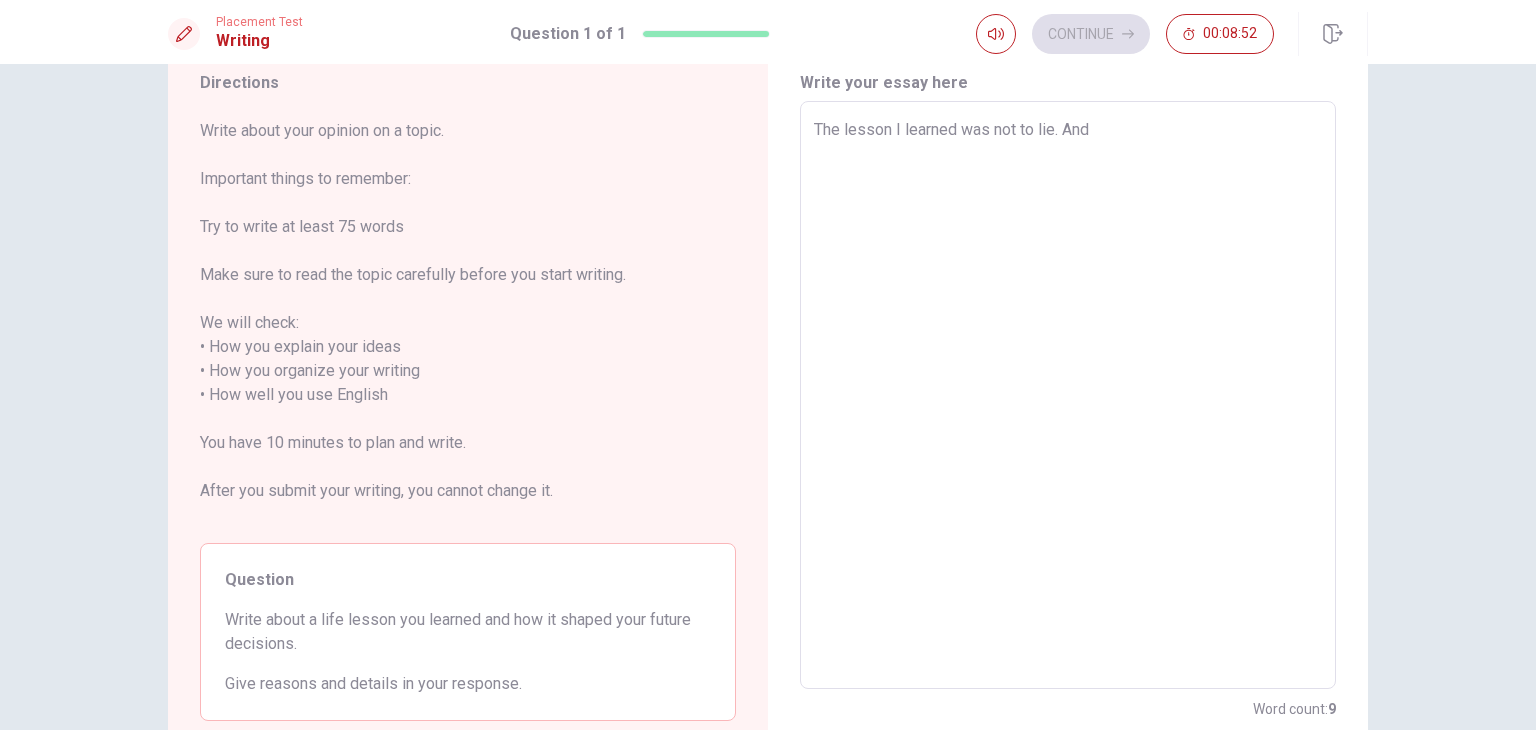 type on "x" 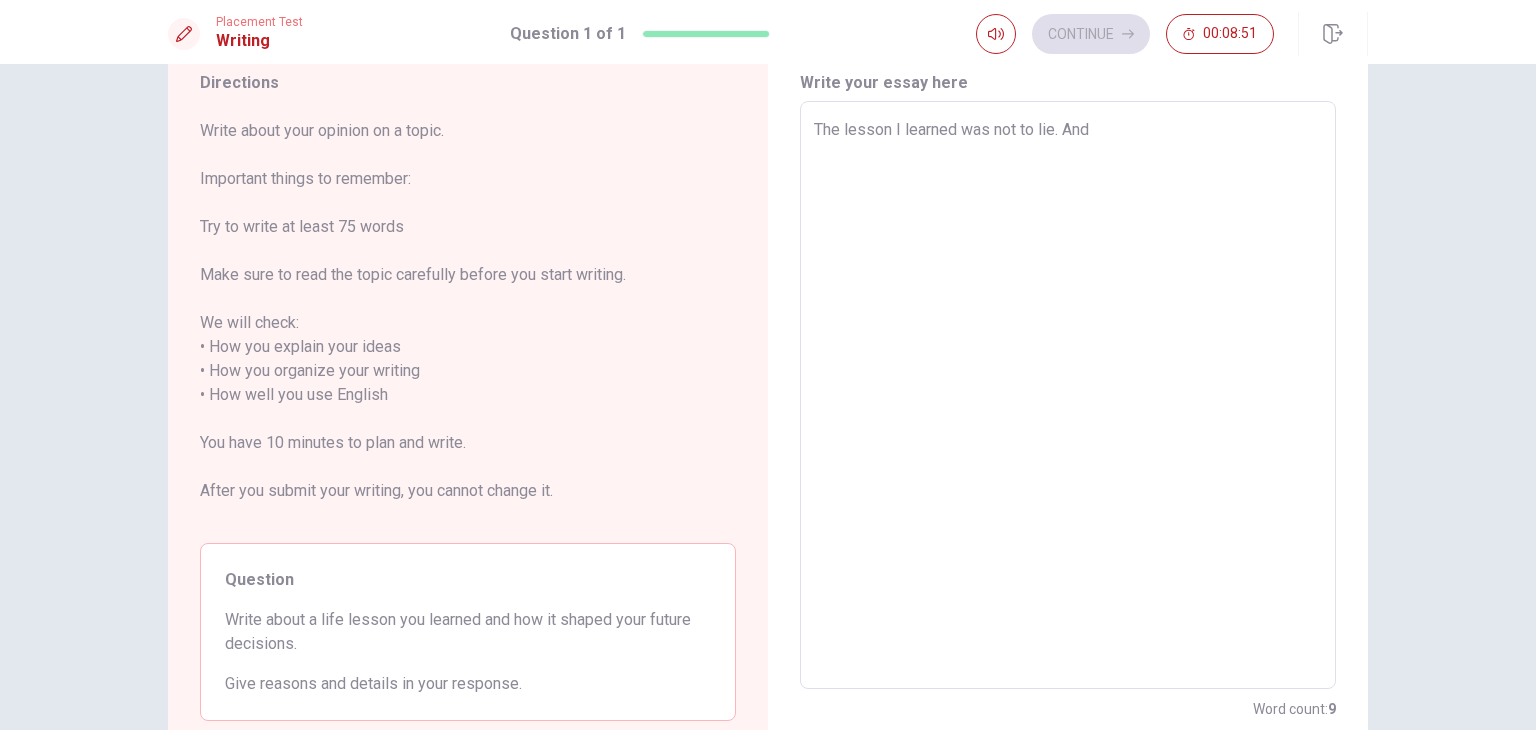 type on "The lesson I learned was not to lie. And t" 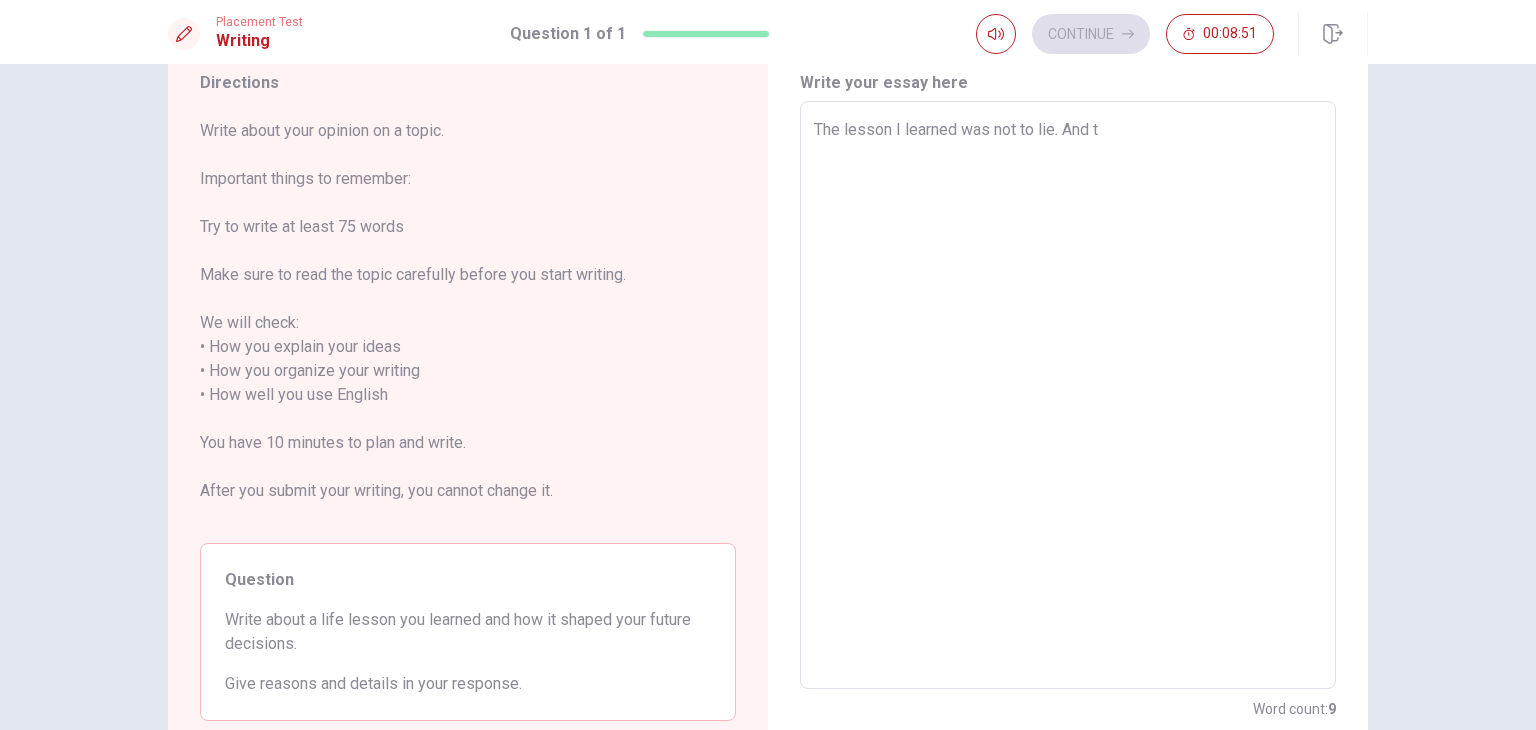 type on "x" 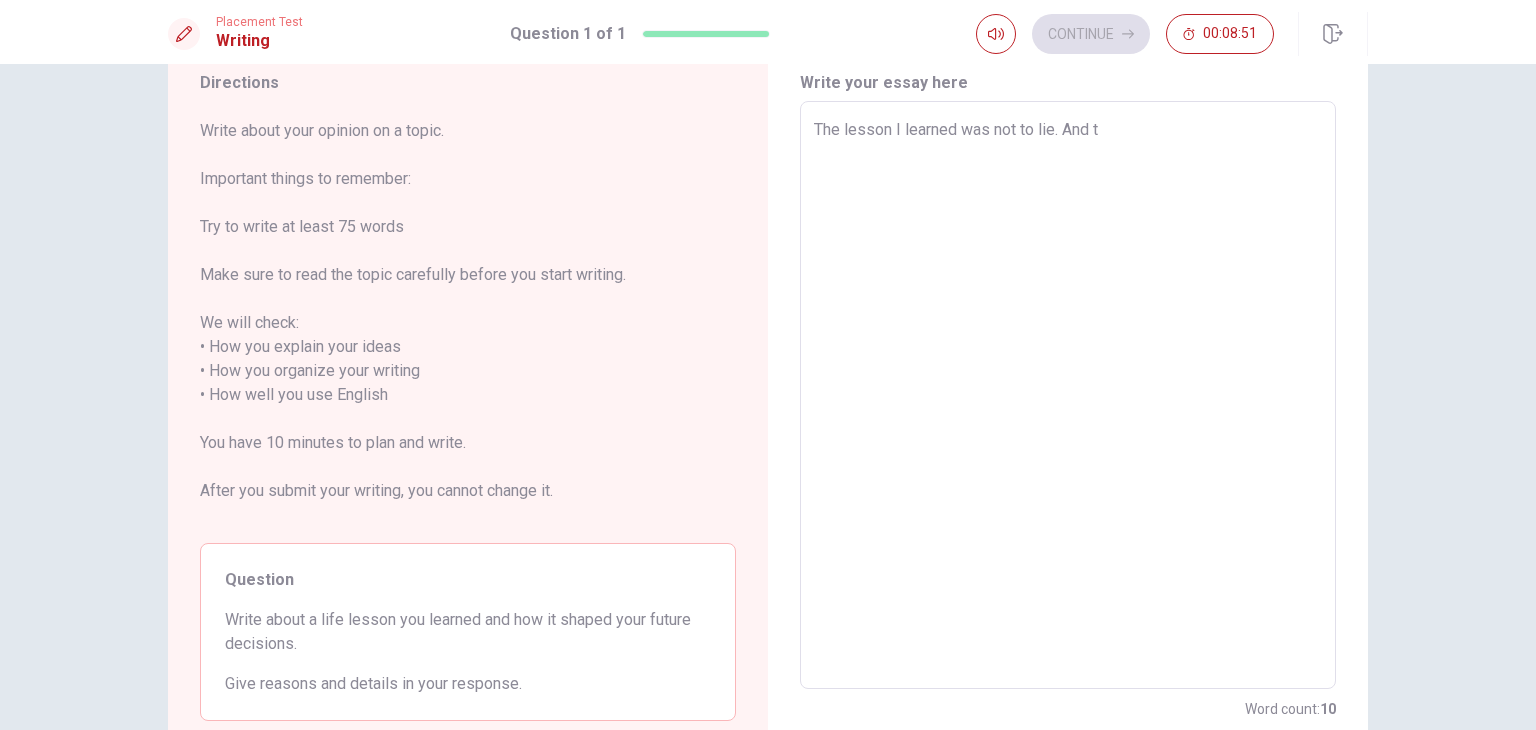 type on "The lesson I learned was not to lie. And th" 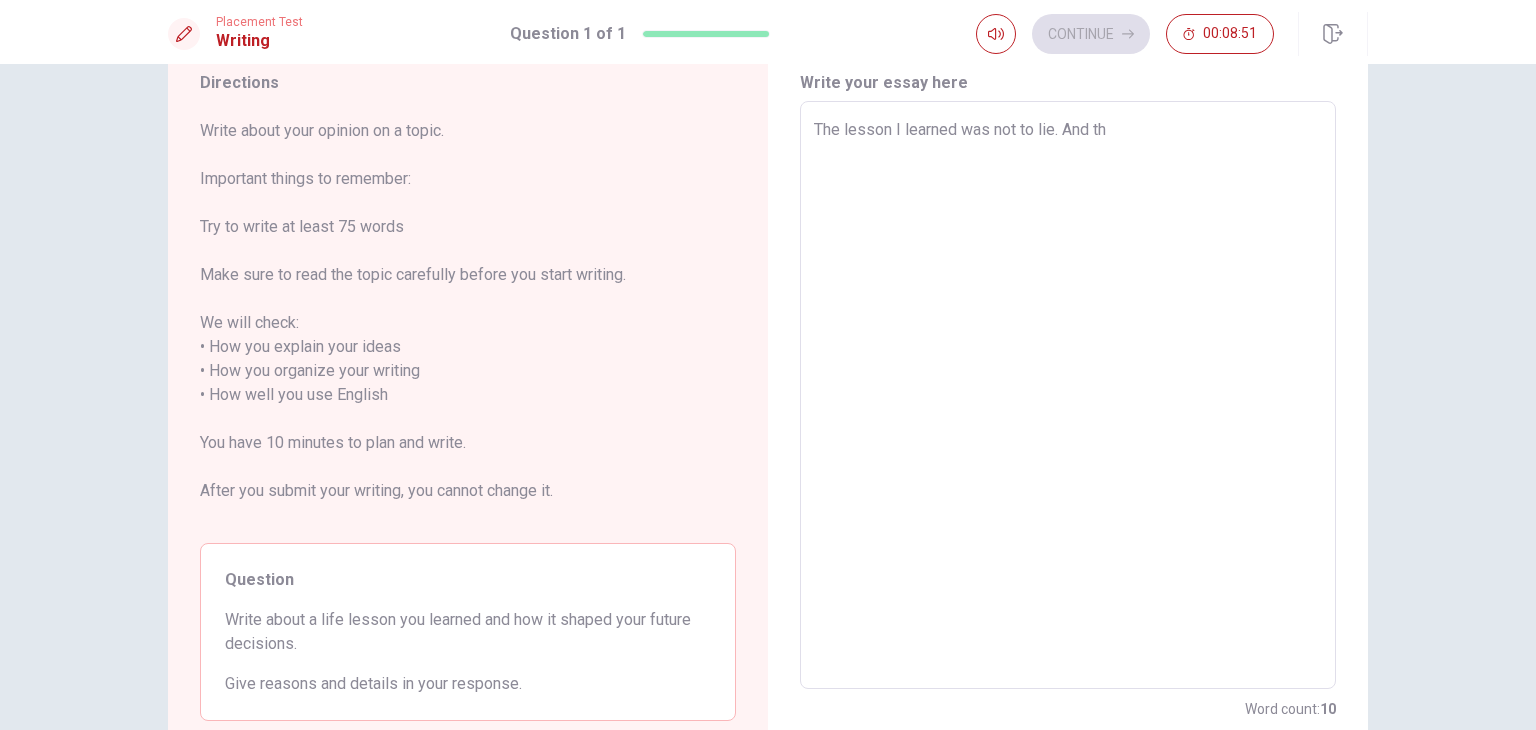 type on "x" 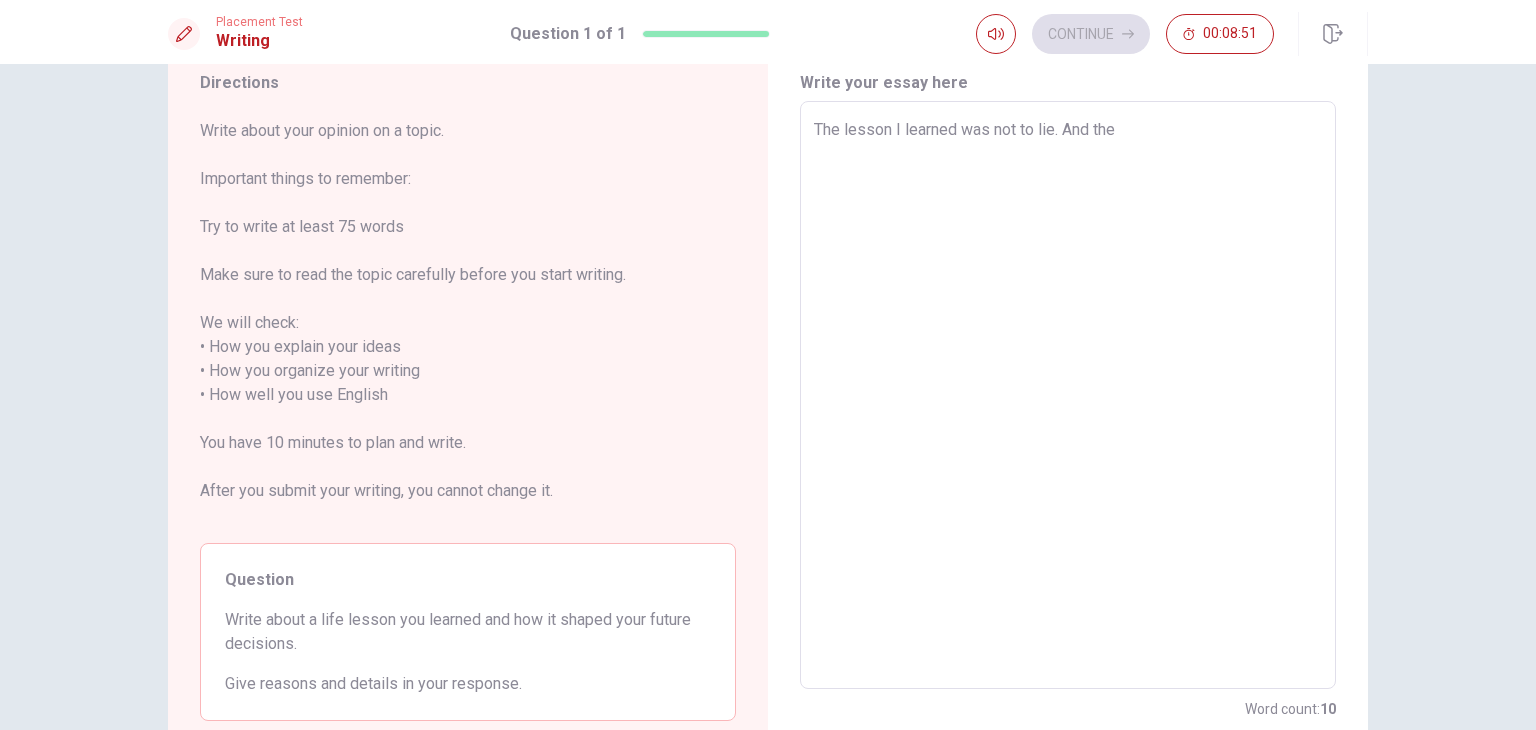 type on "x" 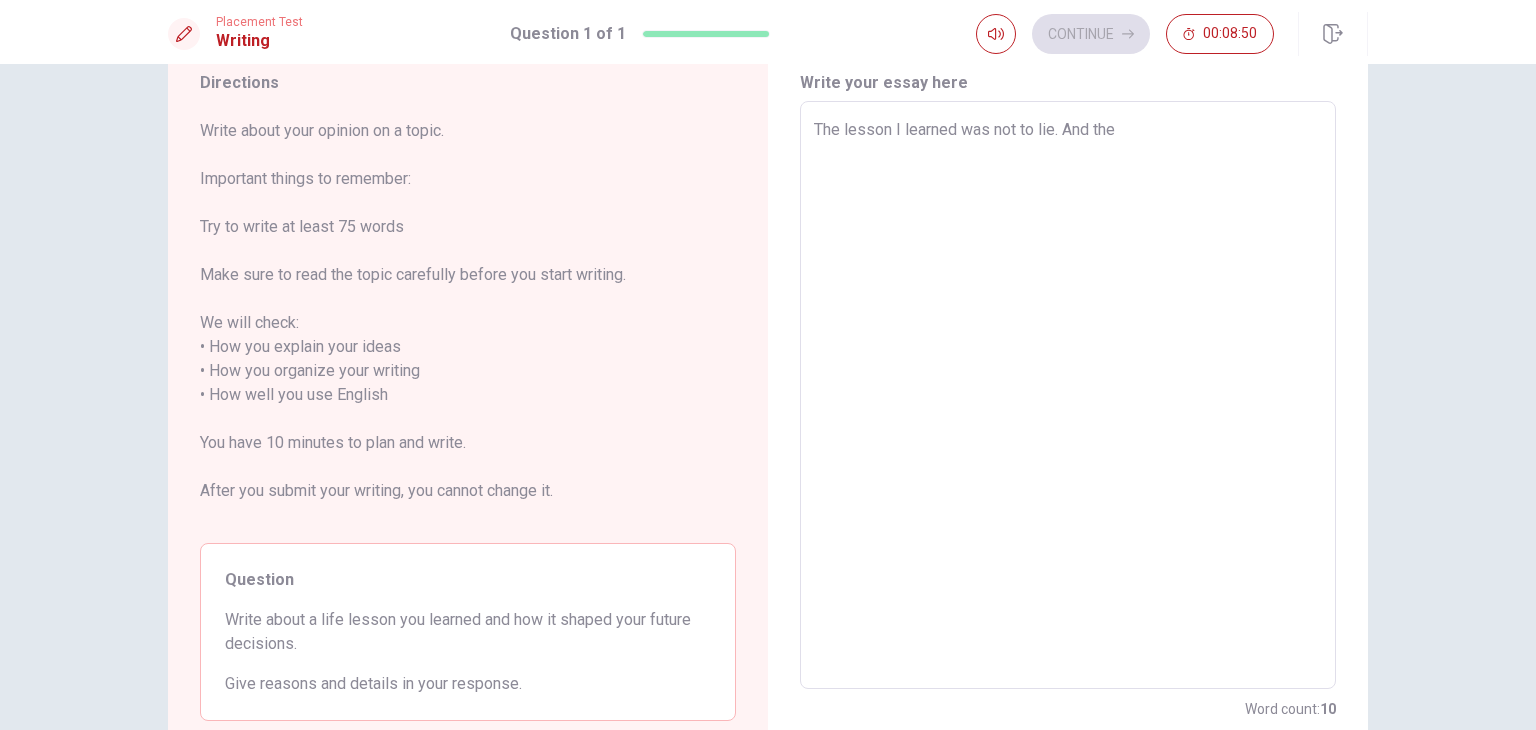 type on "The lesson I learned was not to lie. And the t" 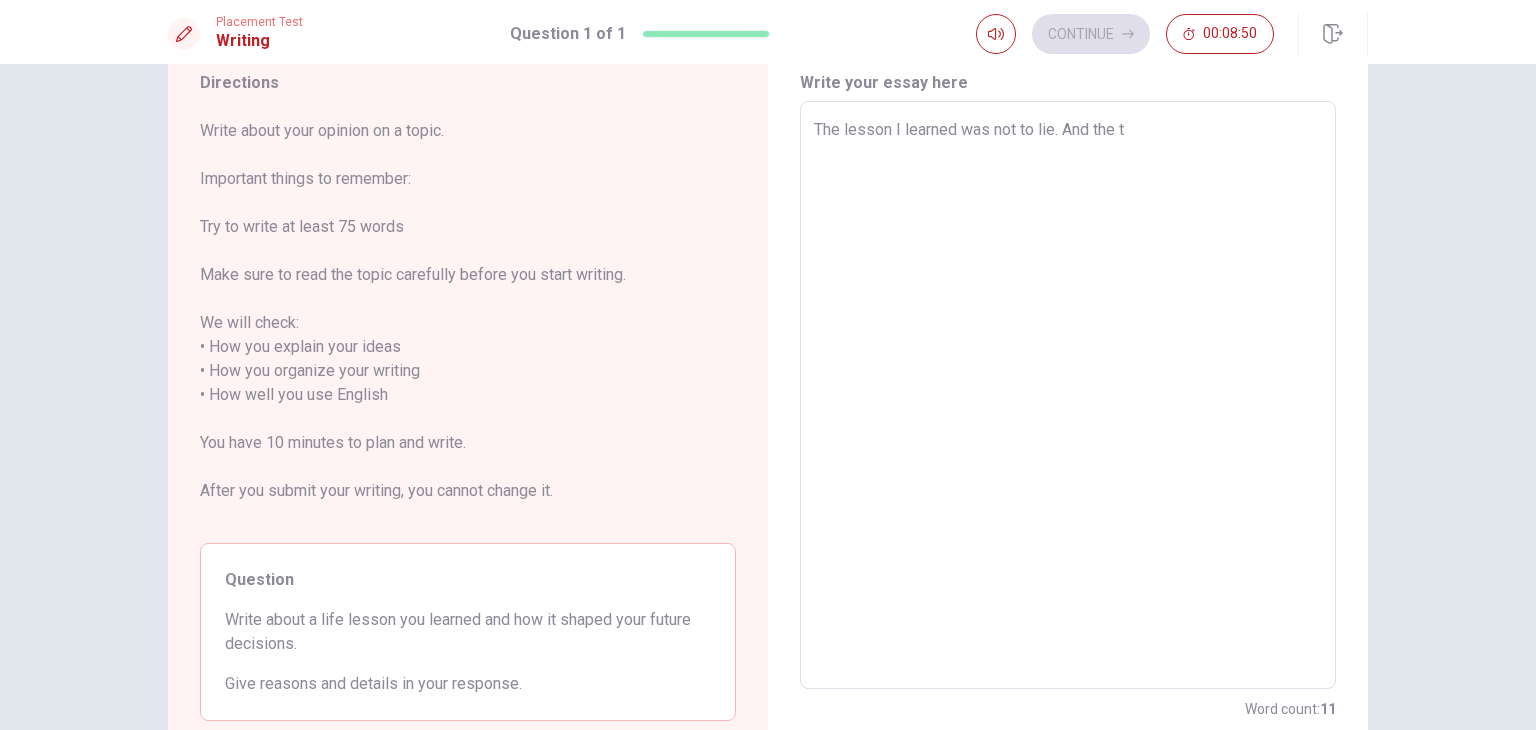 type on "x" 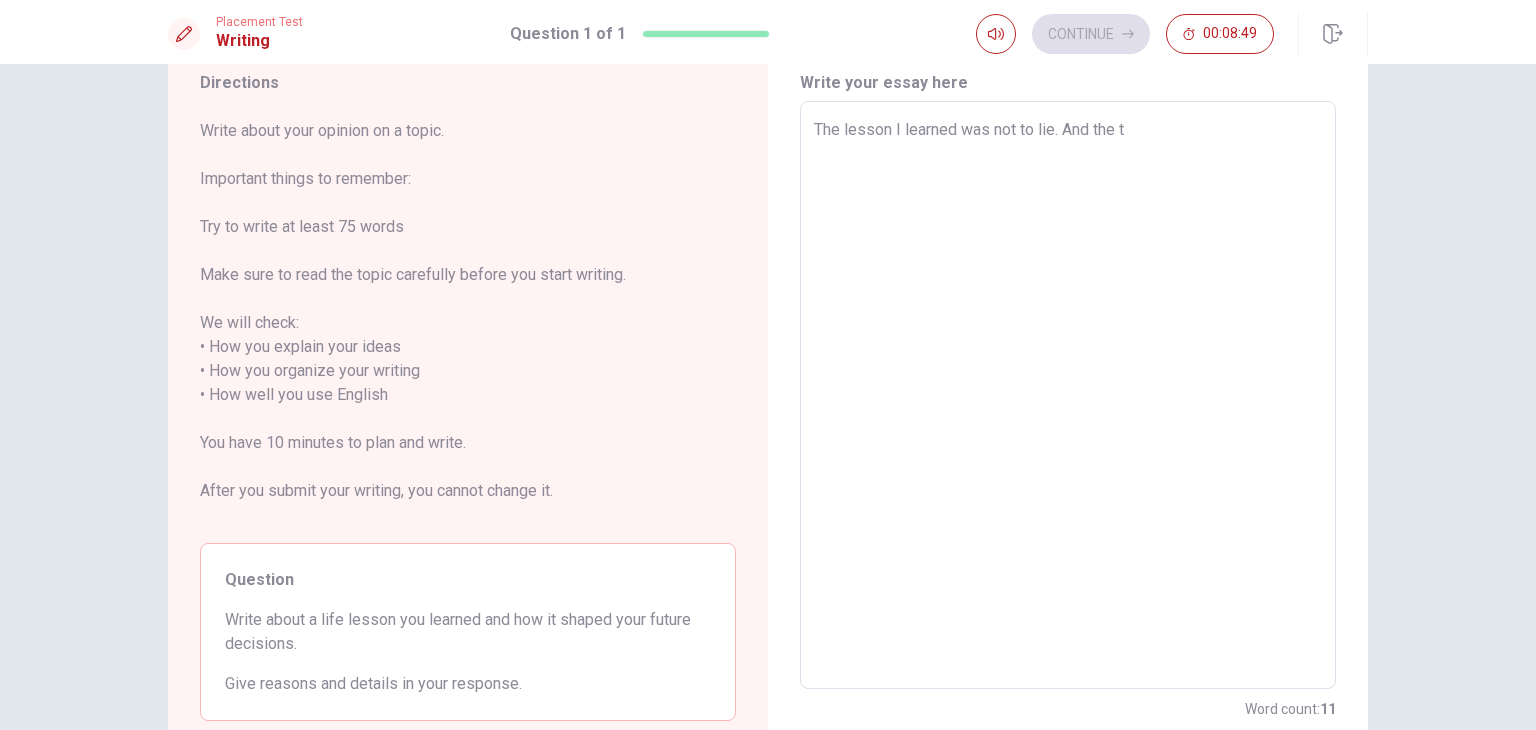 type on "The lesson I learned was not to lie. And the tr" 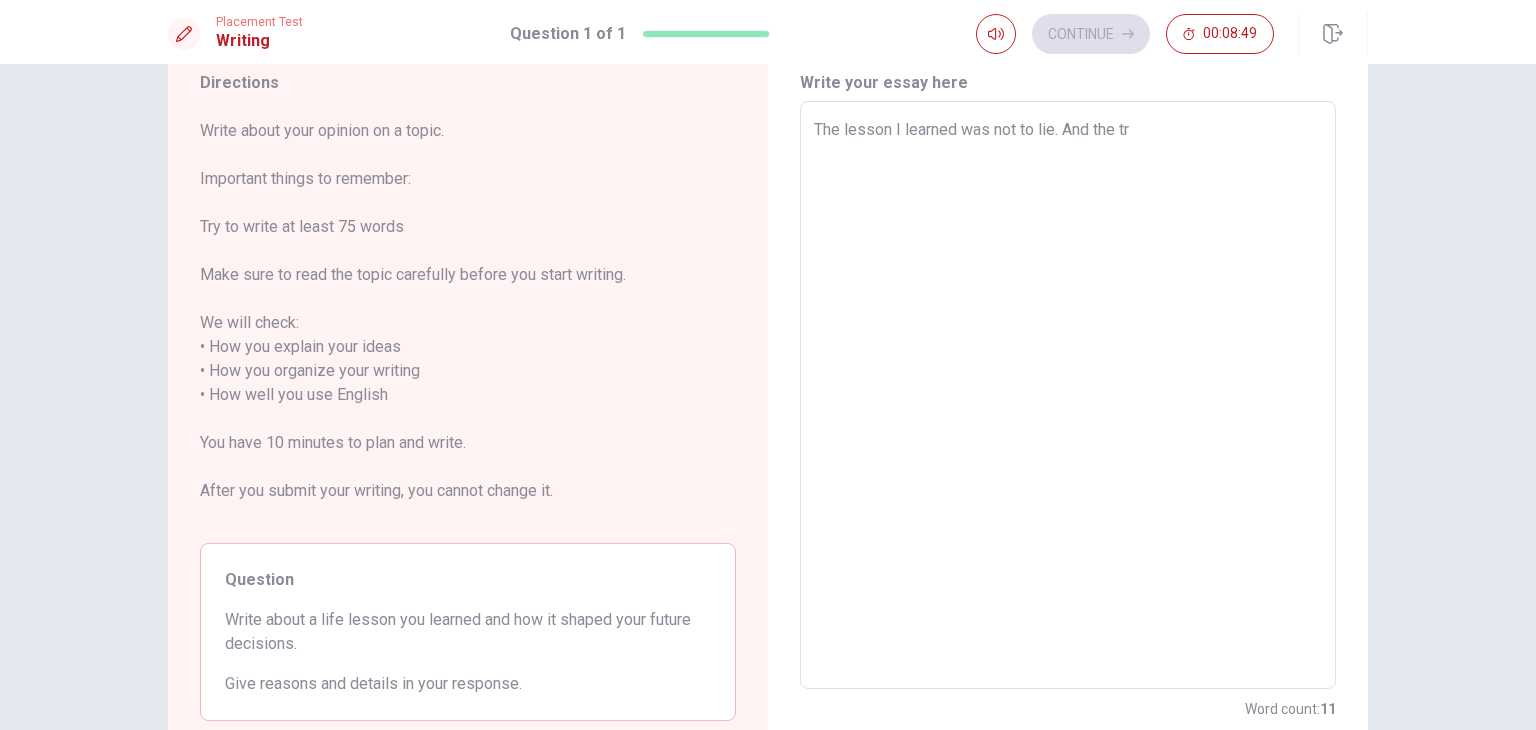 type on "x" 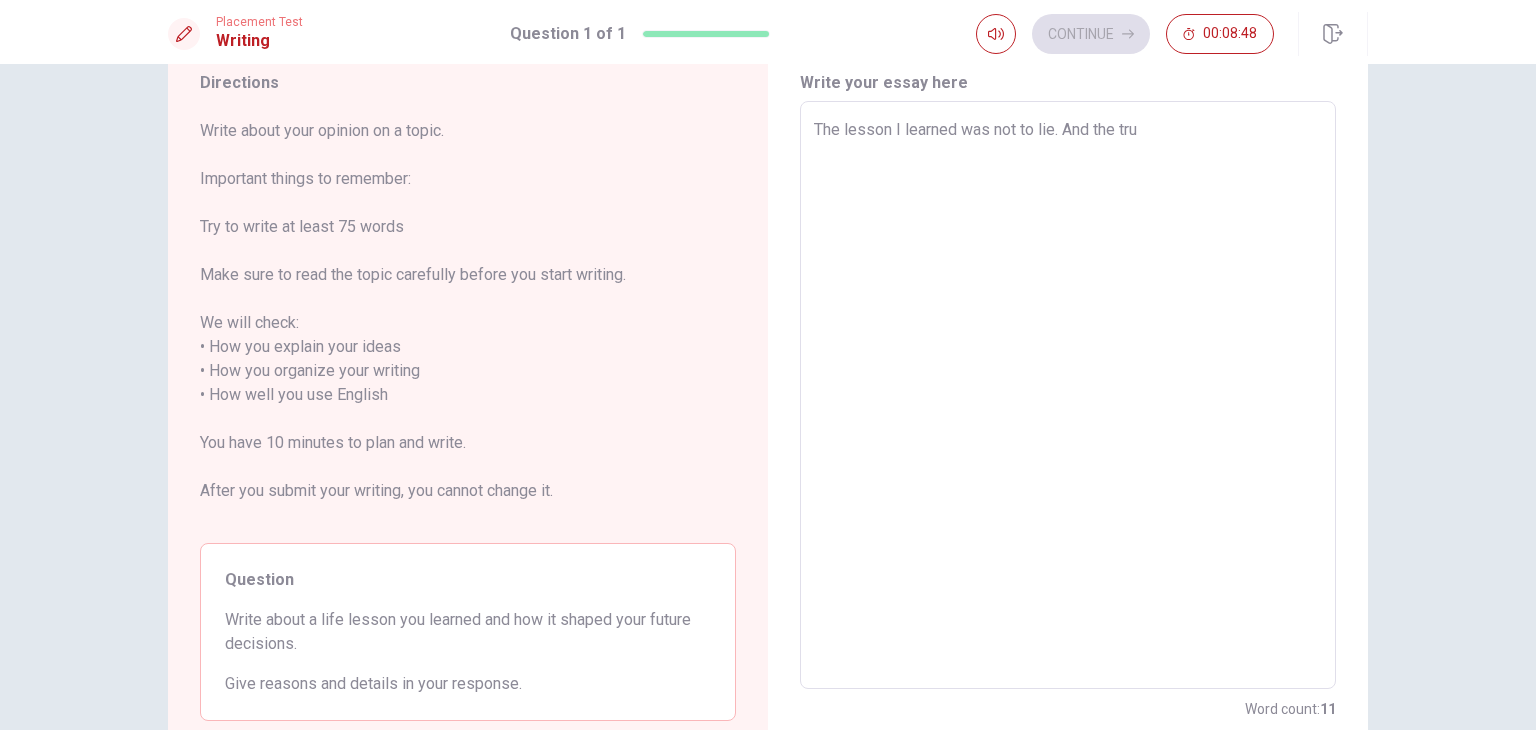 type on "x" 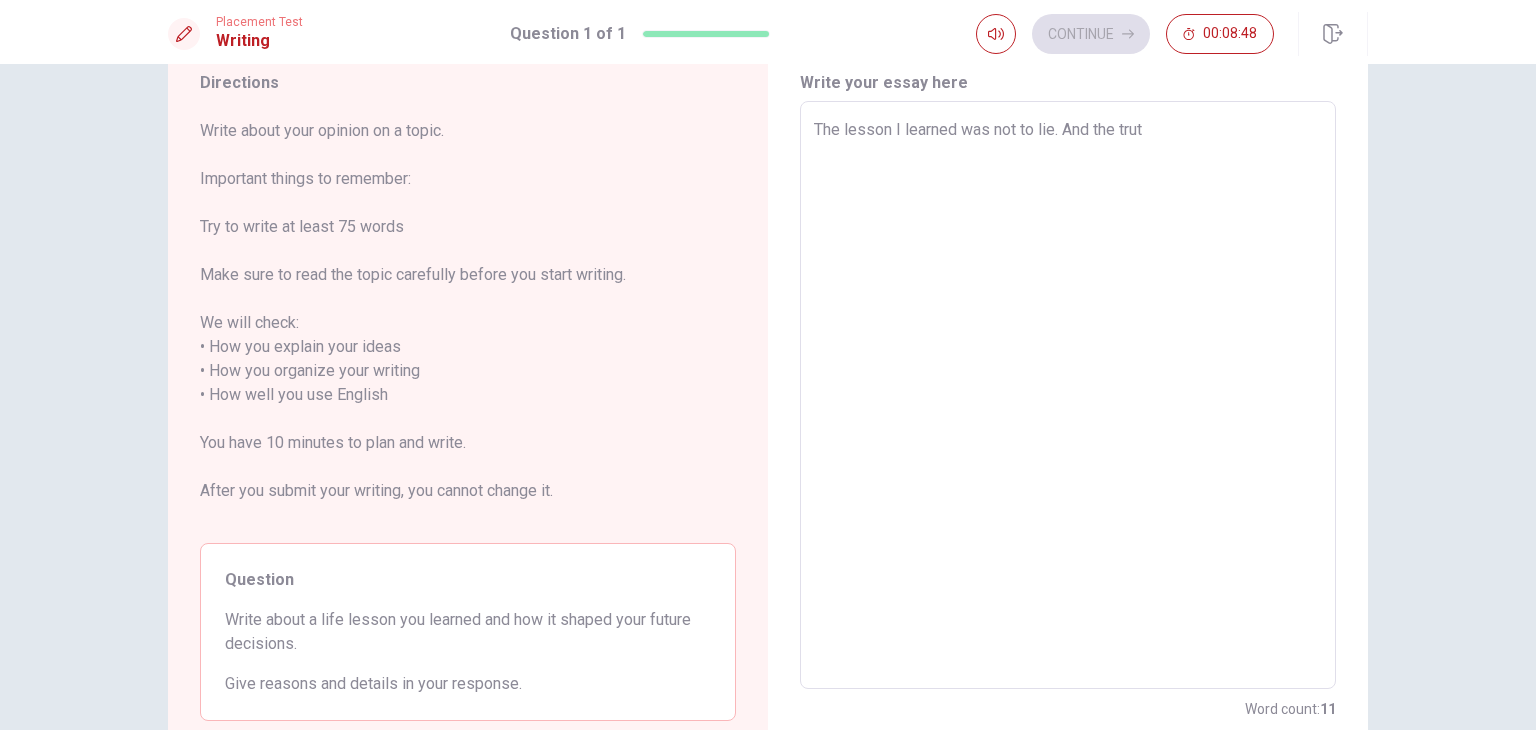 type on "x" 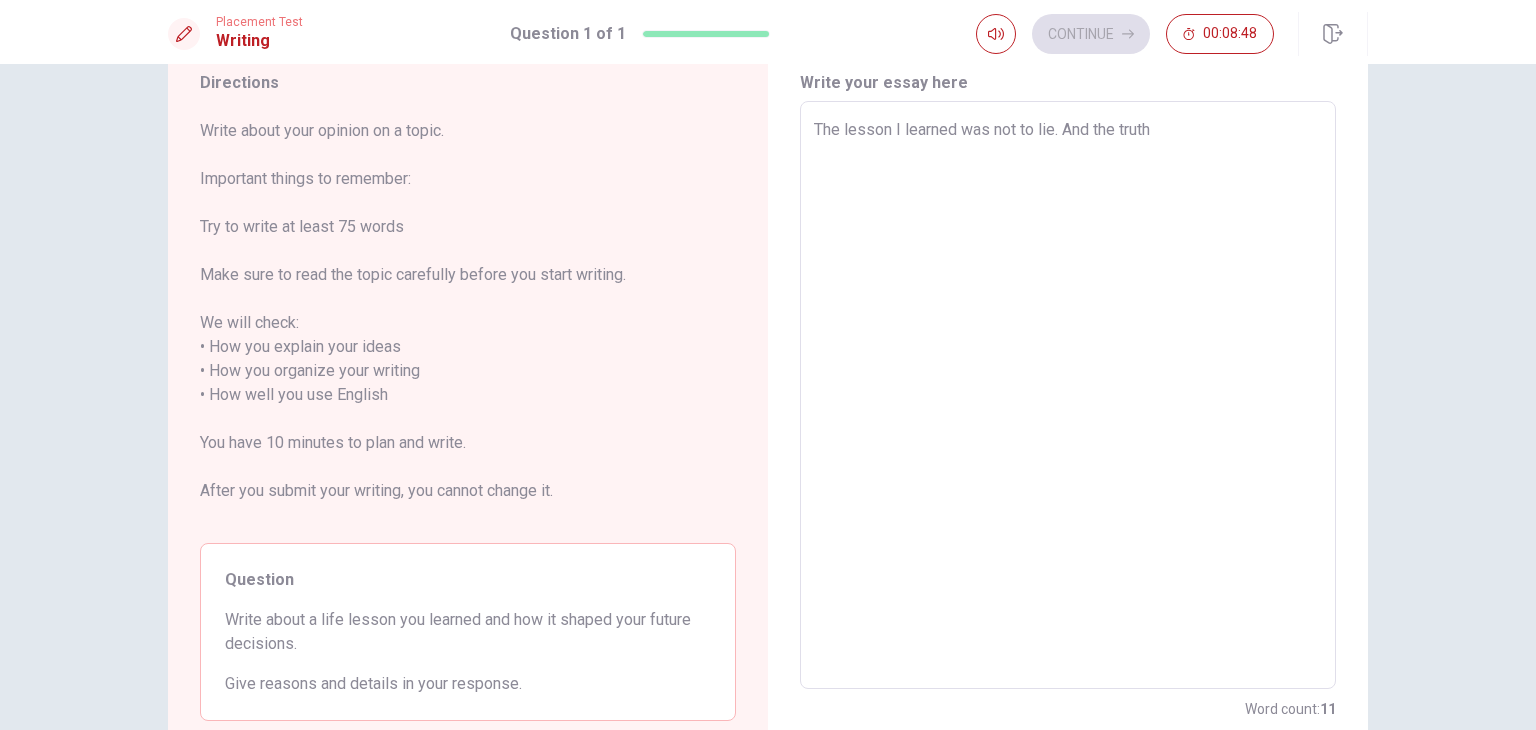 type on "x" 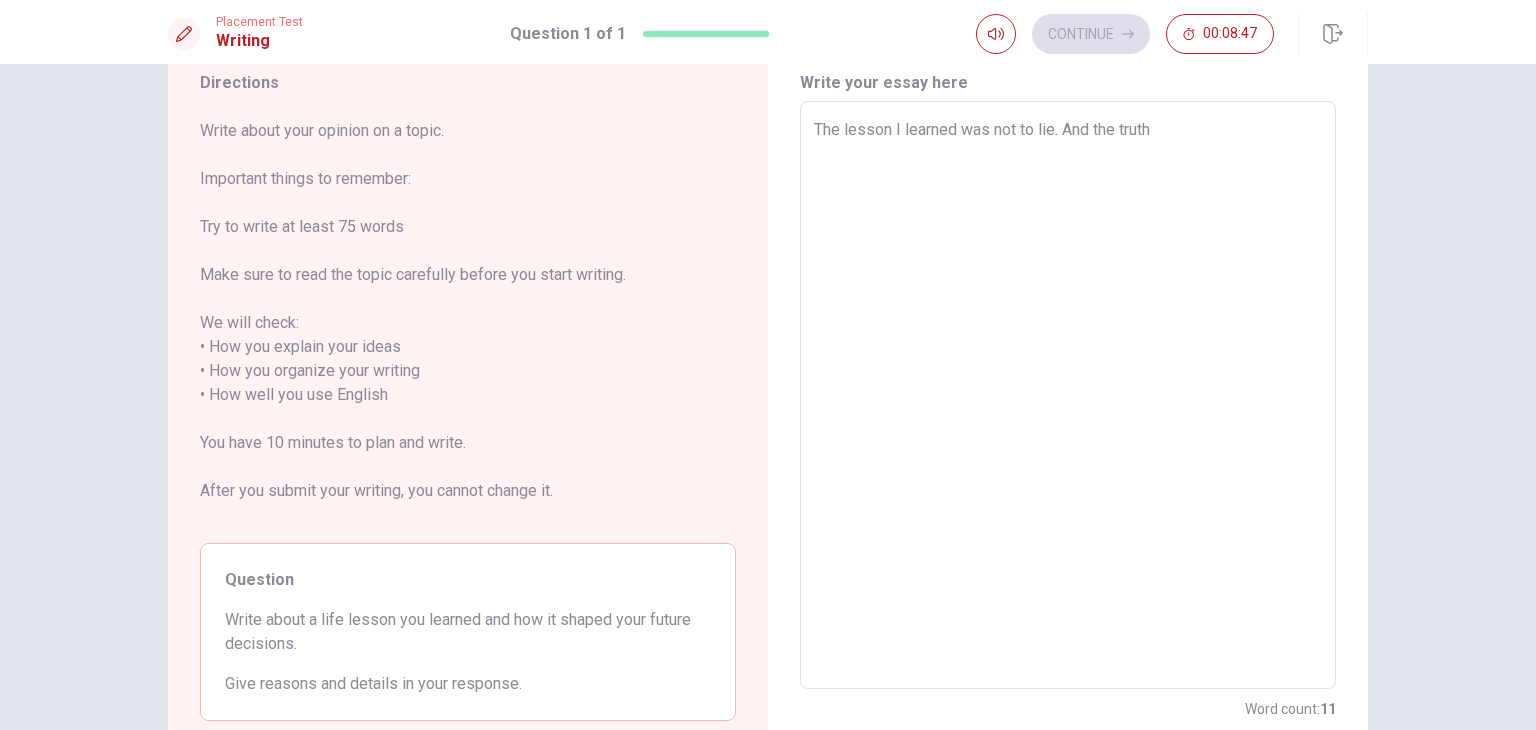type on "The lesson I learned was not to lie. And the truth w" 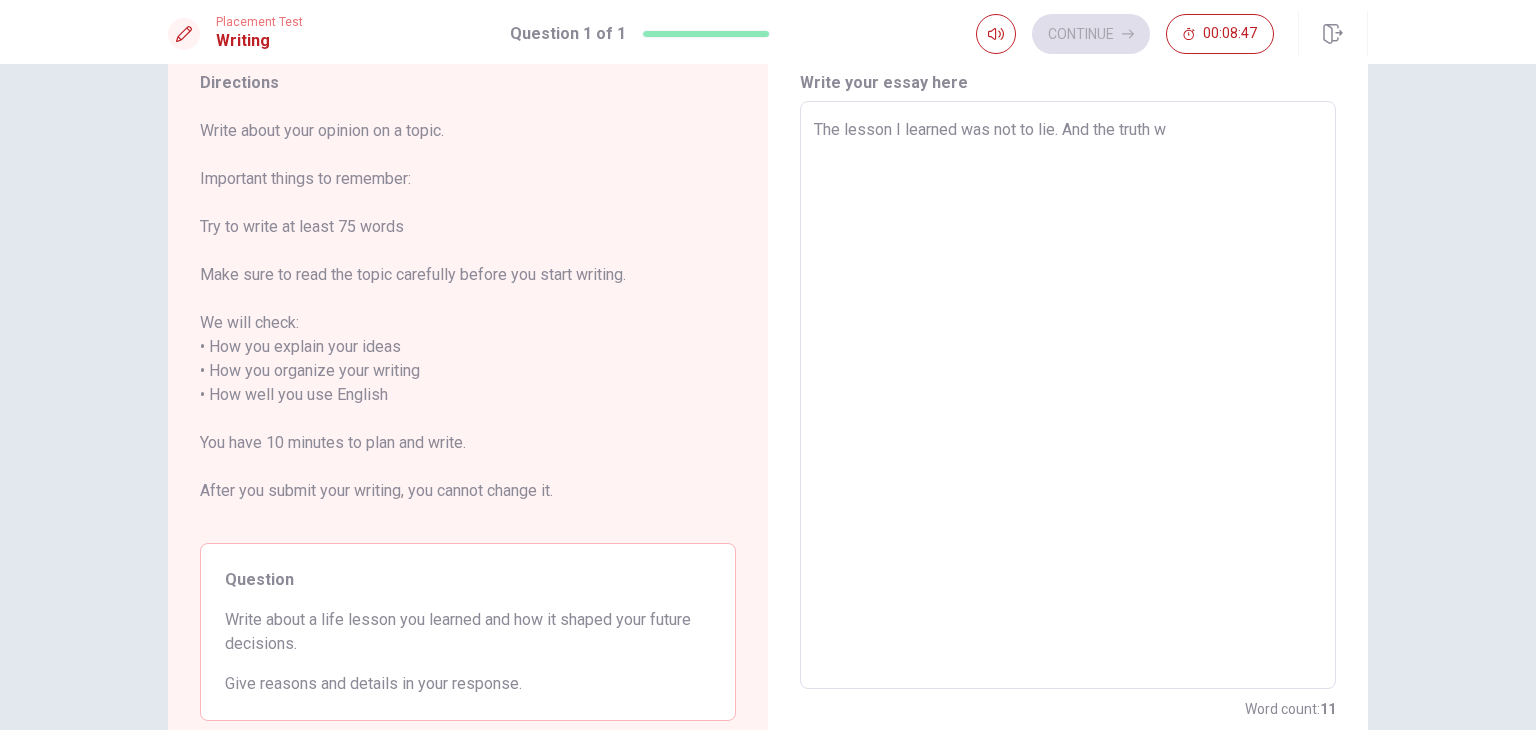 type on "x" 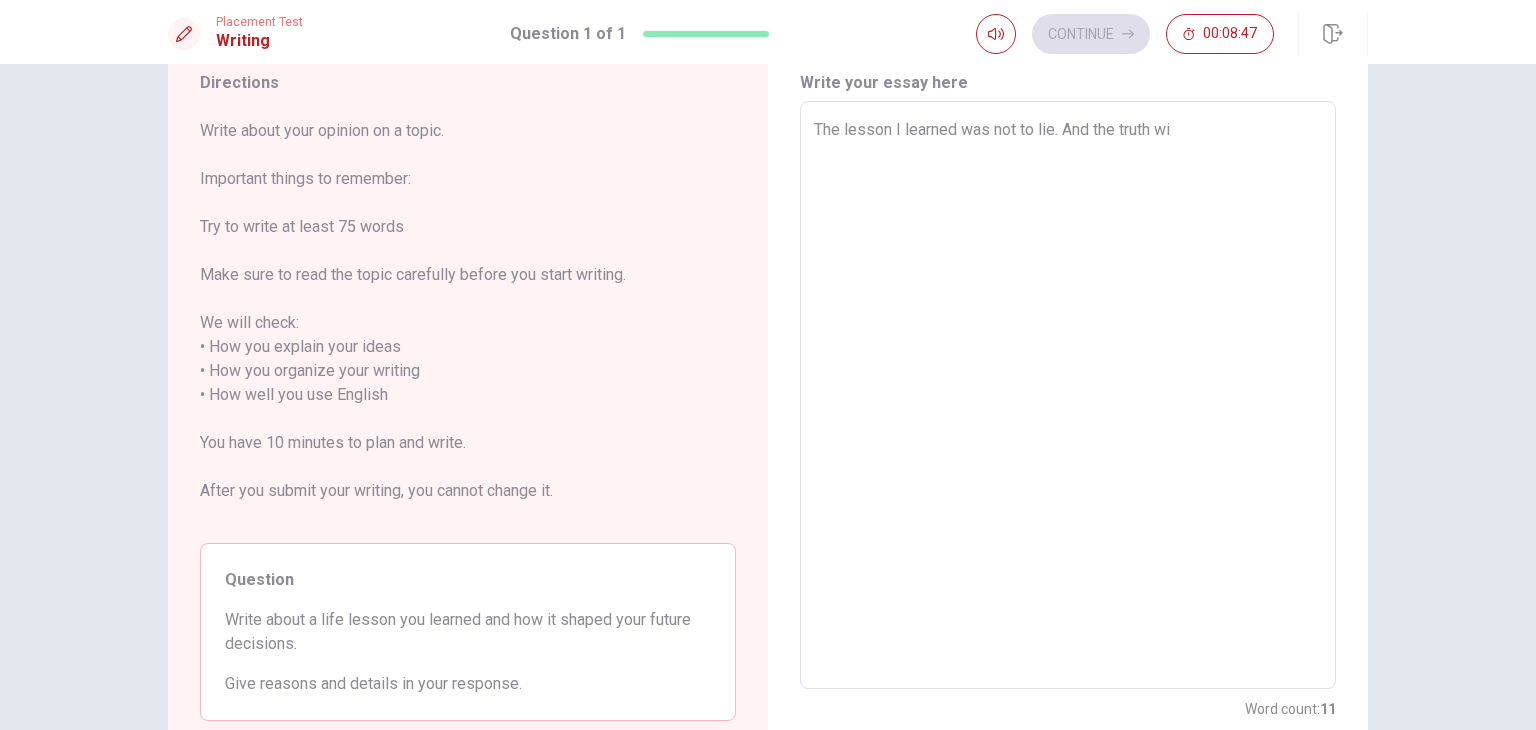 type on "x" 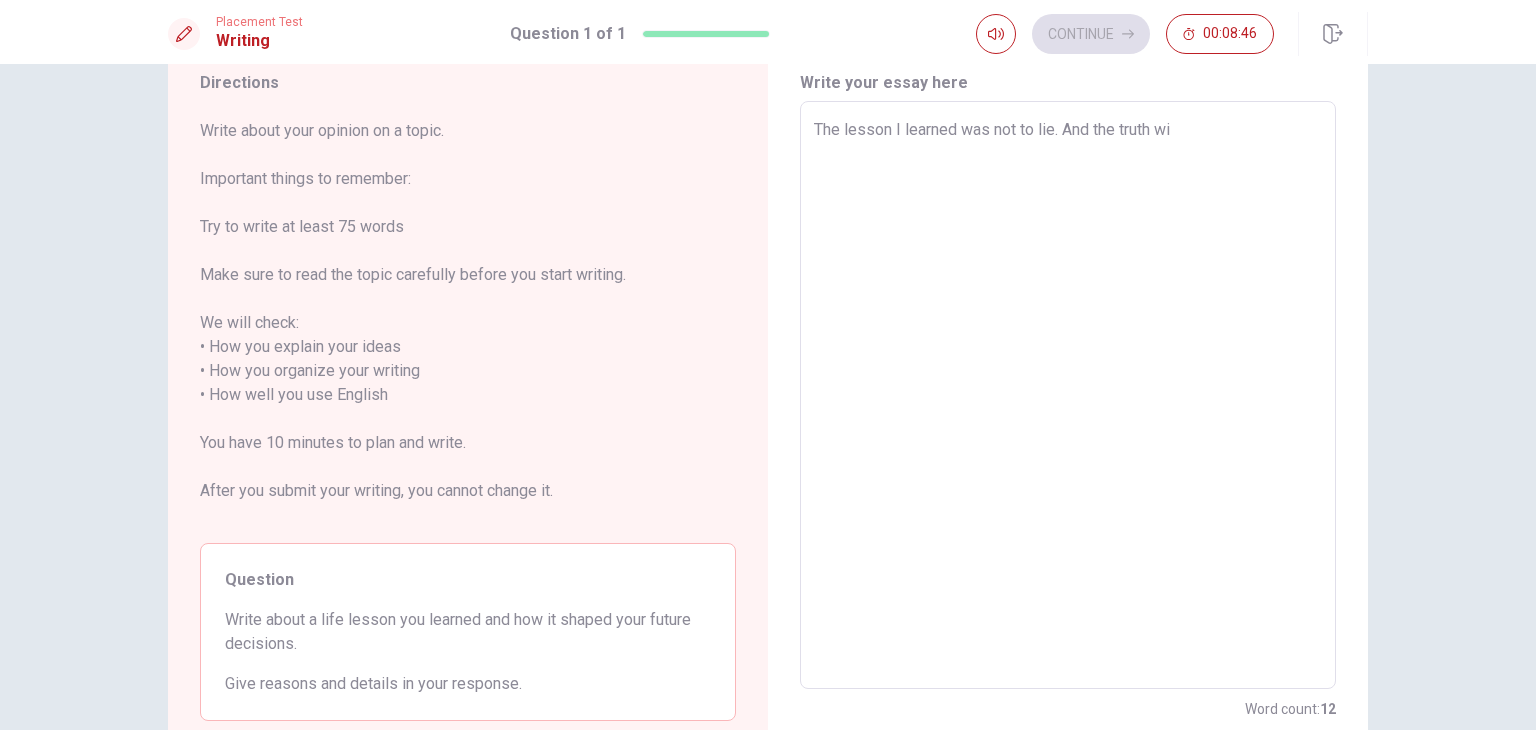 type on "The lesson I learned was not to lie. And the truth wil" 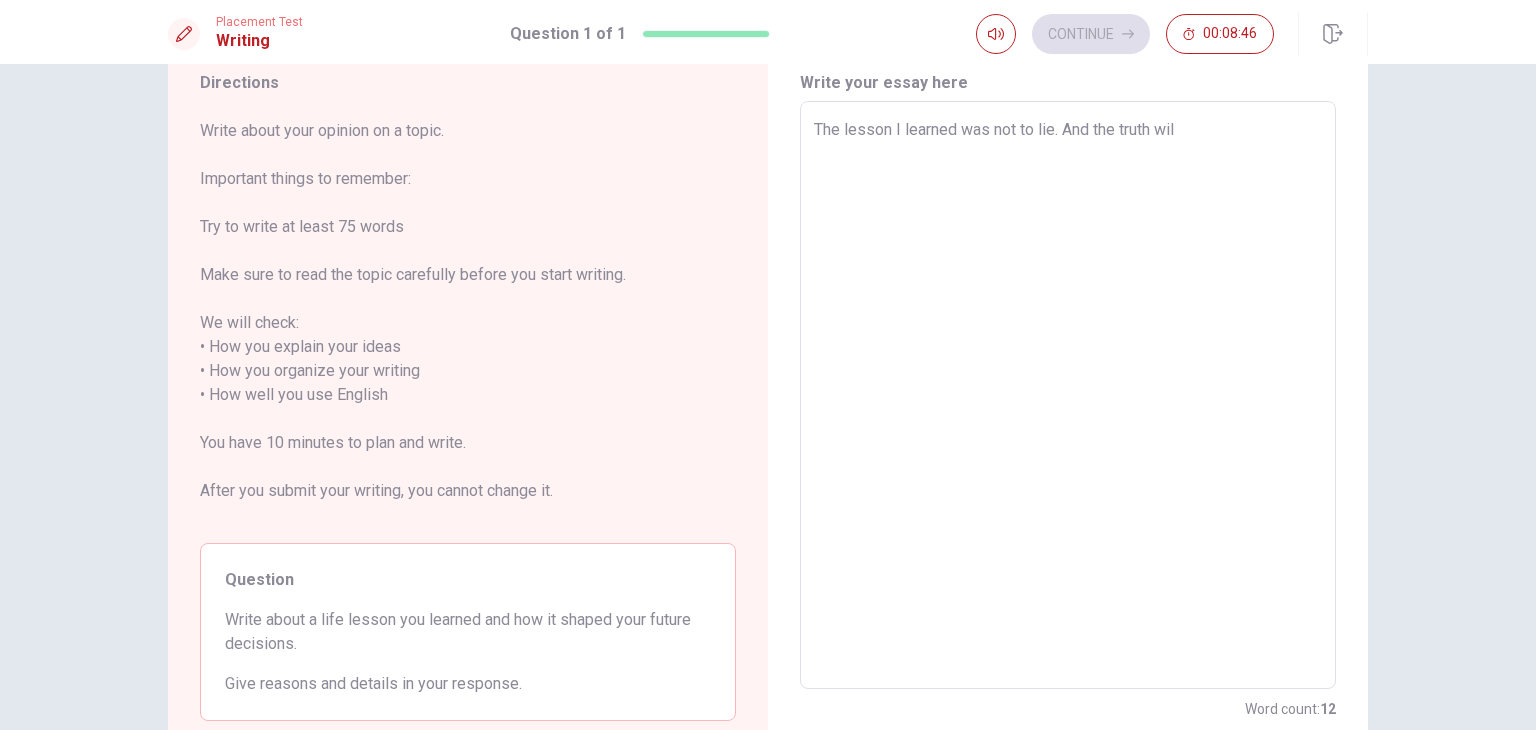 type on "x" 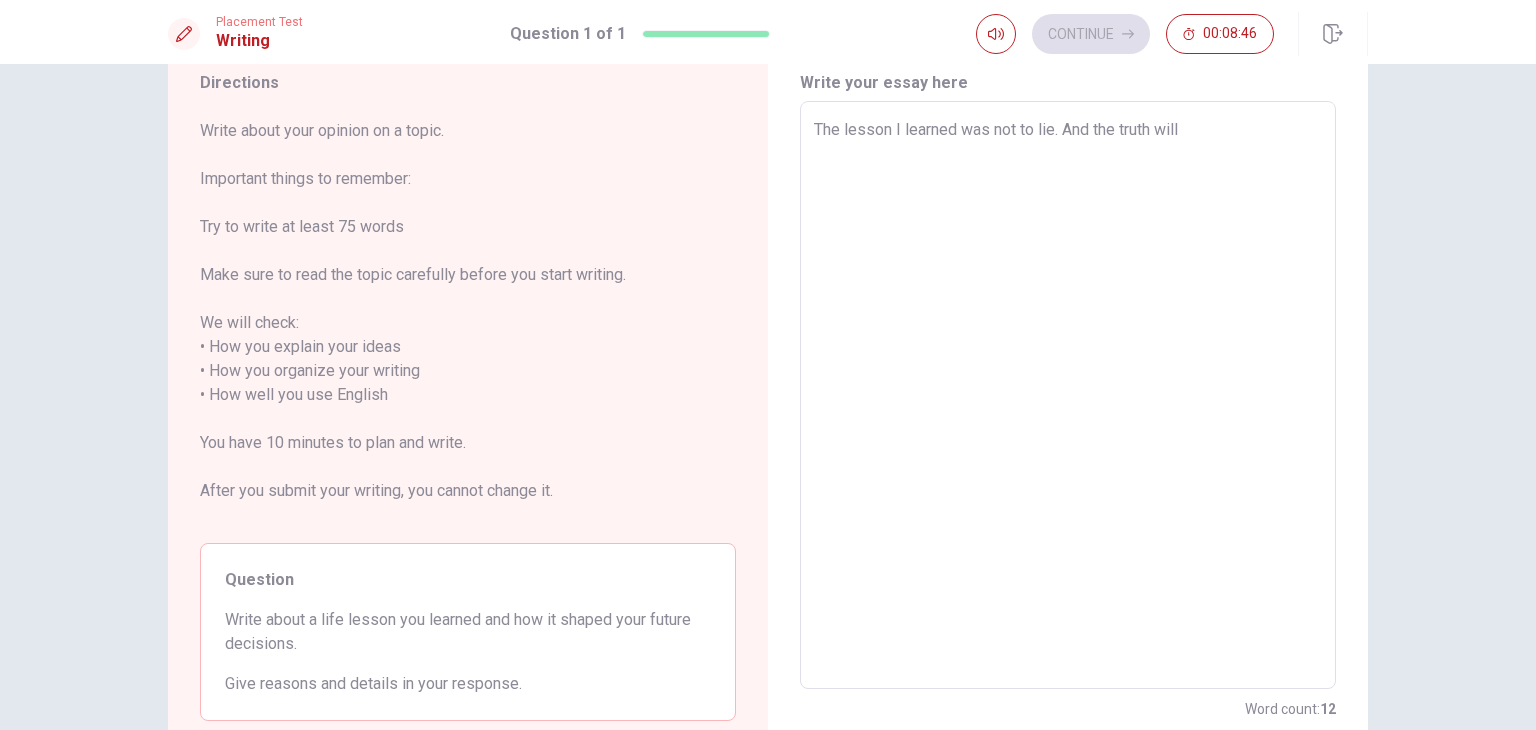 type on "x" 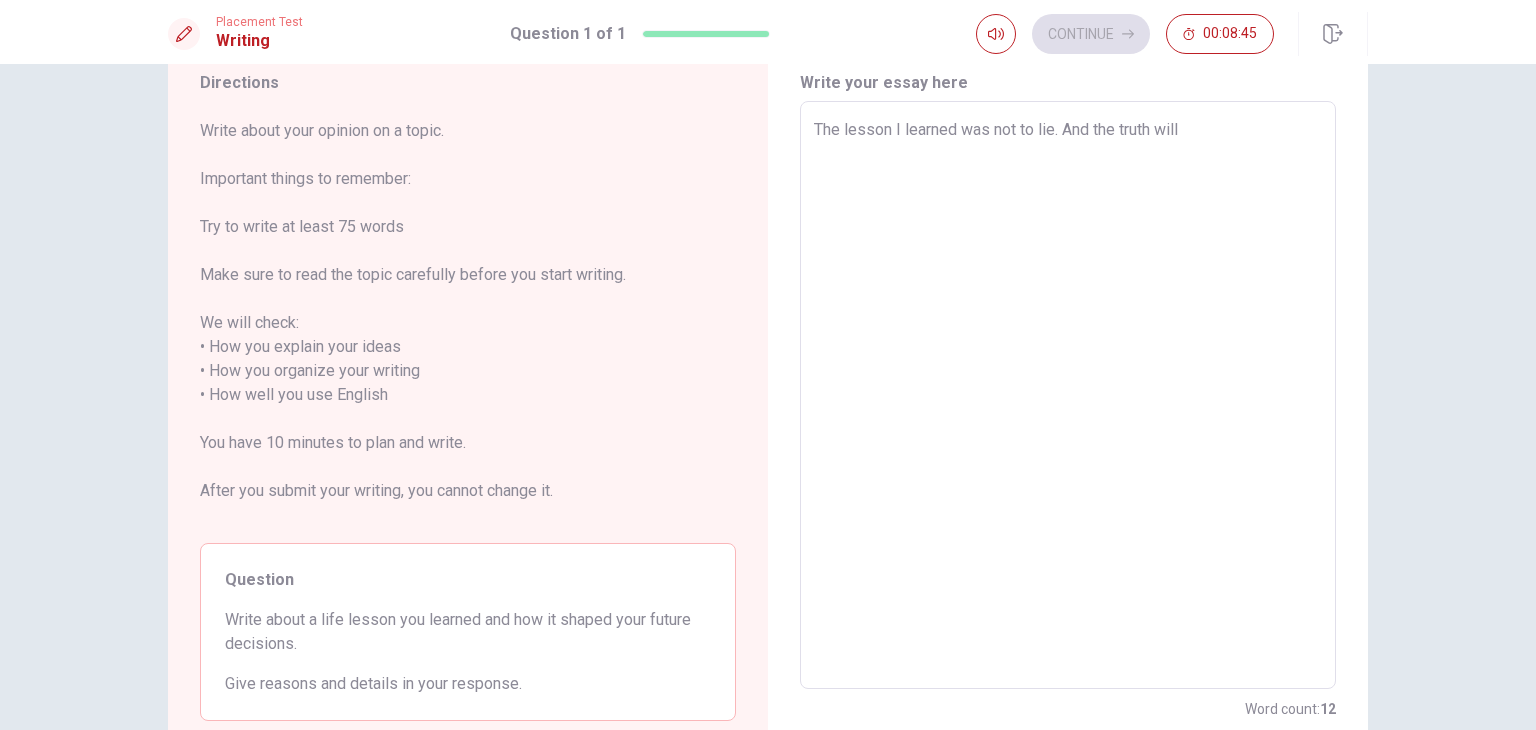 type on "The lesson I learned was not to lie. And the truth will c" 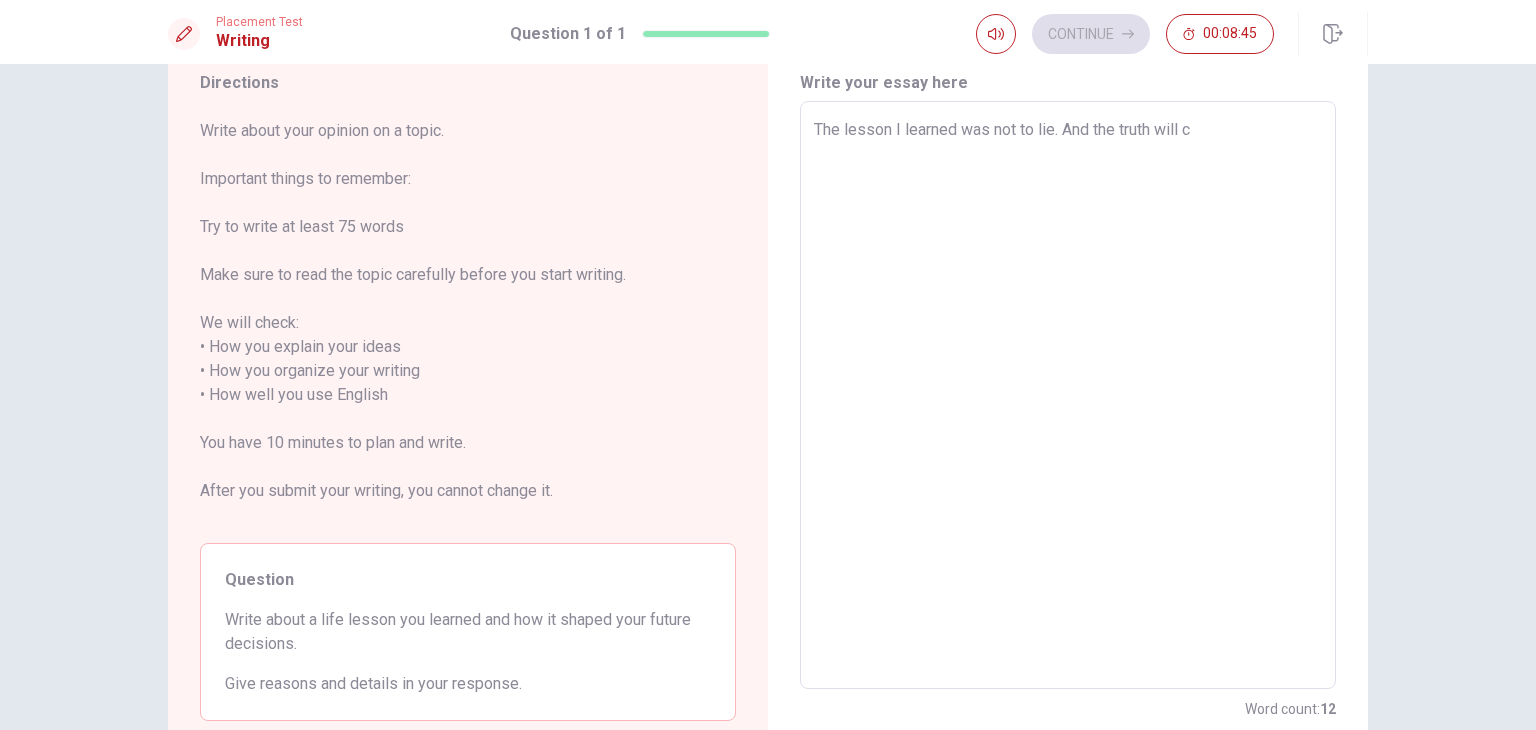 type on "x" 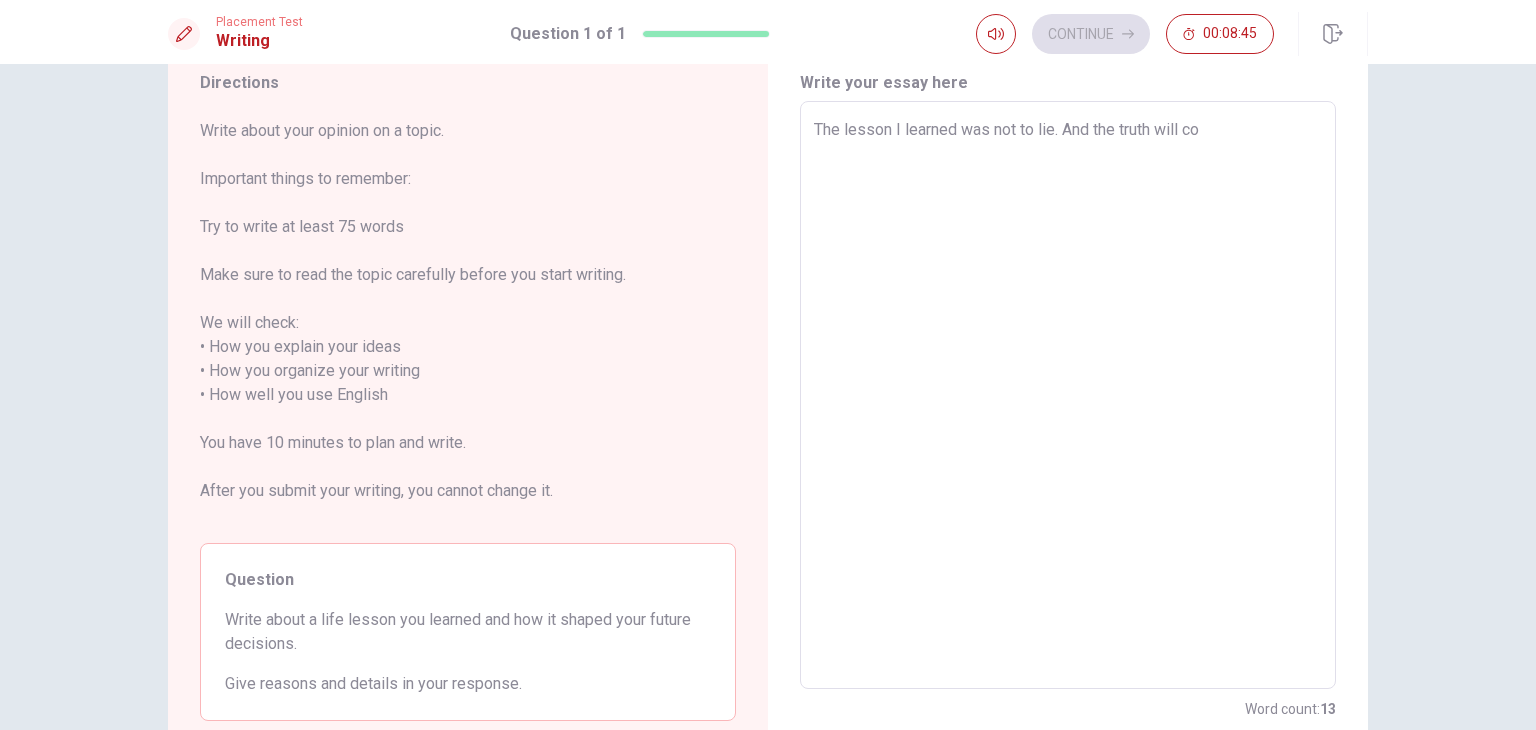 type on "The lesson I learned was not to lie. And the truth will com" 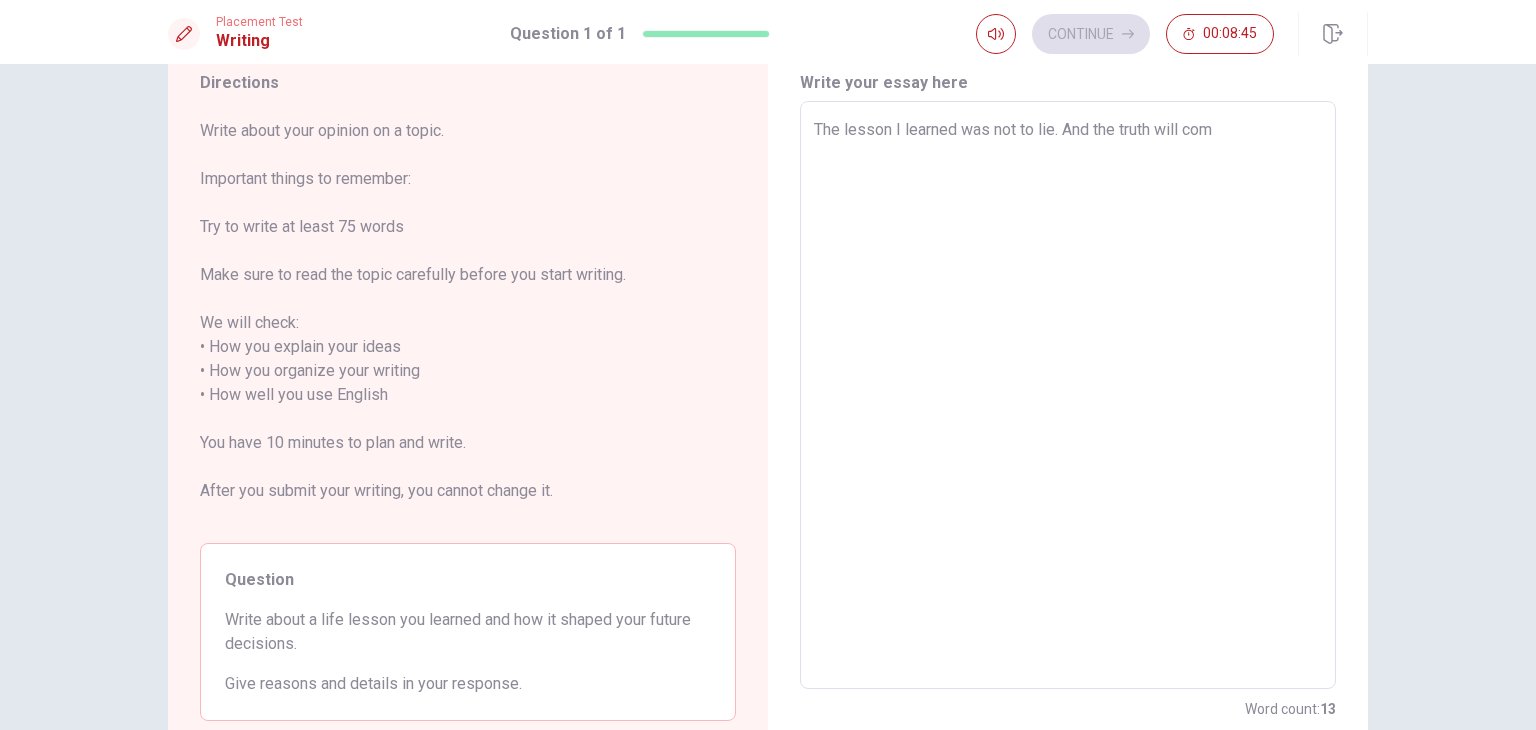type on "x" 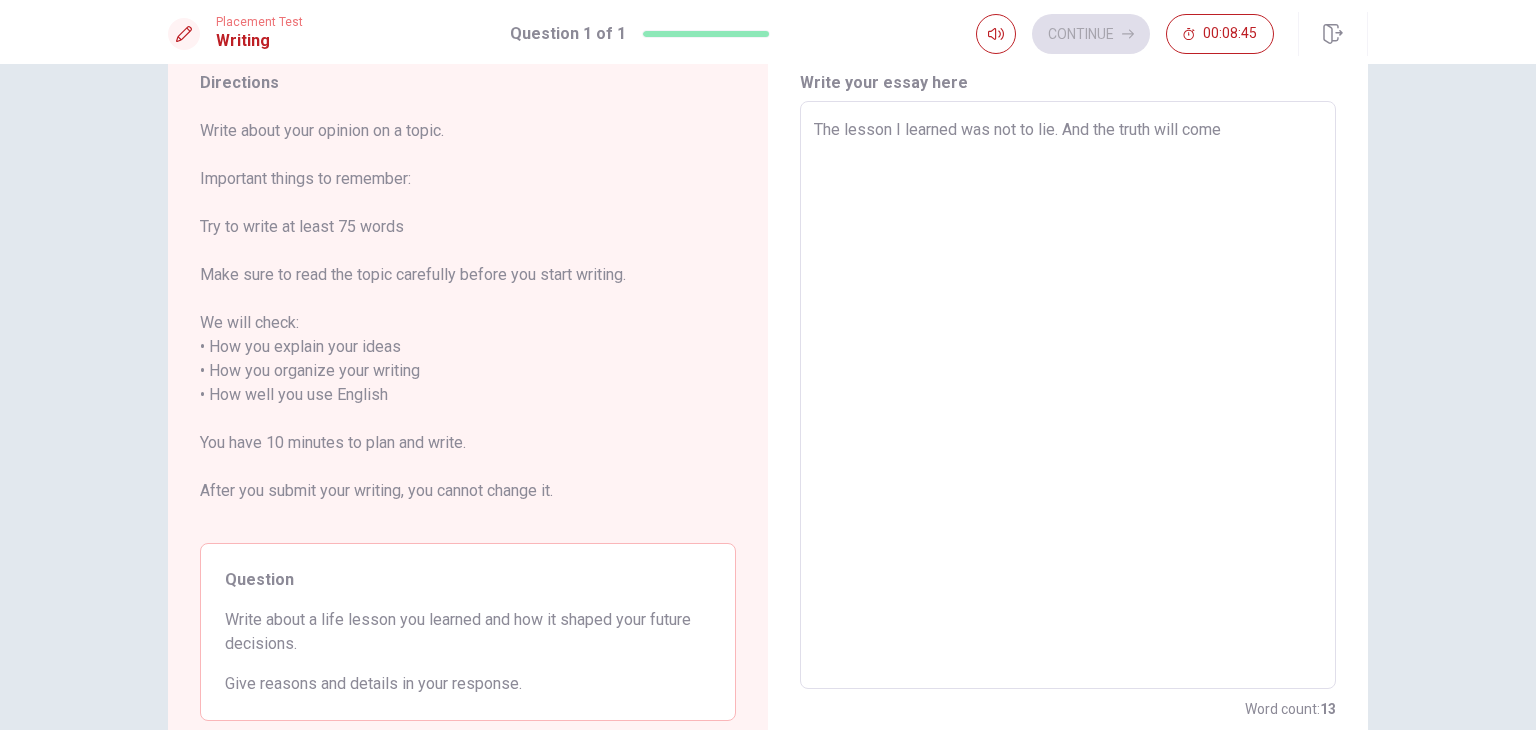 type on "The lesson I learned was not to lie. And the truth will come" 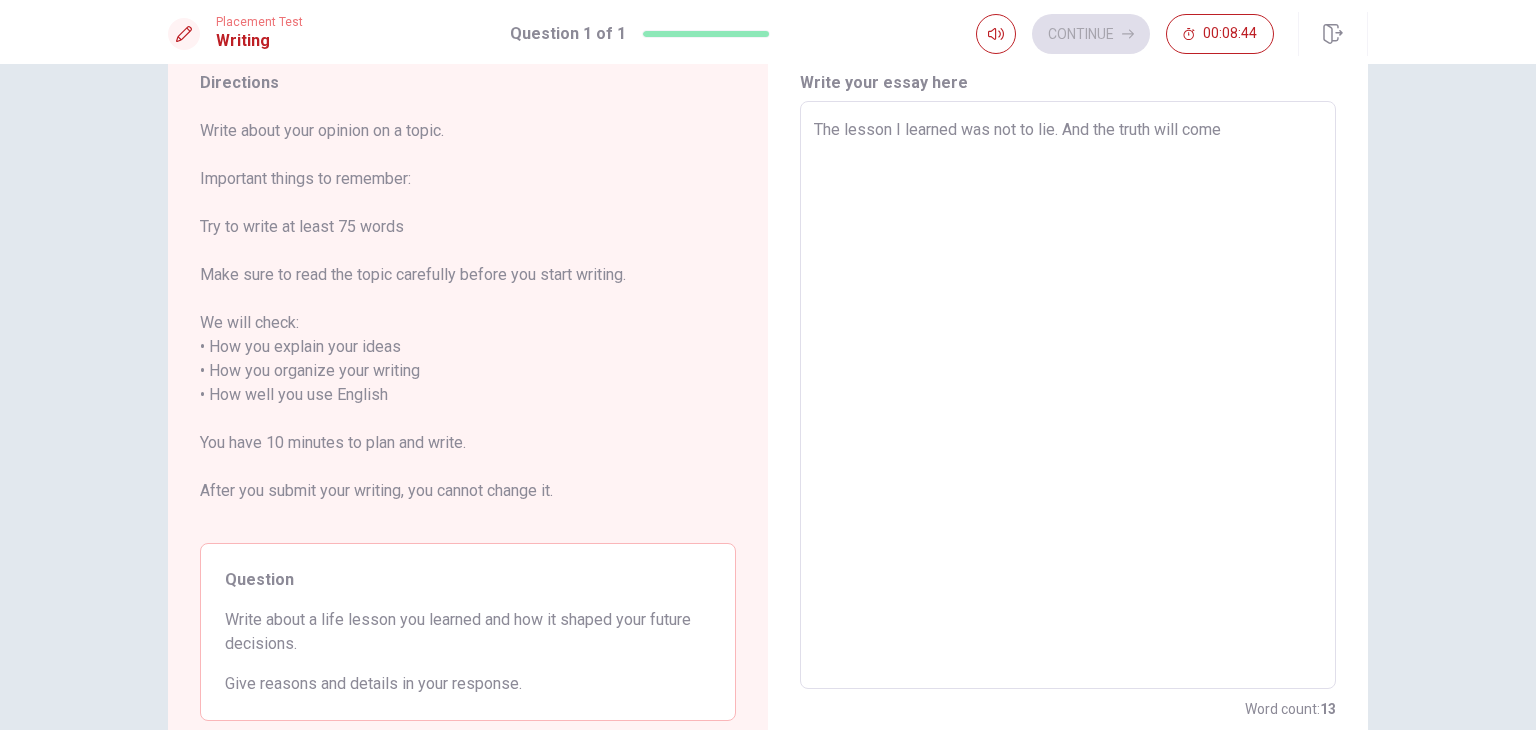 type on "The lesson I learned was not to lie. And the truth will come o" 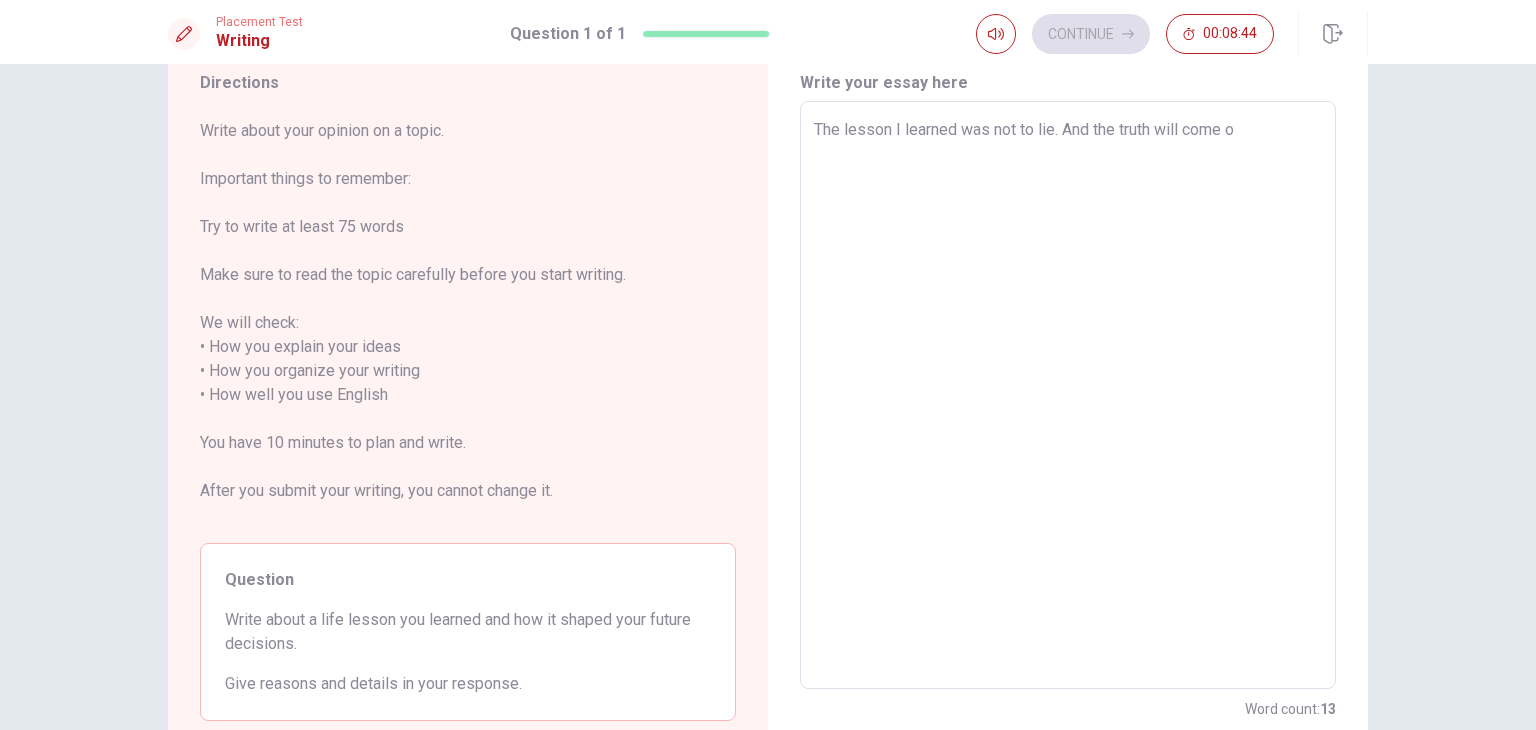 type on "x" 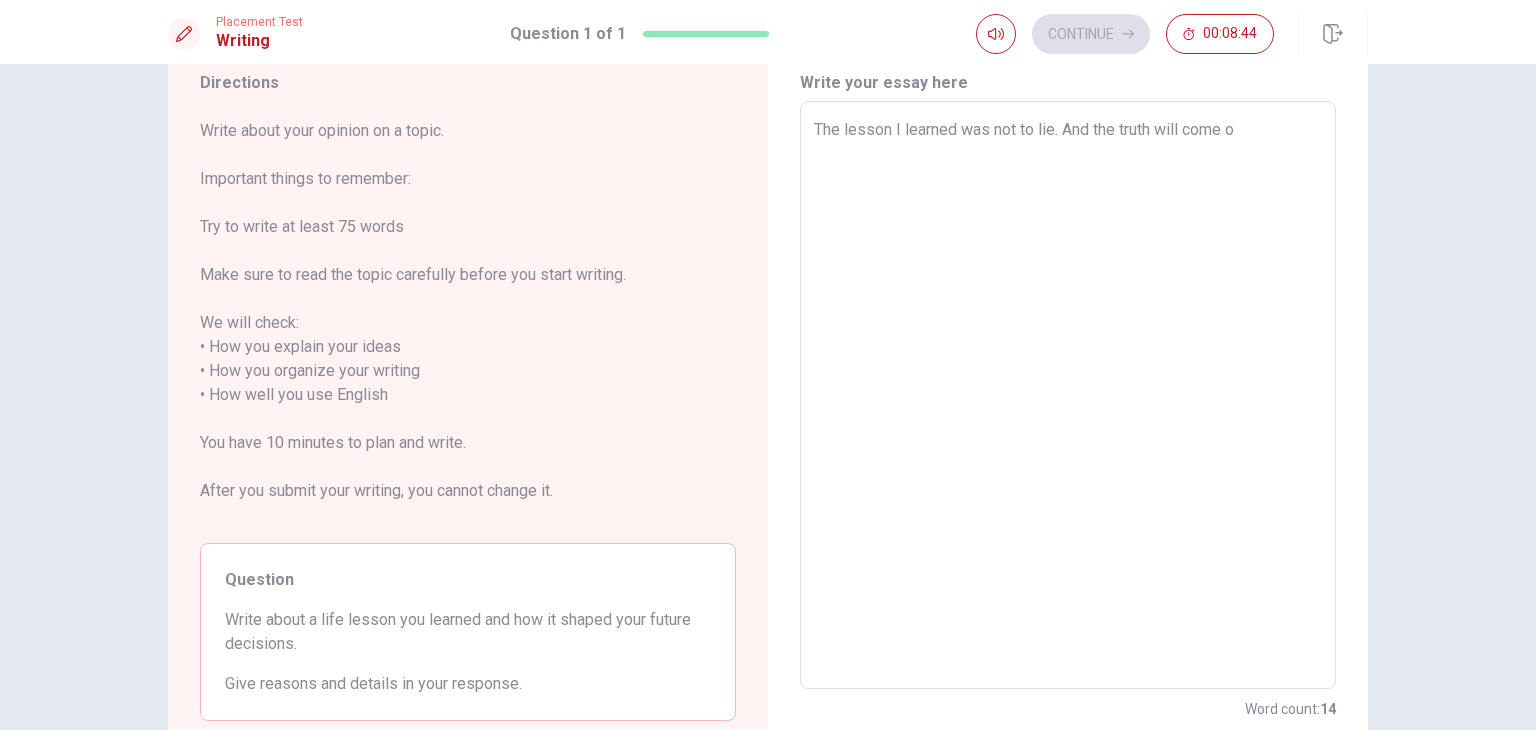type on "The lesson I learned was not to lie. And the truth will come ou" 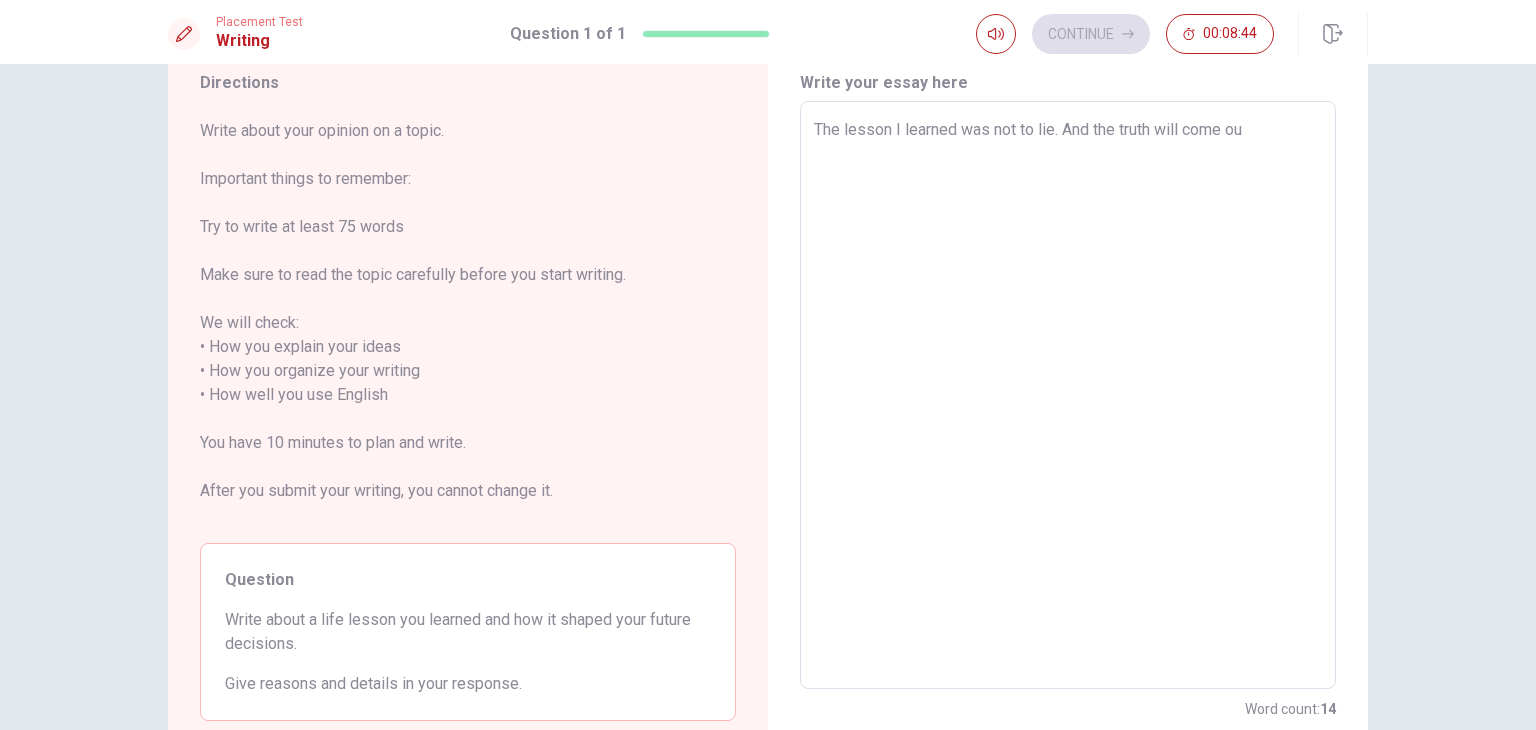 type on "x" 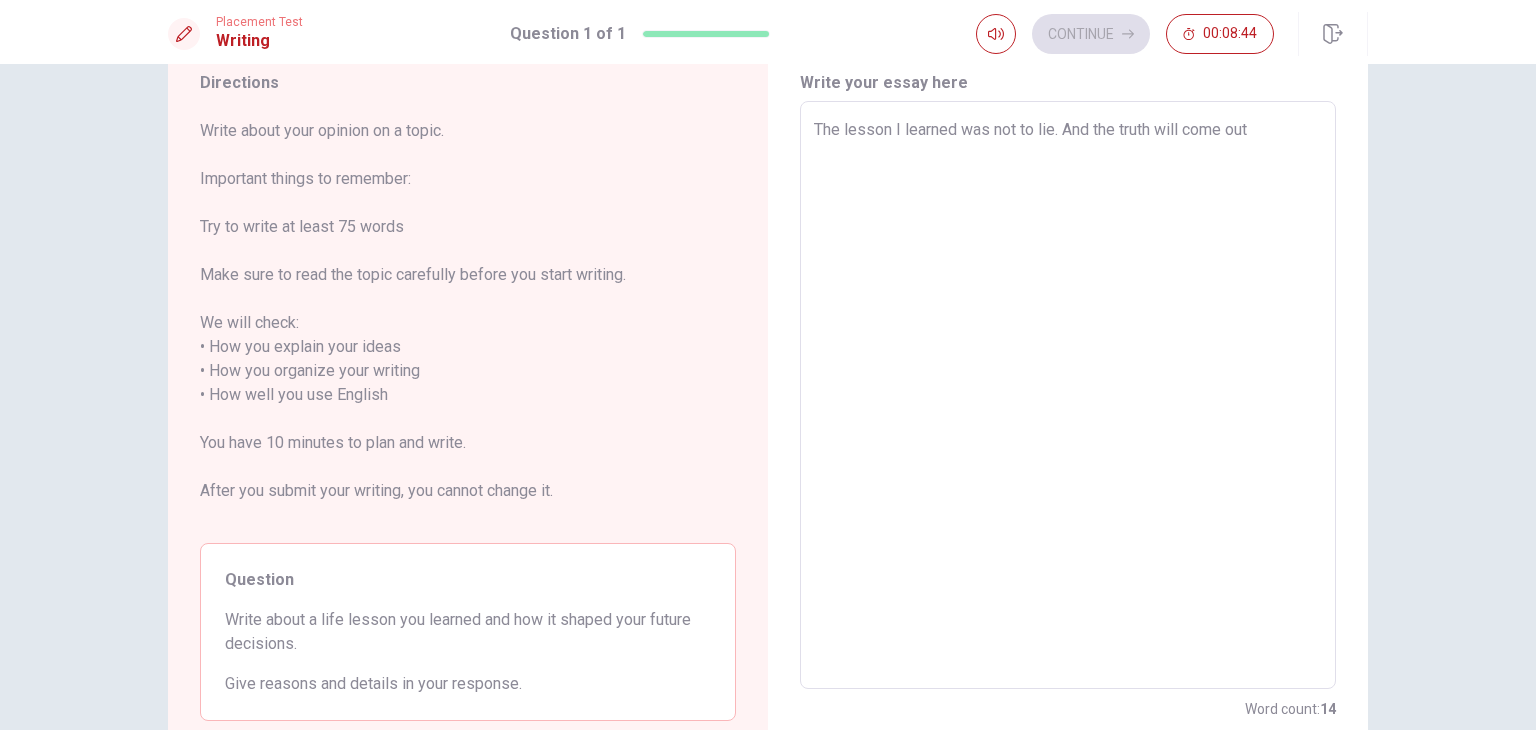 type on "x" 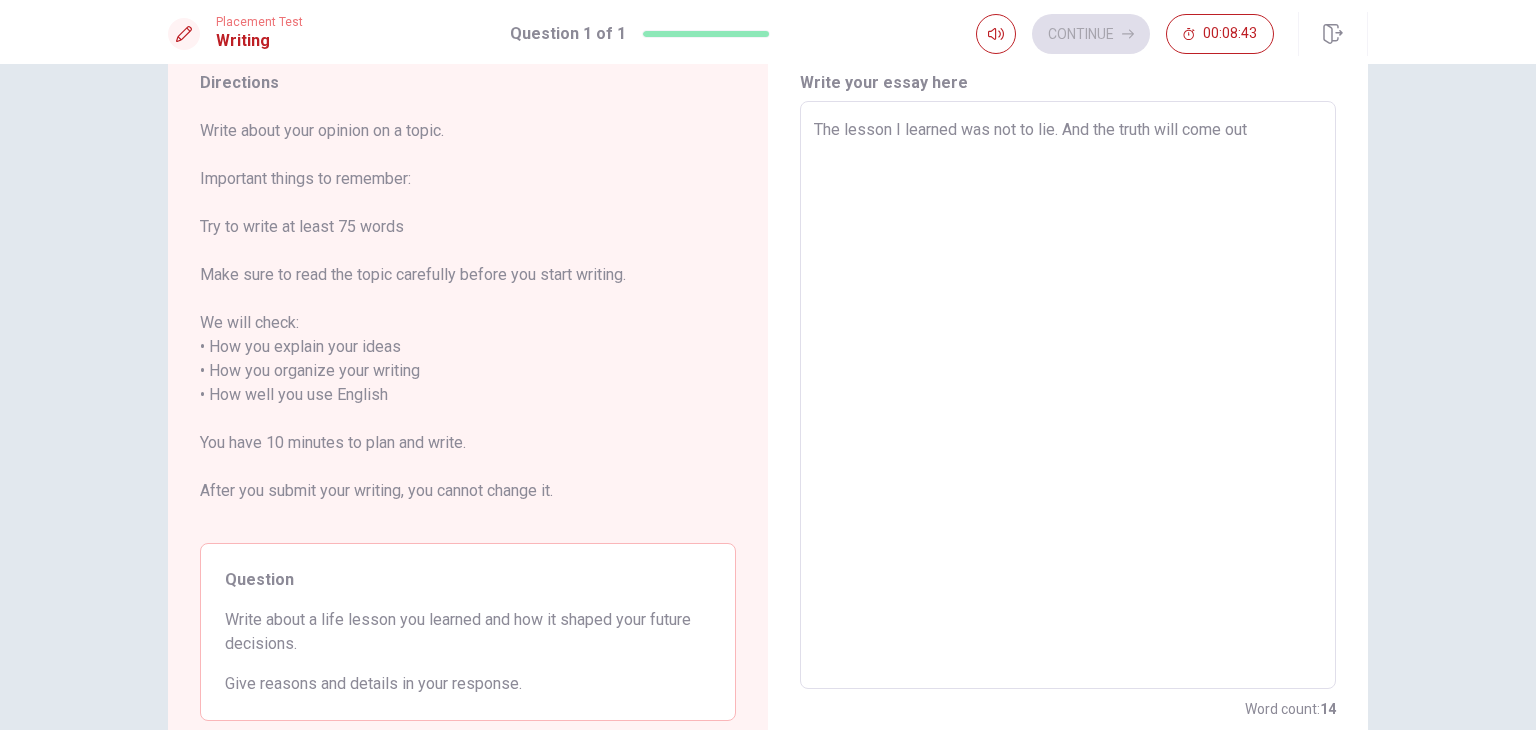 type on "The lesson I learned was not to lie. And the truth will come out n" 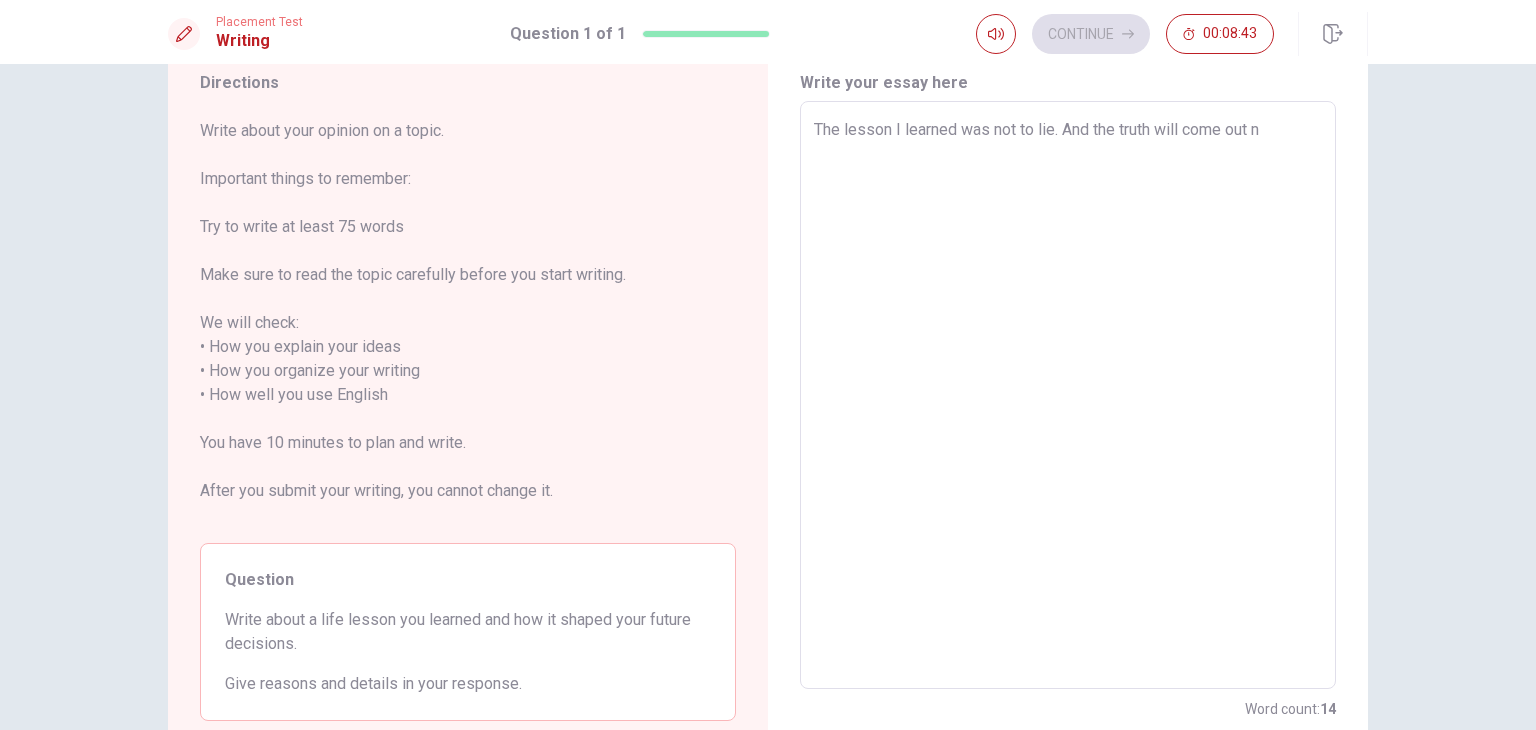 type on "x" 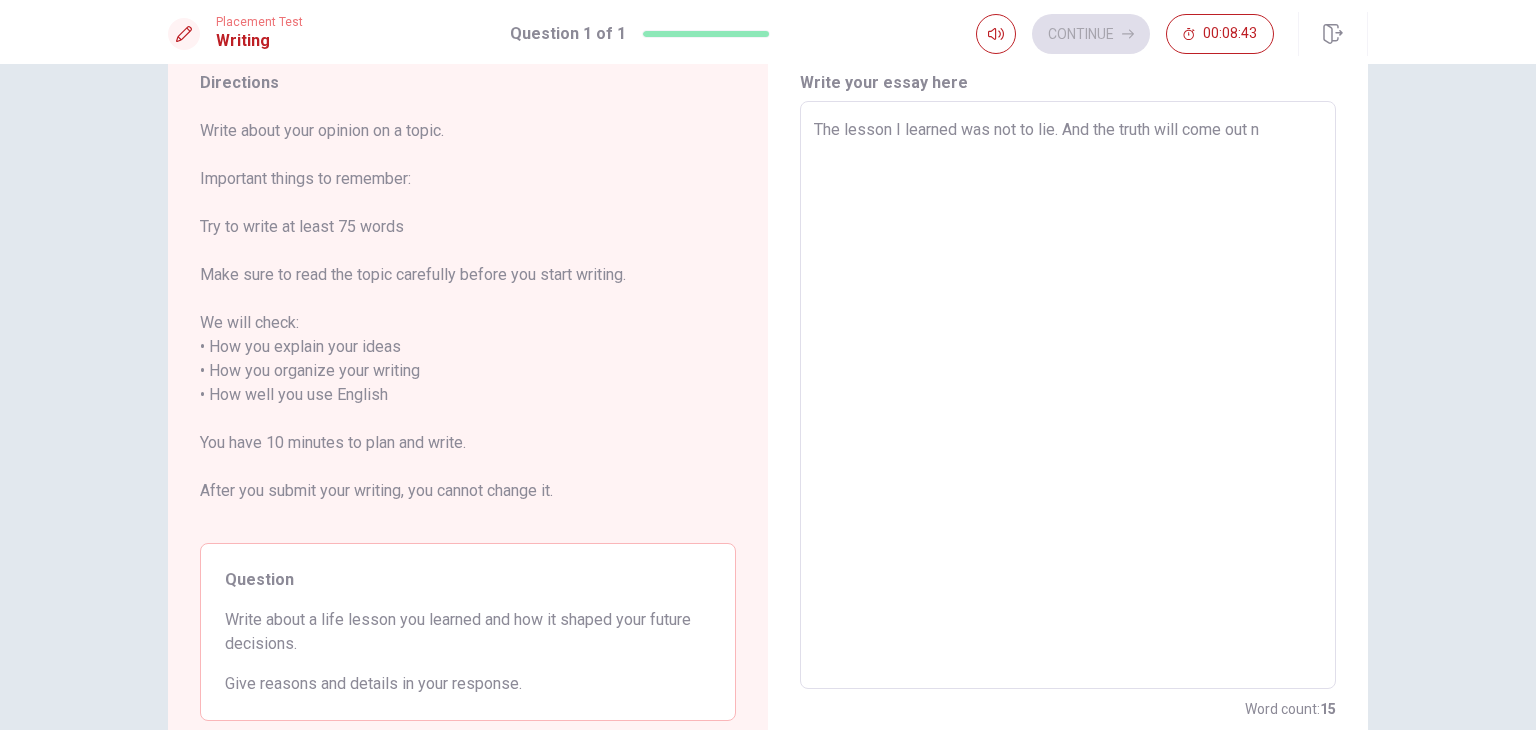 type on "The lesson I learned was not to lie. And the truth will come out no" 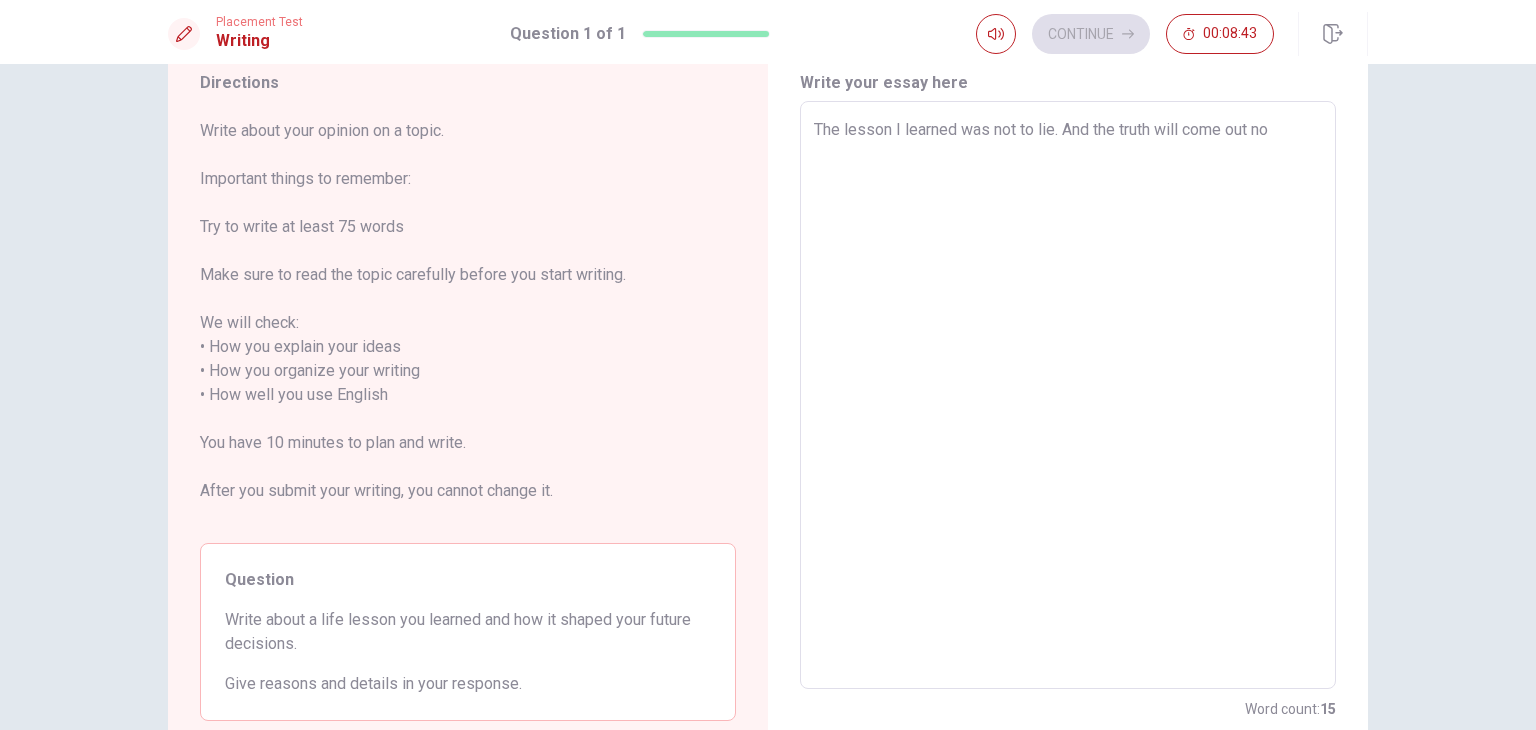 type on "x" 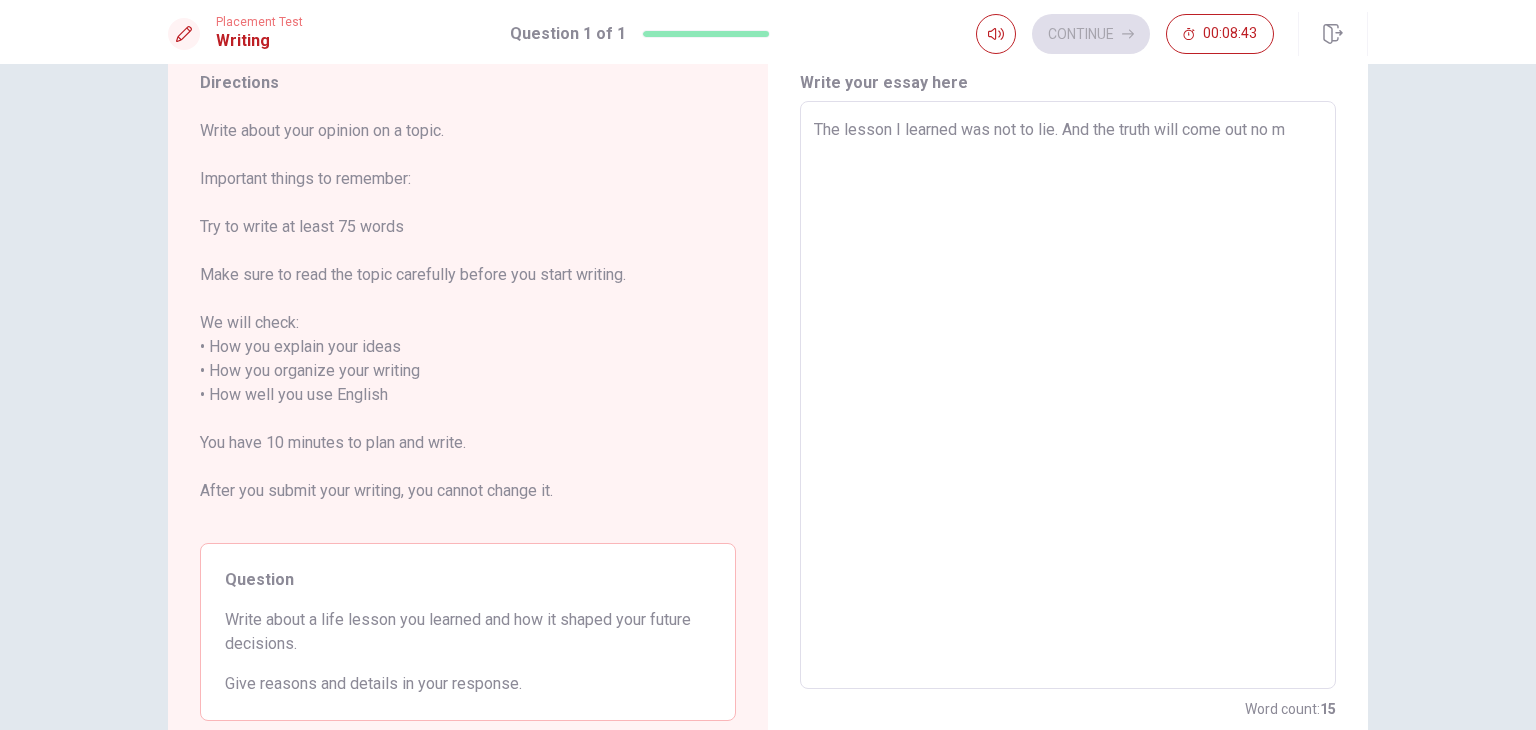 type on "x" 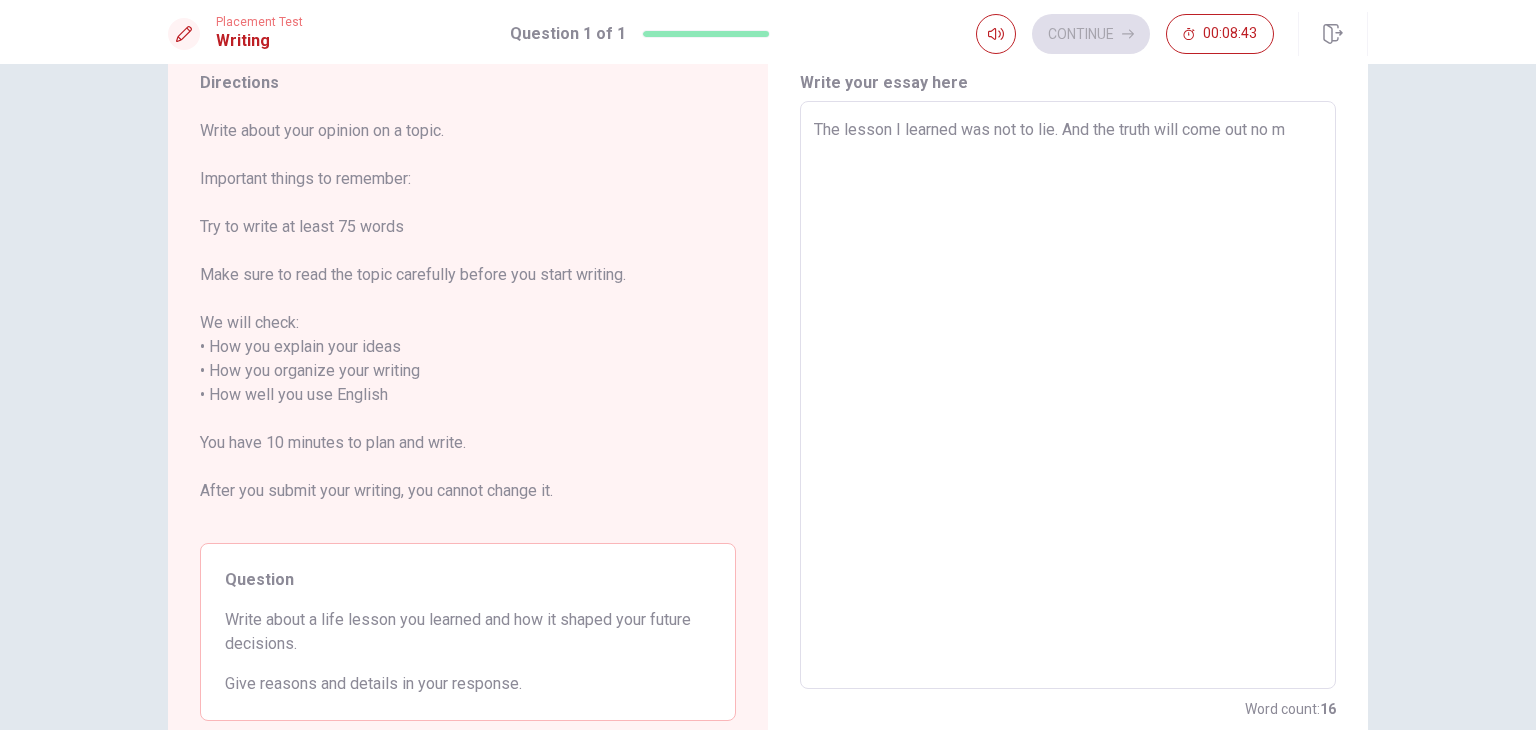 type on "The lesson I learned was not to lie. And the truth will come out no ma" 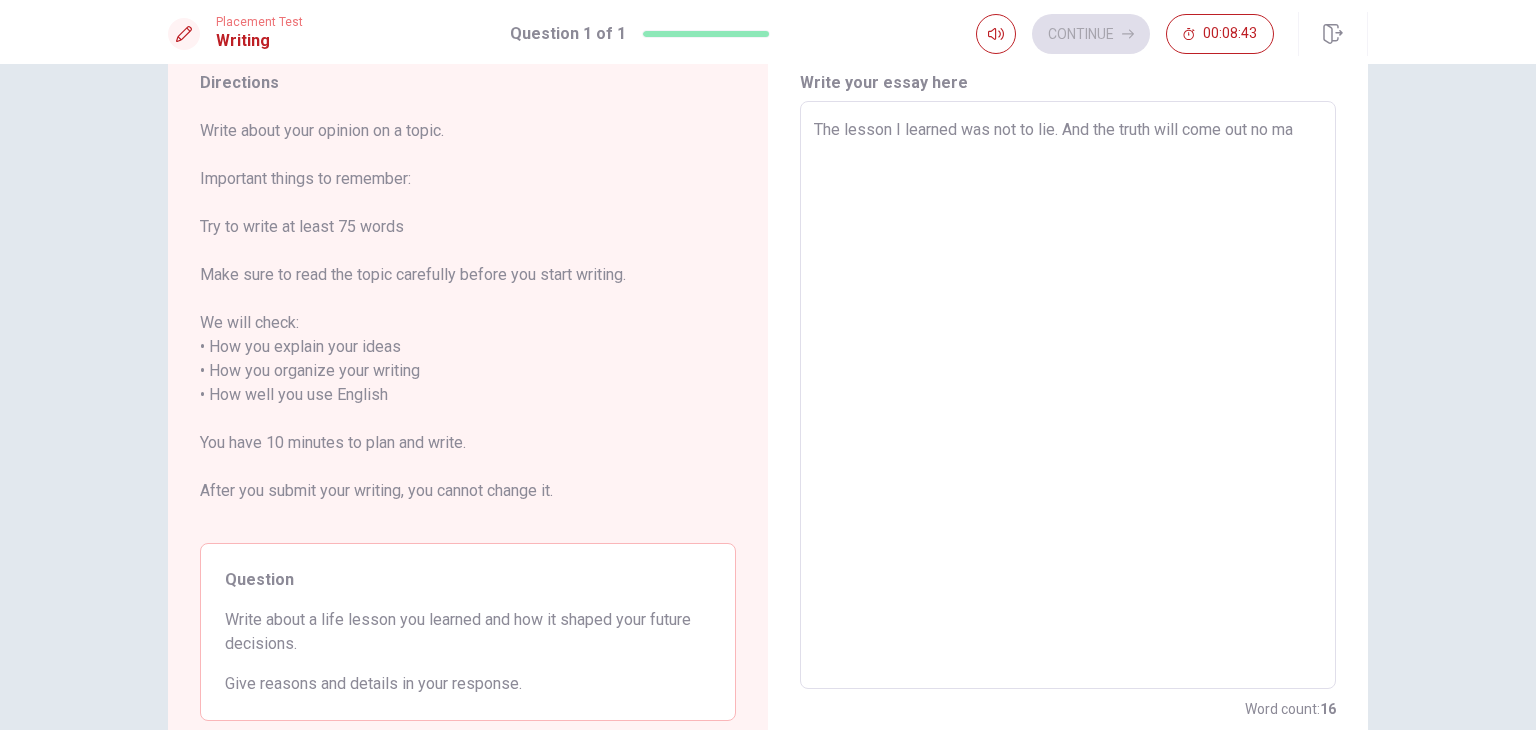 type on "x" 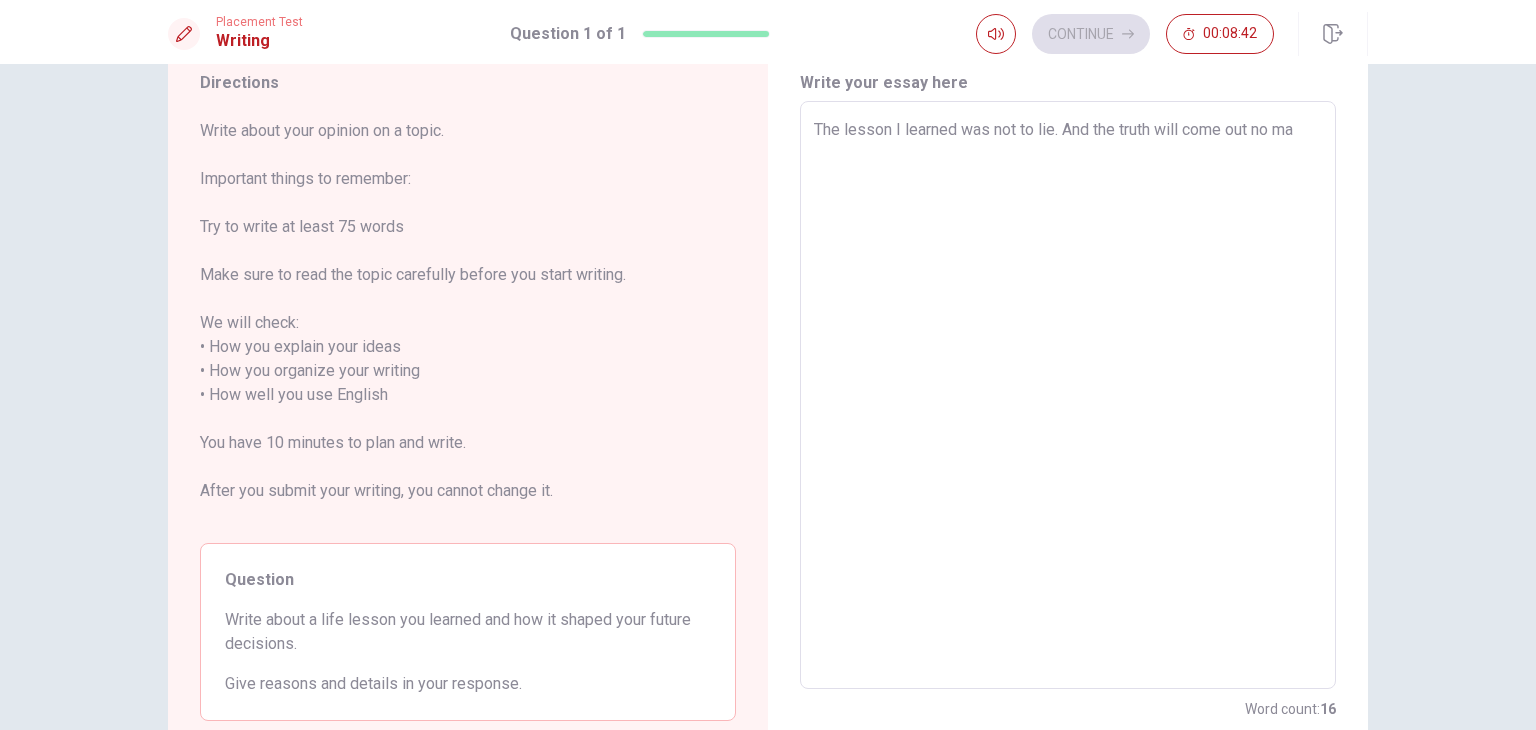 type on "The lesson I learned was not to lie. And the truth will come out no mar" 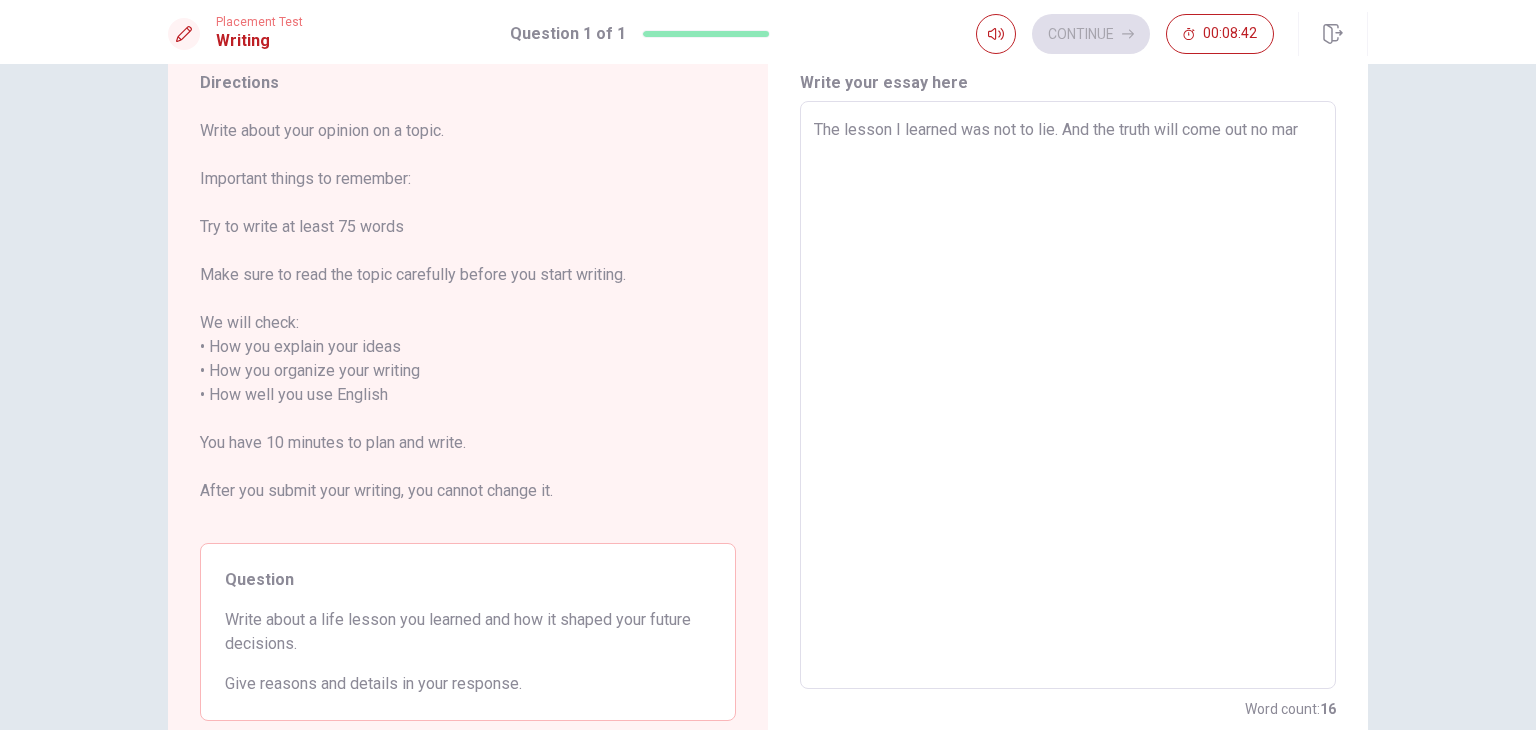 type on "x" 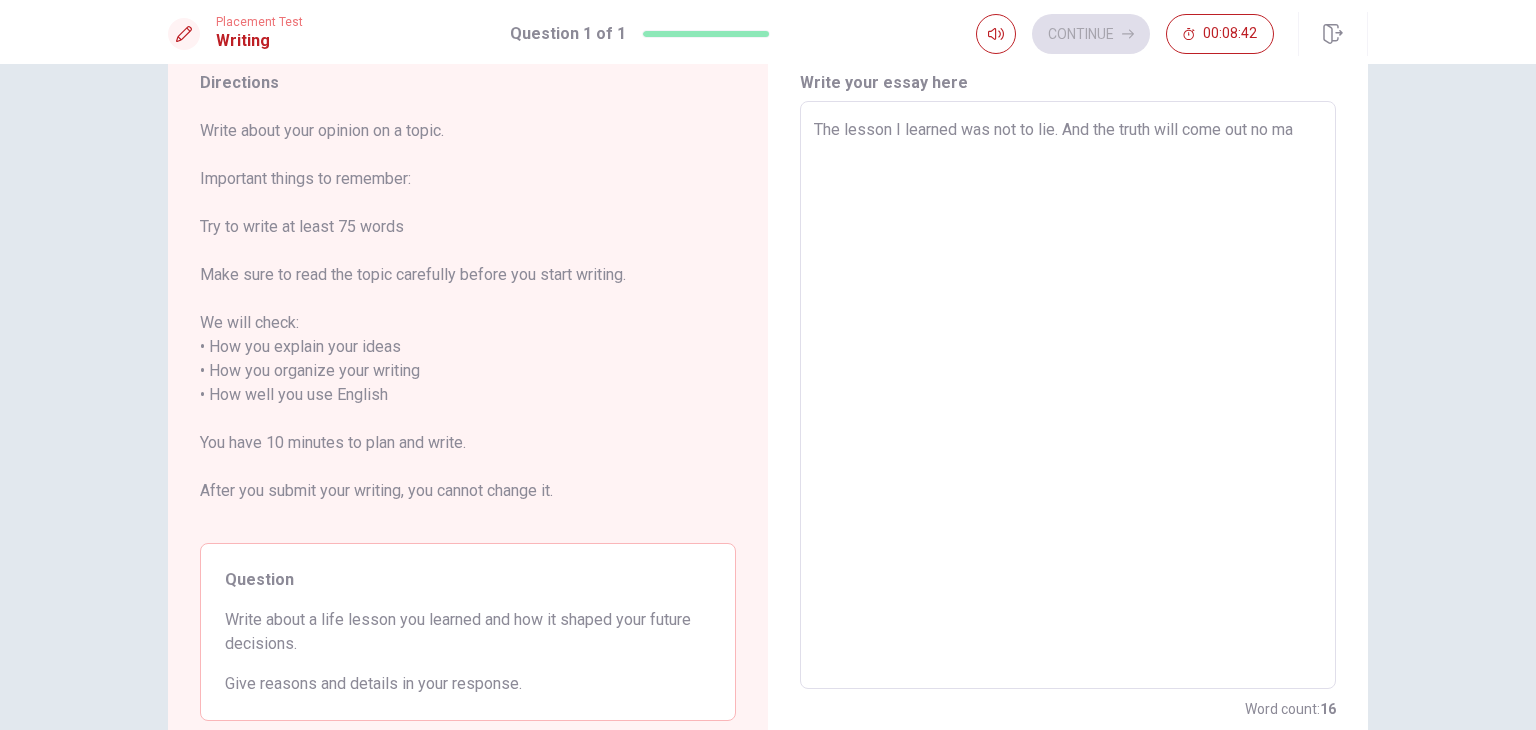 type on "x" 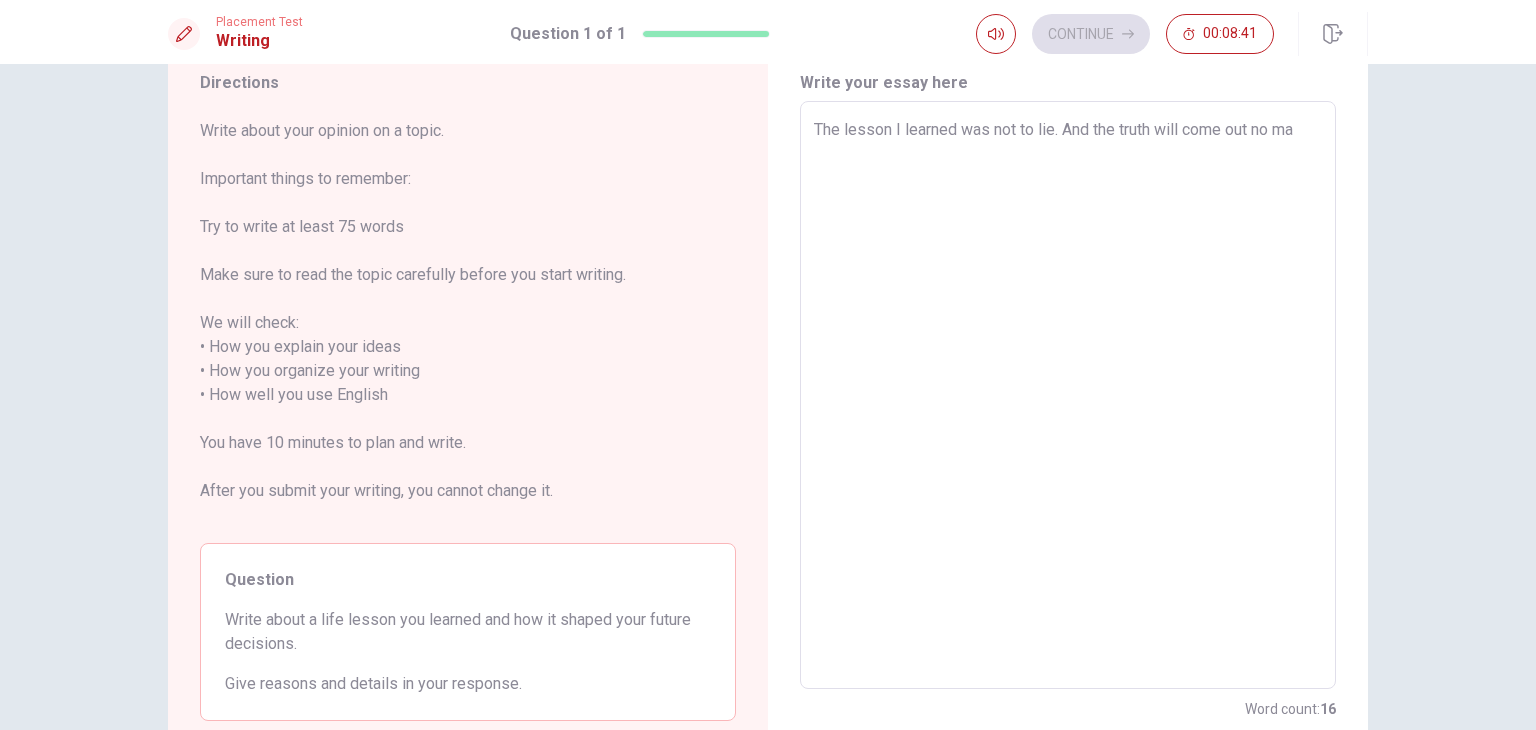 type on "The lesson I learned was not to lie. And the truth will come out no mat" 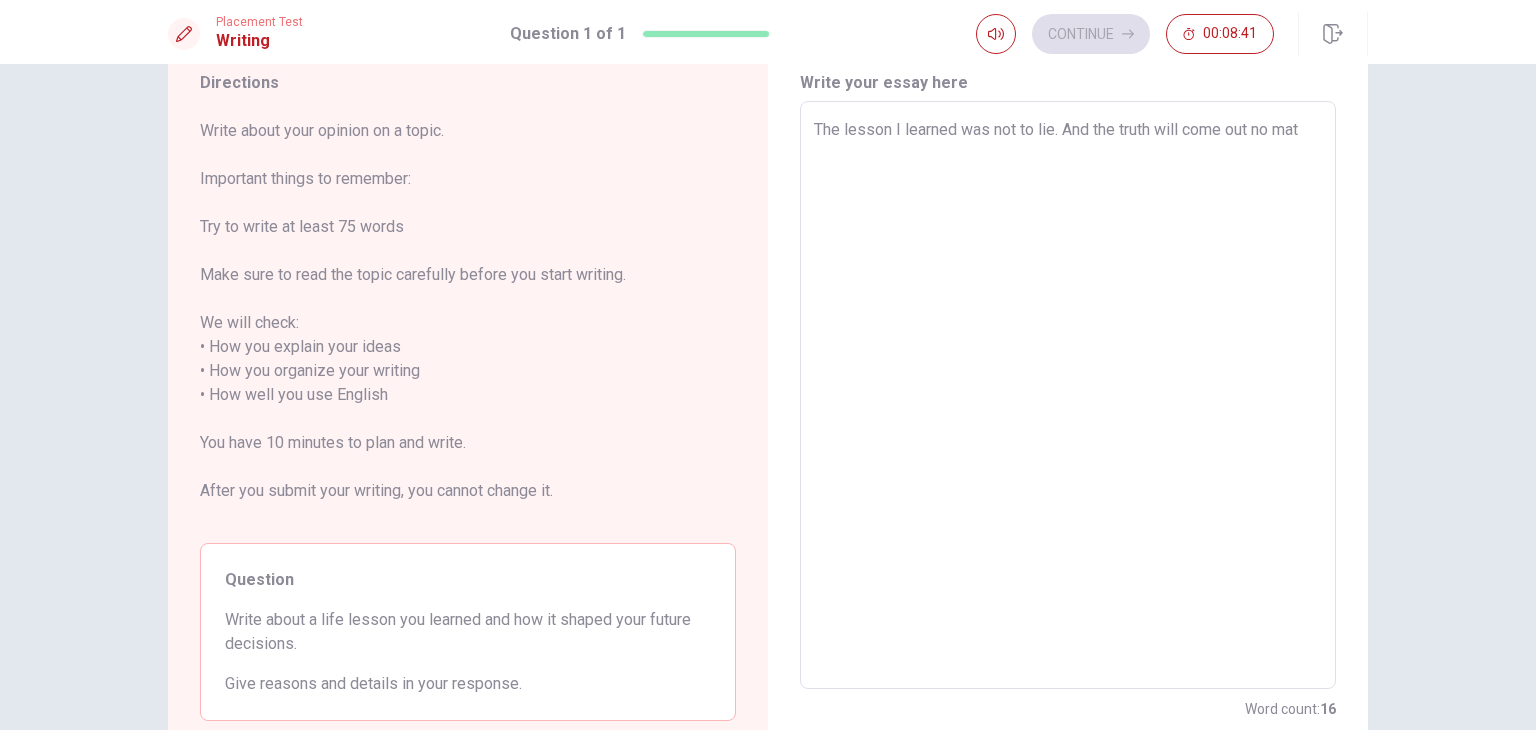 type on "x" 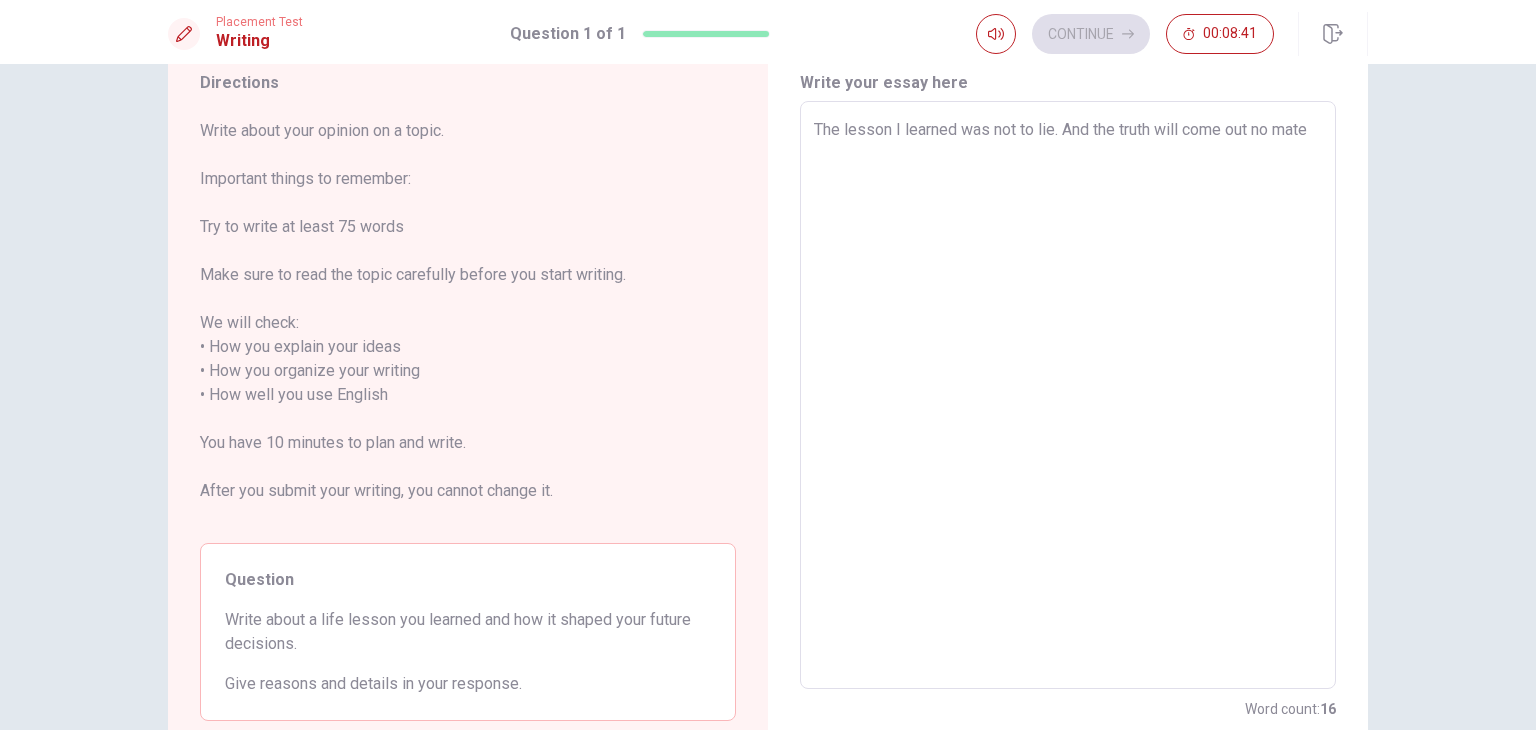type on "x" 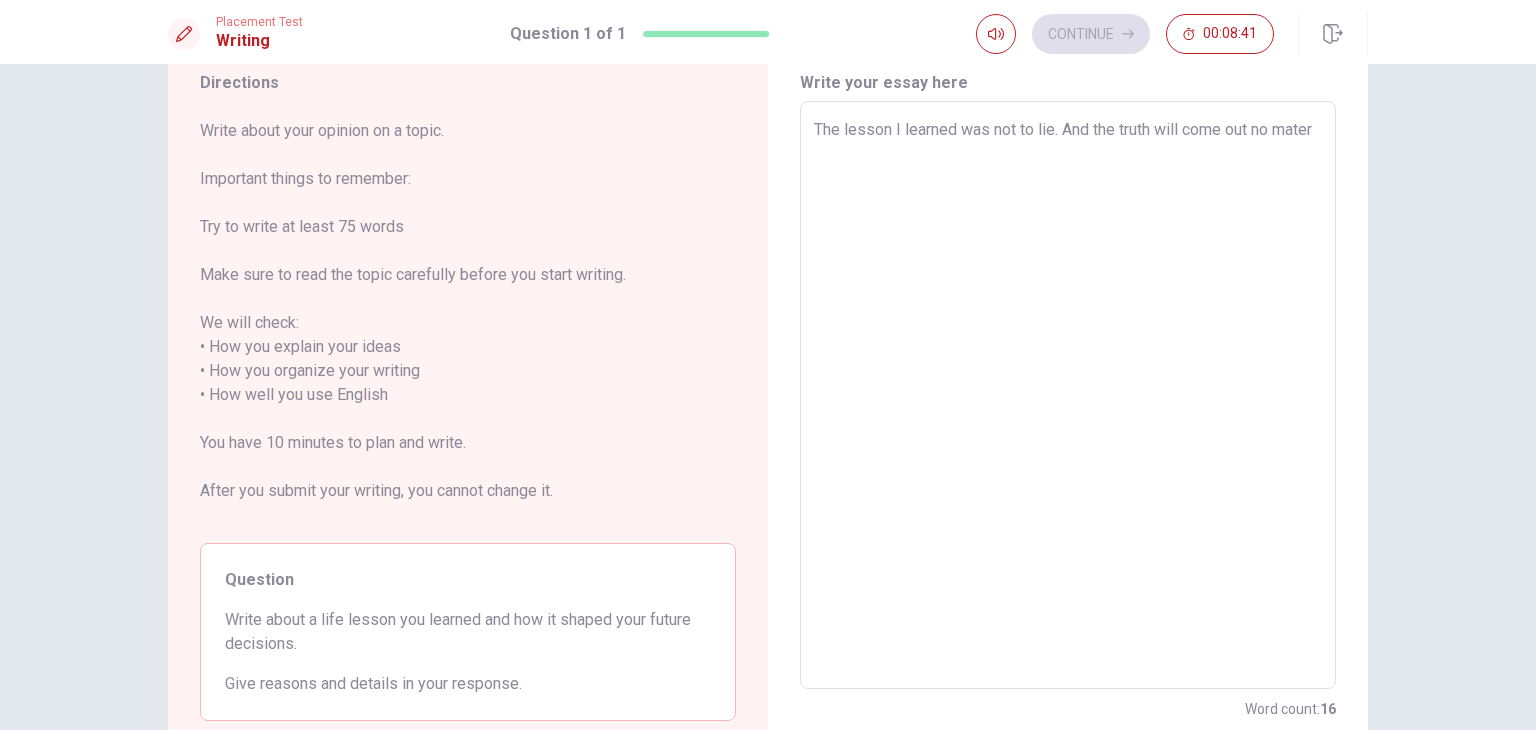 type 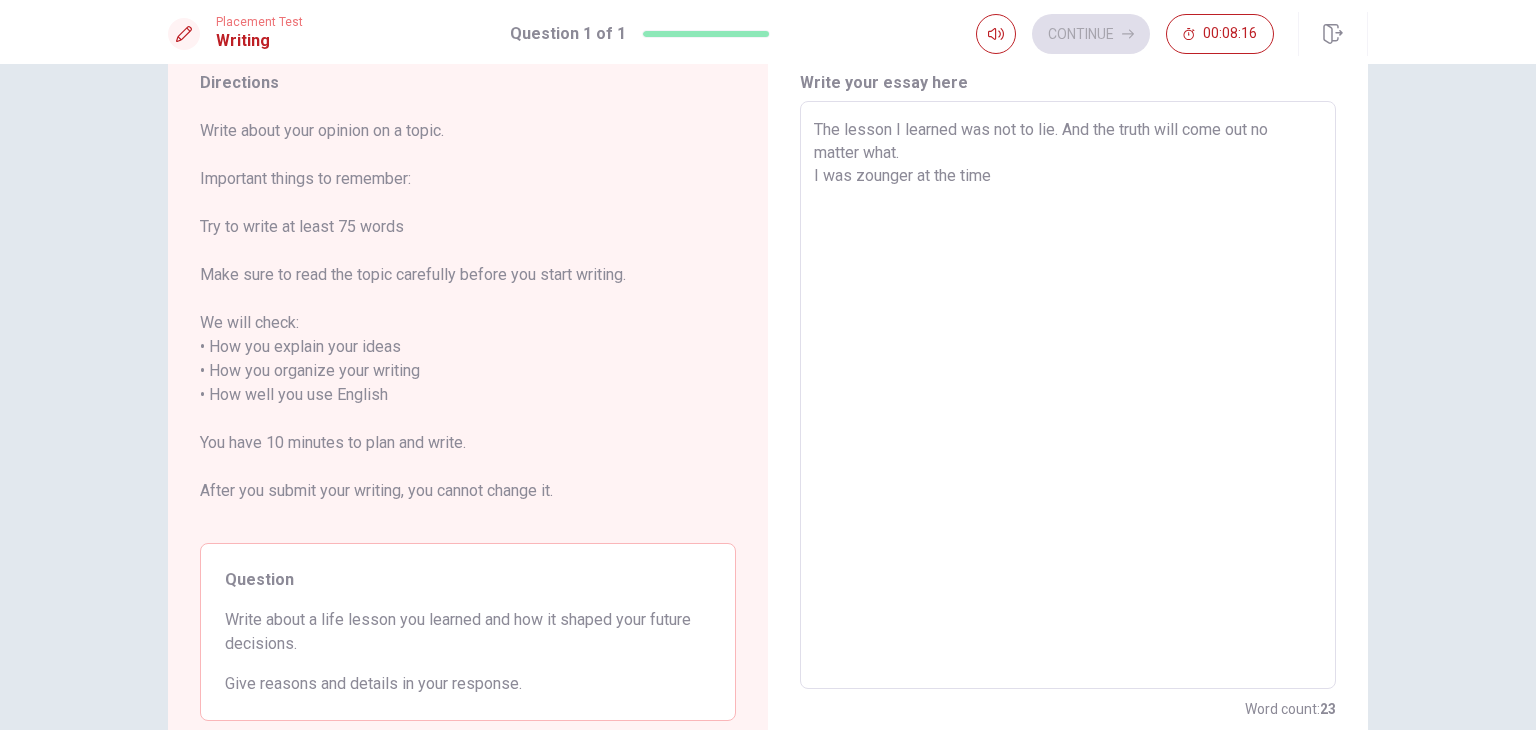 click on "The lesson I learned was not to lie. And the truth will come out no matter what.
I was zounger at the time" at bounding box center [1068, 395] 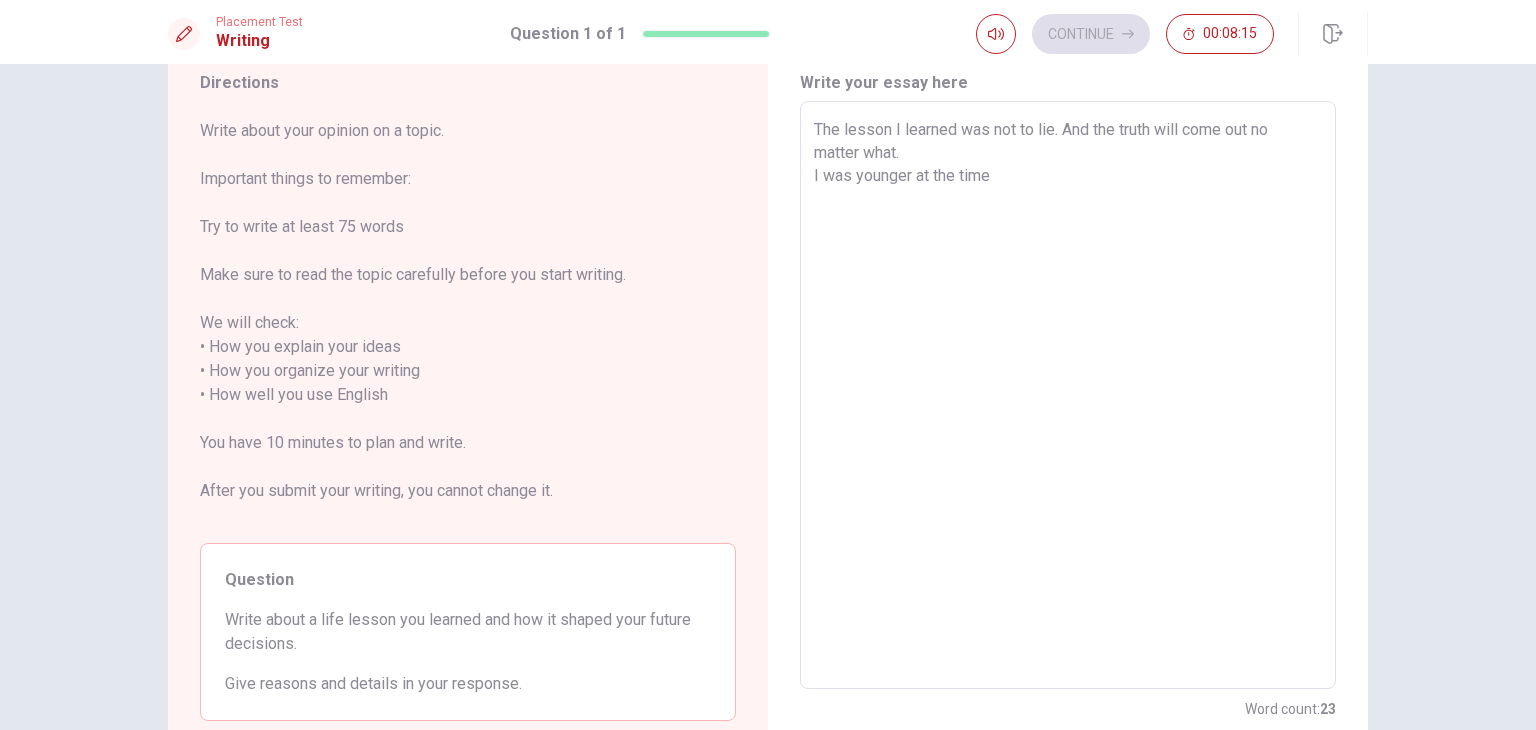 click on "The lesson I learned was not to lie. And the truth will come out no matter what.
I was younger at the time" at bounding box center [1068, 395] 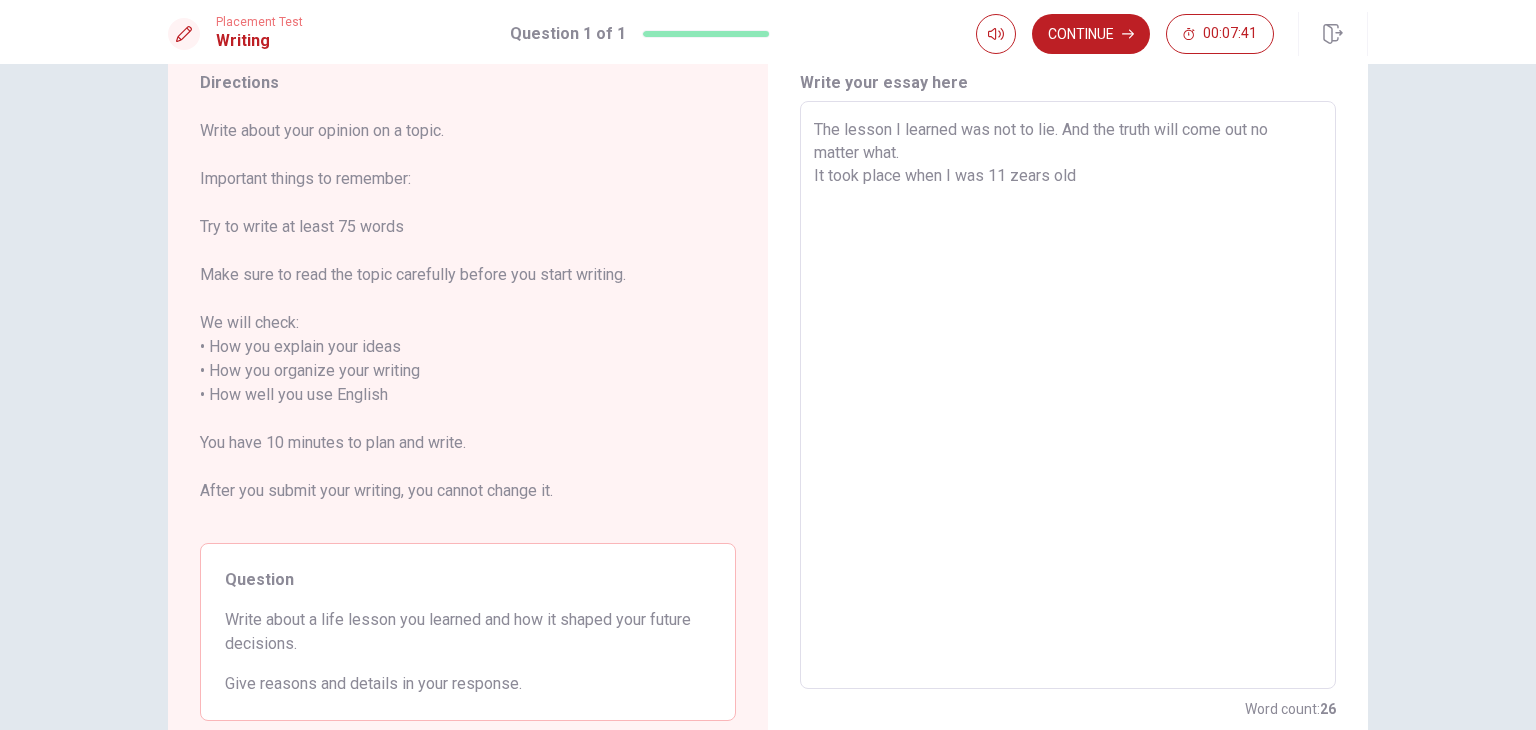 click on "The lesson I learned was not to lie. And the truth will come out no matter what.
It took place when I was 11 zears old" at bounding box center [1068, 395] 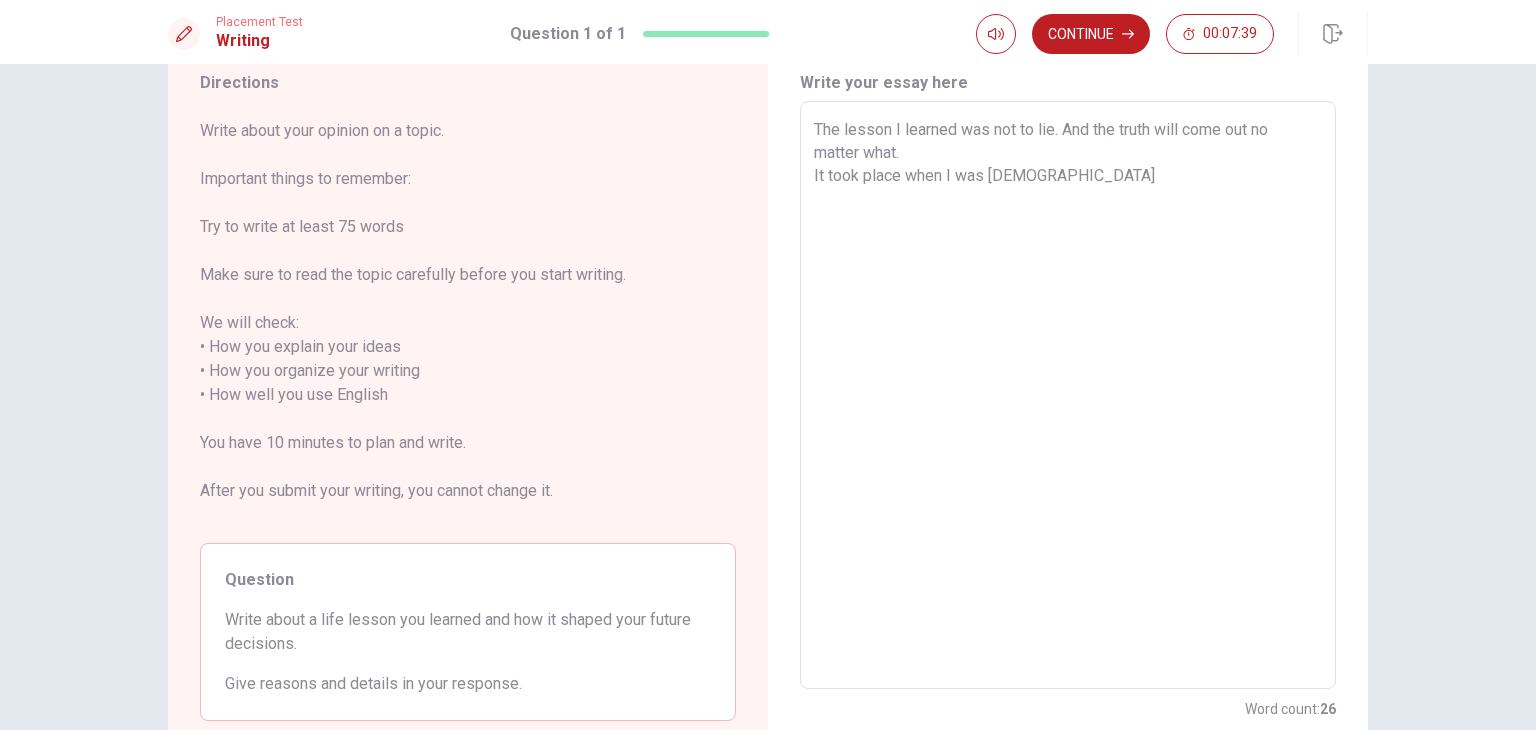 click on "The lesson I learned was not to lie. And the truth will come out no matter what.
It took place when I was [DEMOGRAPHIC_DATA]" at bounding box center (1068, 395) 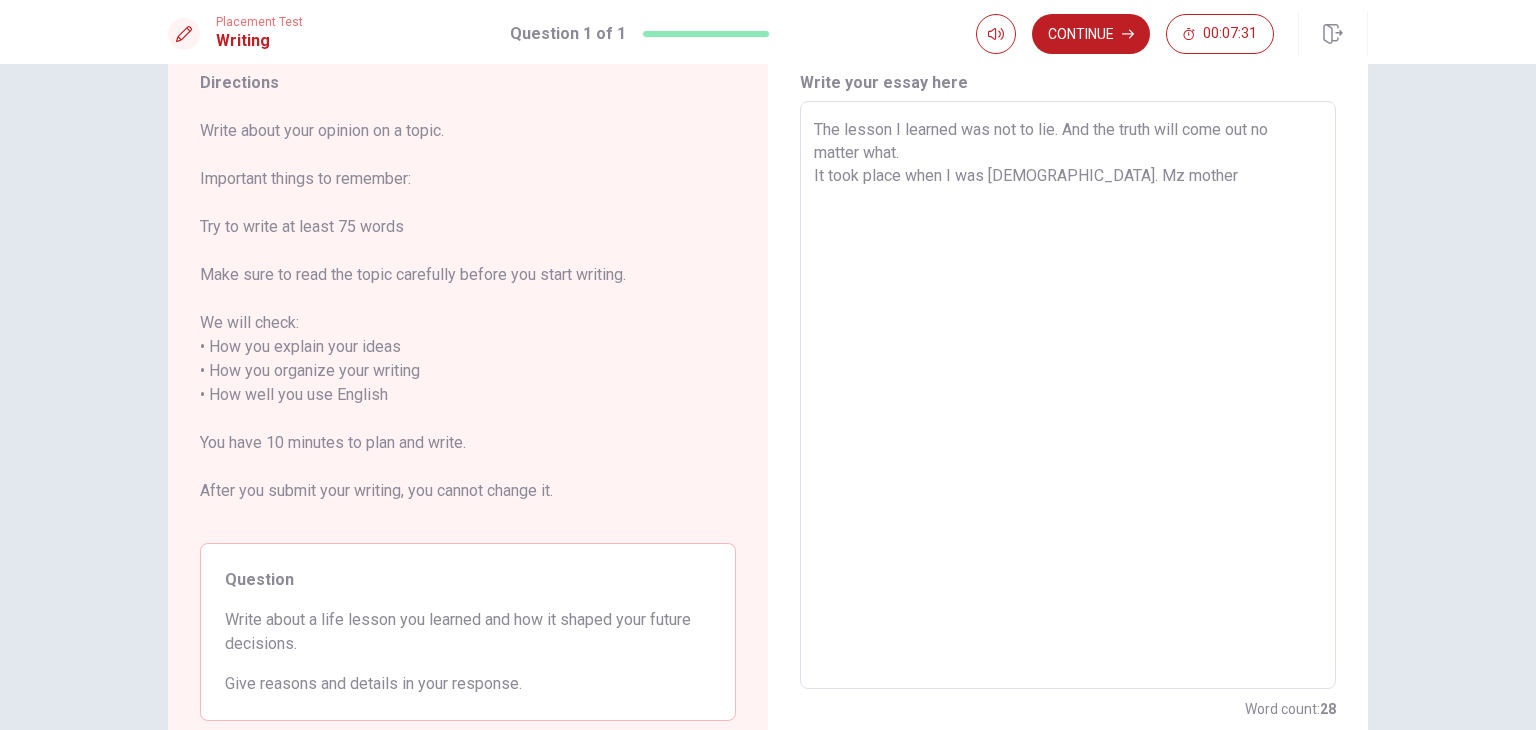 click on "The lesson I learned was not to lie. And the truth will come out no matter what.
It took place when I was [DEMOGRAPHIC_DATA]. Mz mother" at bounding box center [1068, 395] 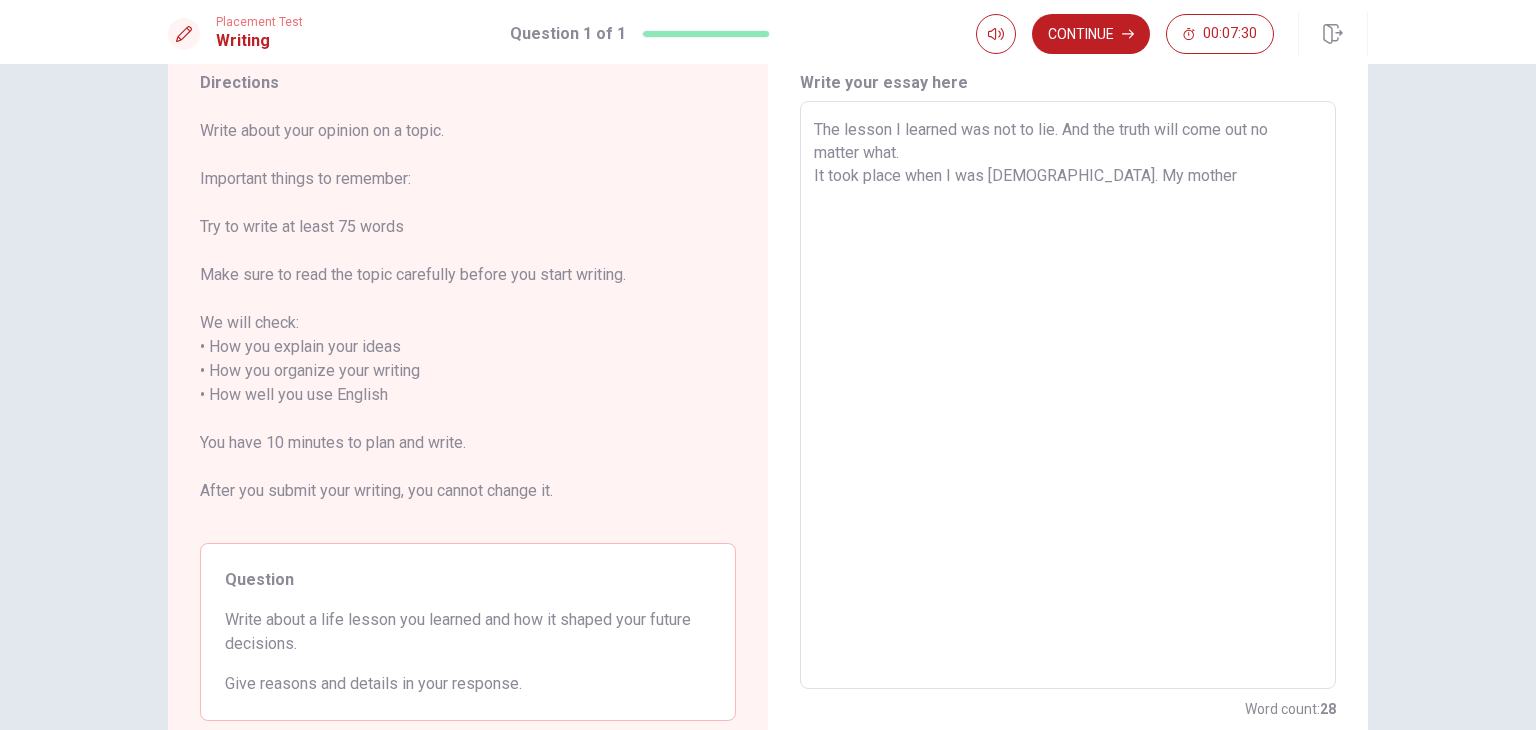 click on "The lesson I learned was not to lie. And the truth will come out no matter what.
It took place when I was [DEMOGRAPHIC_DATA]. My mother" at bounding box center [1068, 395] 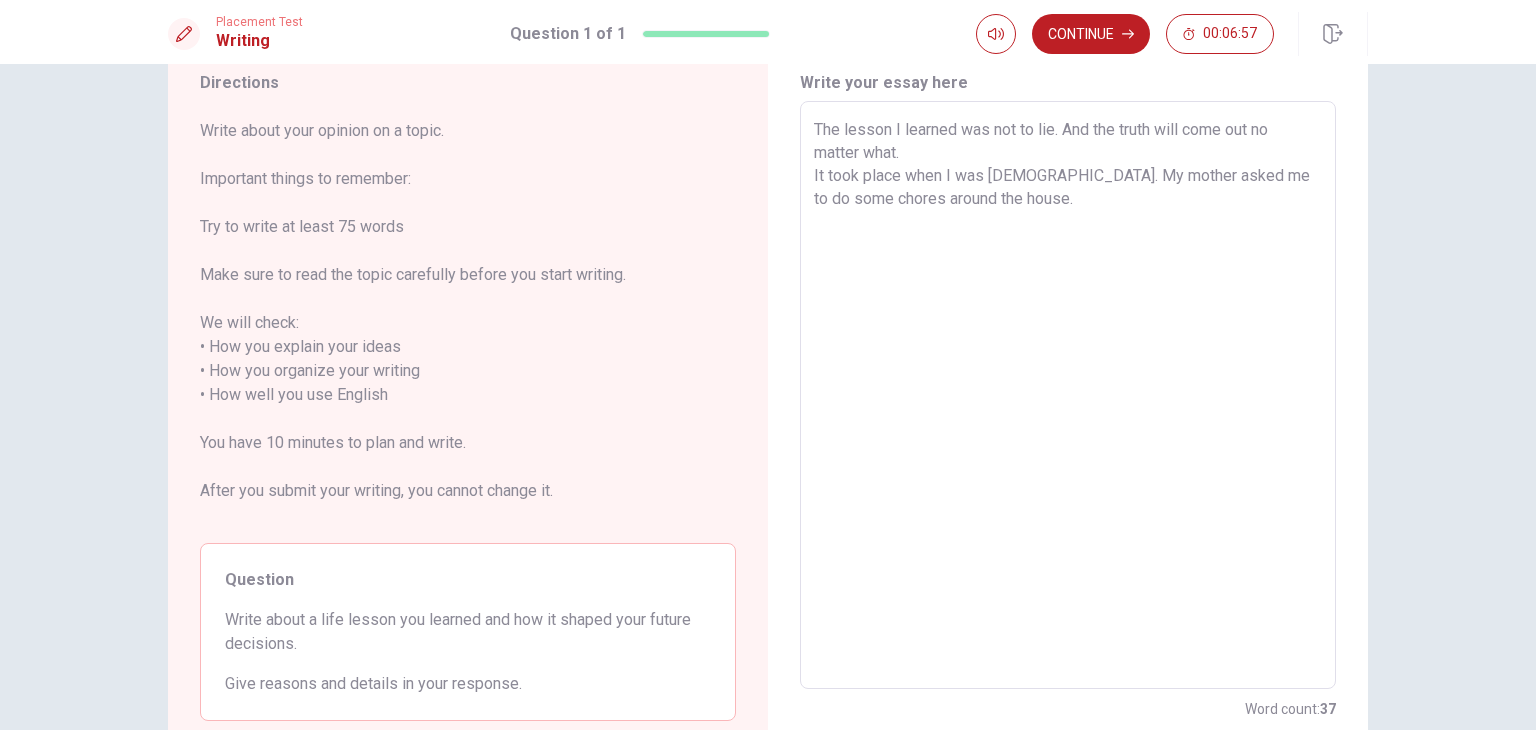 click on "The lesson I learned was not to lie. And the truth will come out no matter what.
It took place when I was [DEMOGRAPHIC_DATA]. My mother asked me to do some chores around the house." at bounding box center (1068, 395) 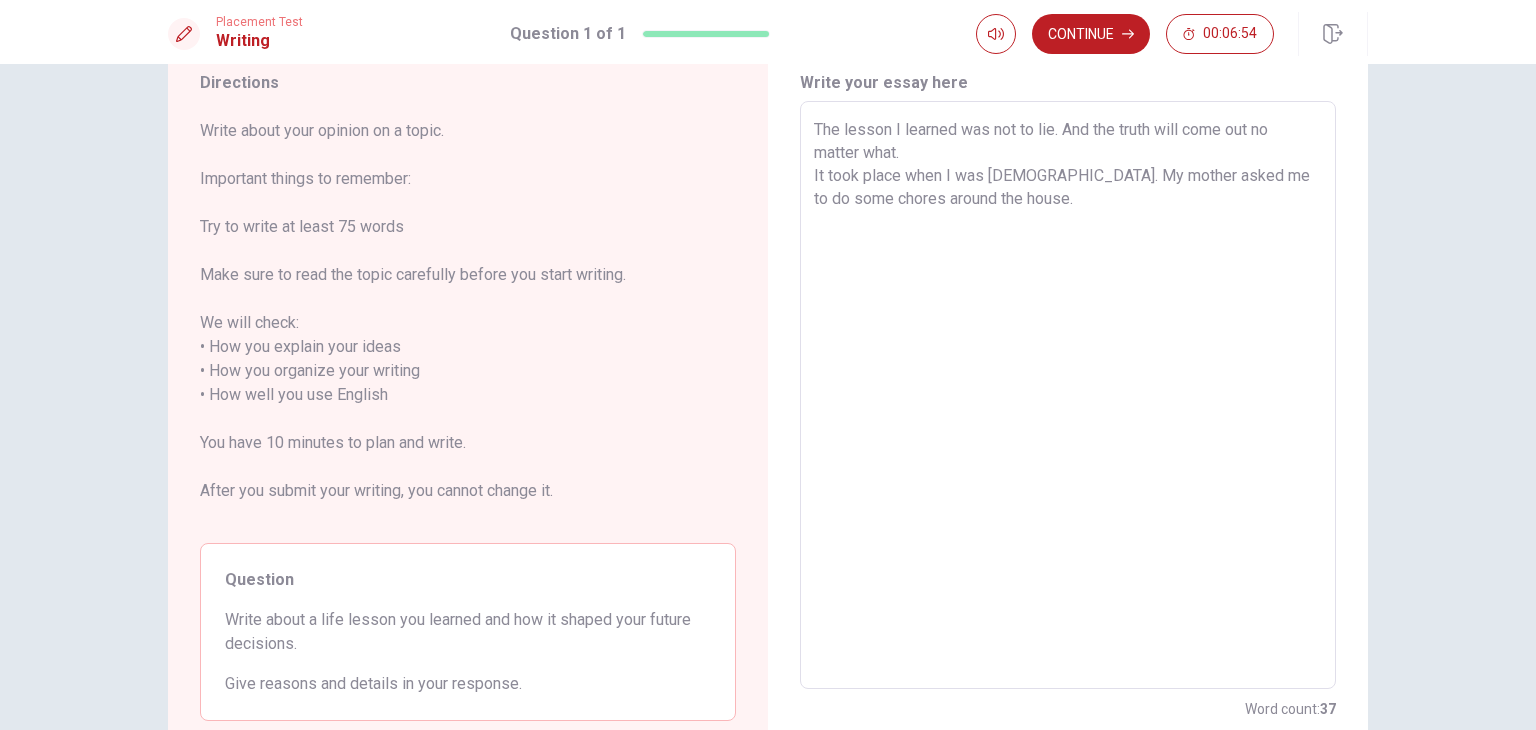 click on "The lesson I learned was not to lie. And the truth will come out no matter what.
It took place when I was [DEMOGRAPHIC_DATA]. My mother asked me to do some chores around the house." at bounding box center [1068, 395] 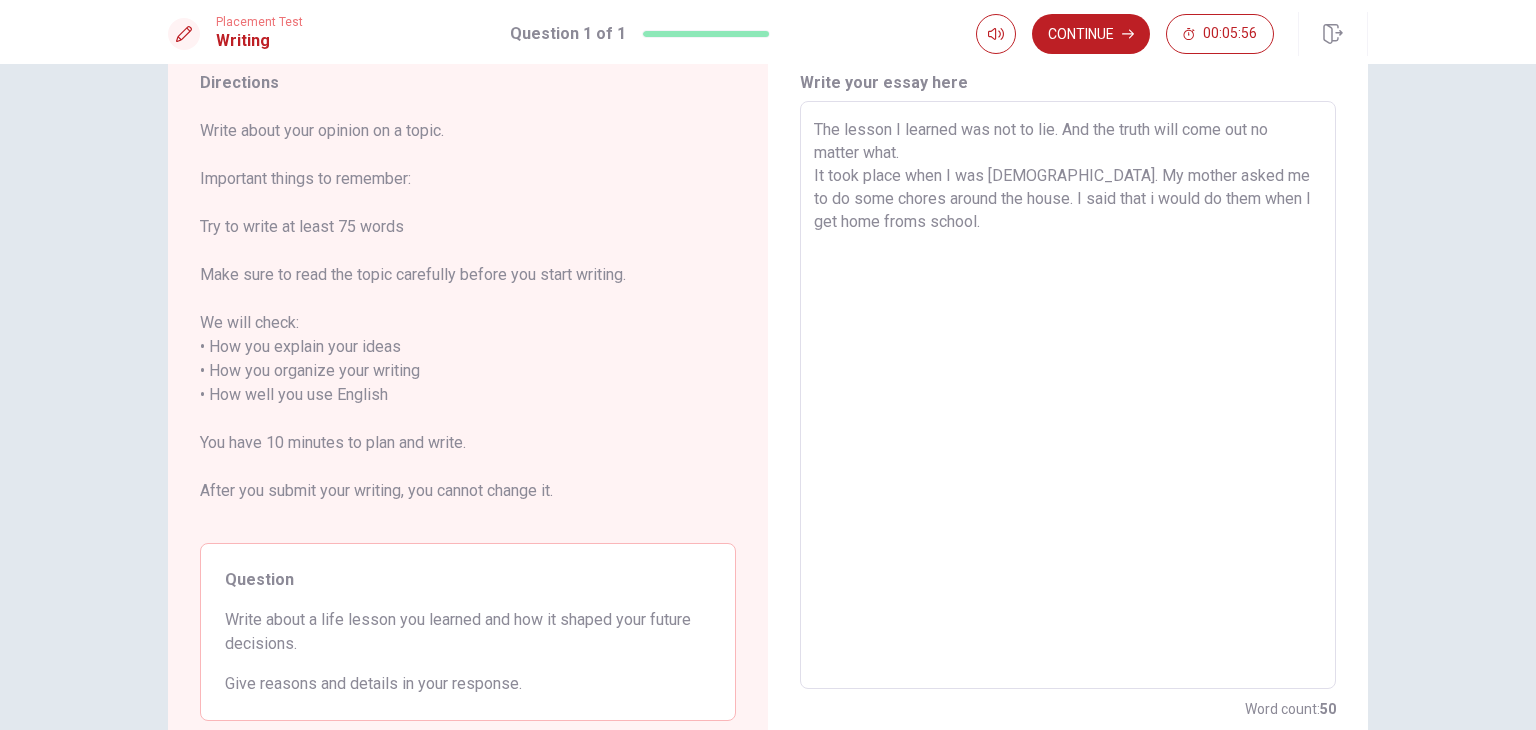 drag, startPoint x: 959, startPoint y: 225, endPoint x: 1252, endPoint y: 175, distance: 297.2356 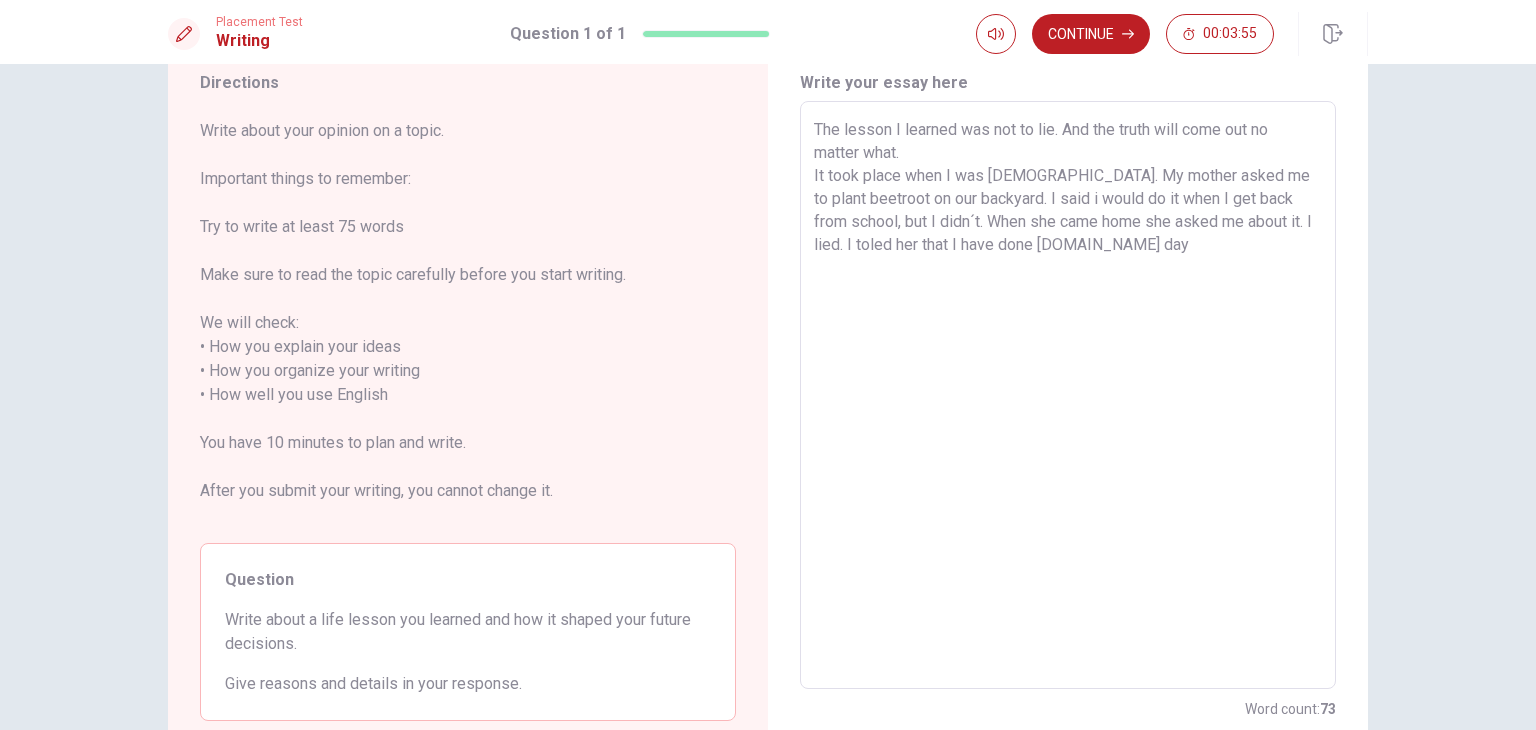 click on "The lesson I learned was not to lie. And the truth will come out no matter what.
It took place when I was [DEMOGRAPHIC_DATA]. My mother asked me to plant beetroot on our backyard. I said i would do it when I get back from school, but I didn´t. When she came home she asked me about it. I lied. I toled her that I have done [DOMAIN_NAME] day" at bounding box center [1068, 395] 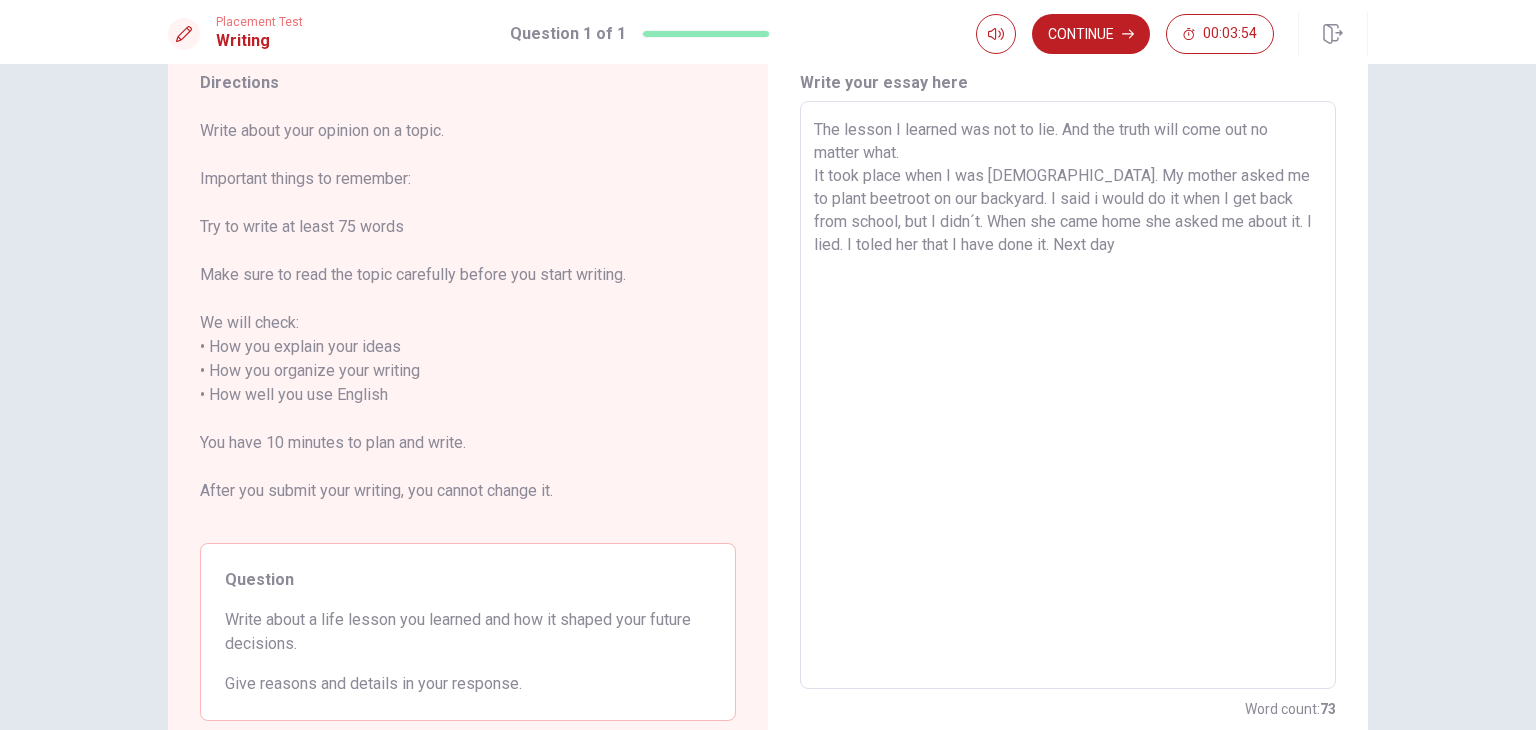 click on "The lesson I learned was not to lie. And the truth will come out no matter what.
It took place when I was [DEMOGRAPHIC_DATA]. My mother asked me to plant beetroot on our backyard. I said i would do it when I get back from school, but I didn´t. When she came home she asked me about it. I lied. I toled her that I have done it. Next day" at bounding box center [1068, 395] 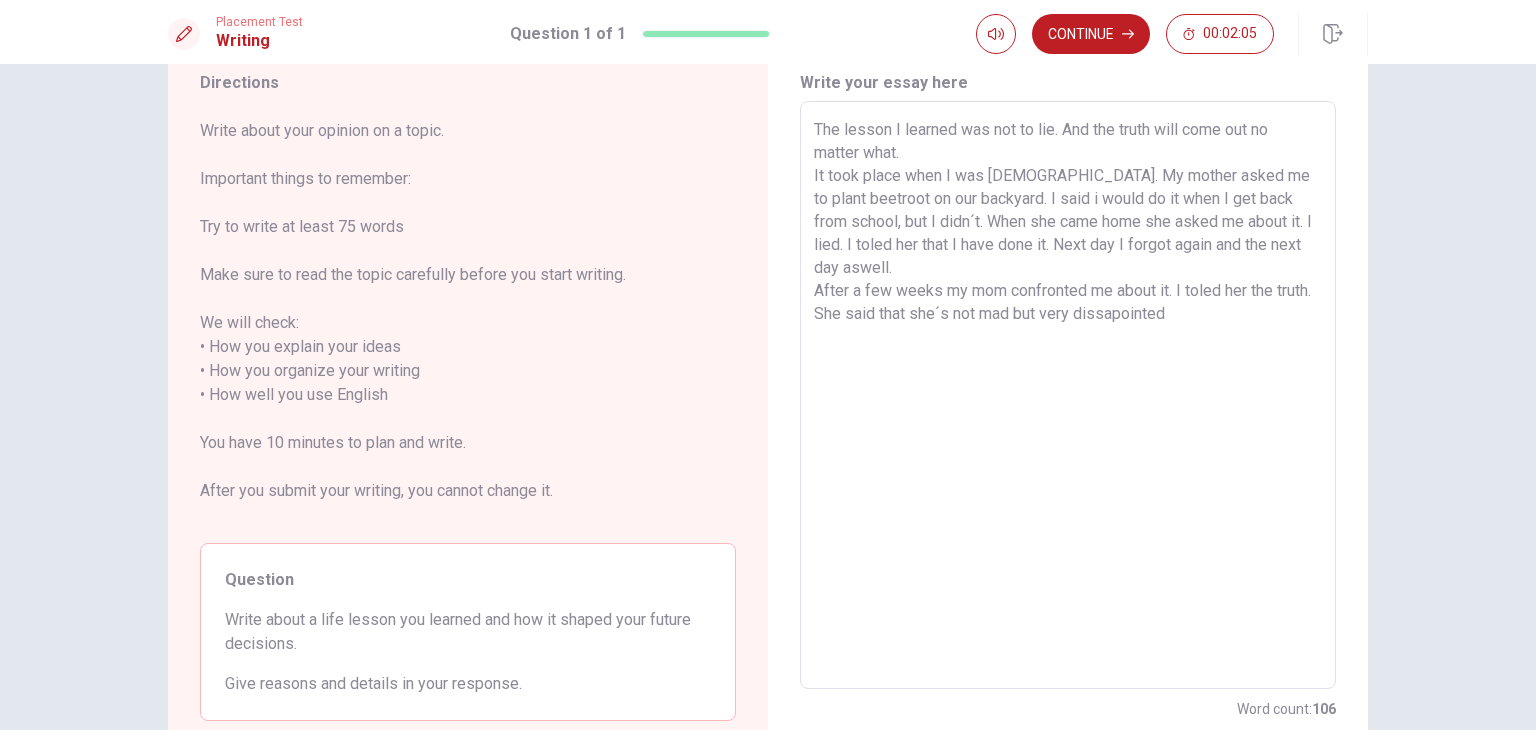 click on "The lesson I learned was not to lie. And the truth will come out no matter what.
It took place when I was [DEMOGRAPHIC_DATA]. My mother asked me to plant beetroot on our backyard. I said i would do it when I get back from school, but I didn´t. When she came home she asked me about it. I lied. I toled her that I have done it. Next day I forgot again and the next day aswell.
After a few weeks my mom confronted me about it. I toled her the truth. She said that she´s not mad but very dissapointed" at bounding box center [1068, 395] 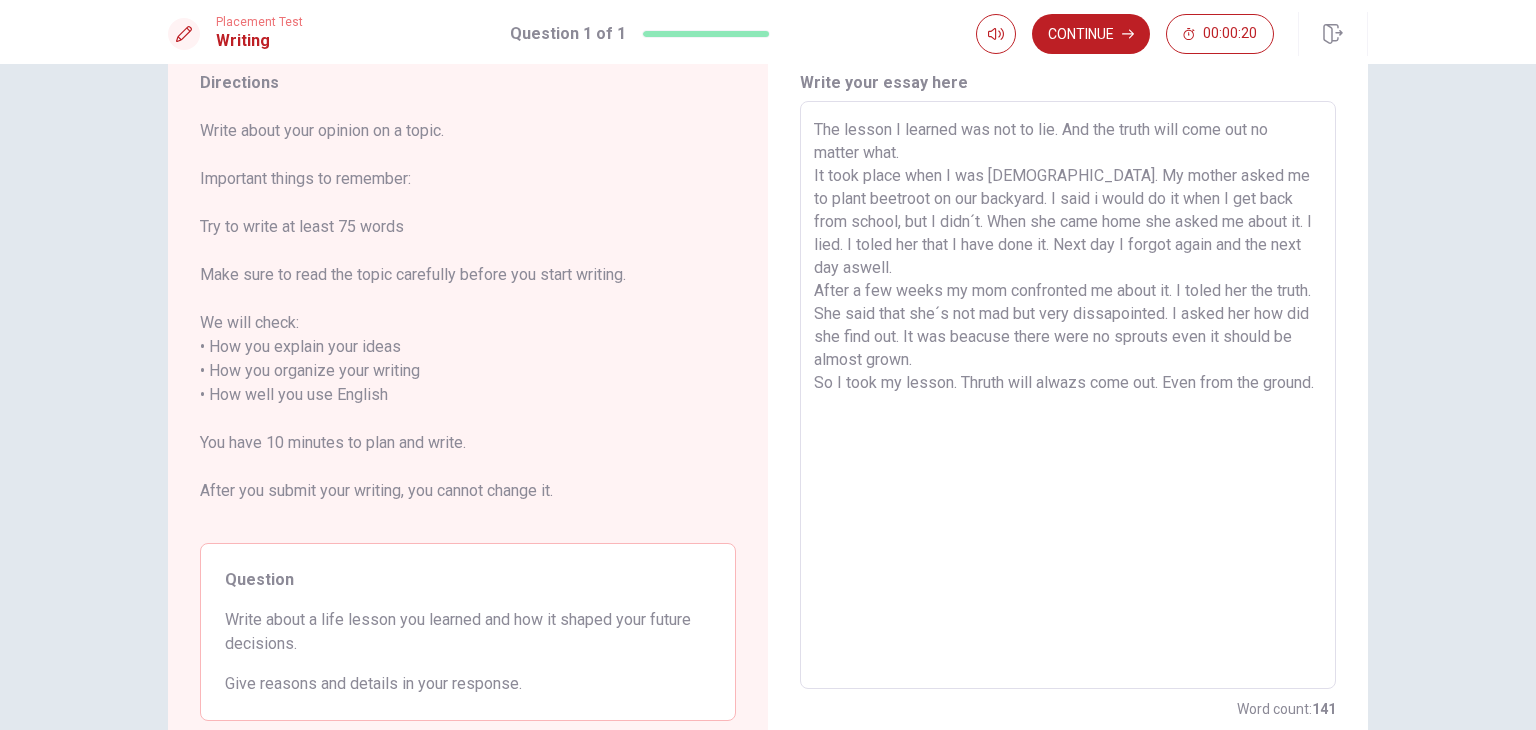 click on "The lesson I learned was not to lie. And the truth will come out no matter what.
It took place when I was [DEMOGRAPHIC_DATA]. My mother asked me to plant beetroot on our backyard. I said i would do it when I get back from school, but I didn´t. When she came home she asked me about it. I lied. I toled her that I have done it. Next day I forgot again and the next day aswell.
After a few weeks my mom confronted me about it. I toled her the truth. She said that she´s not mad but very dissapointed. I asked her how did she find out. It was beacuse there were no sprouts even it should be almost grown.
So I took my lesson. Thruth will alwazs come out. Even from the ground." at bounding box center [1068, 395] 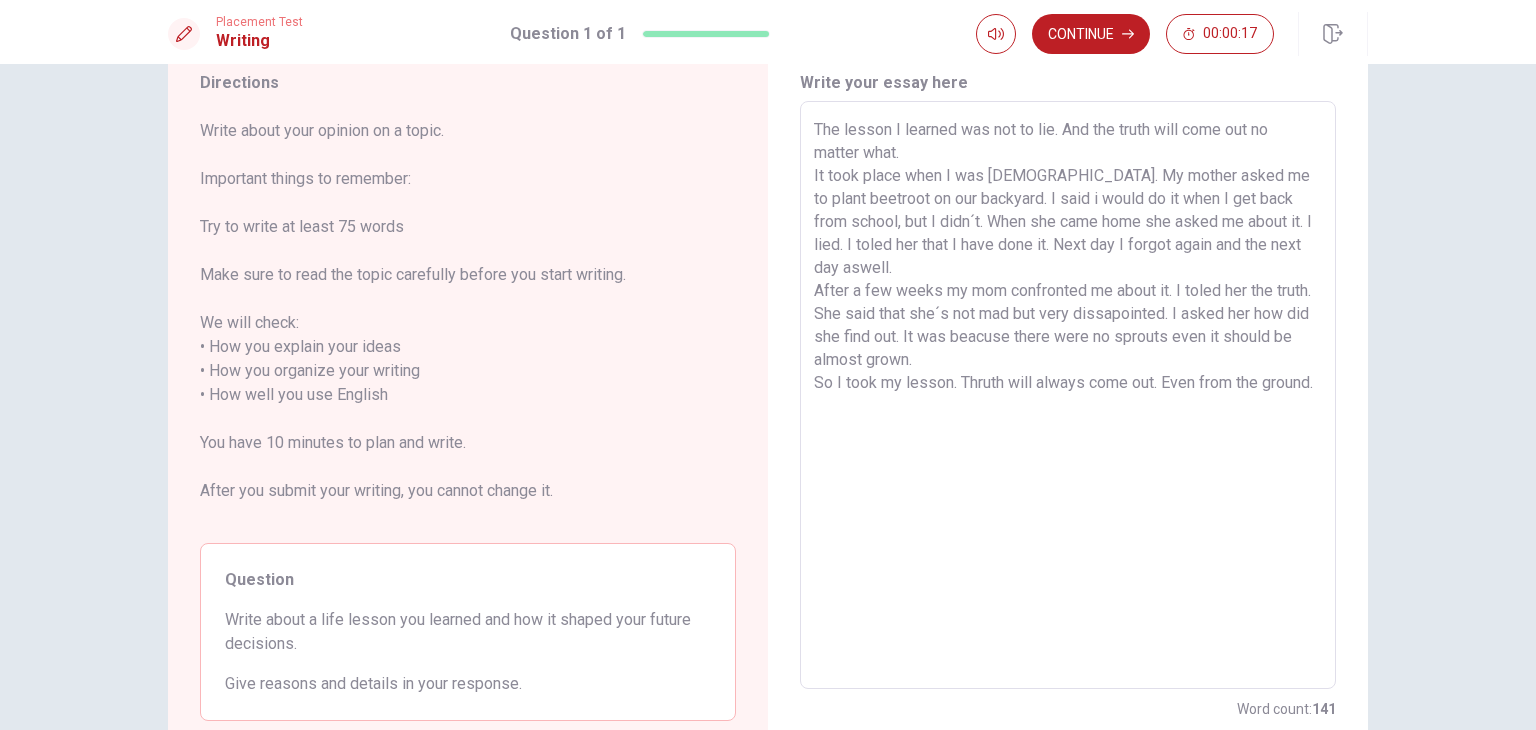 click on "The lesson I learned was not to lie. And the truth will come out no matter what.
It took place when I was [DEMOGRAPHIC_DATA]. My mother asked me to plant beetroot on our backyard. I said i would do it when I get back from school, but I didn´t. When she came home she asked me about it. I lied. I toled her that I have done it. Next day I forgot again and the next day aswell.
After a few weeks my mom confronted me about it. I toled her the truth. She said that she´s not mad but very dissapointed. I asked her how did she find out. It was beacuse there were no sprouts even it should be almost grown.
So I took my lesson. Thruth will always come out. Even from the ground." at bounding box center (1068, 395) 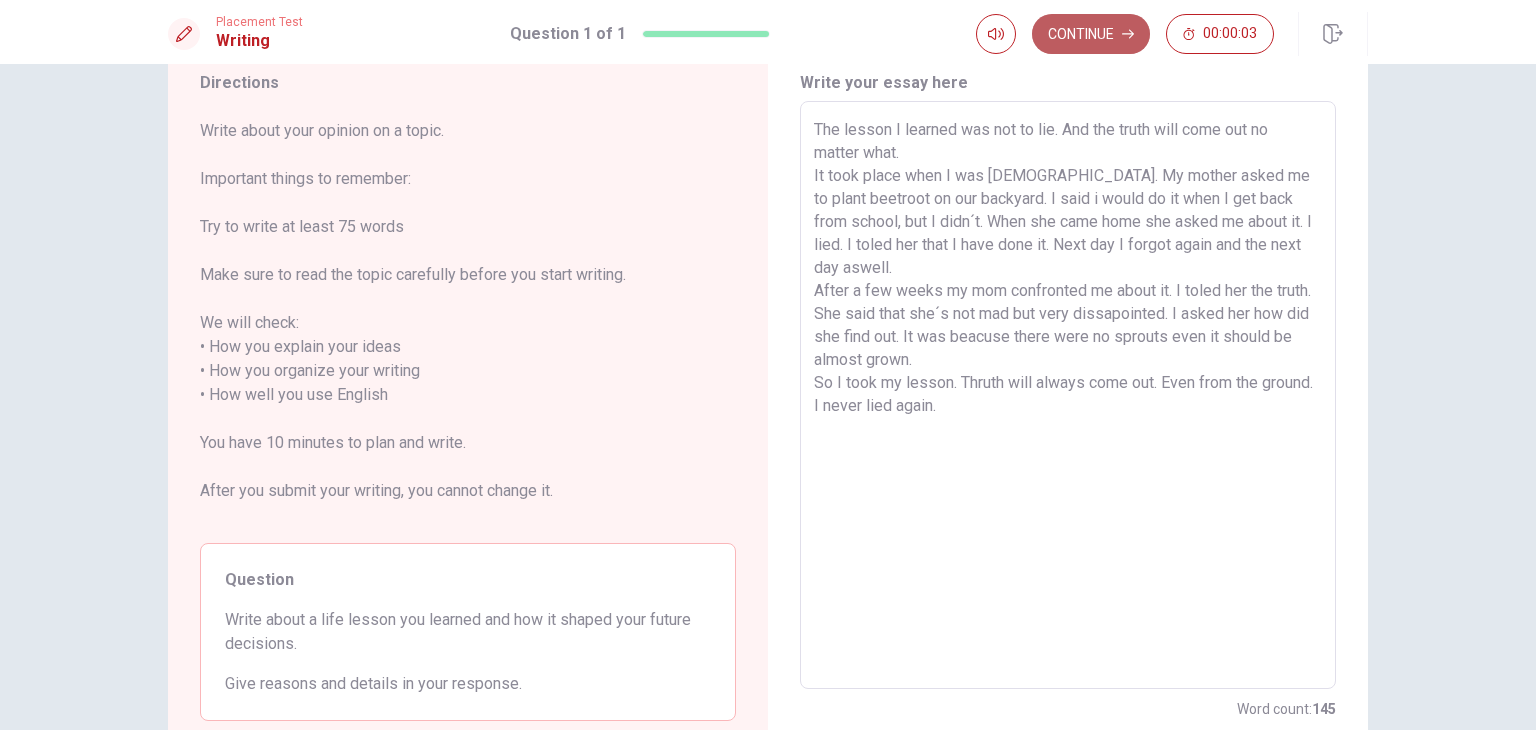 click on "Continue" at bounding box center (1091, 34) 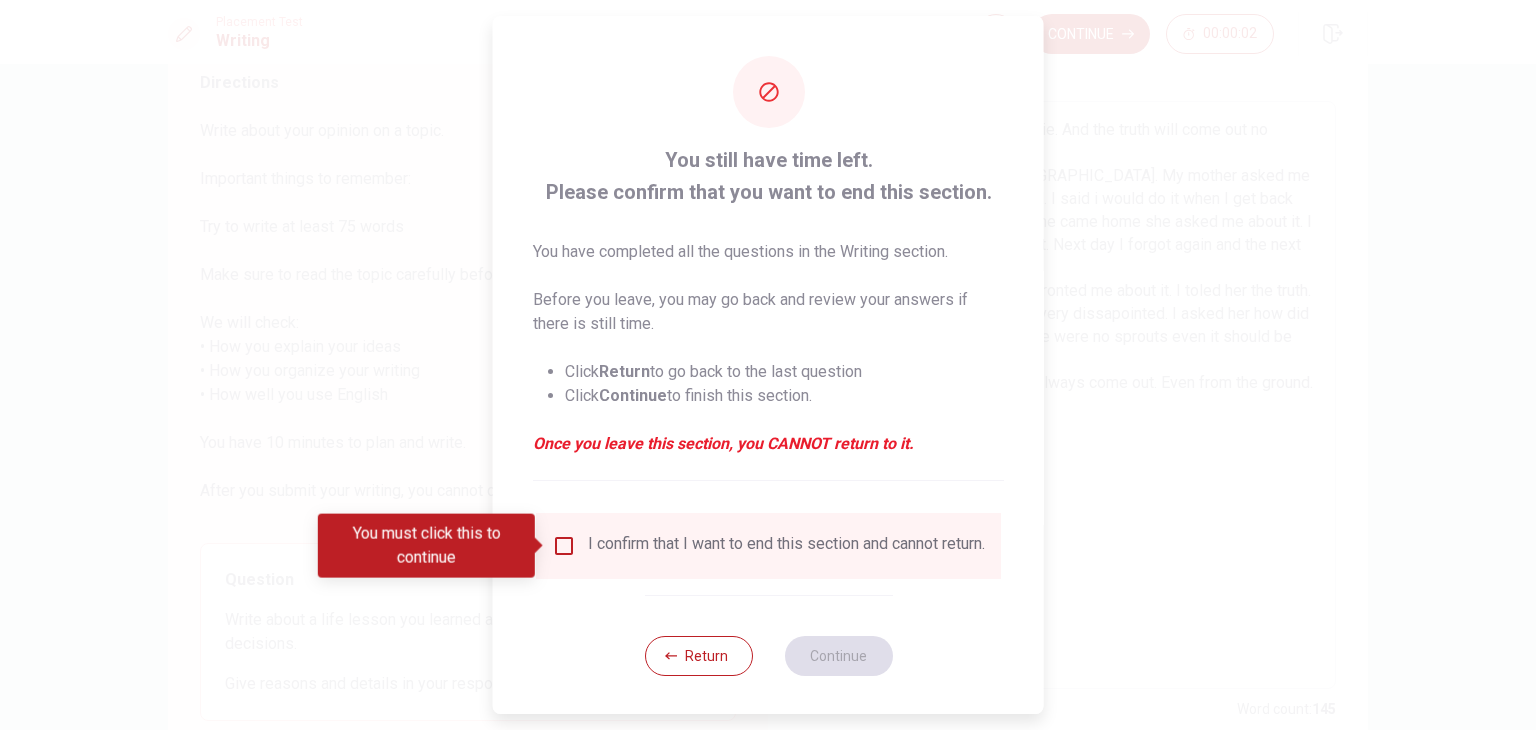 click at bounding box center [564, 546] 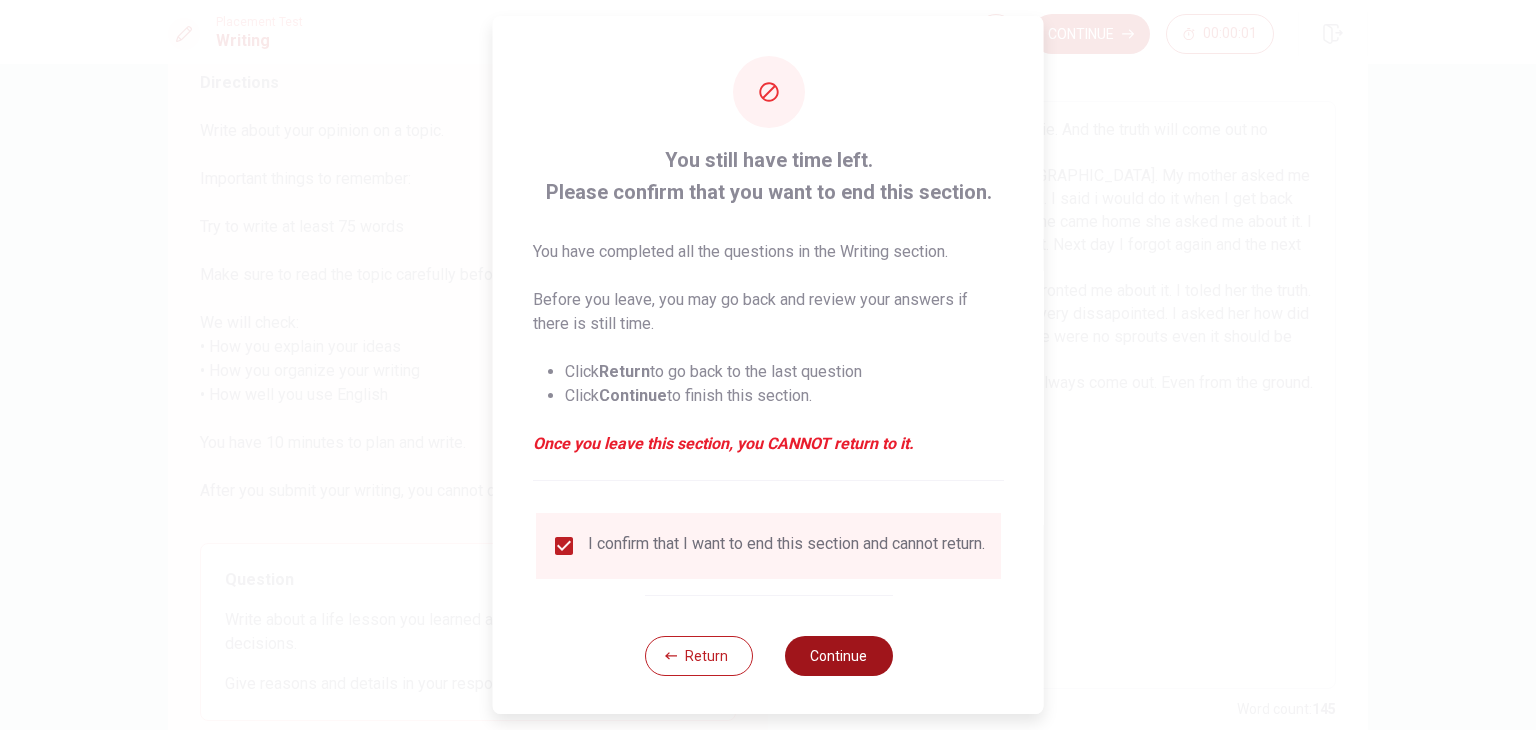 click on "Continue" at bounding box center [838, 656] 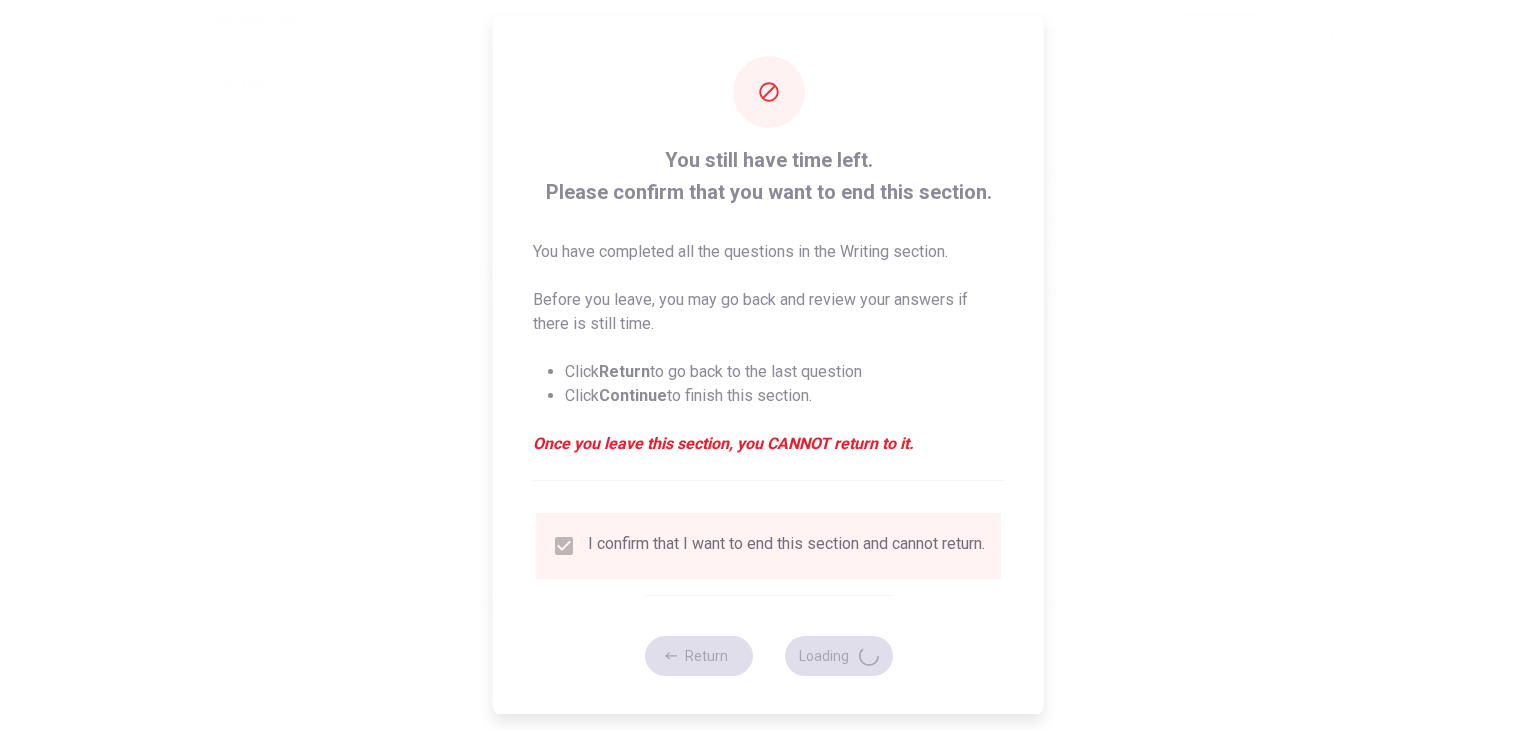 scroll, scrollTop: 0, scrollLeft: 0, axis: both 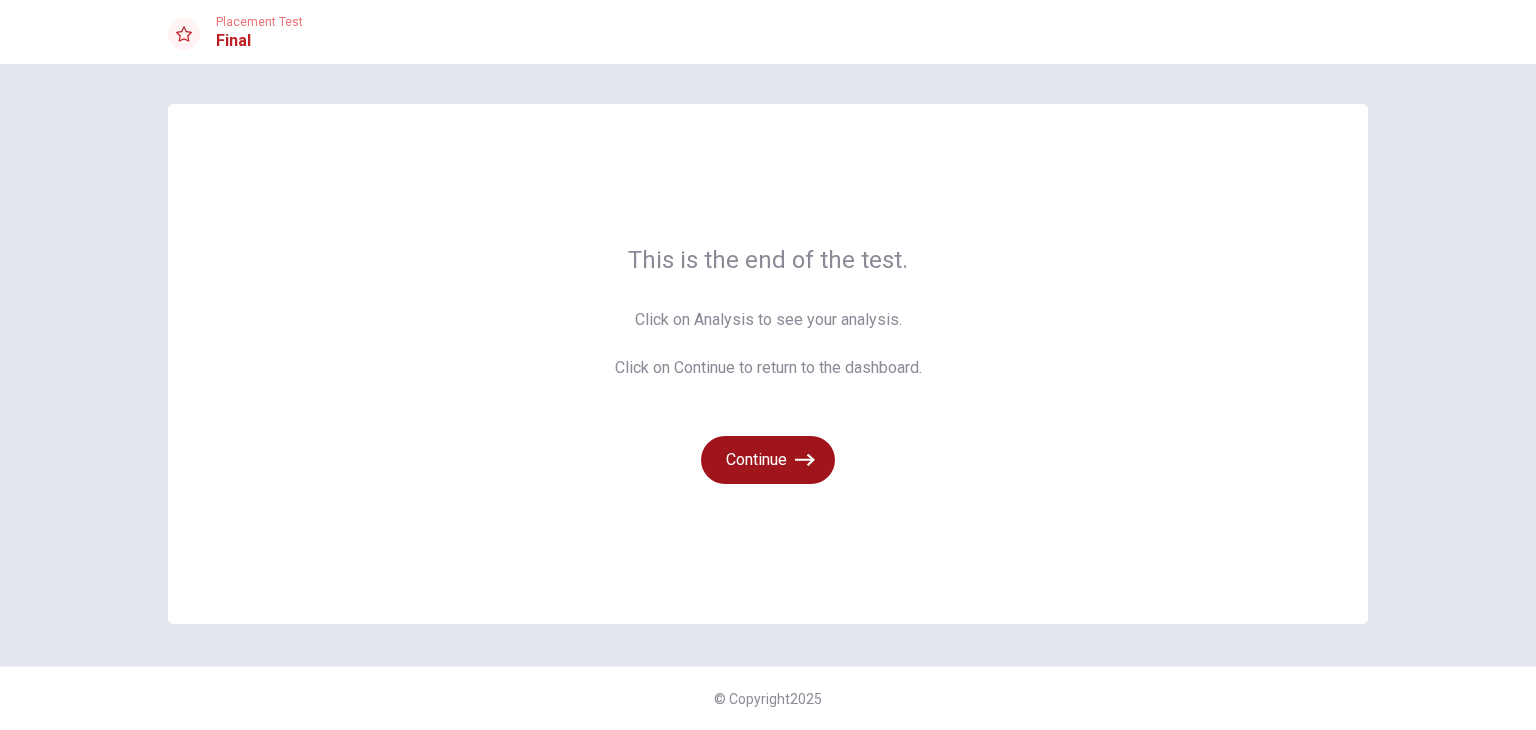 click on "Continue" at bounding box center (768, 460) 